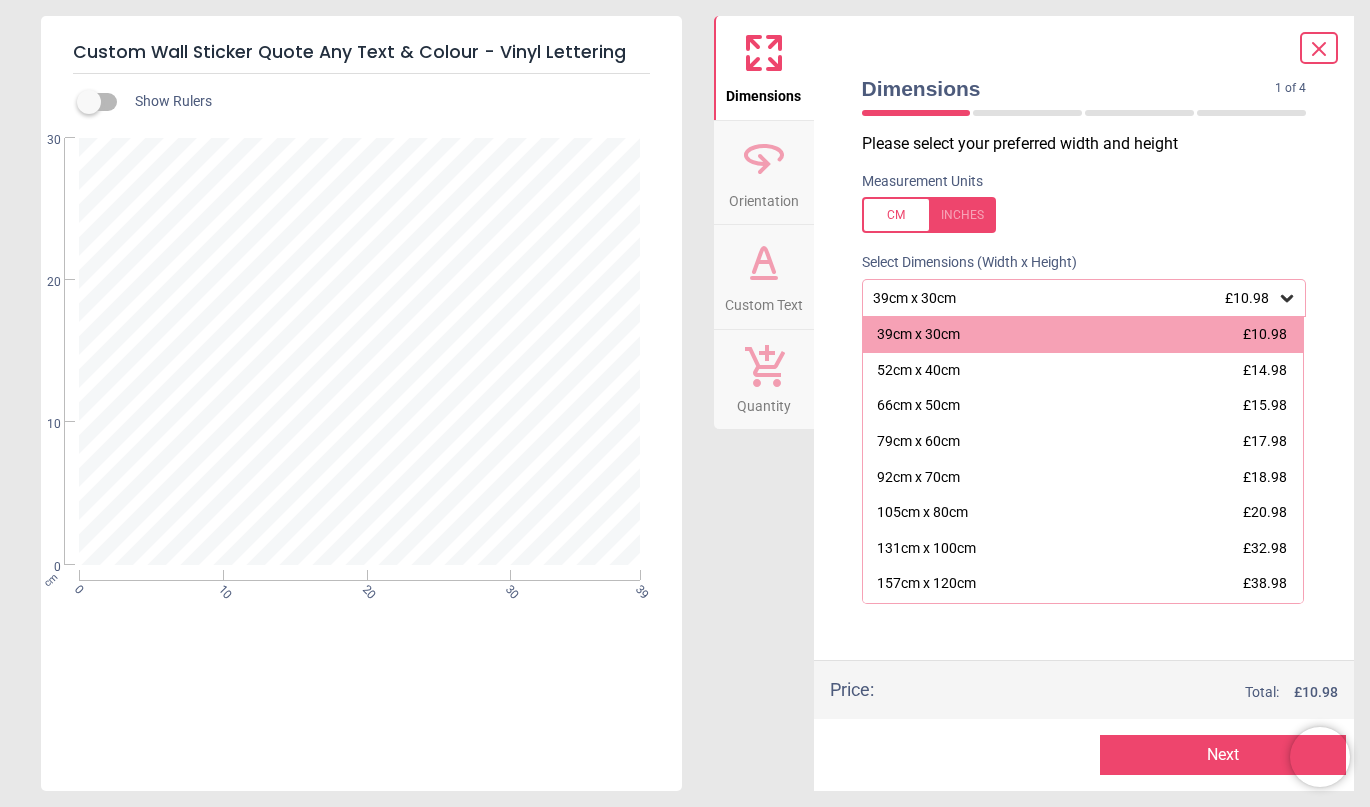 scroll, scrollTop: 0, scrollLeft: 0, axis: both 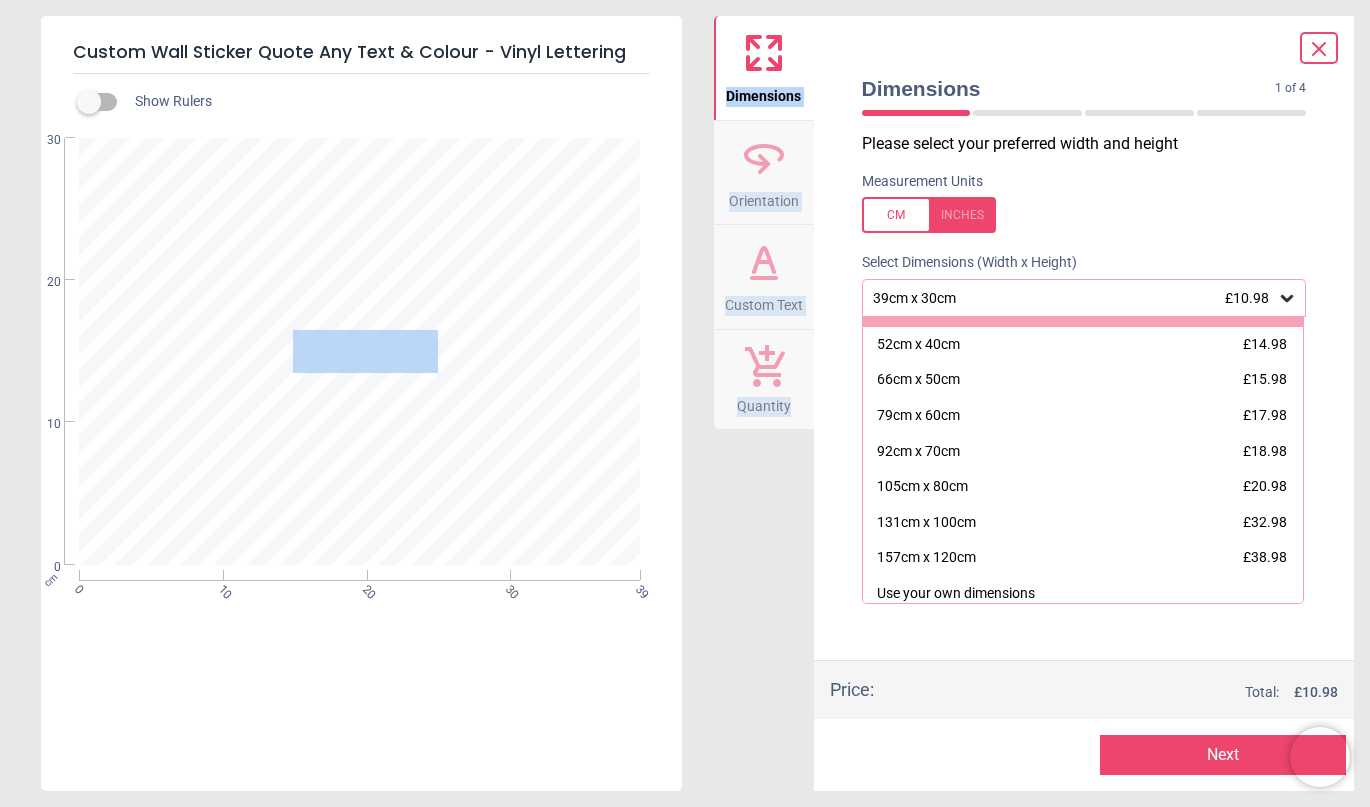 click at bounding box center (929, 215) 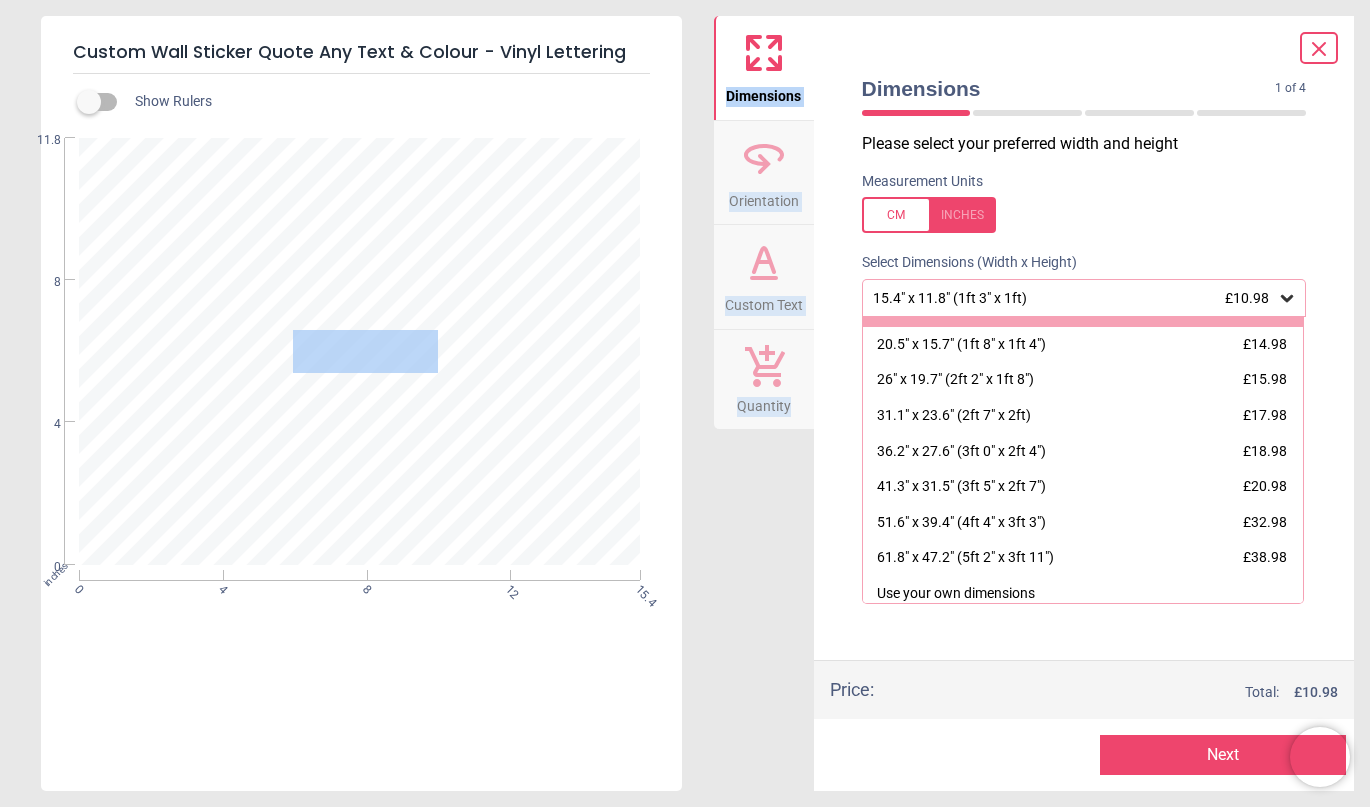 scroll, scrollTop: 0, scrollLeft: 0, axis: both 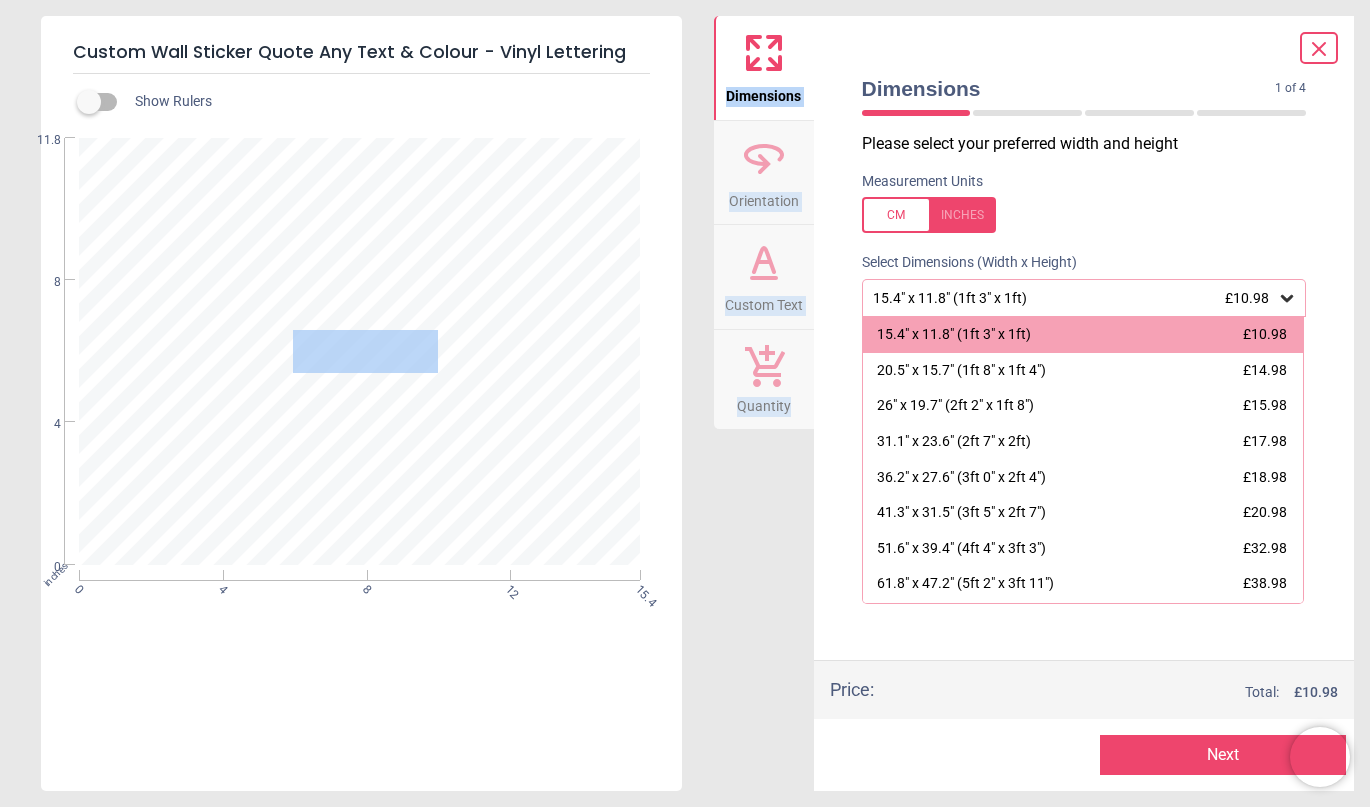 click at bounding box center (929, 215) 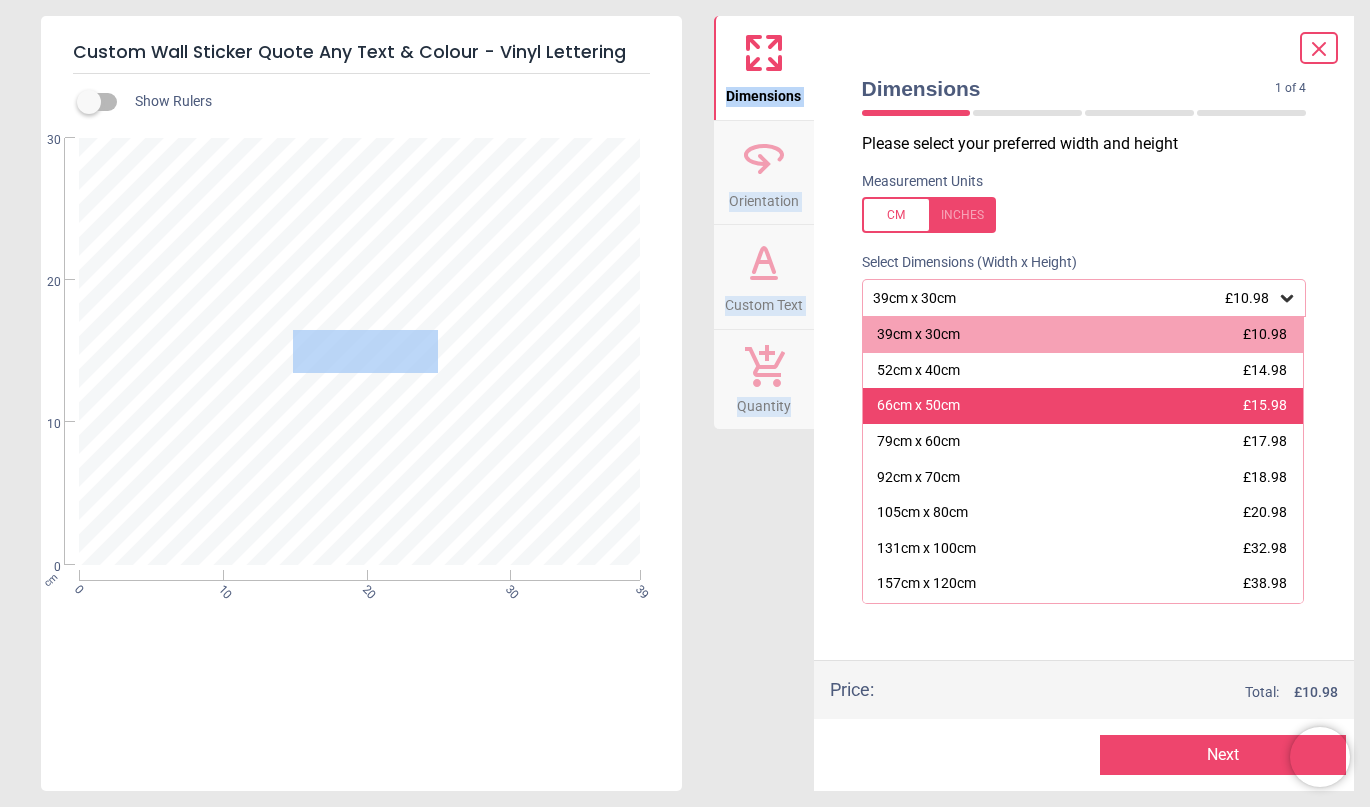 click on "66cm  x  50cm" at bounding box center [918, 406] 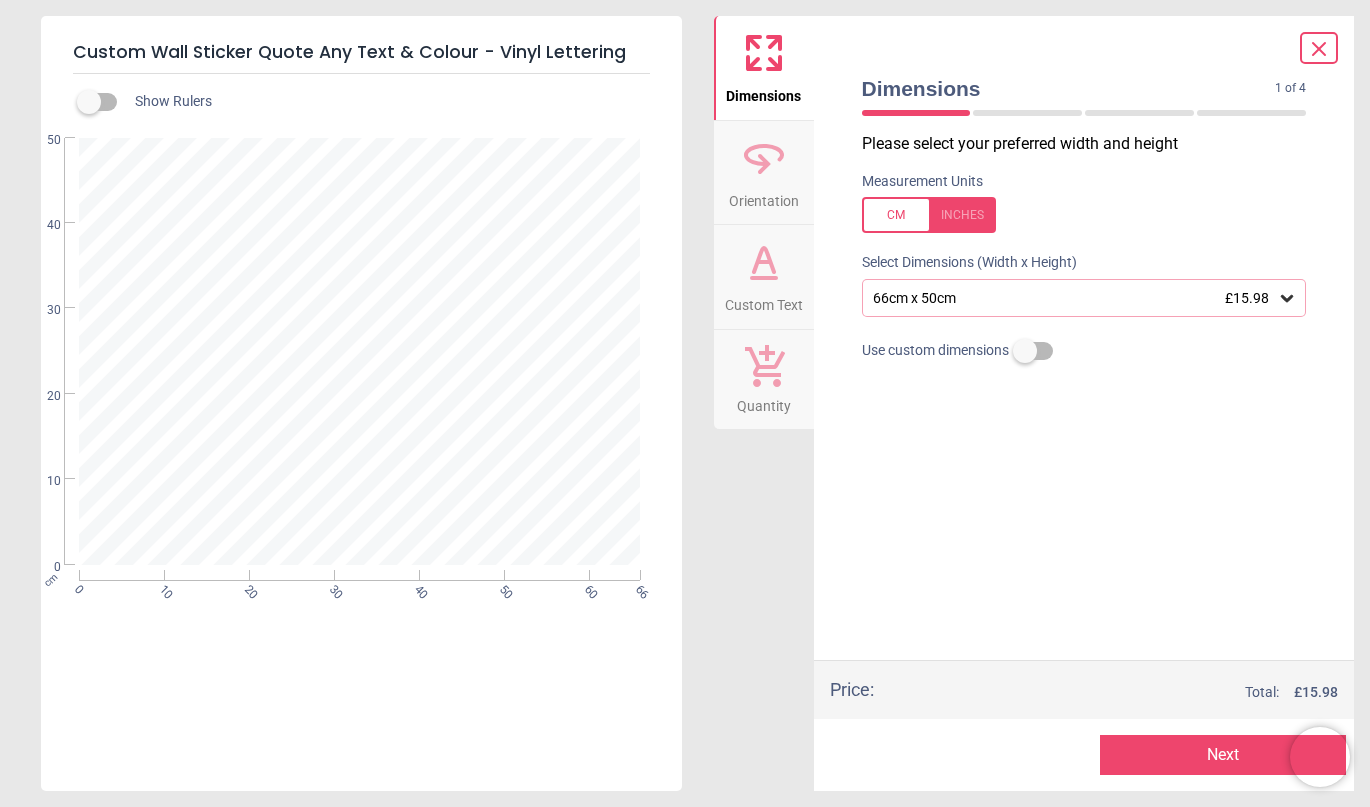 click 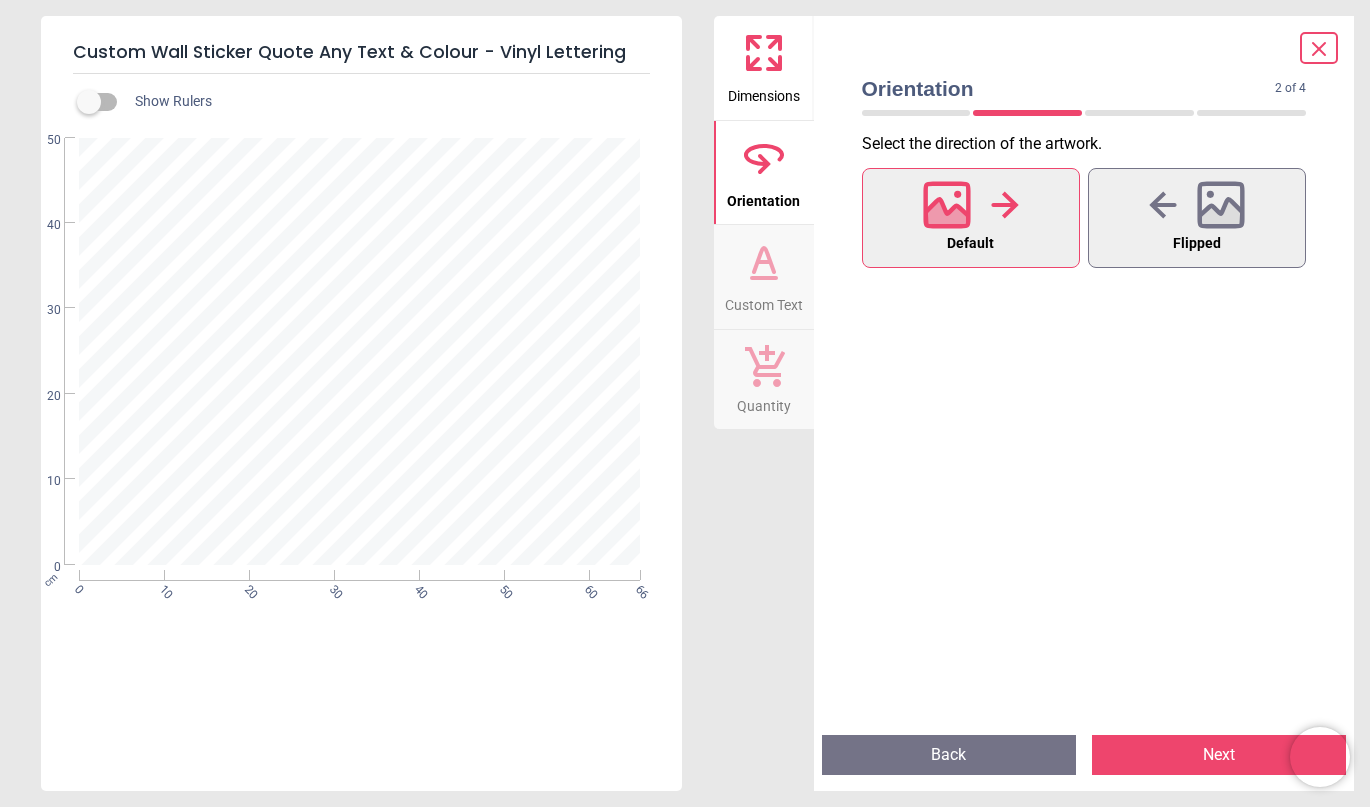 click 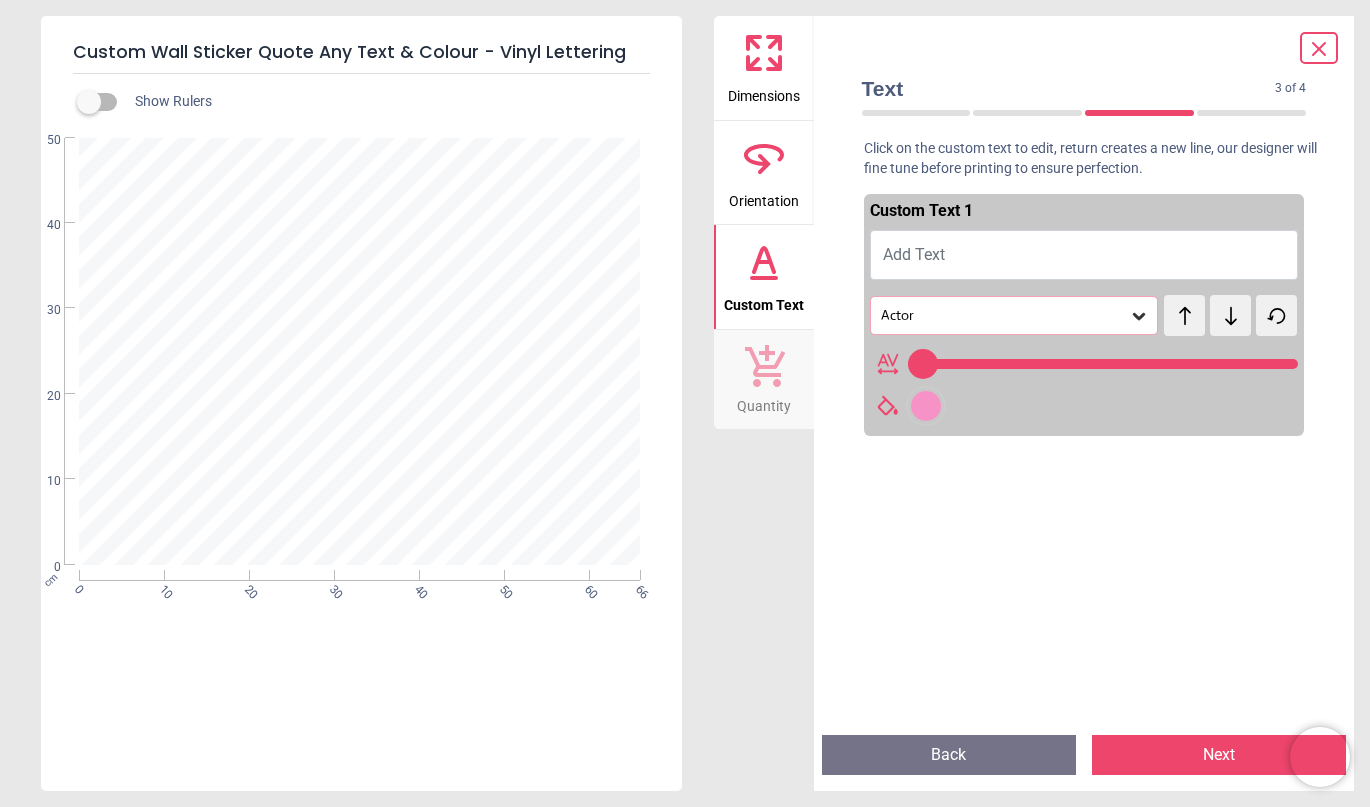 type on "**" 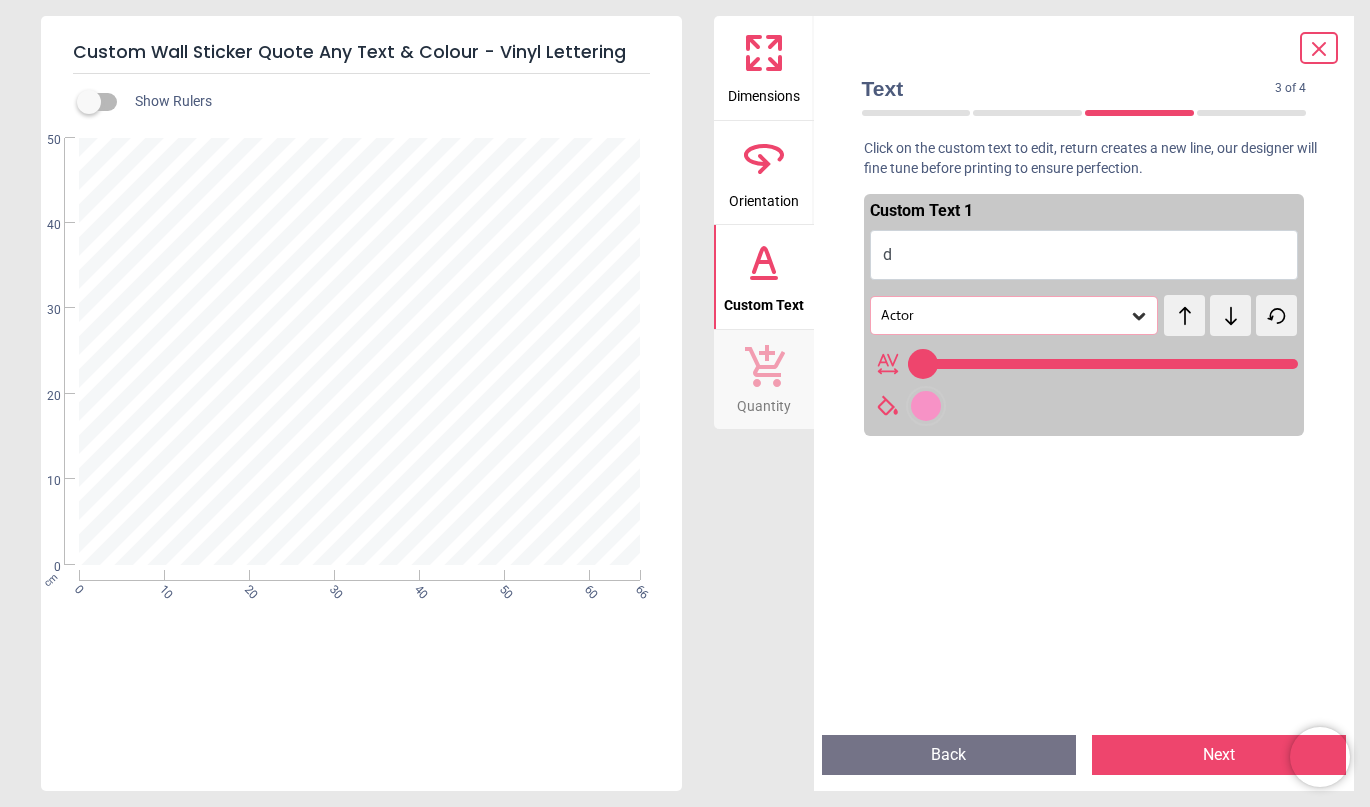 type 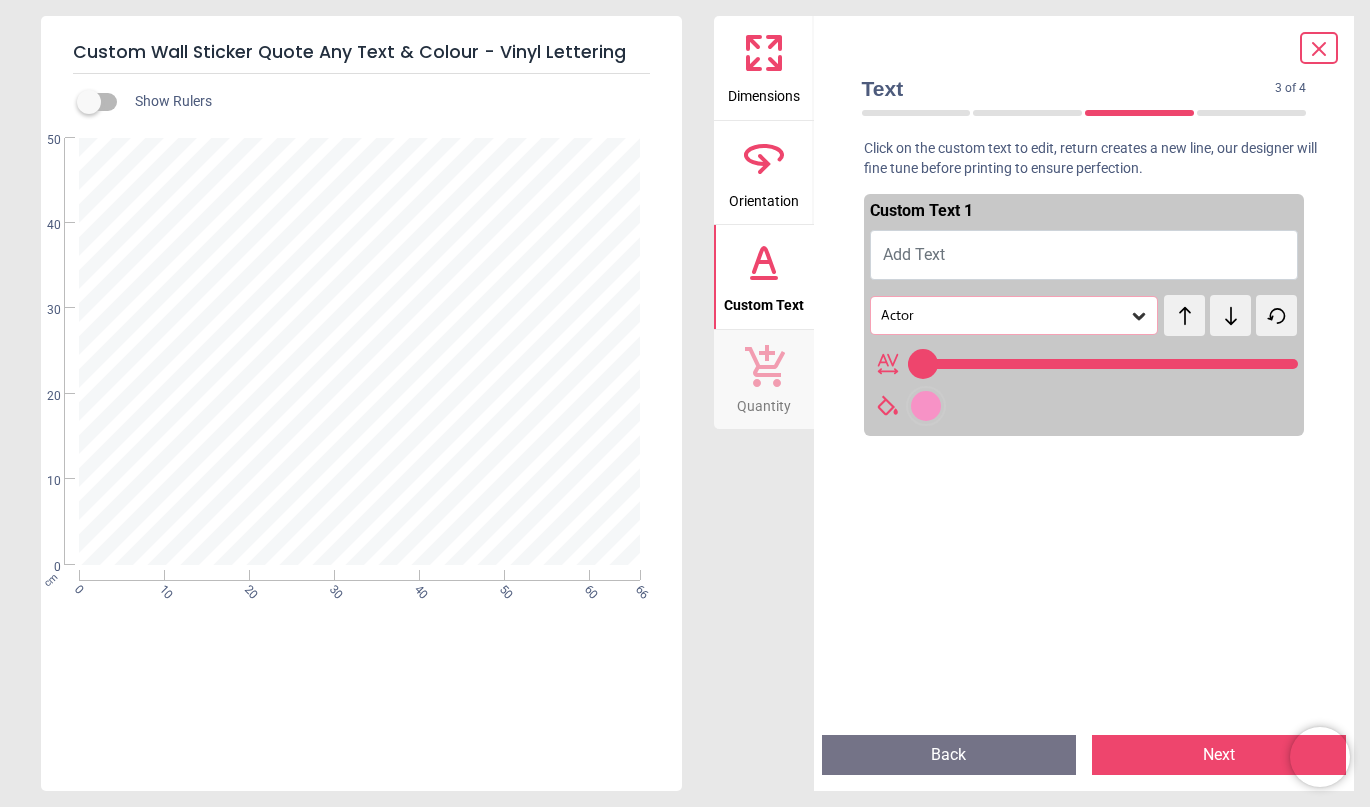 type on "***" 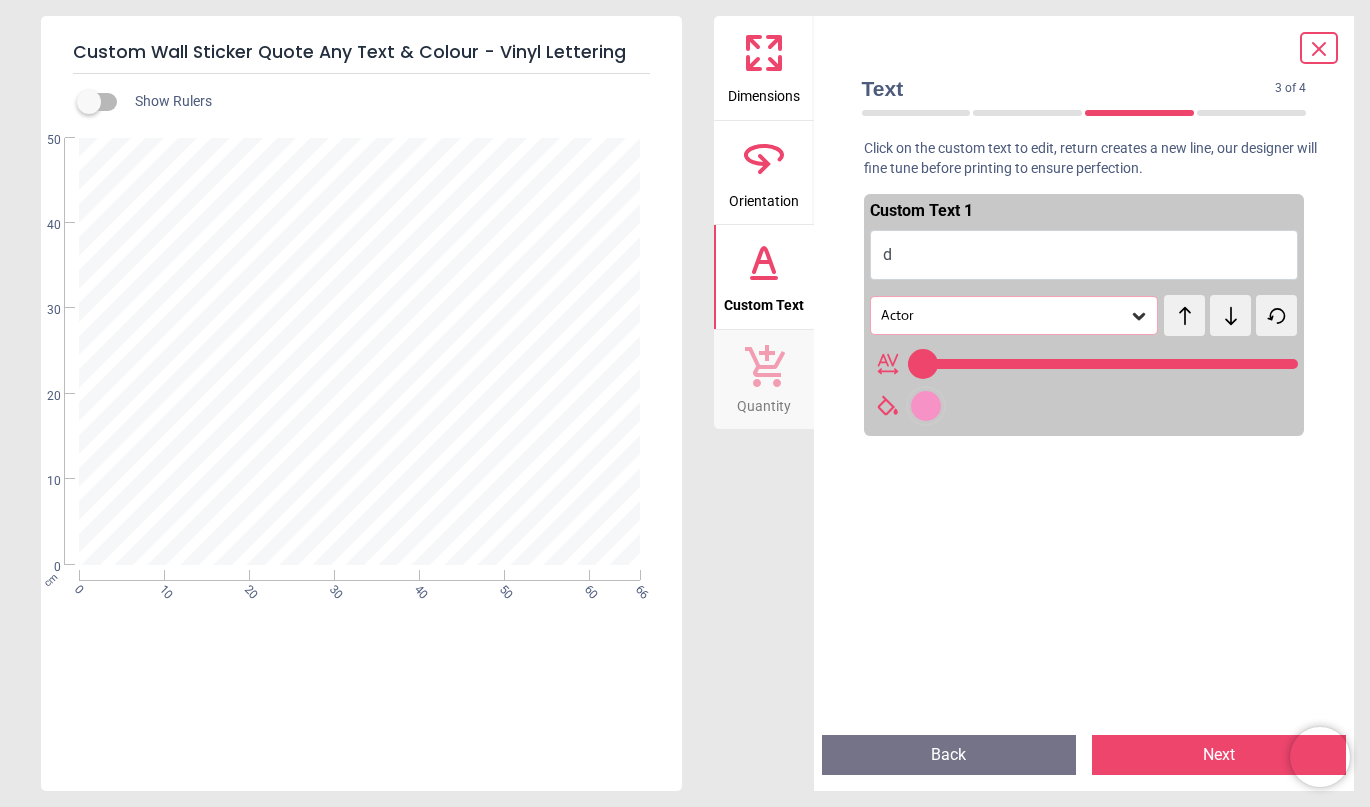 type on "*" 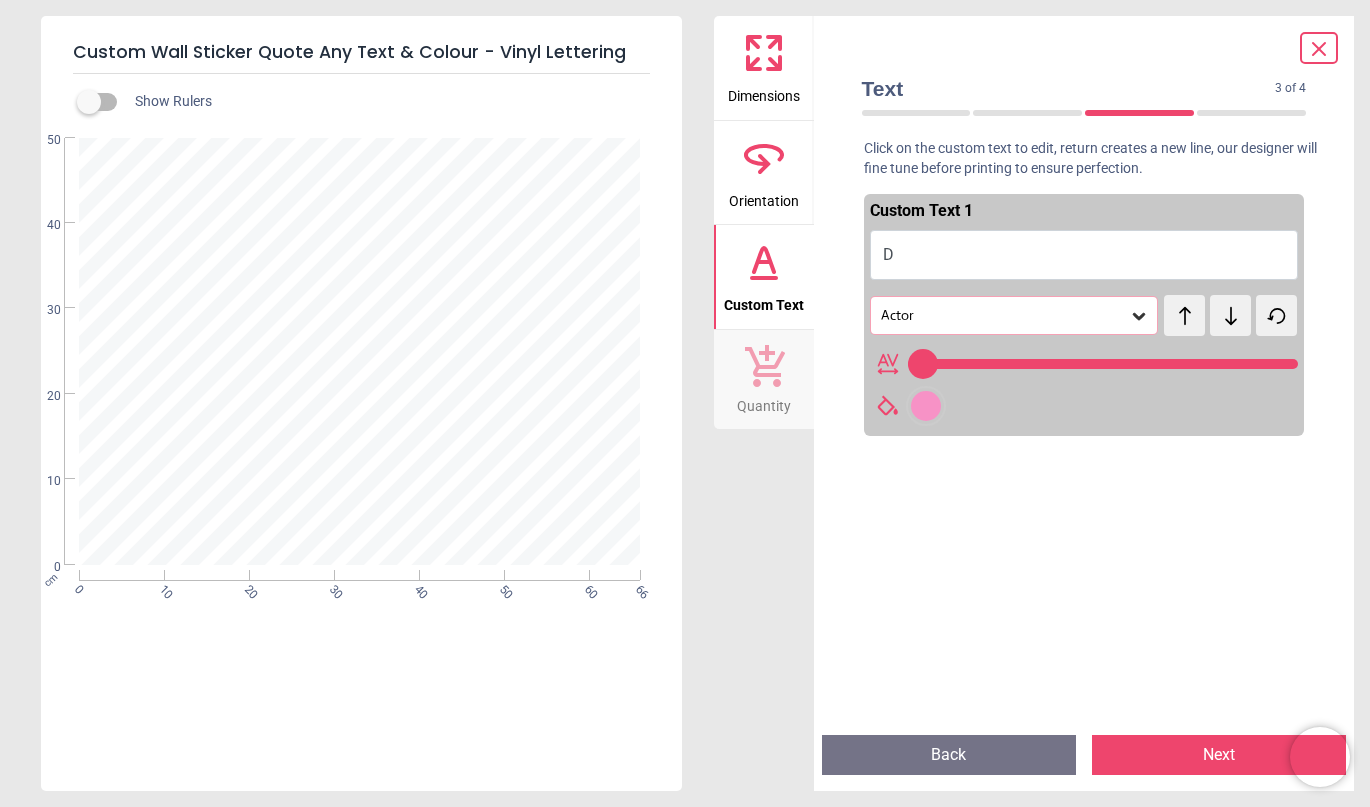 type on "**" 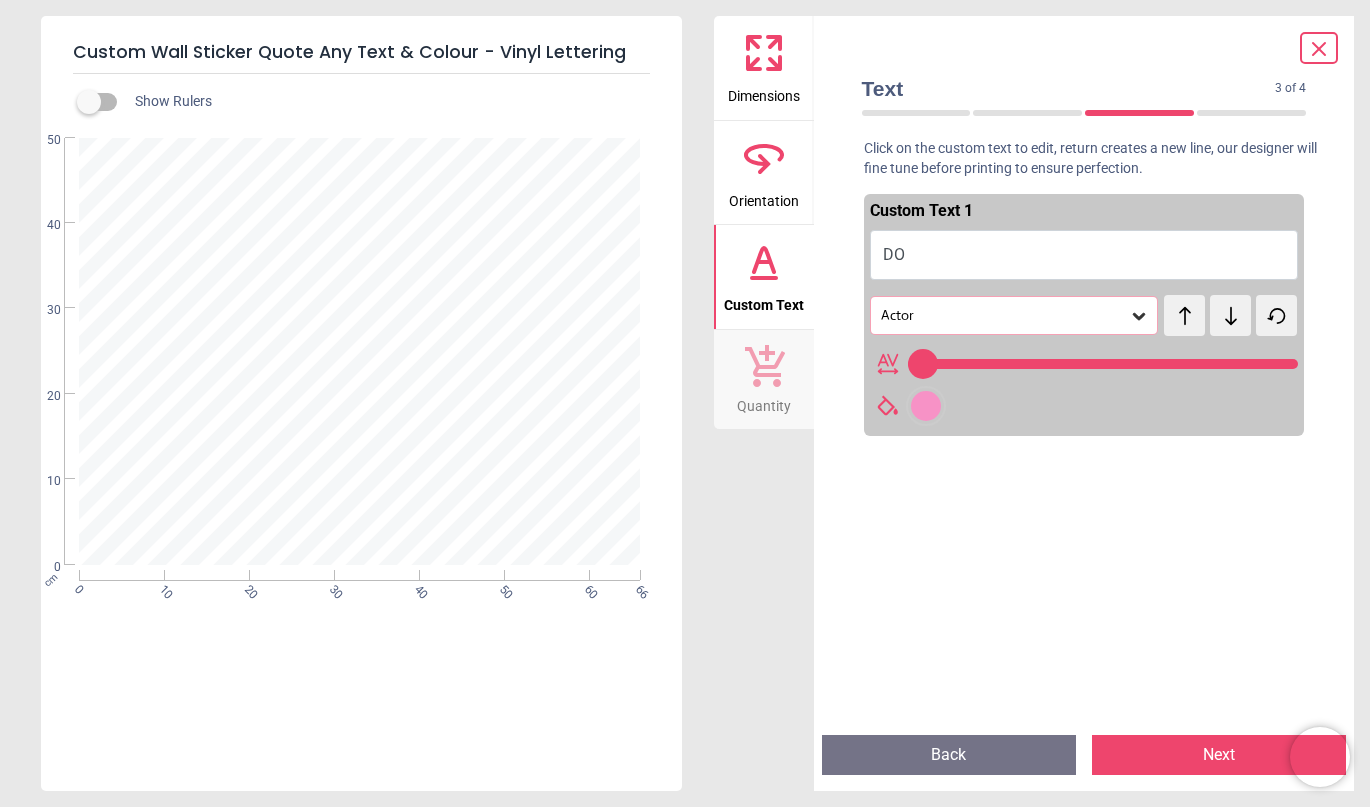 type on "**" 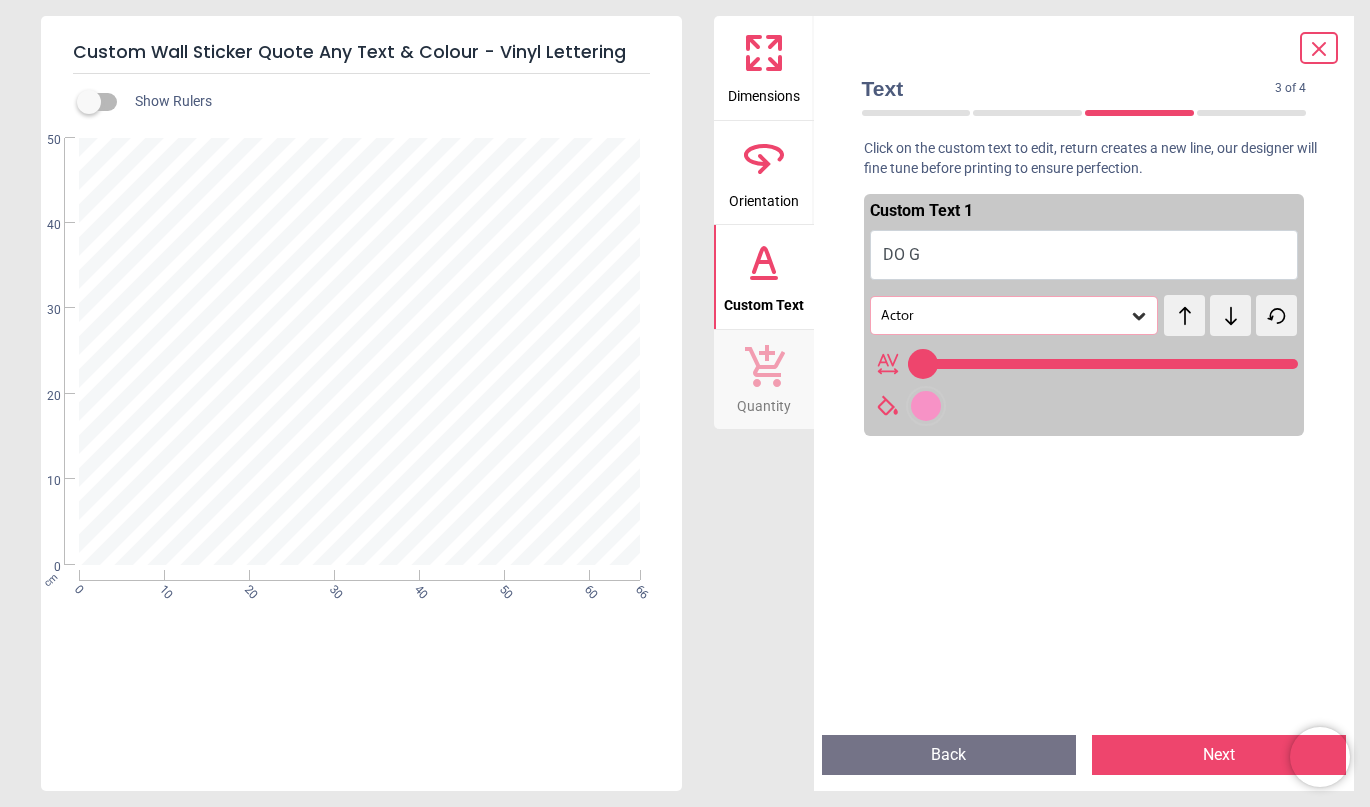 type on "*****" 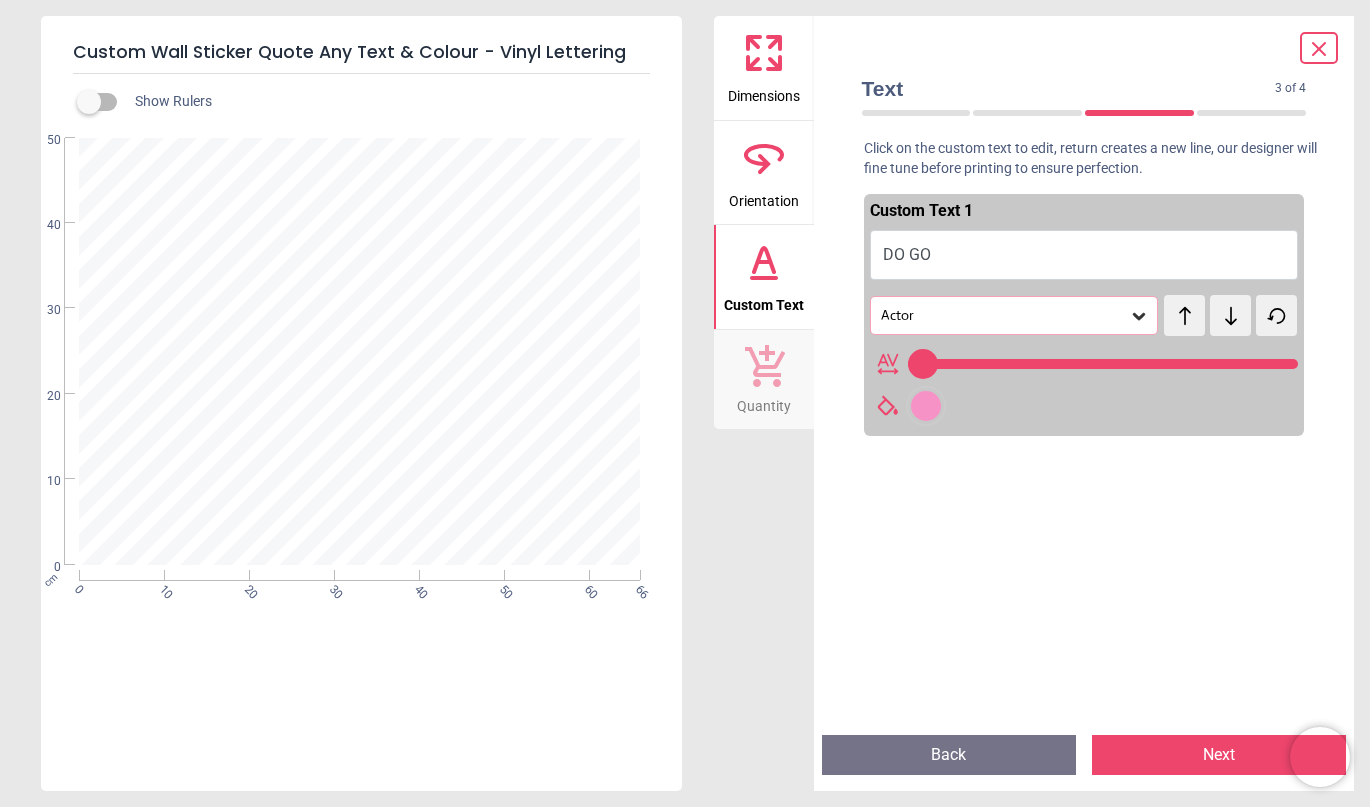 type on "******" 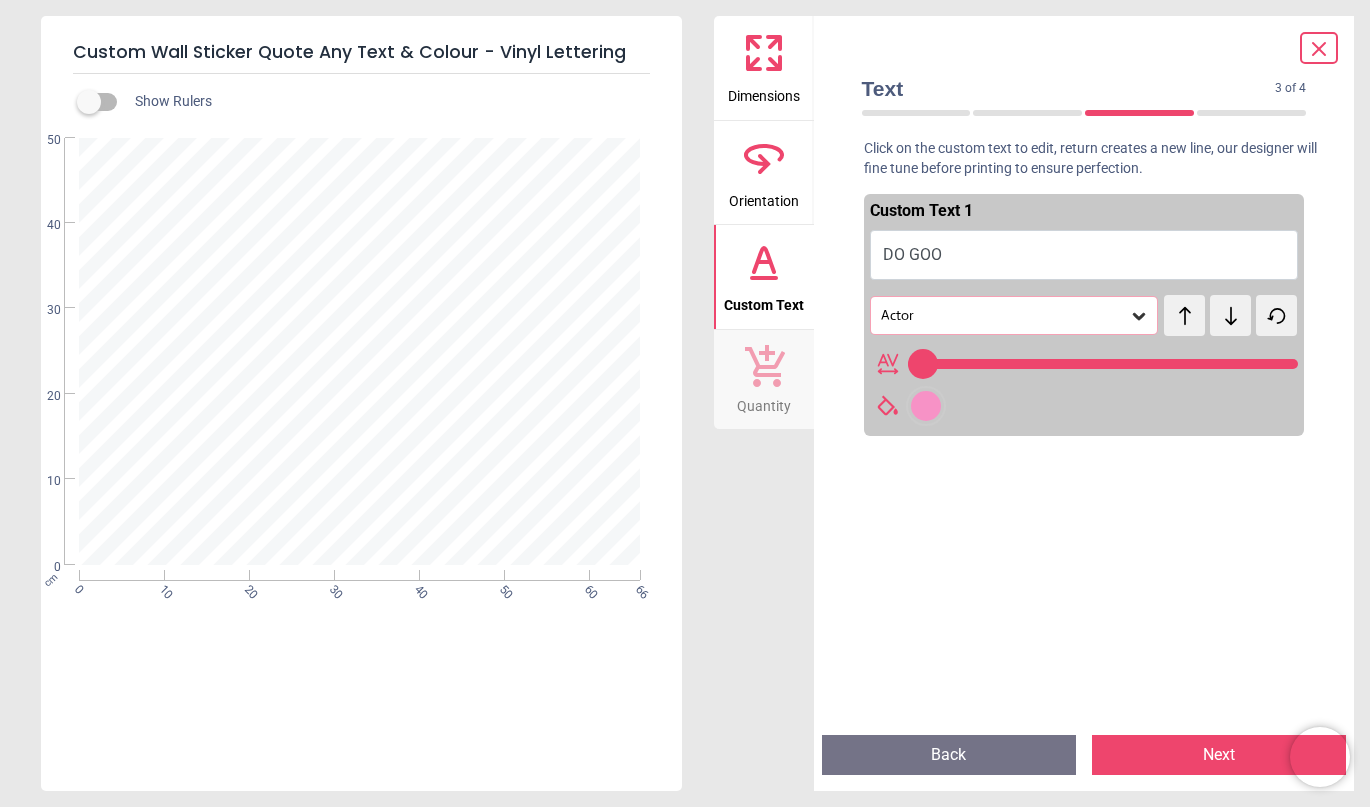 type on "*******" 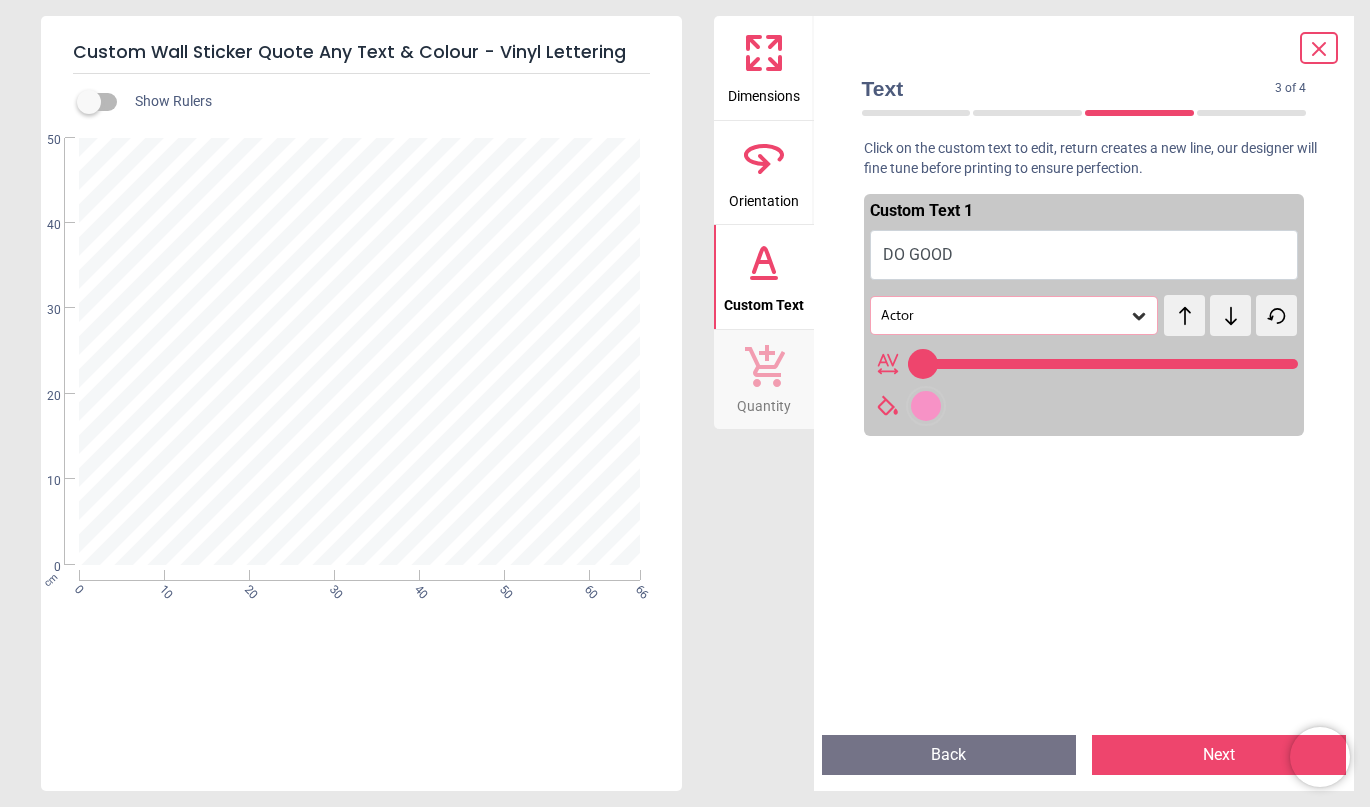 type on "*******" 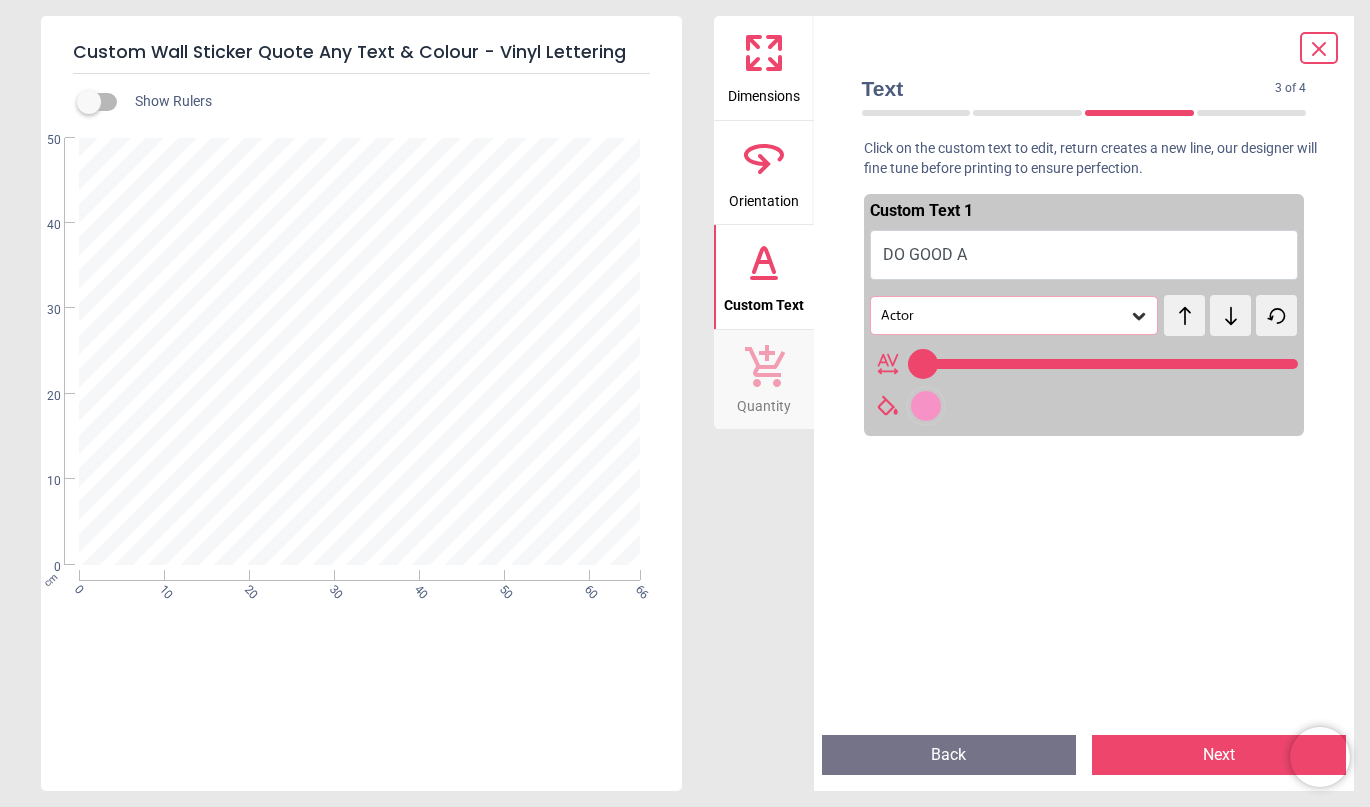 type on "**********" 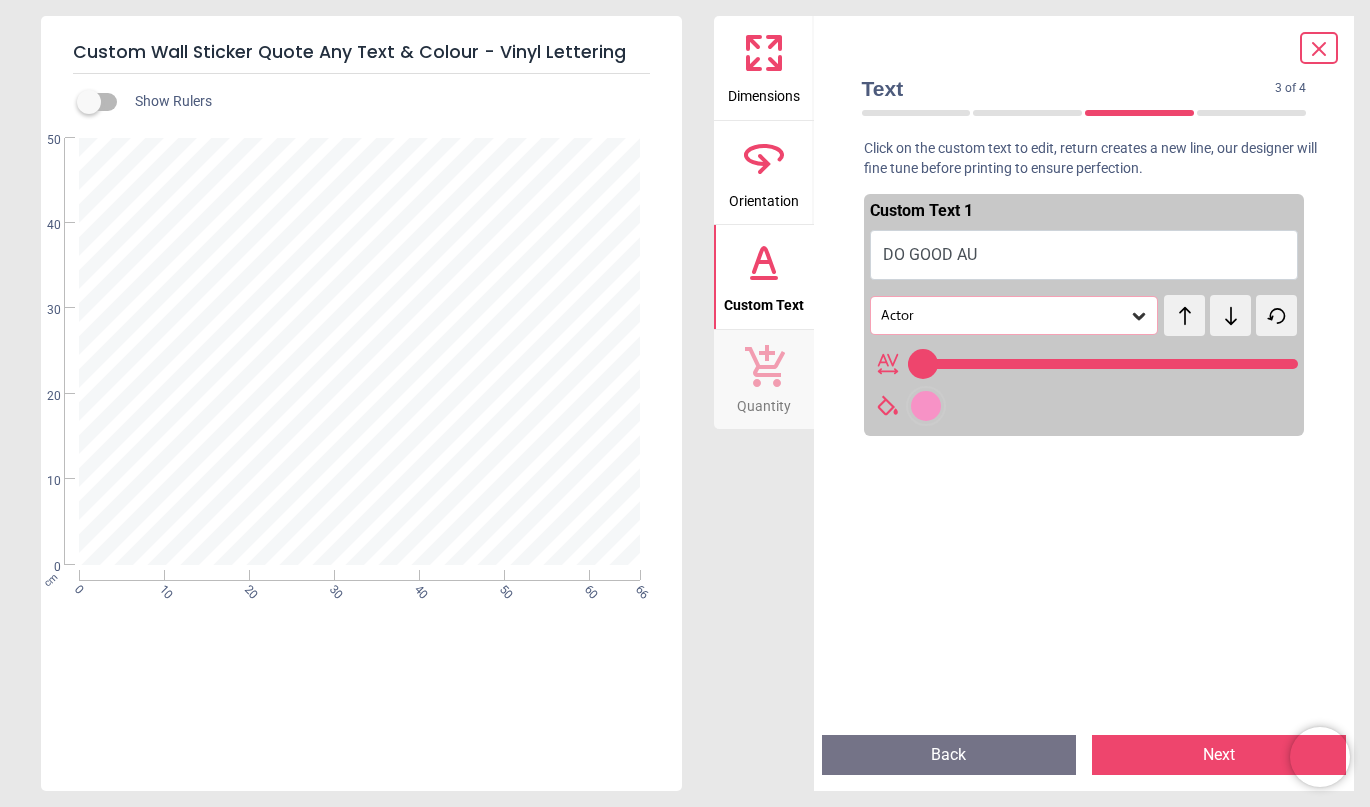 type on "**********" 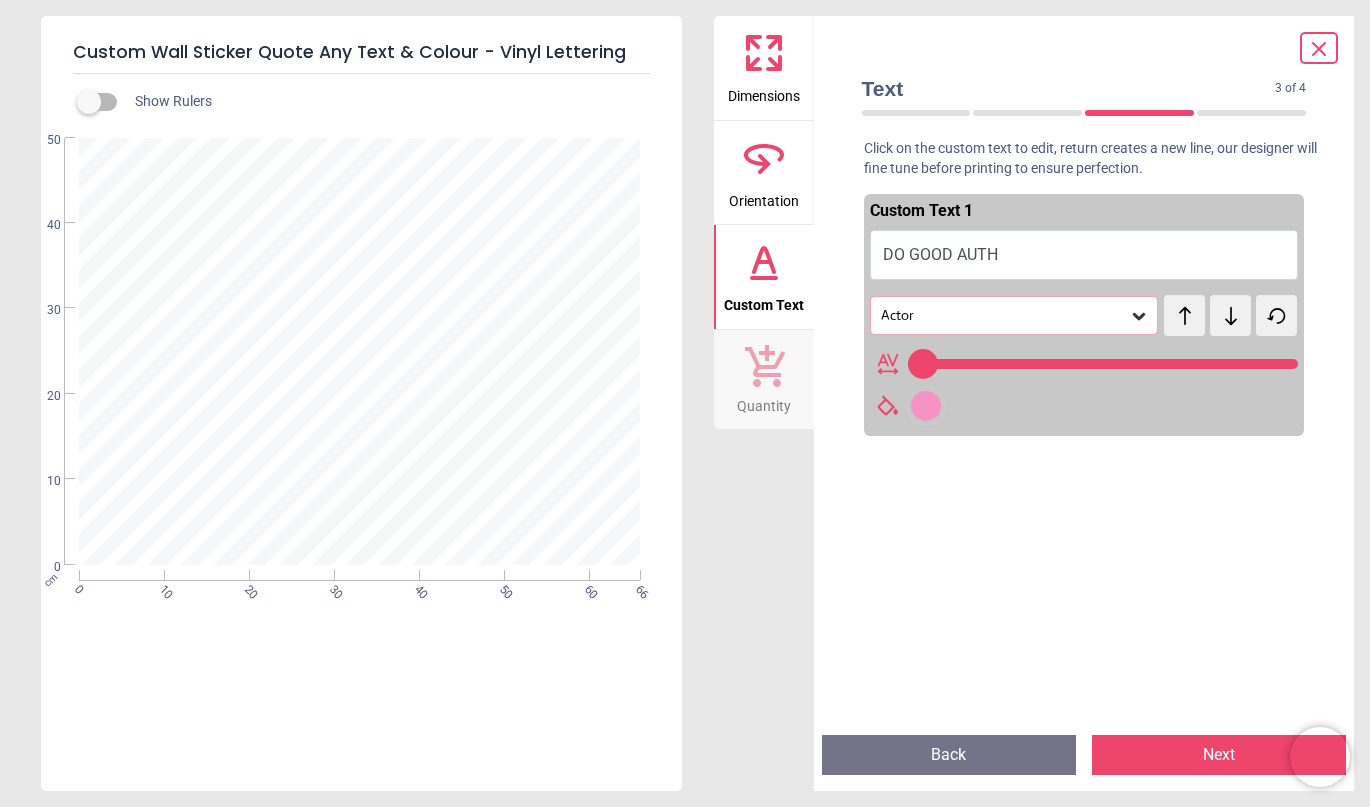 type on "**********" 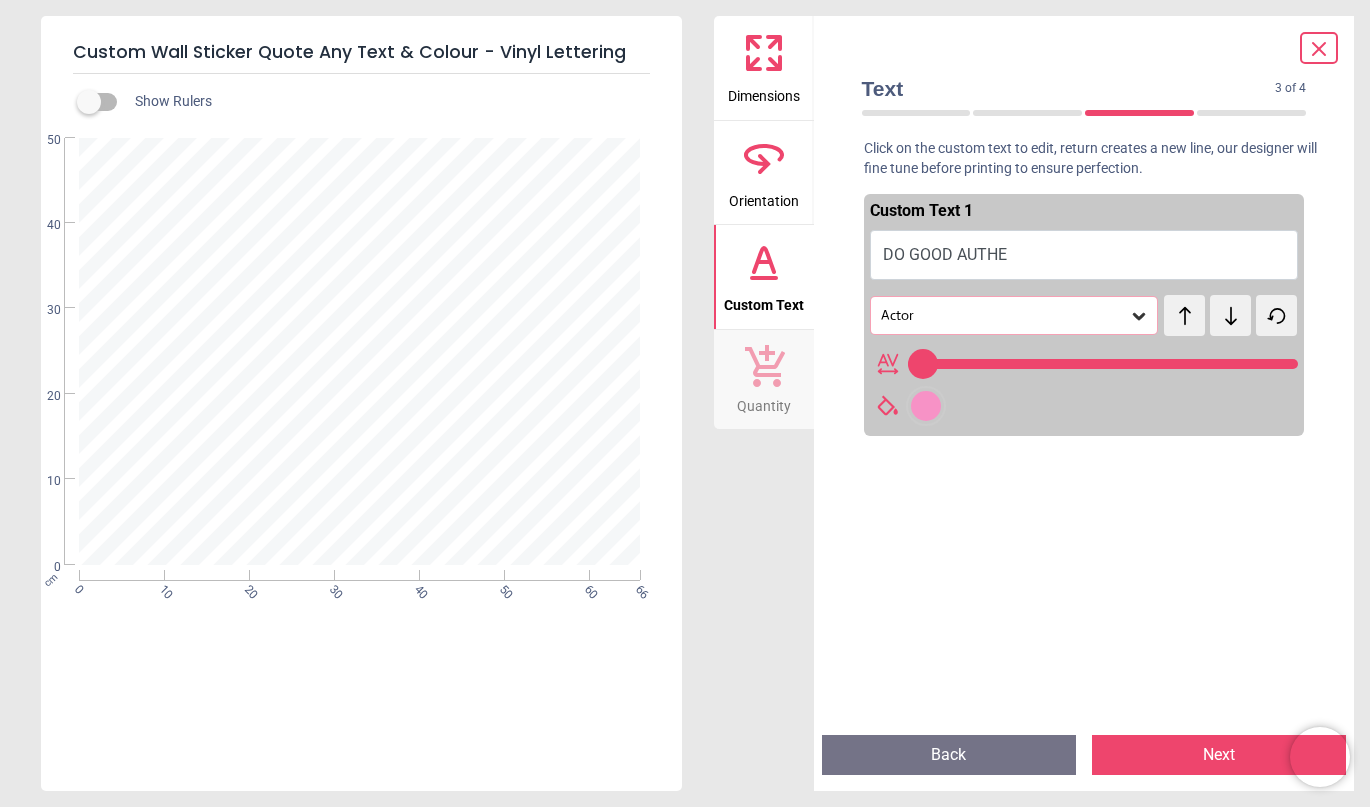 type on "**********" 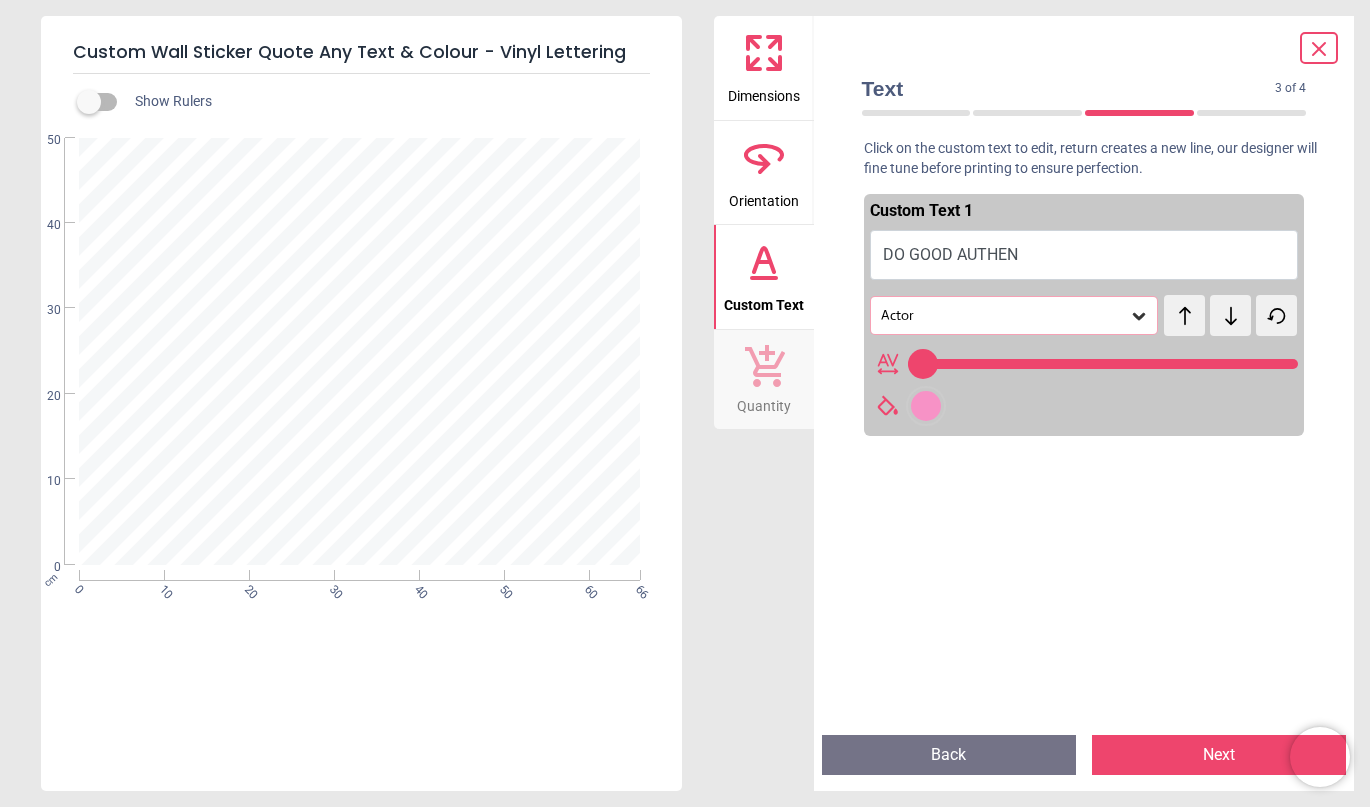 type on "**********" 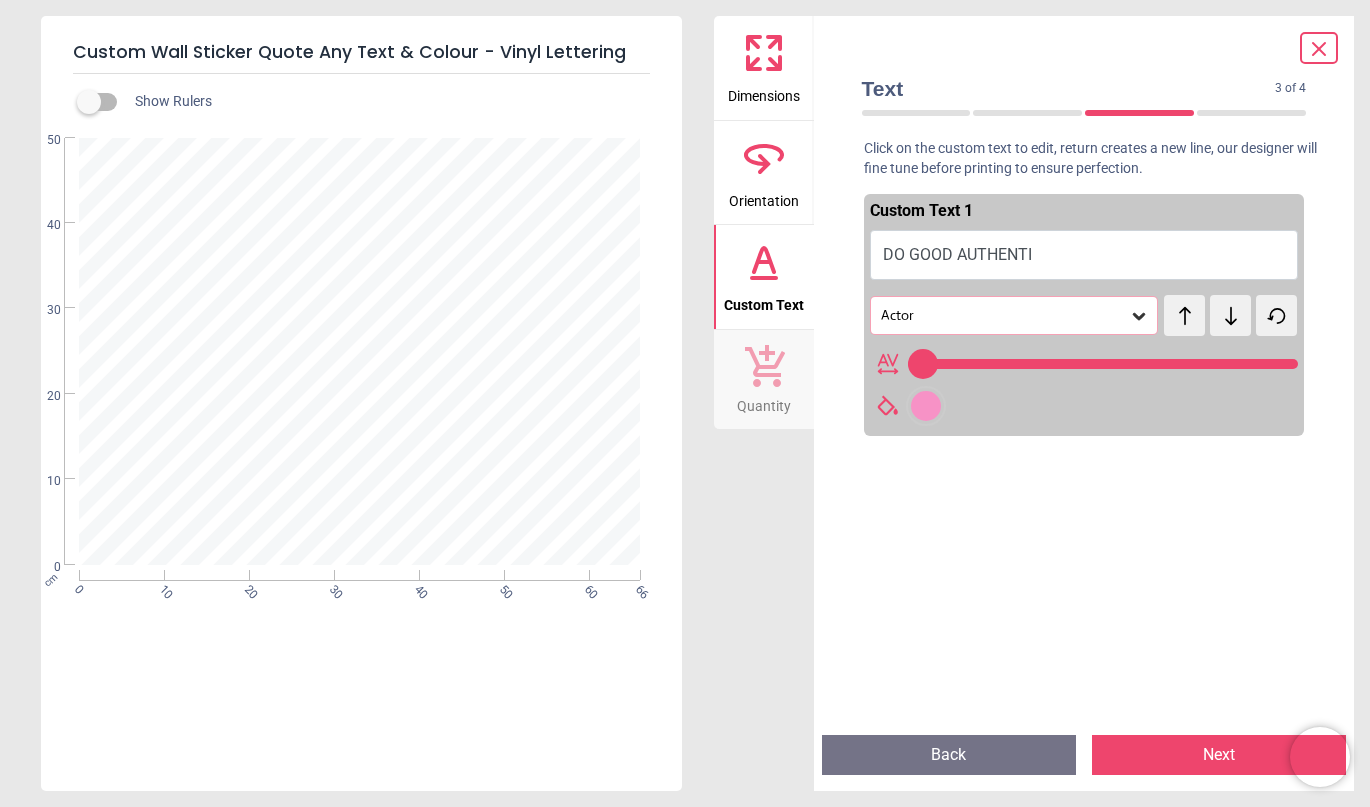 type on "**********" 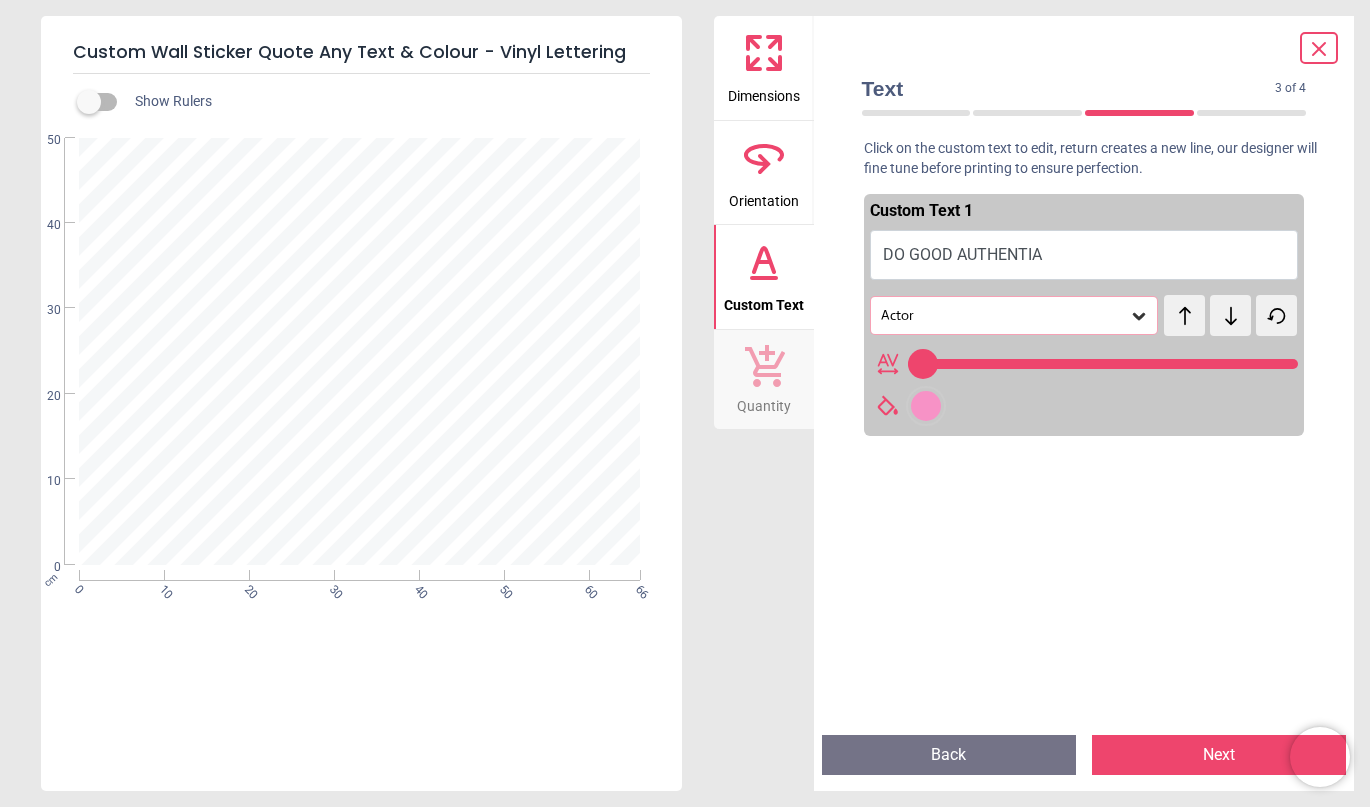type on "**********" 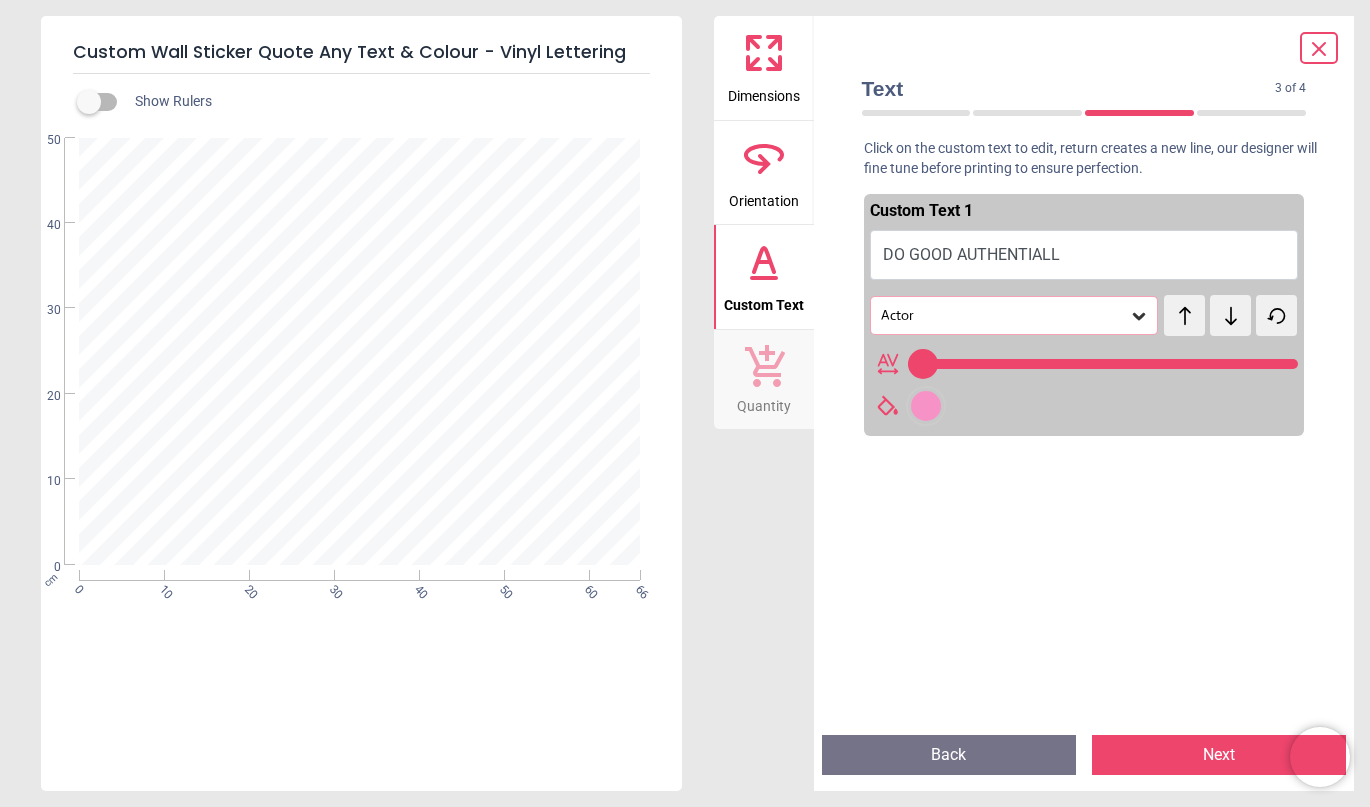 scroll, scrollTop: 3, scrollLeft: 0, axis: vertical 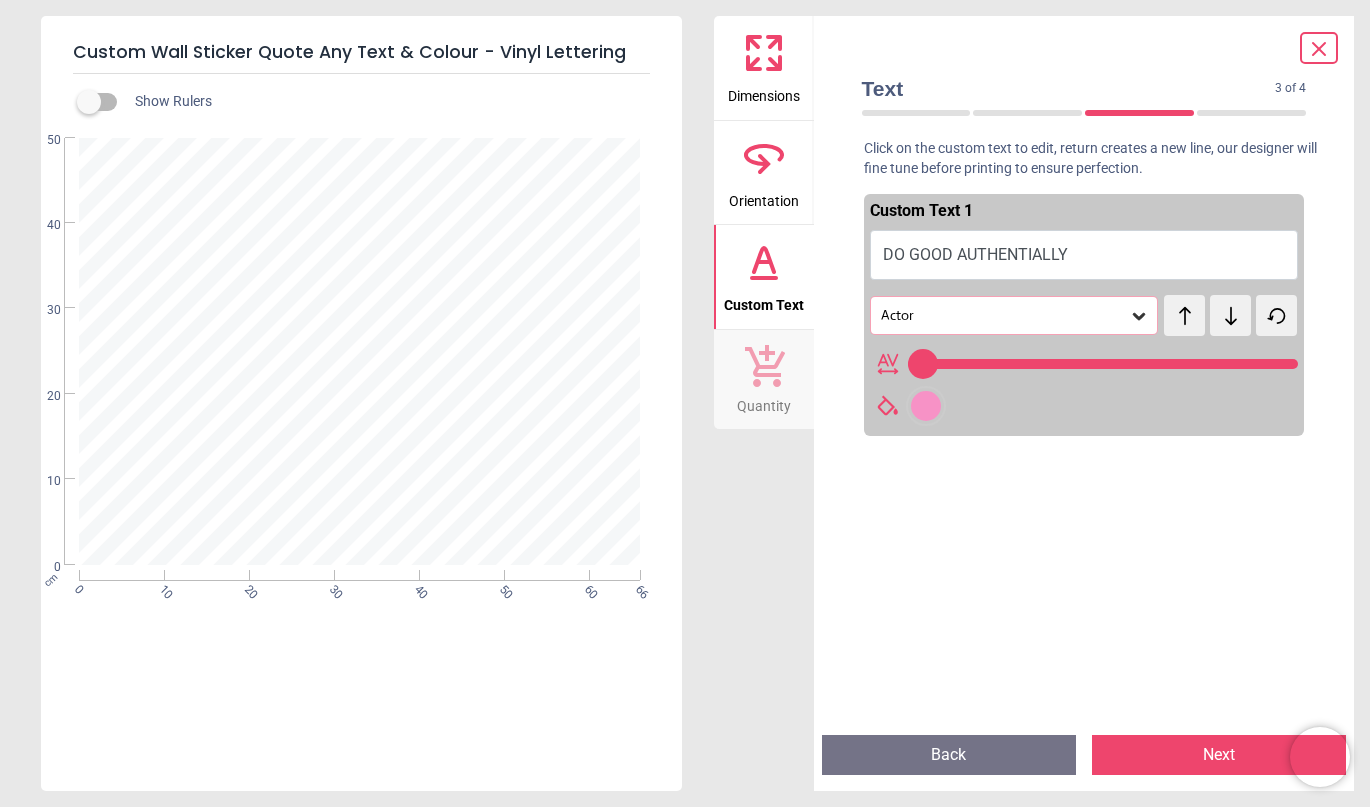 type on "**********" 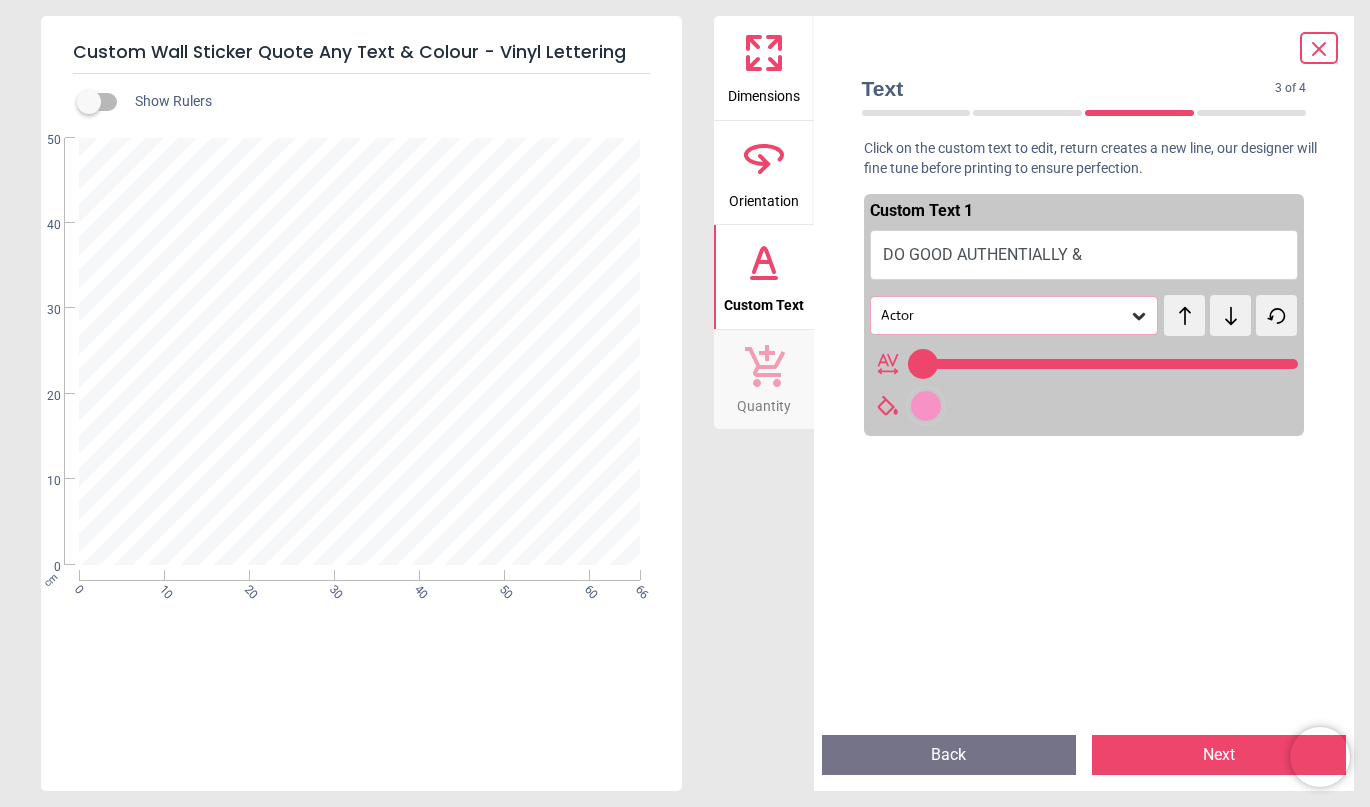 type on "**********" 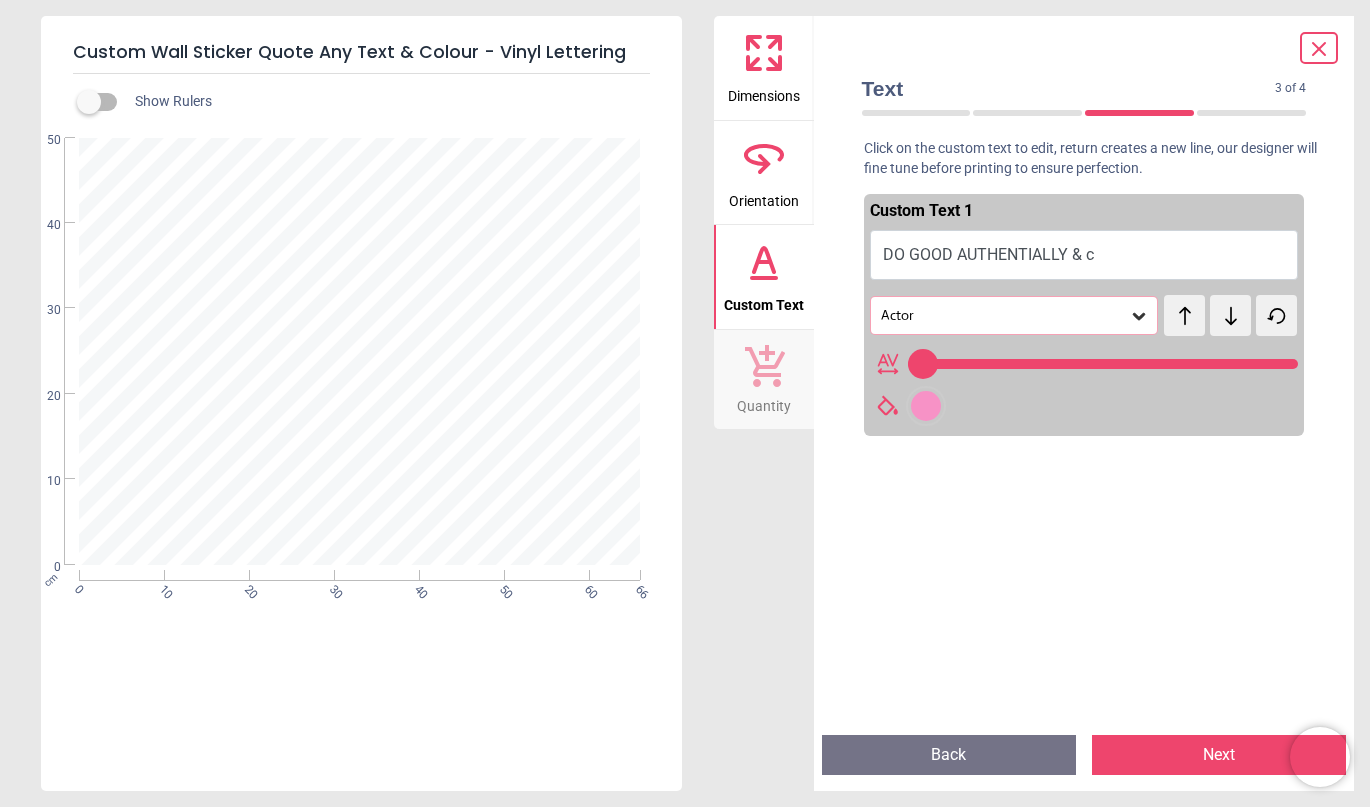 type on "**********" 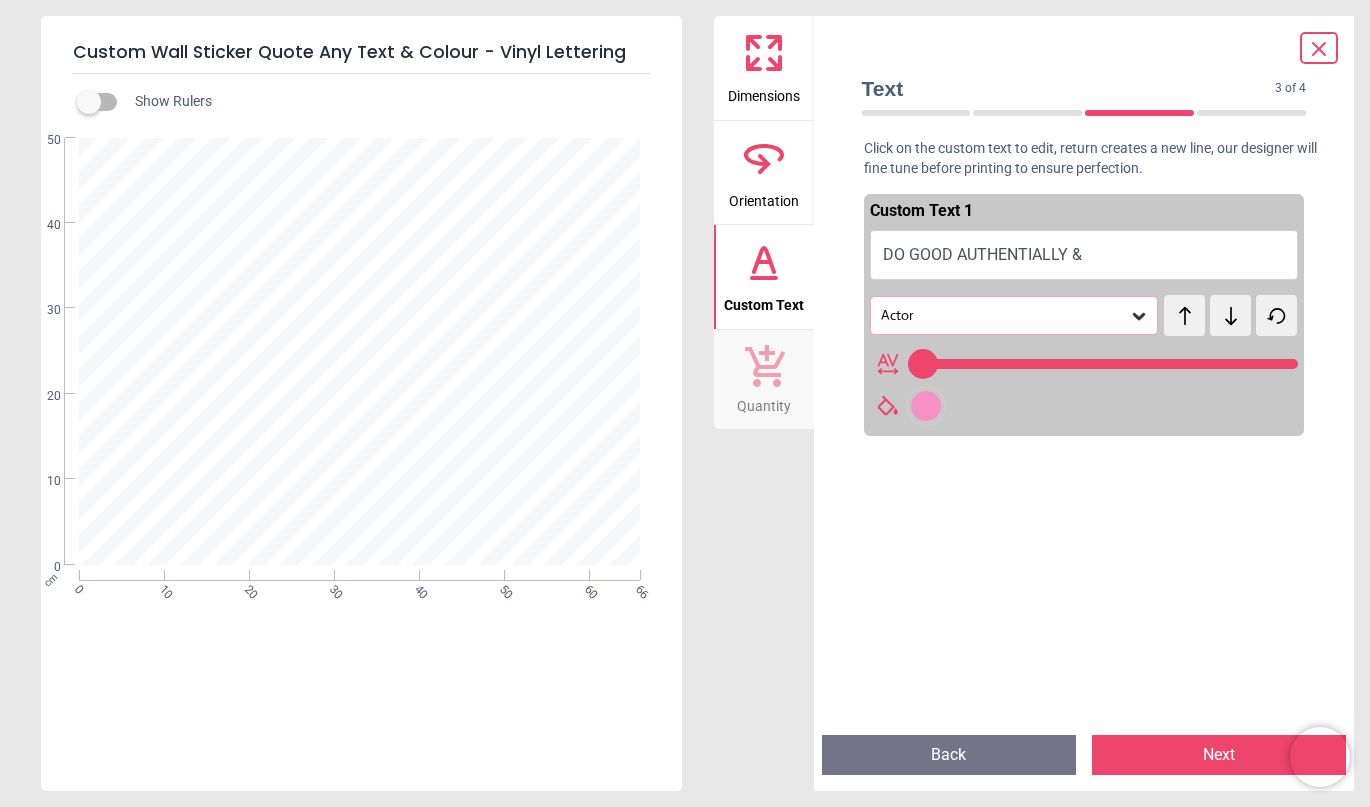 type on "**********" 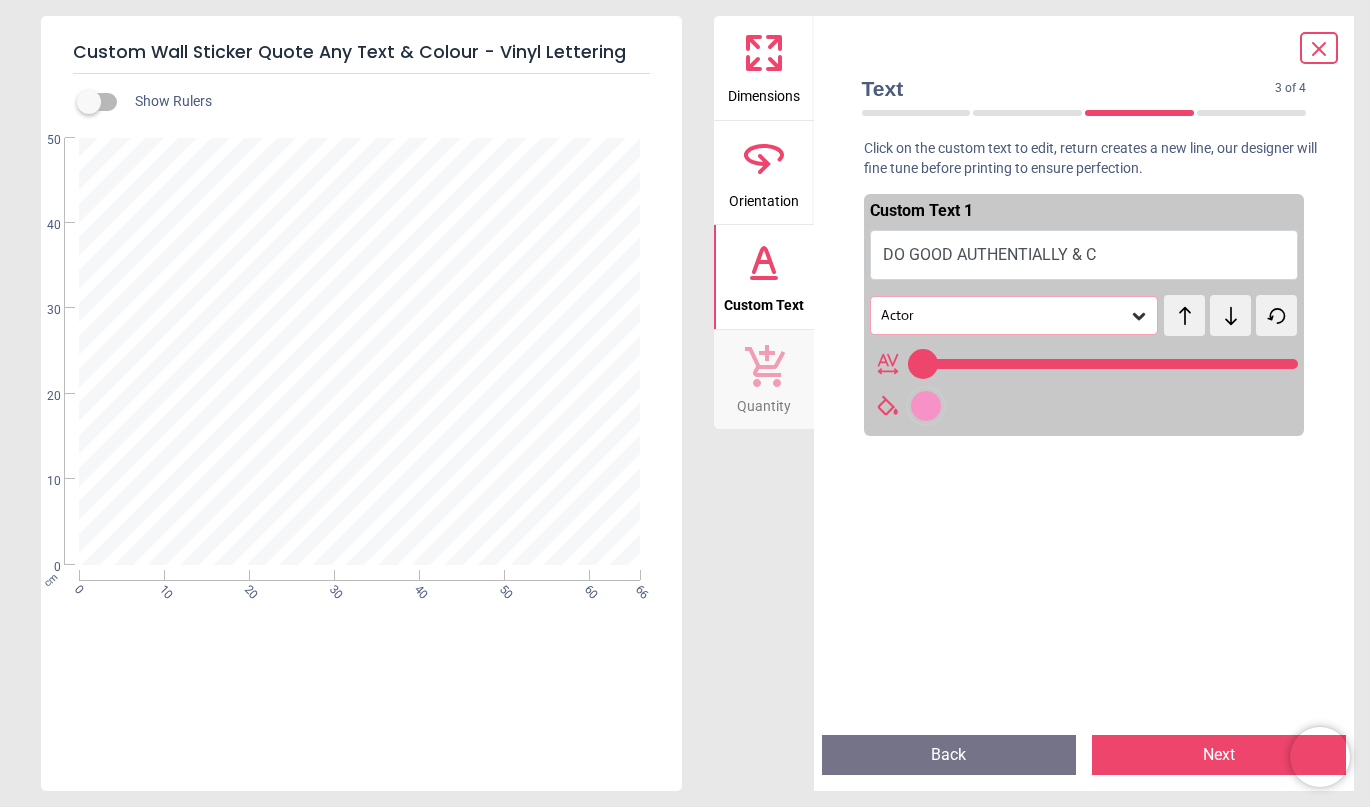 scroll, scrollTop: 1, scrollLeft: 0, axis: vertical 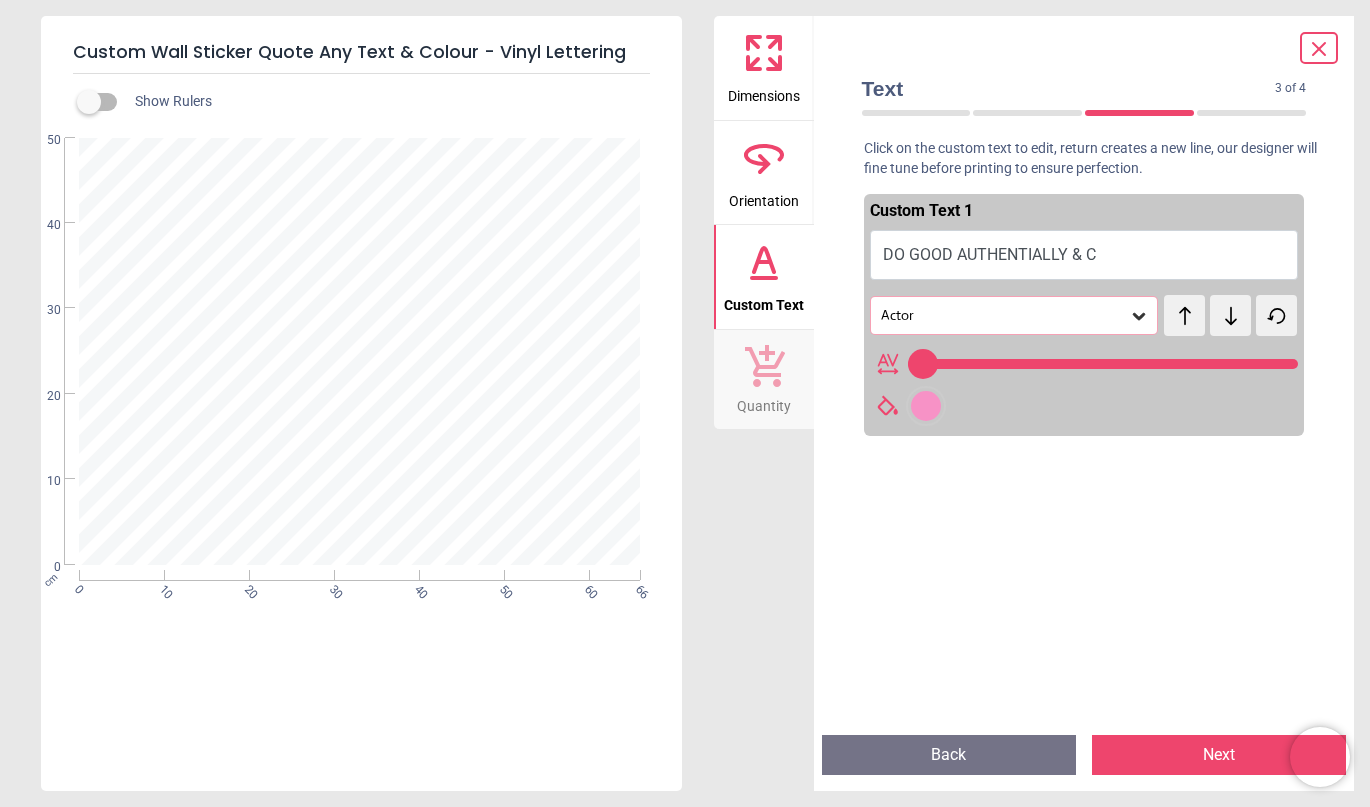 click on "**********" at bounding box center [360, 351] 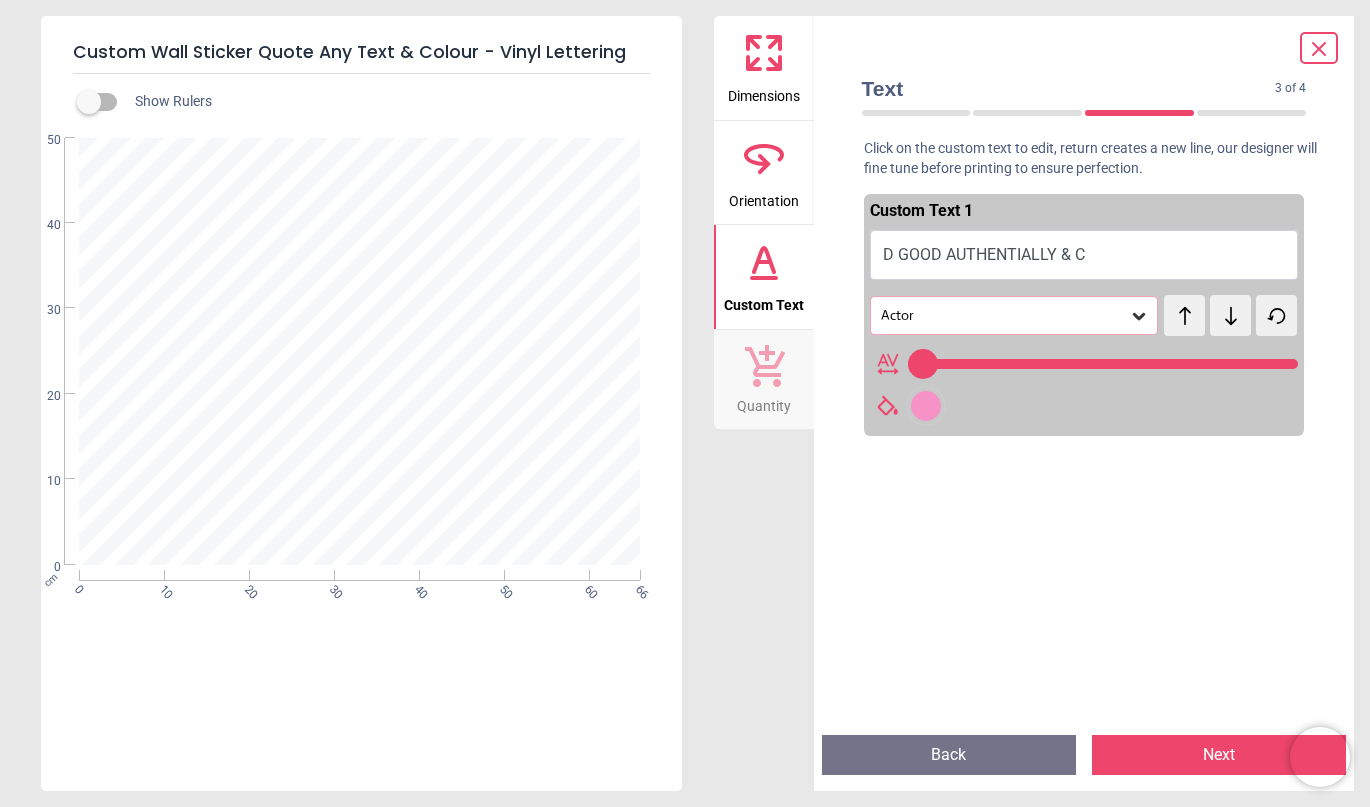 type on "**********" 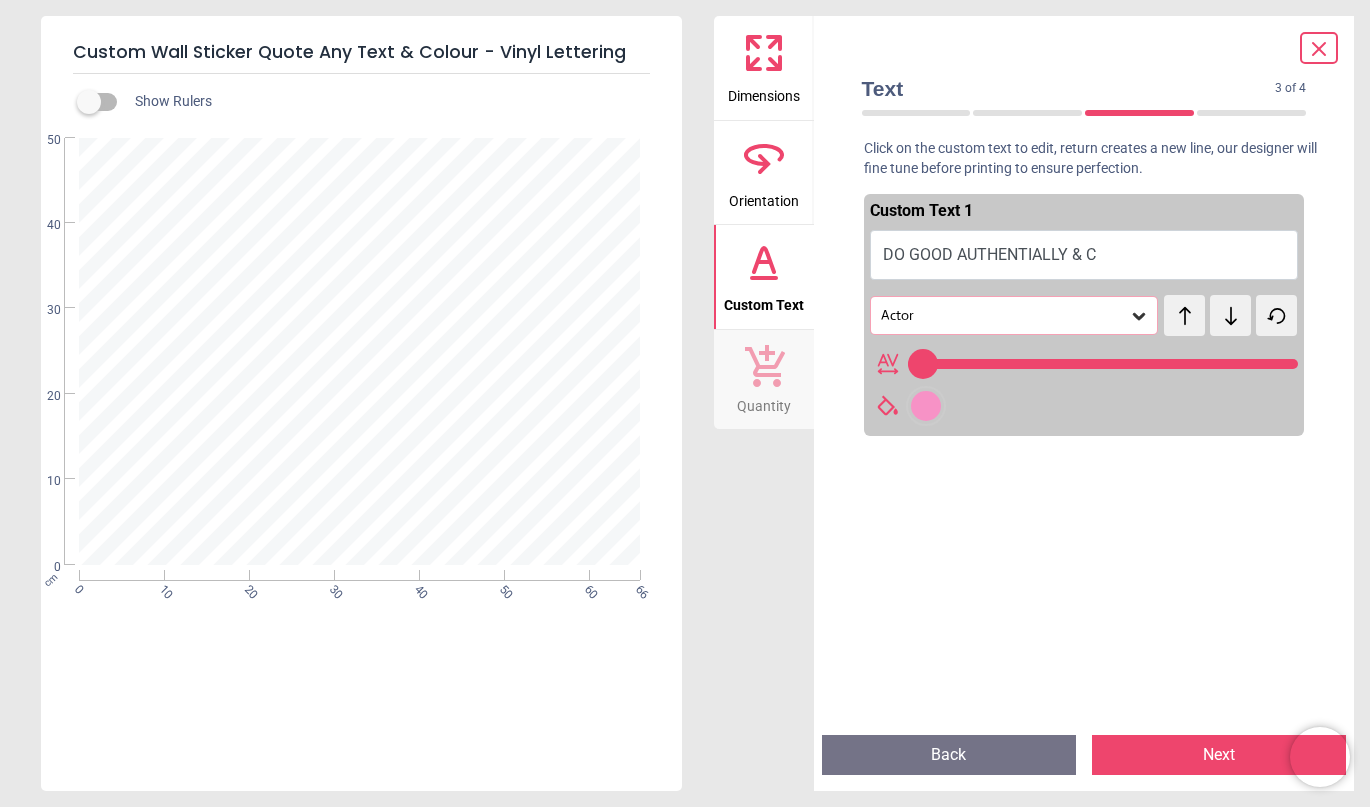type on "**********" 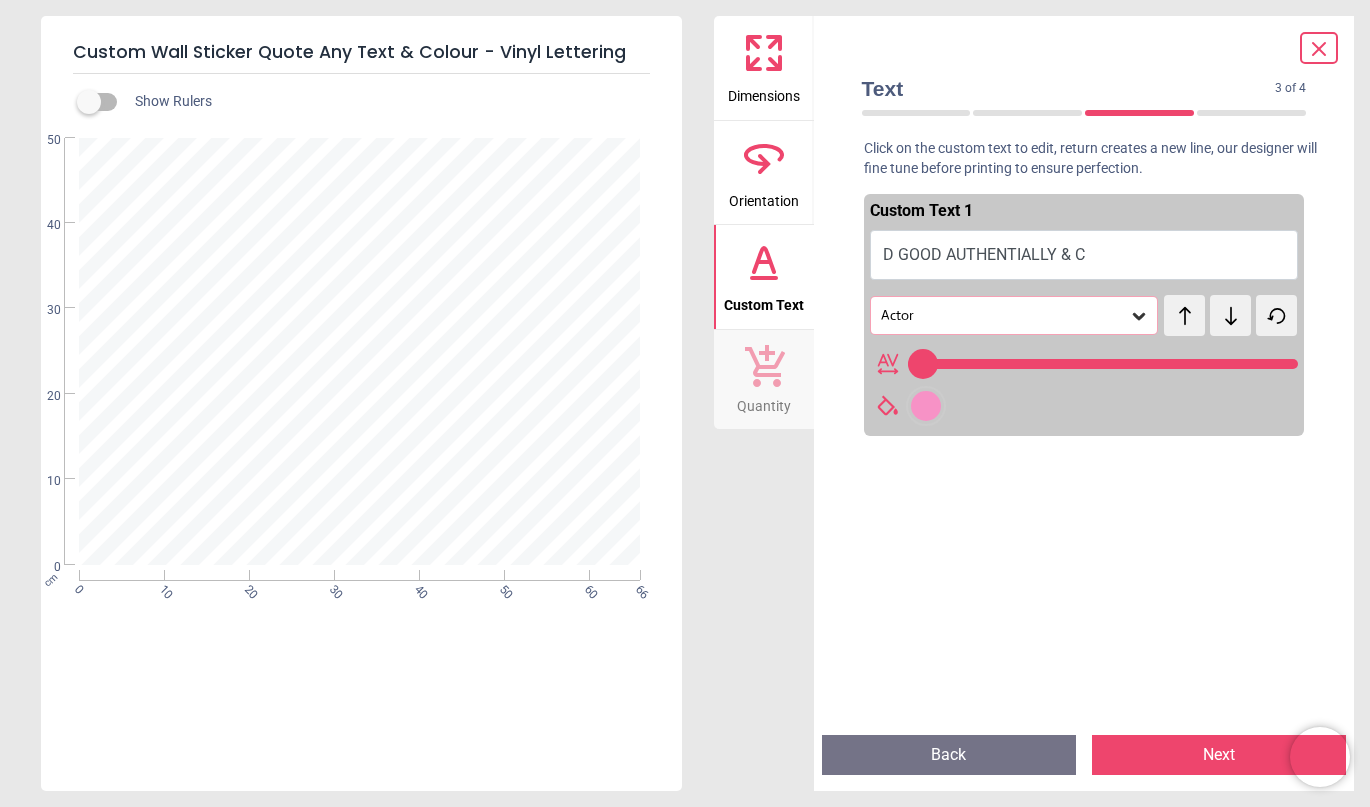 type on "**********" 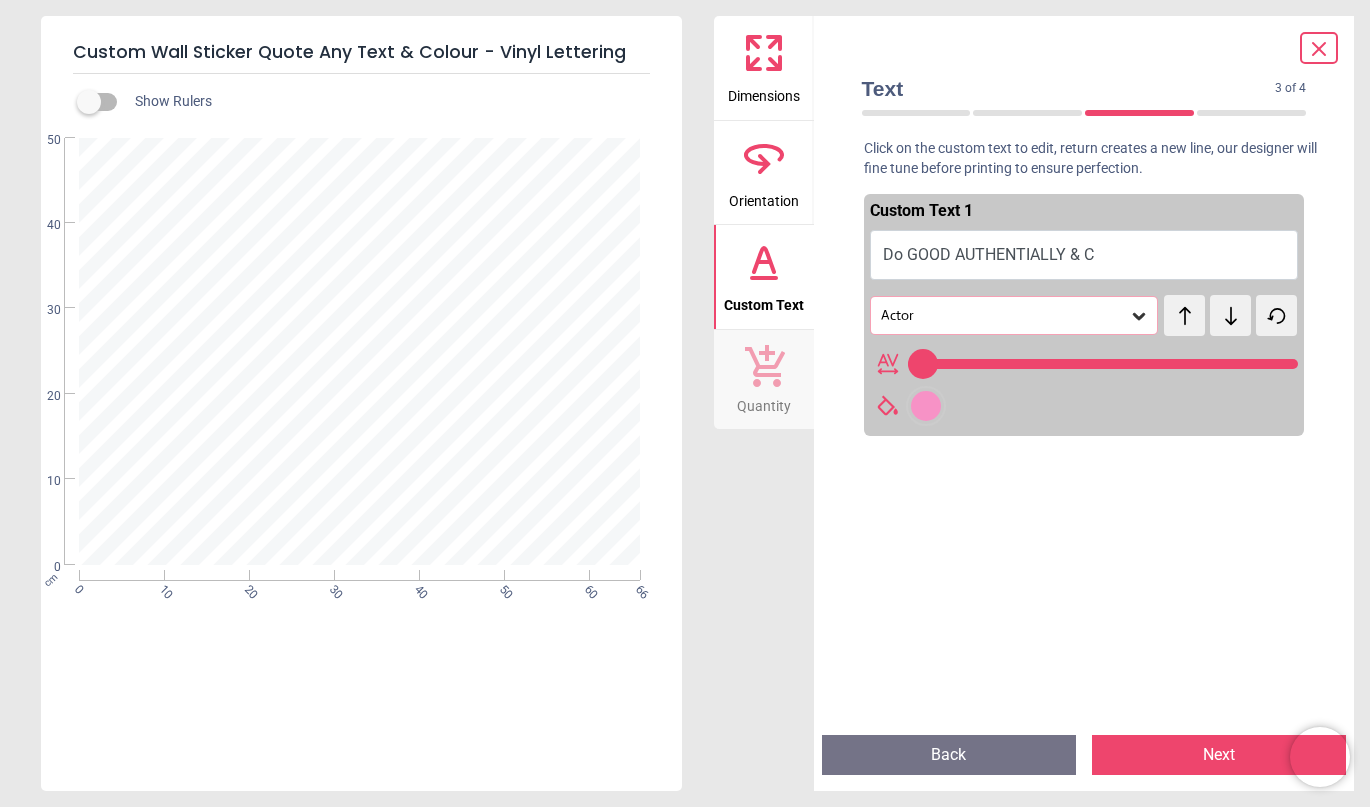 click on "**********" at bounding box center [360, 351] 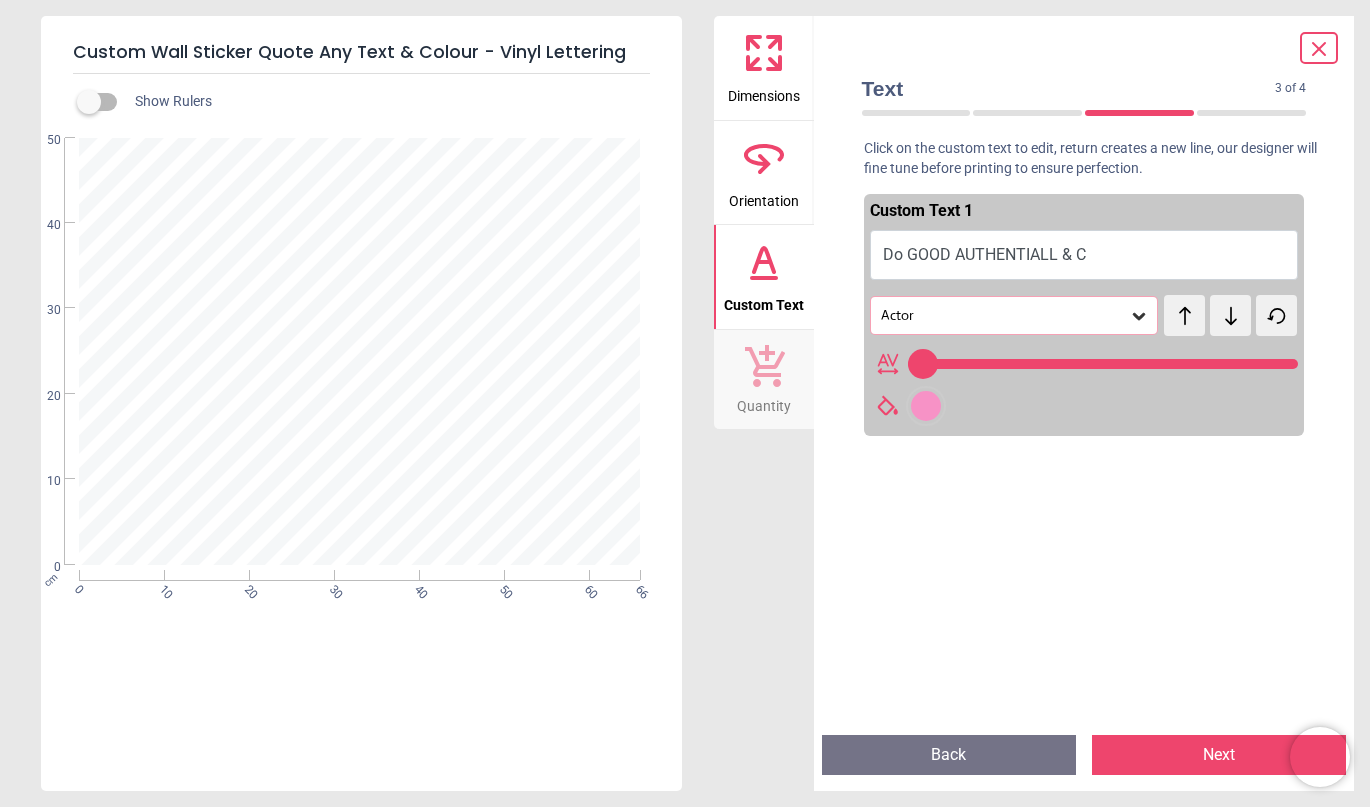 type on "**********" 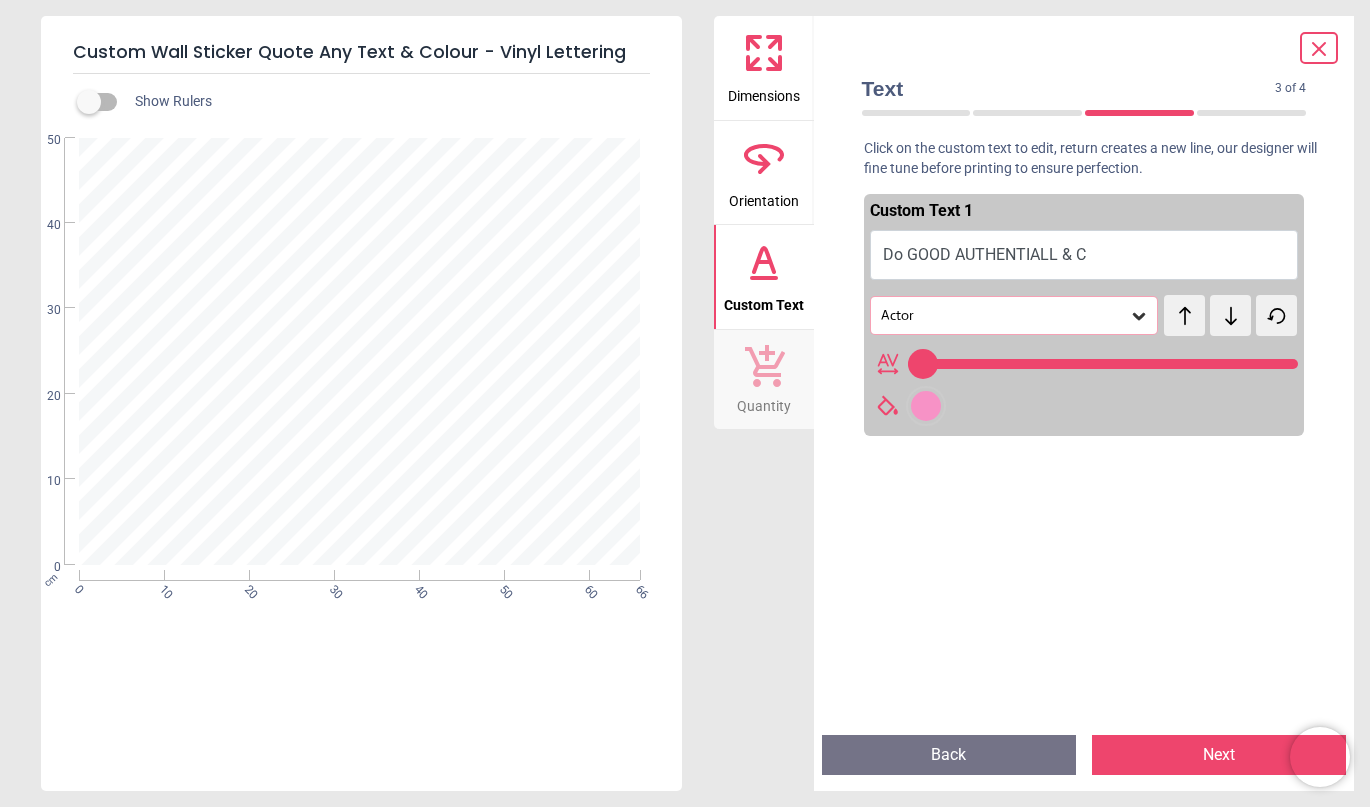 type on "**" 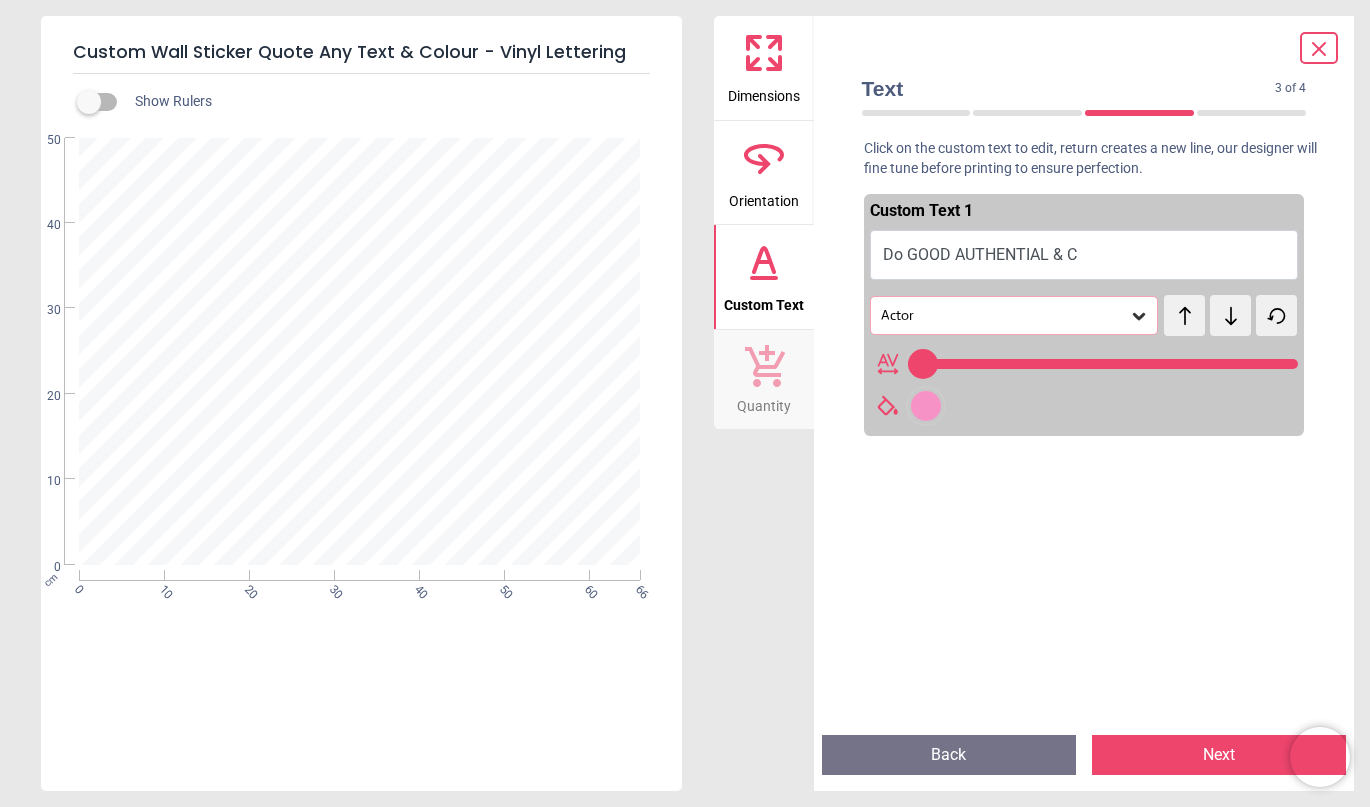 type on "**********" 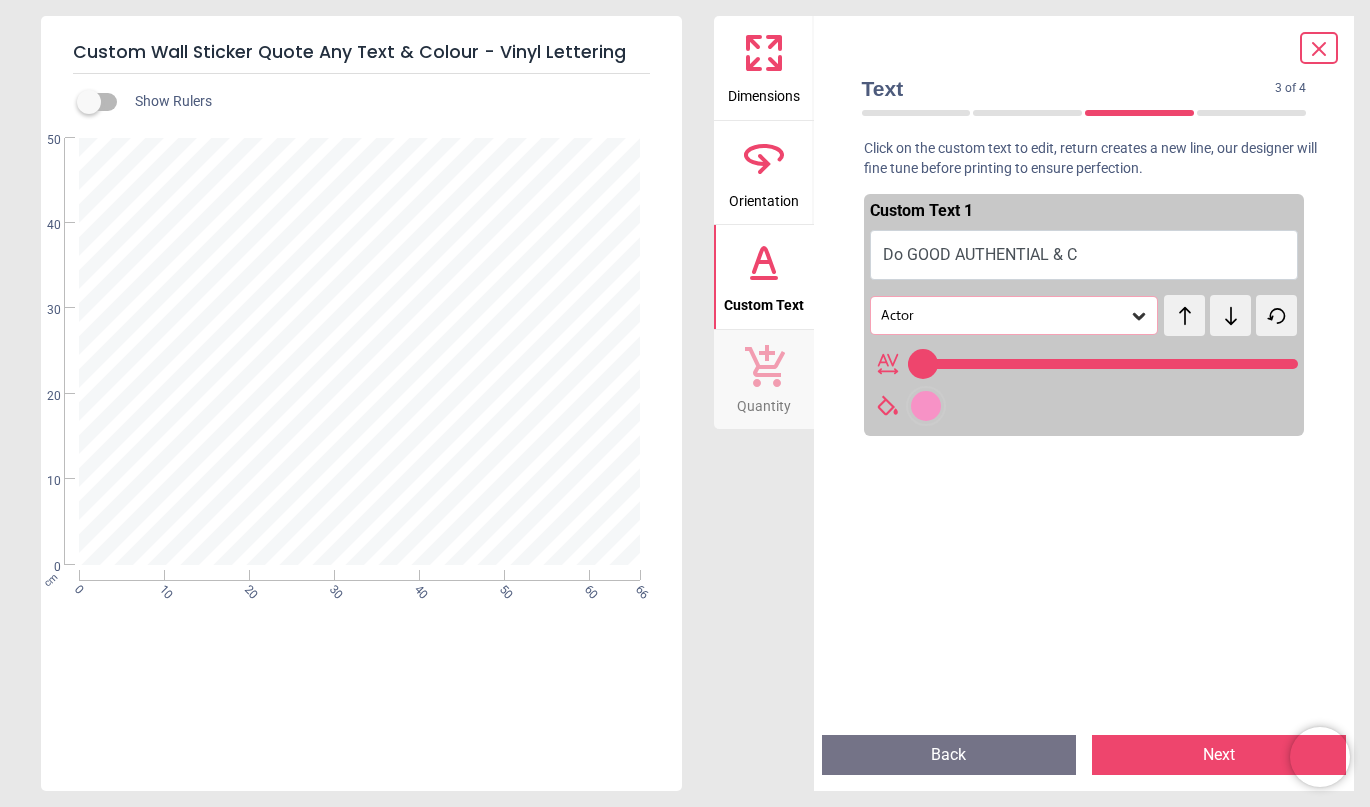 type on "**" 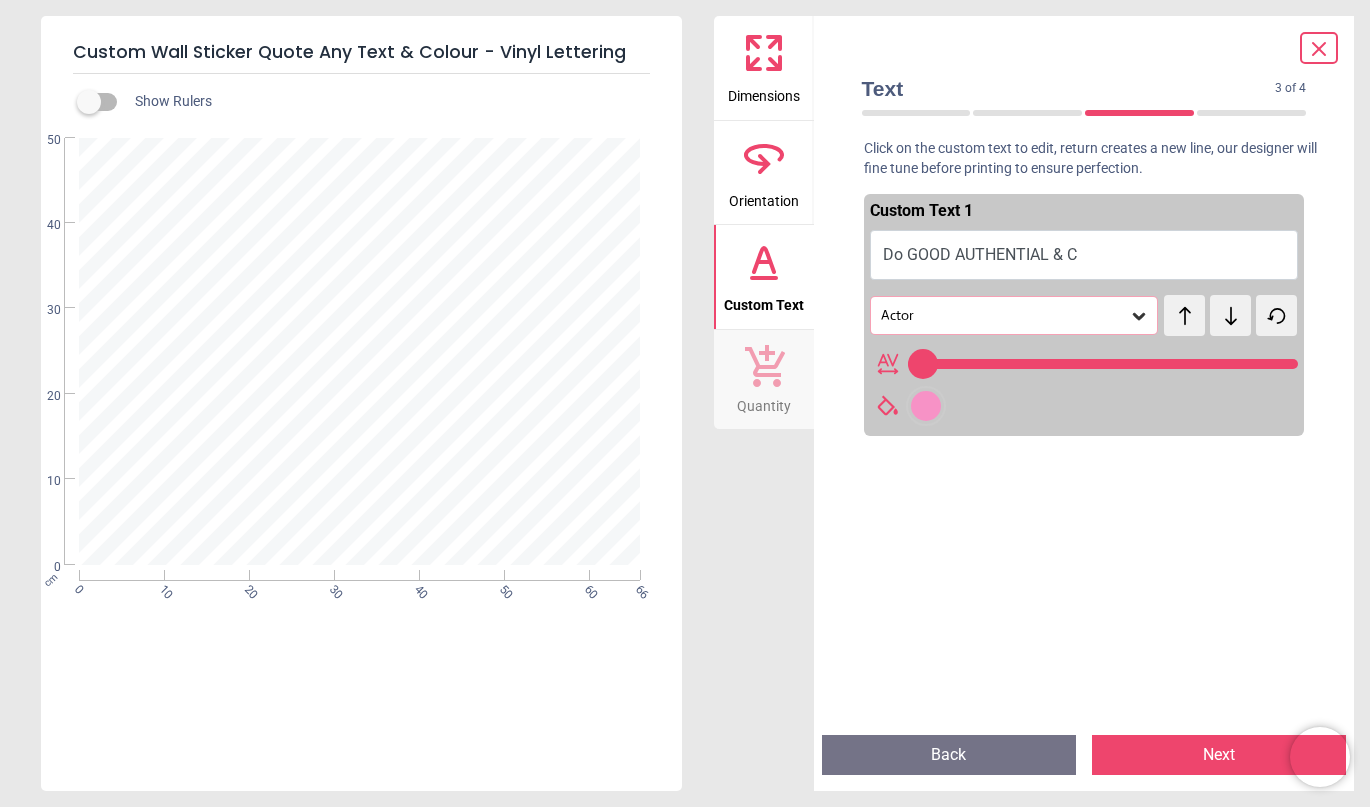 scroll, scrollTop: 1, scrollLeft: 0, axis: vertical 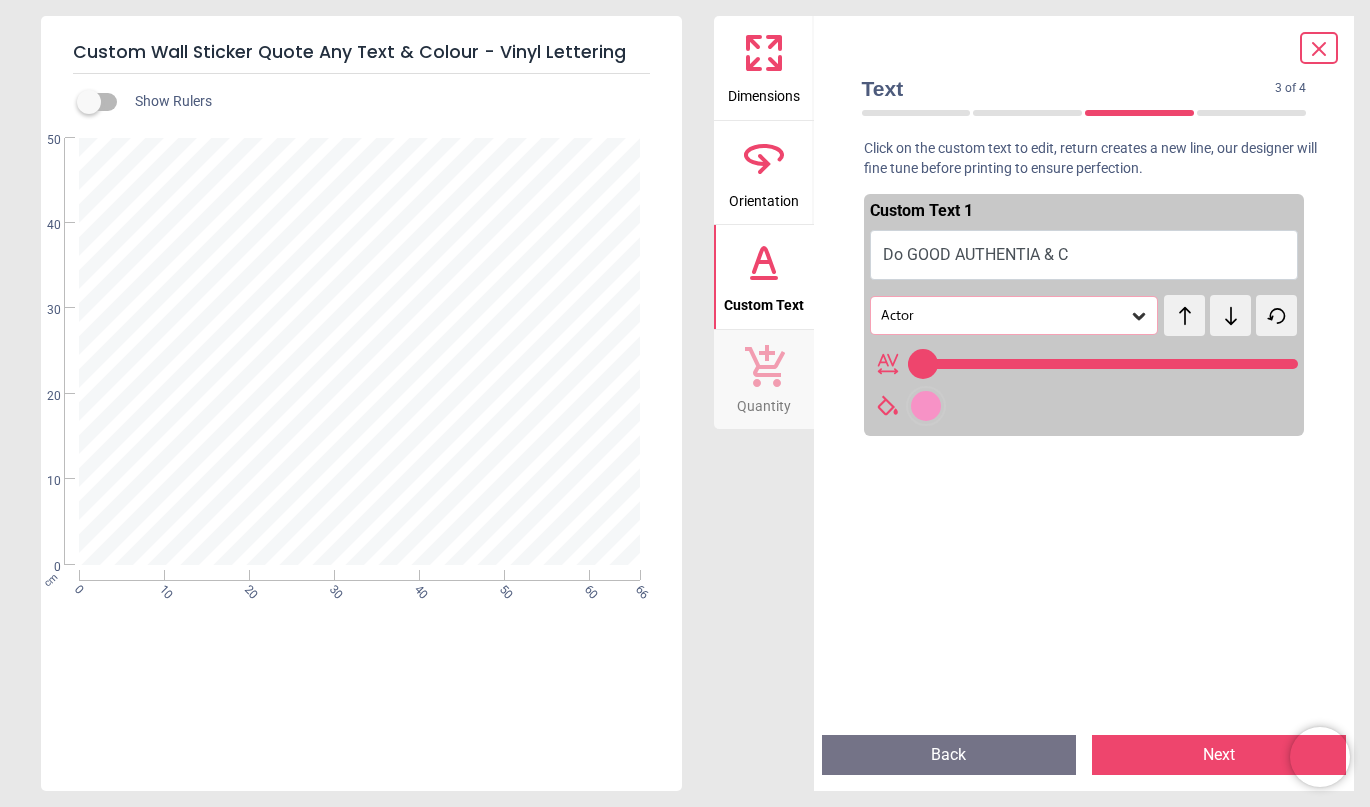 type on "**********" 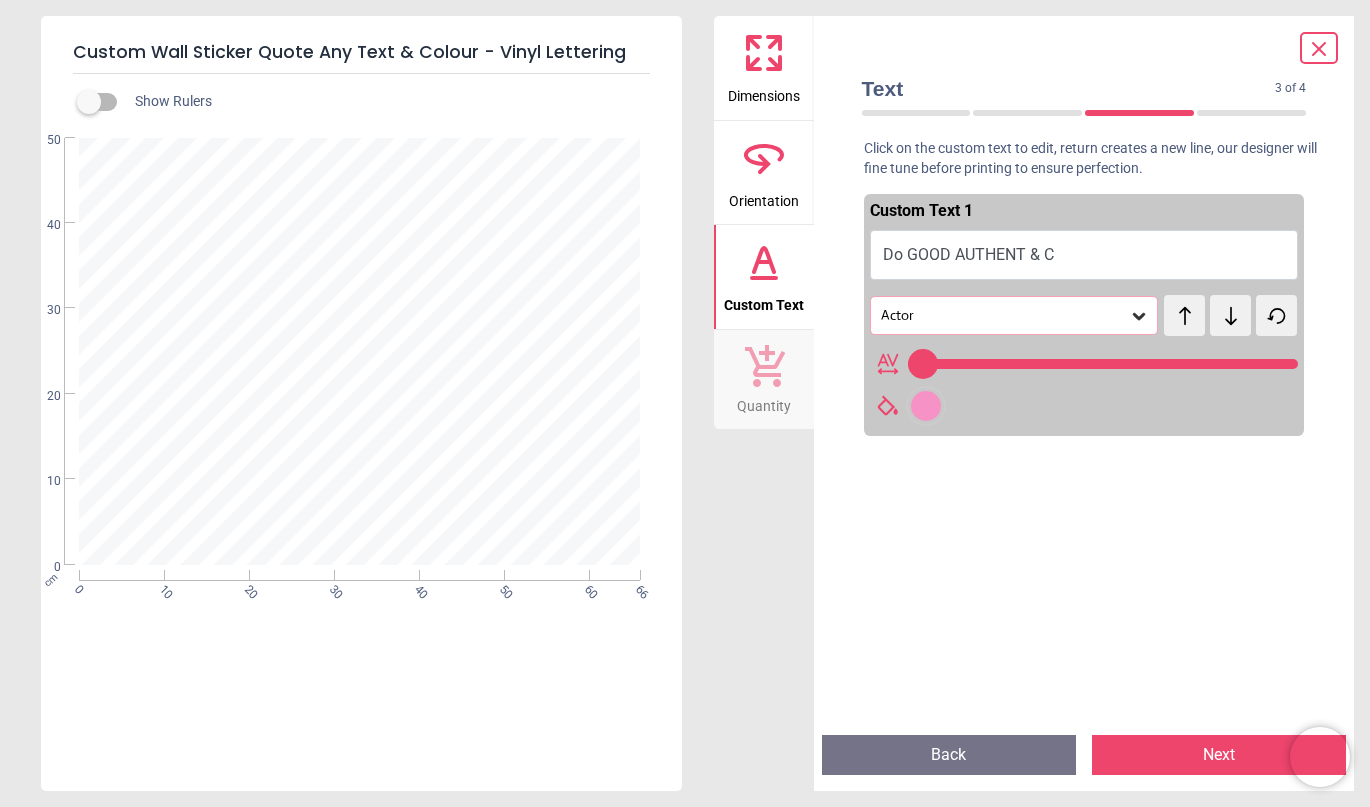 type on "**********" 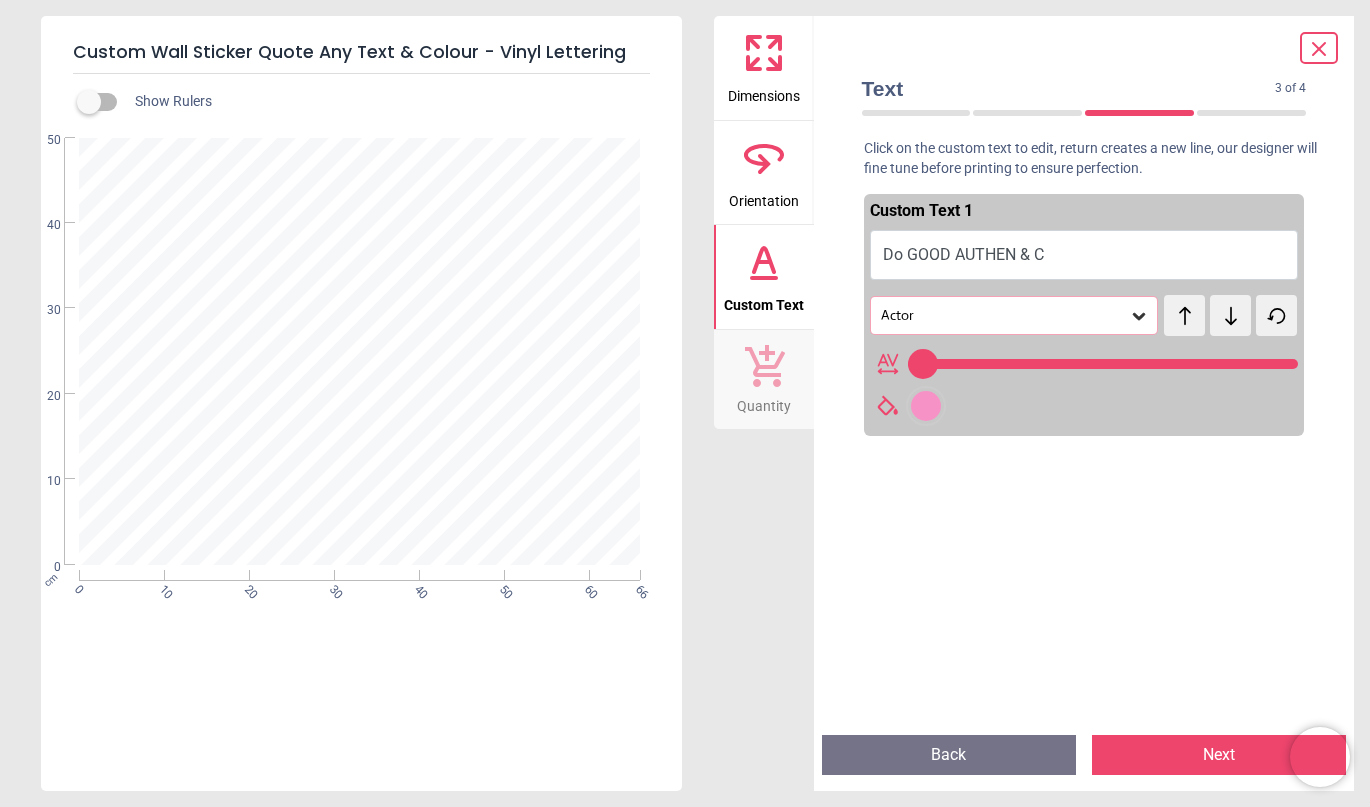 type on "**********" 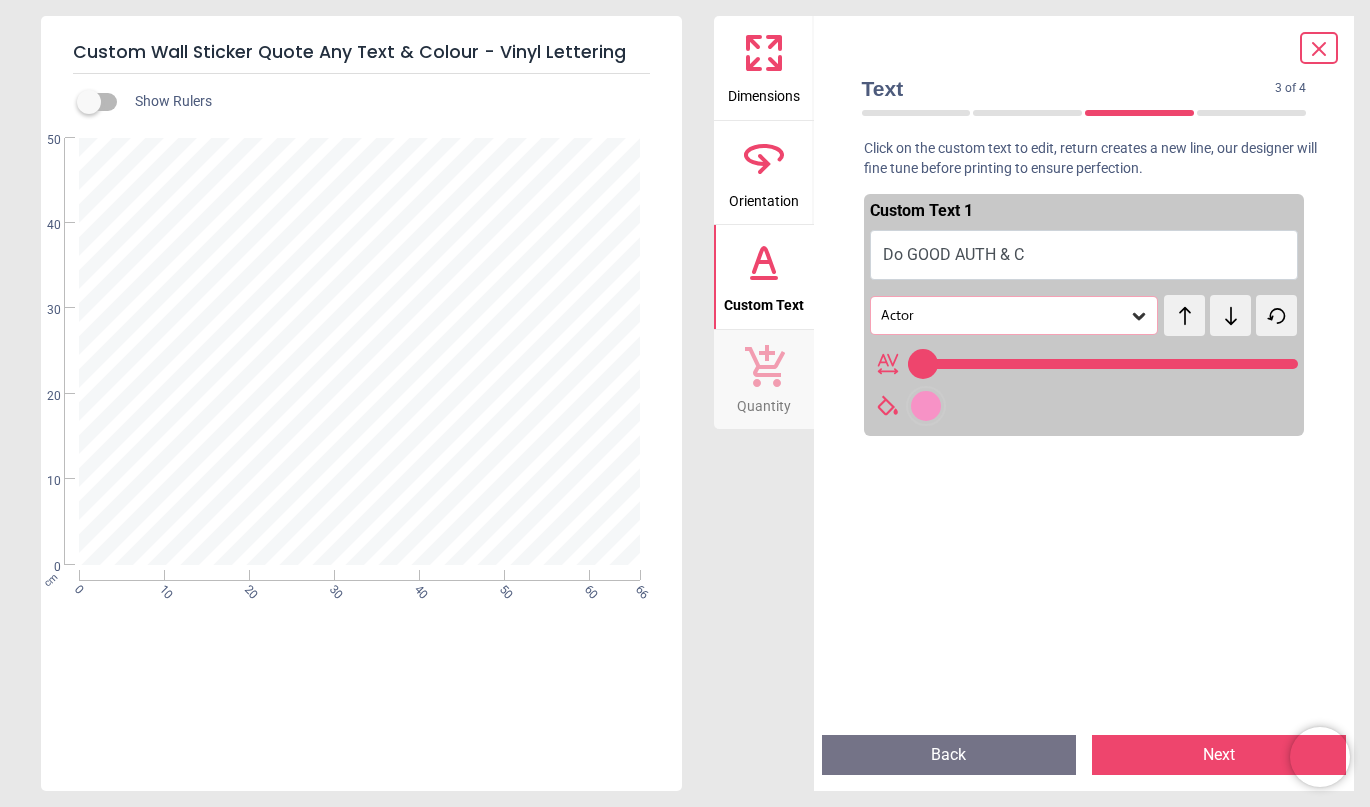 scroll, scrollTop: 0, scrollLeft: 0, axis: both 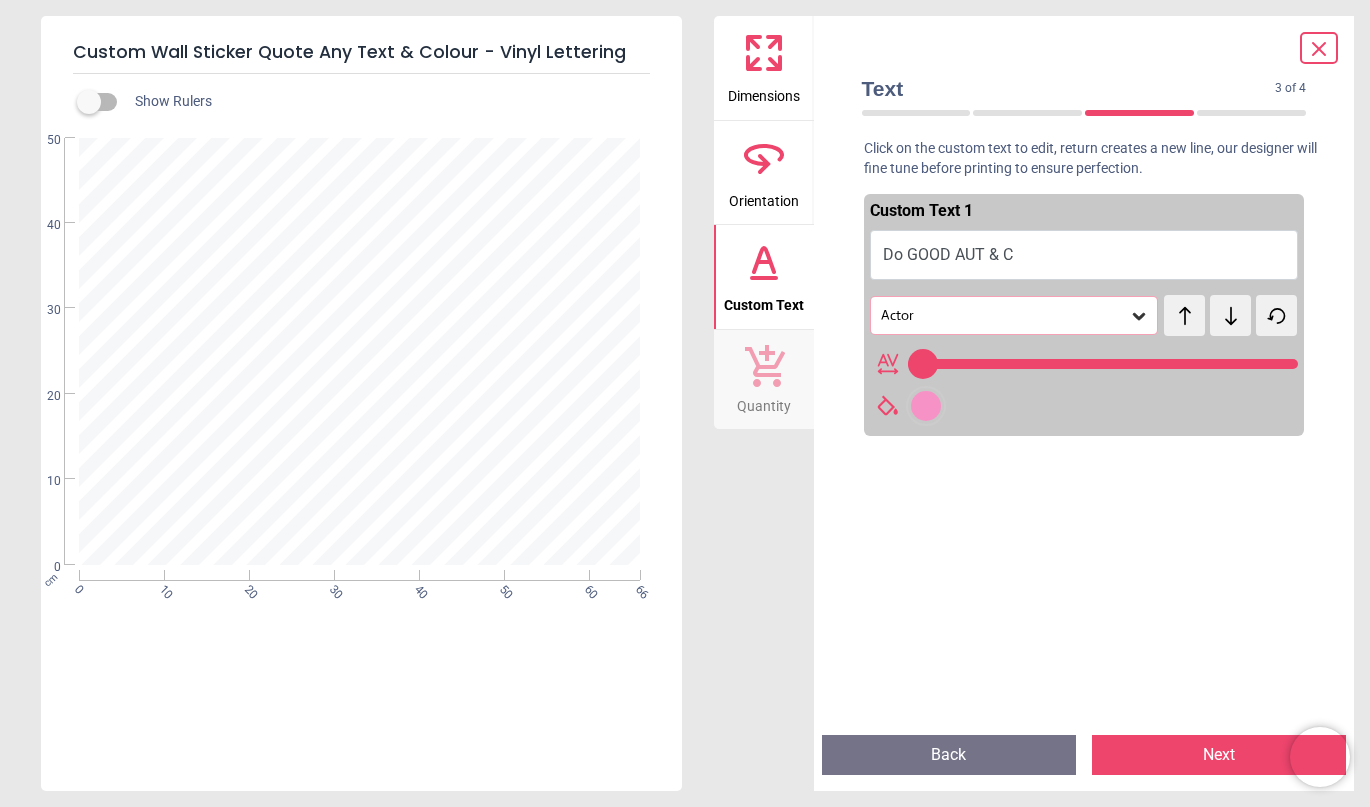 type on "**********" 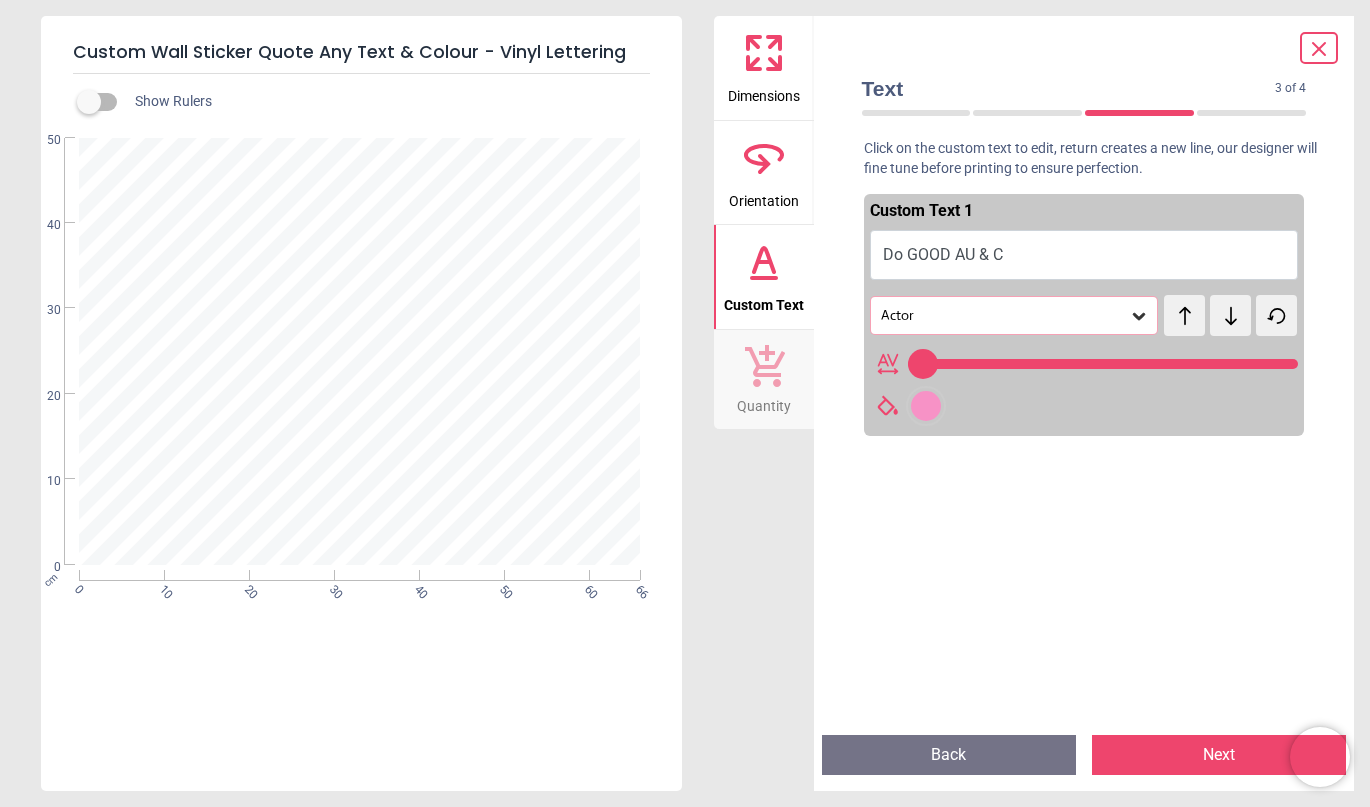 type on "**********" 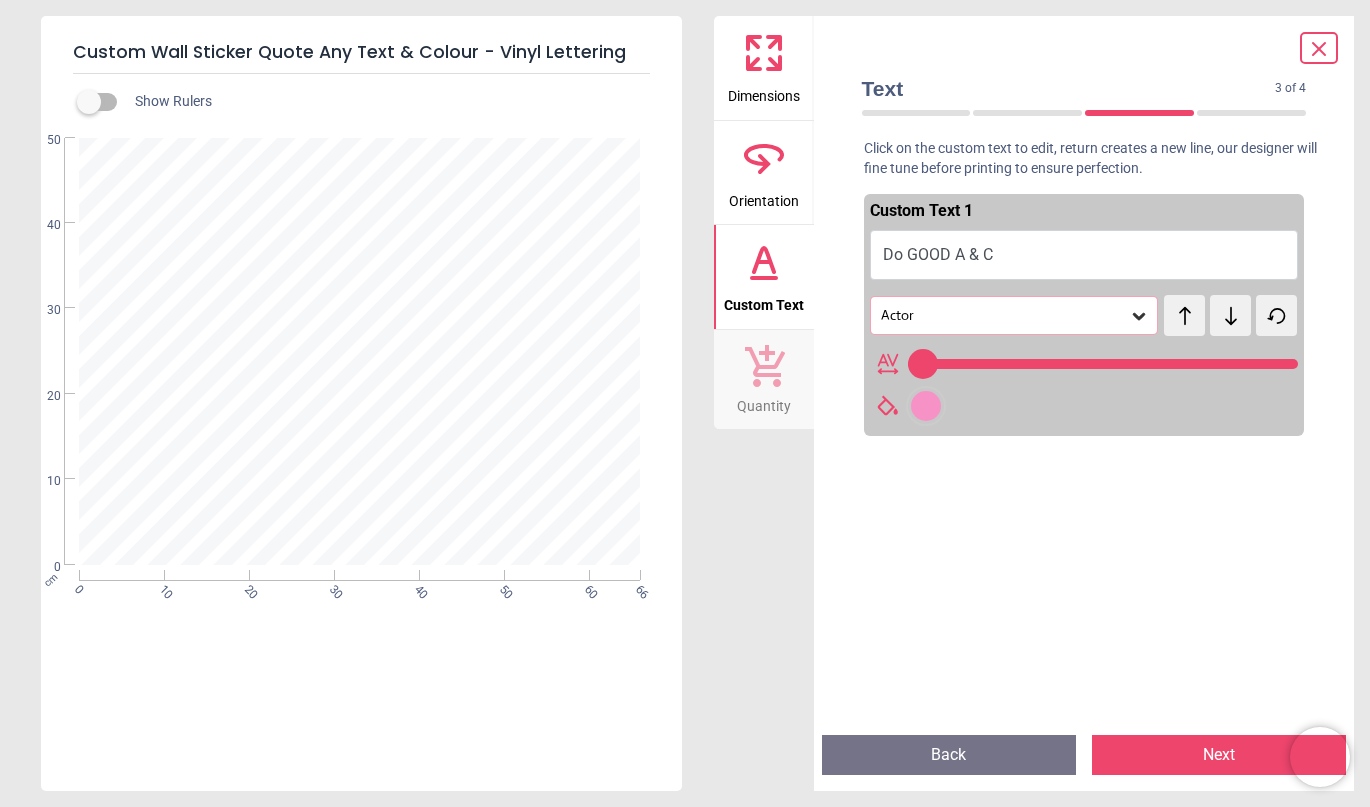 type on "**********" 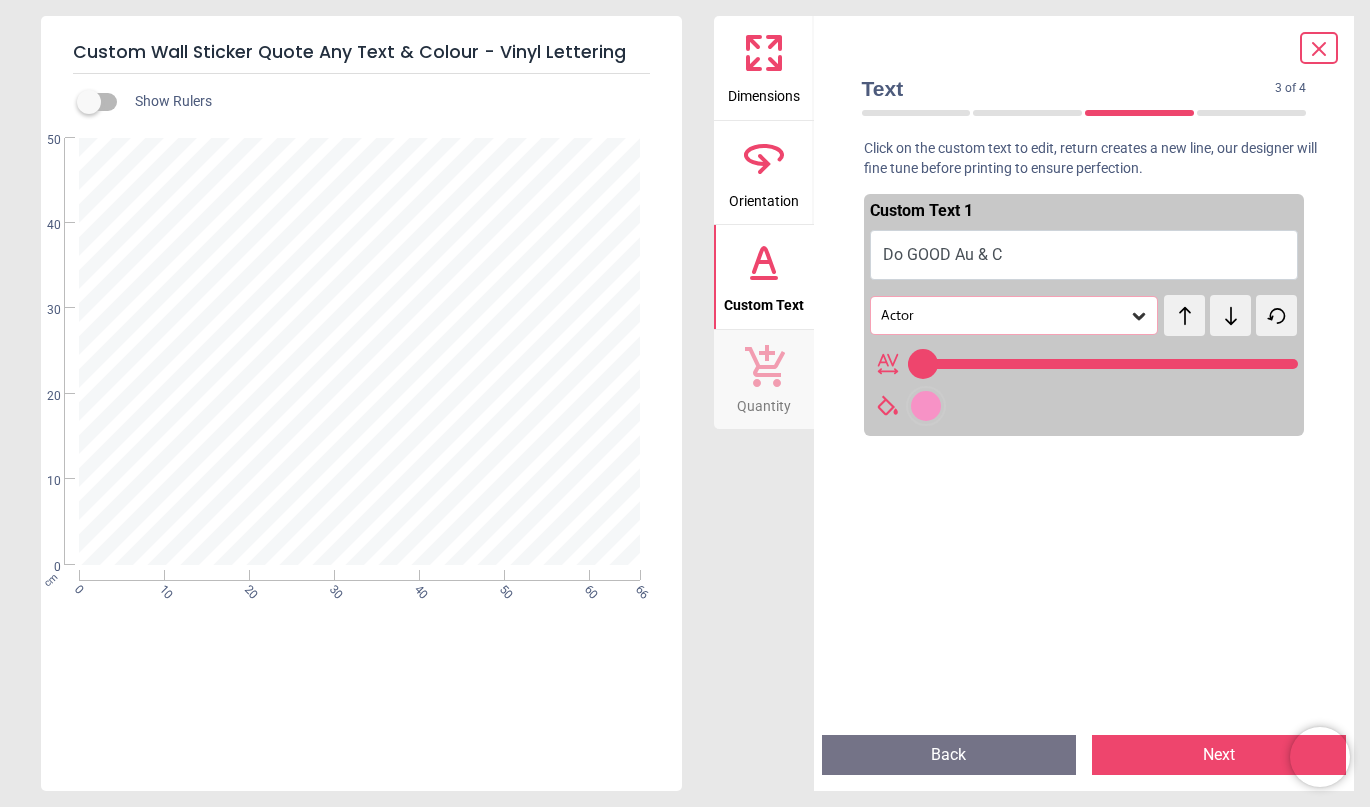 type on "**********" 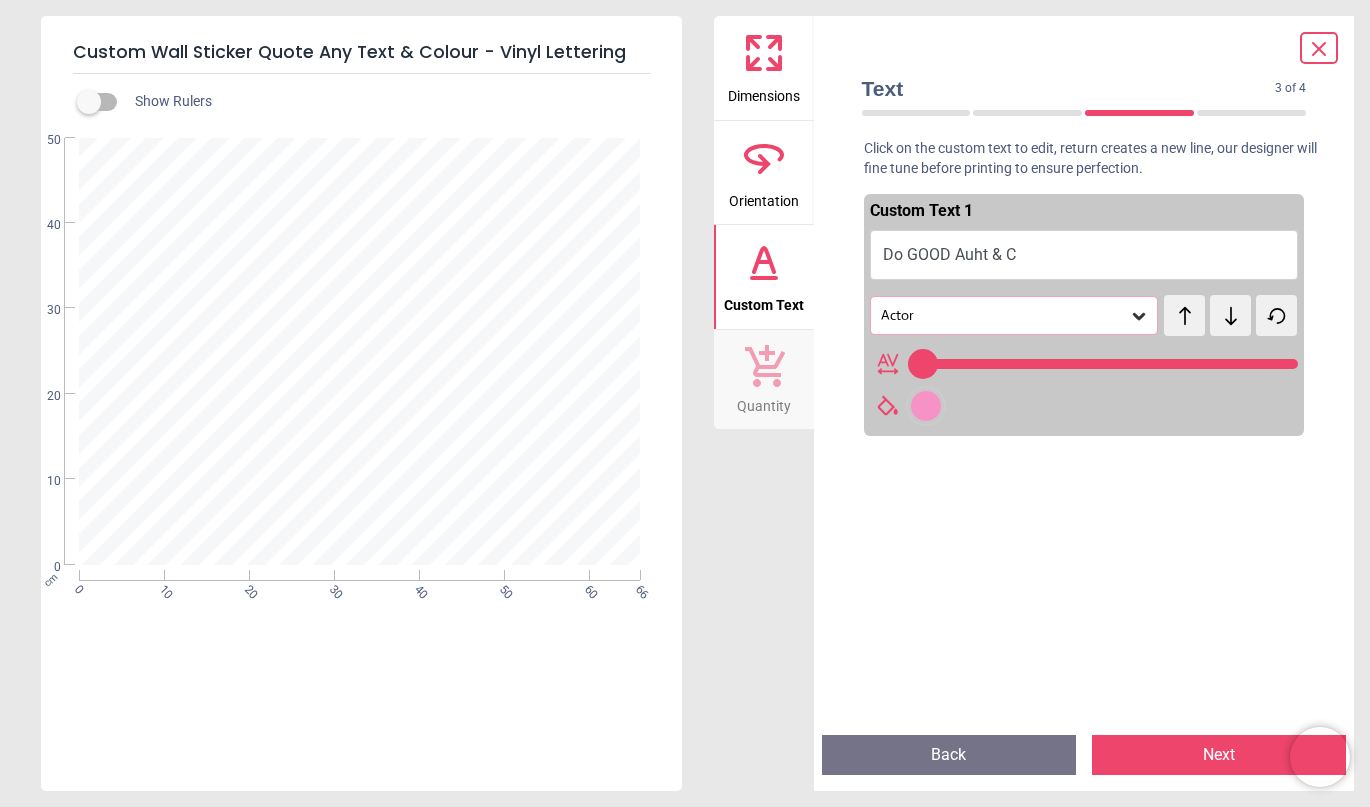 type on "**********" 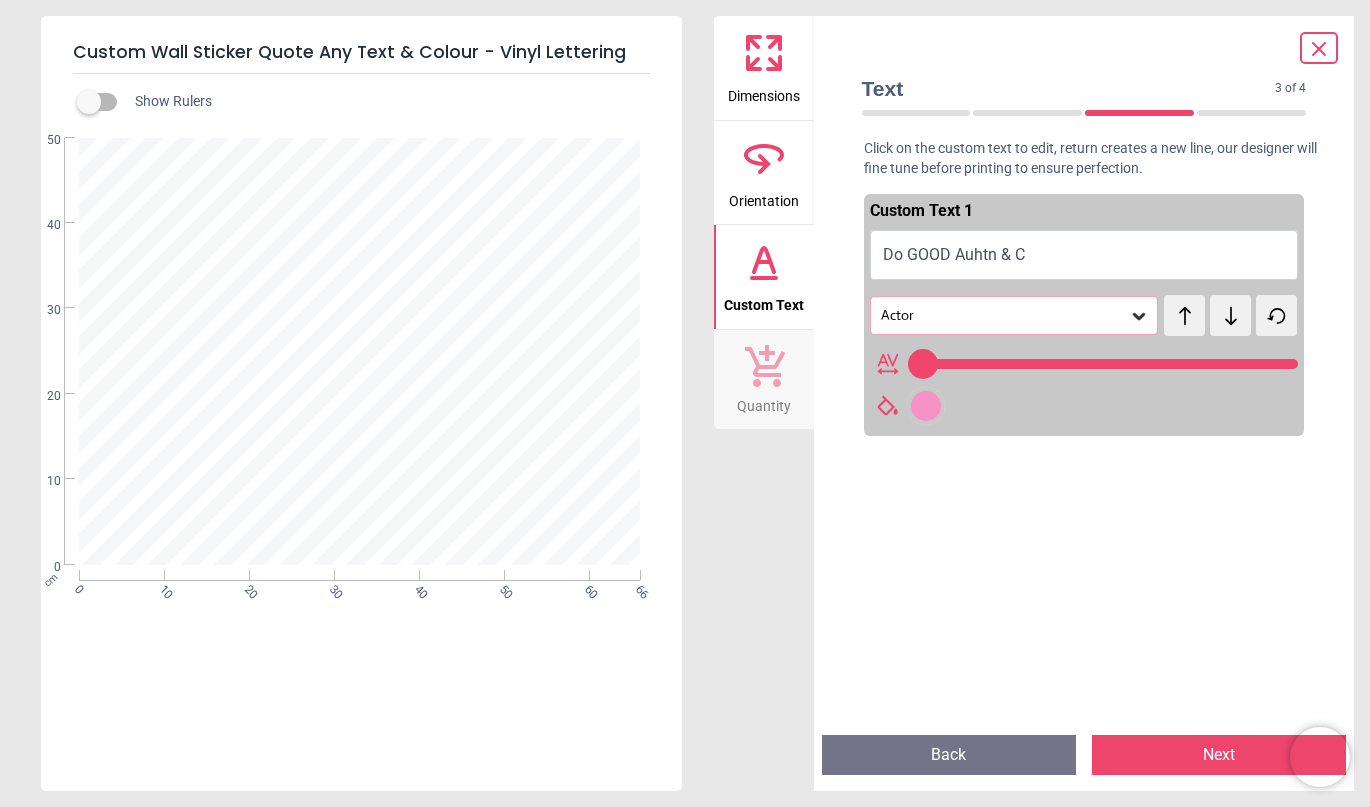 type on "**********" 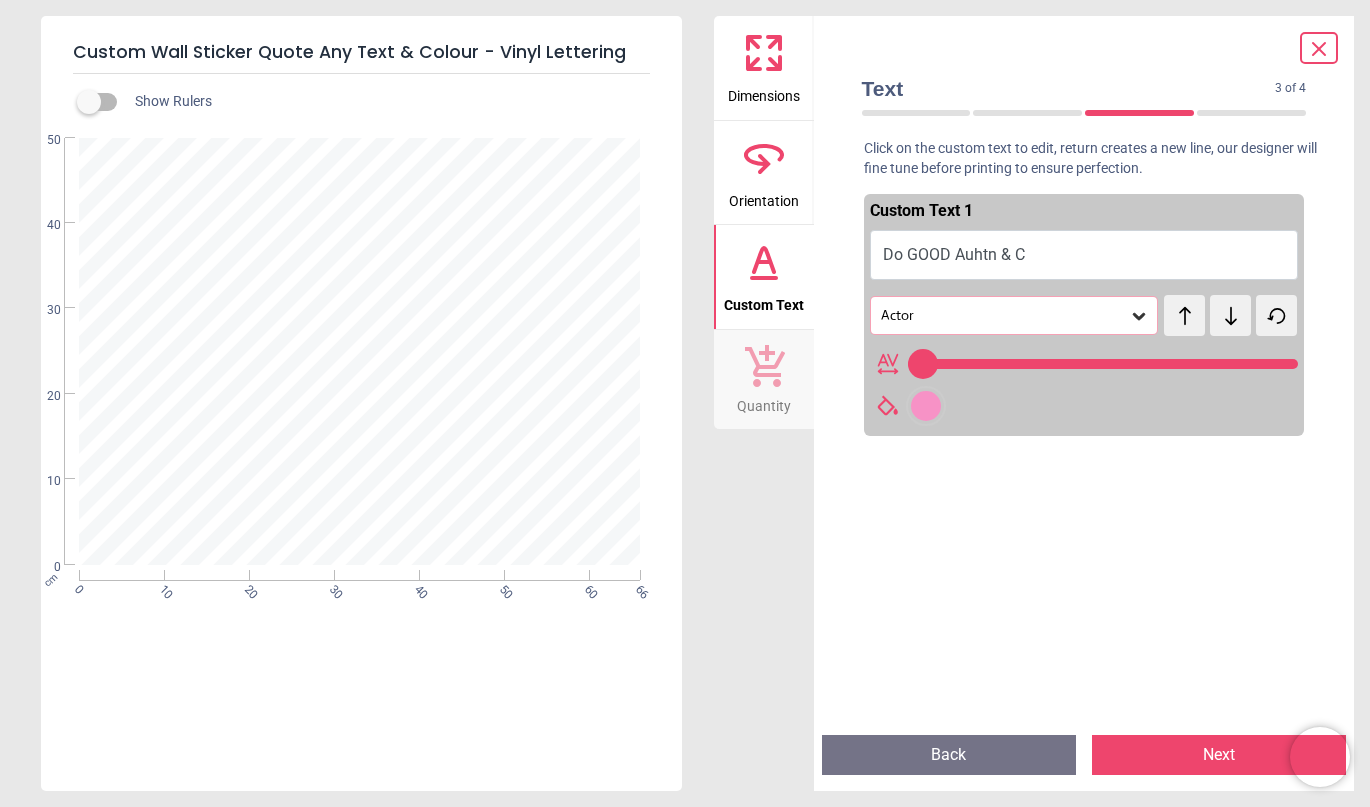 type on "**" 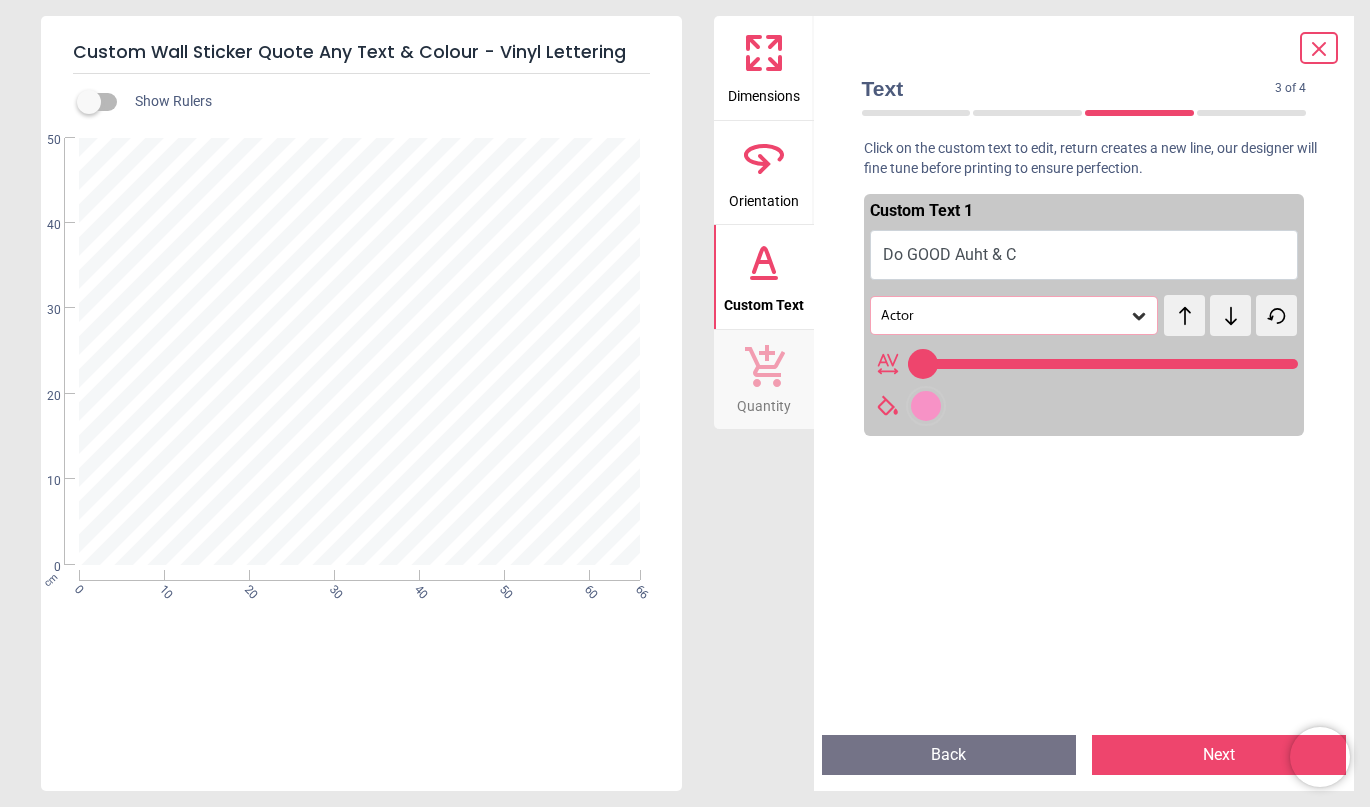 type on "**********" 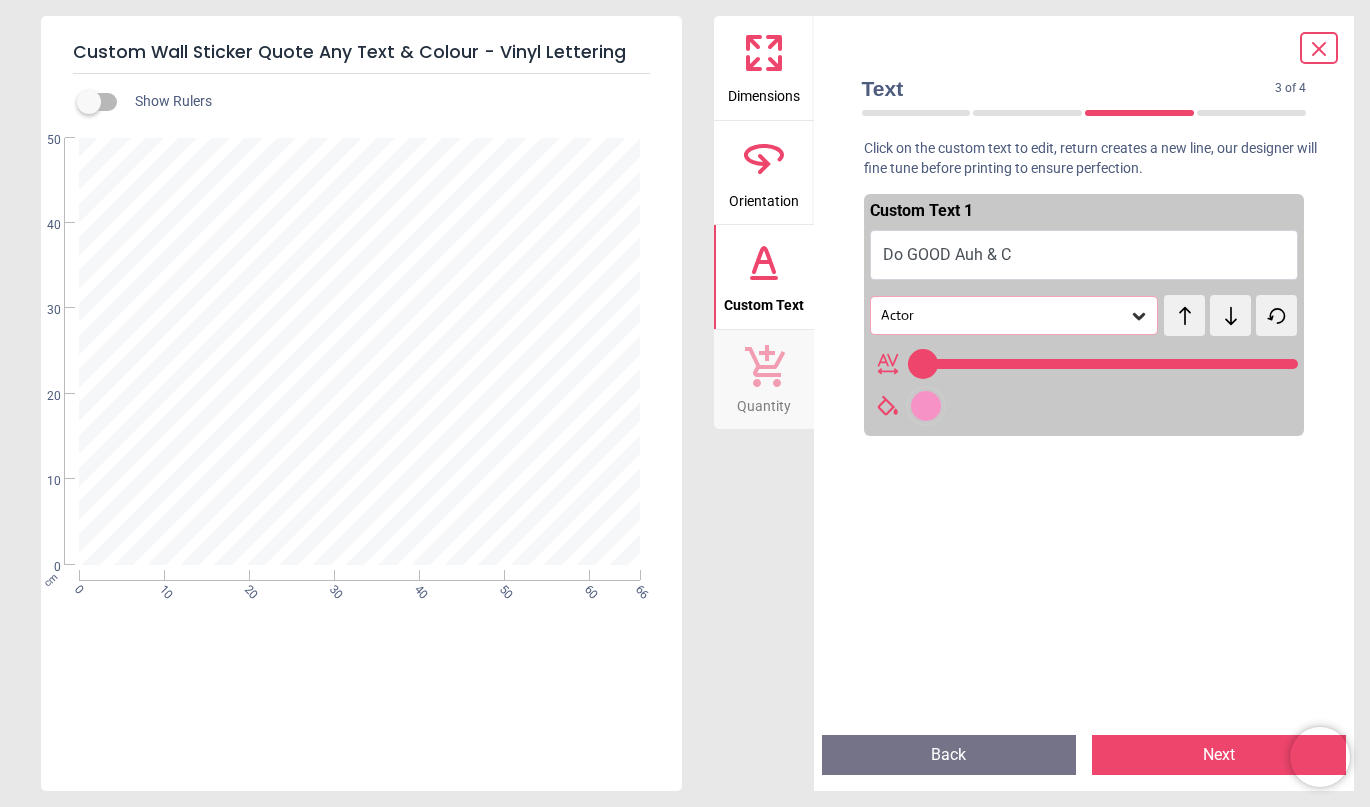 type on "**********" 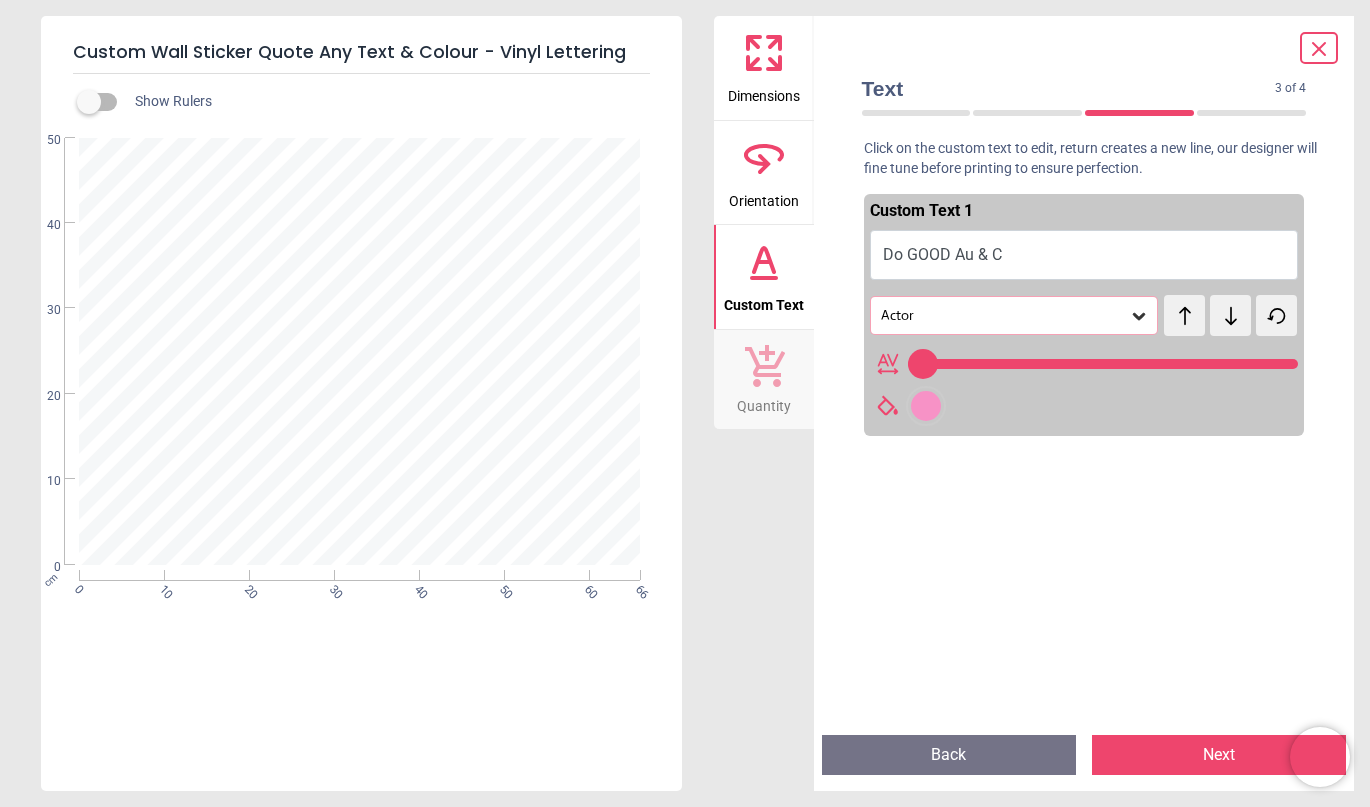 type on "**********" 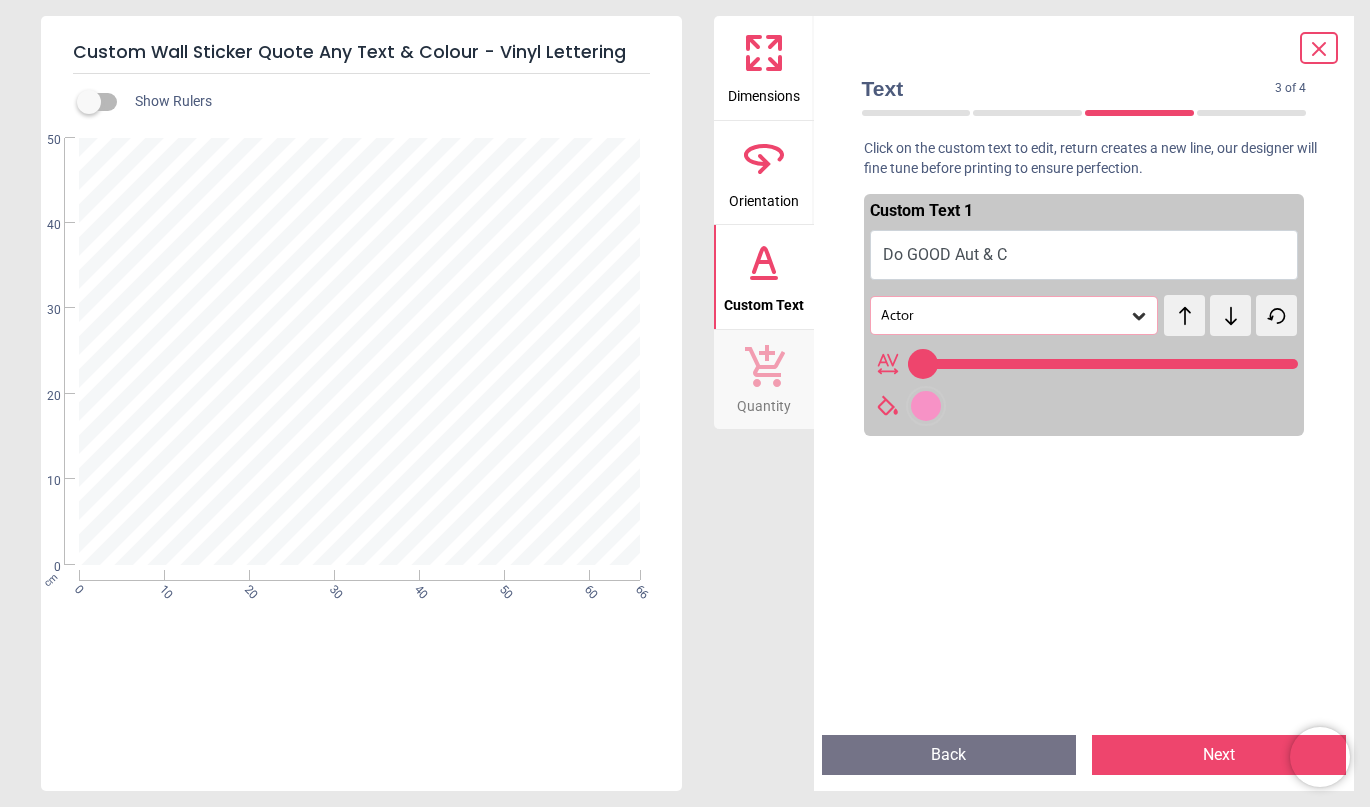 type on "**********" 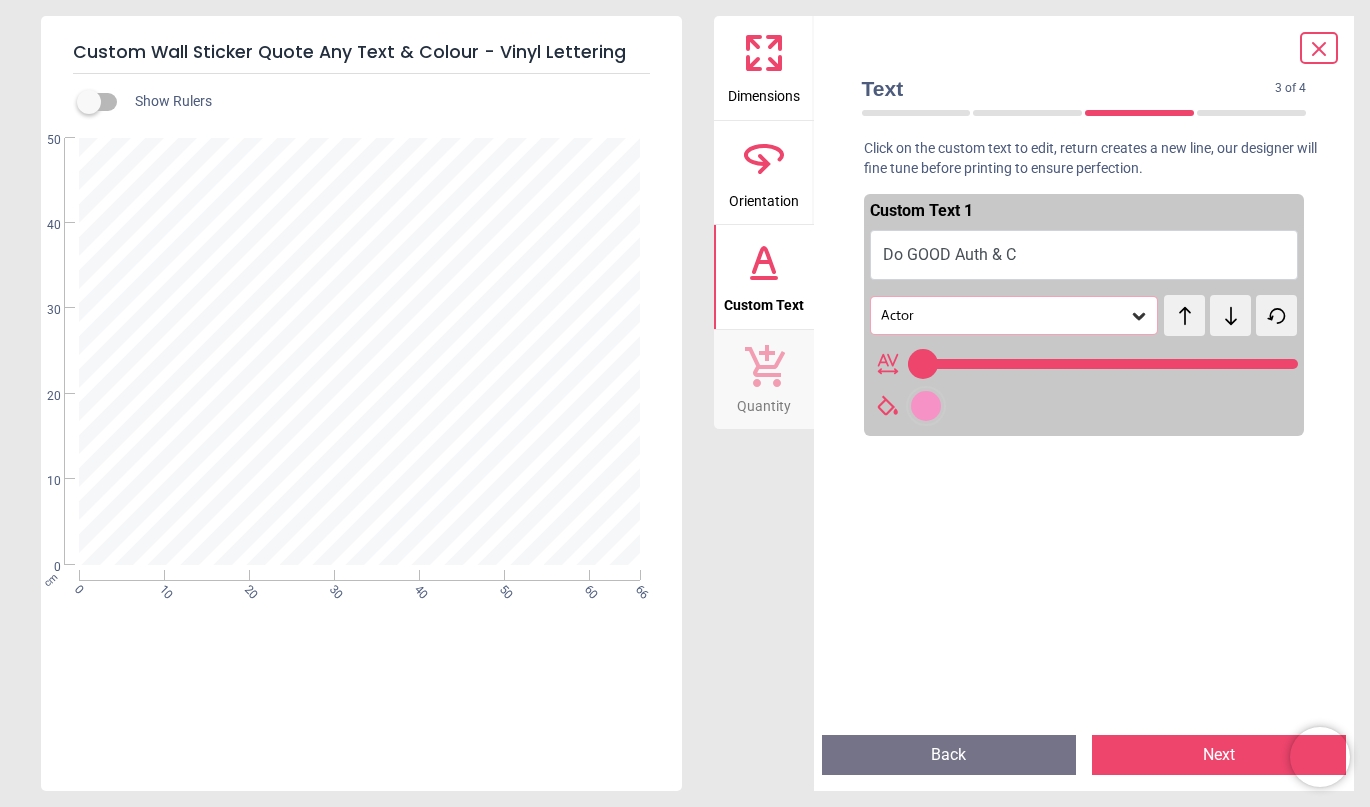 type on "**********" 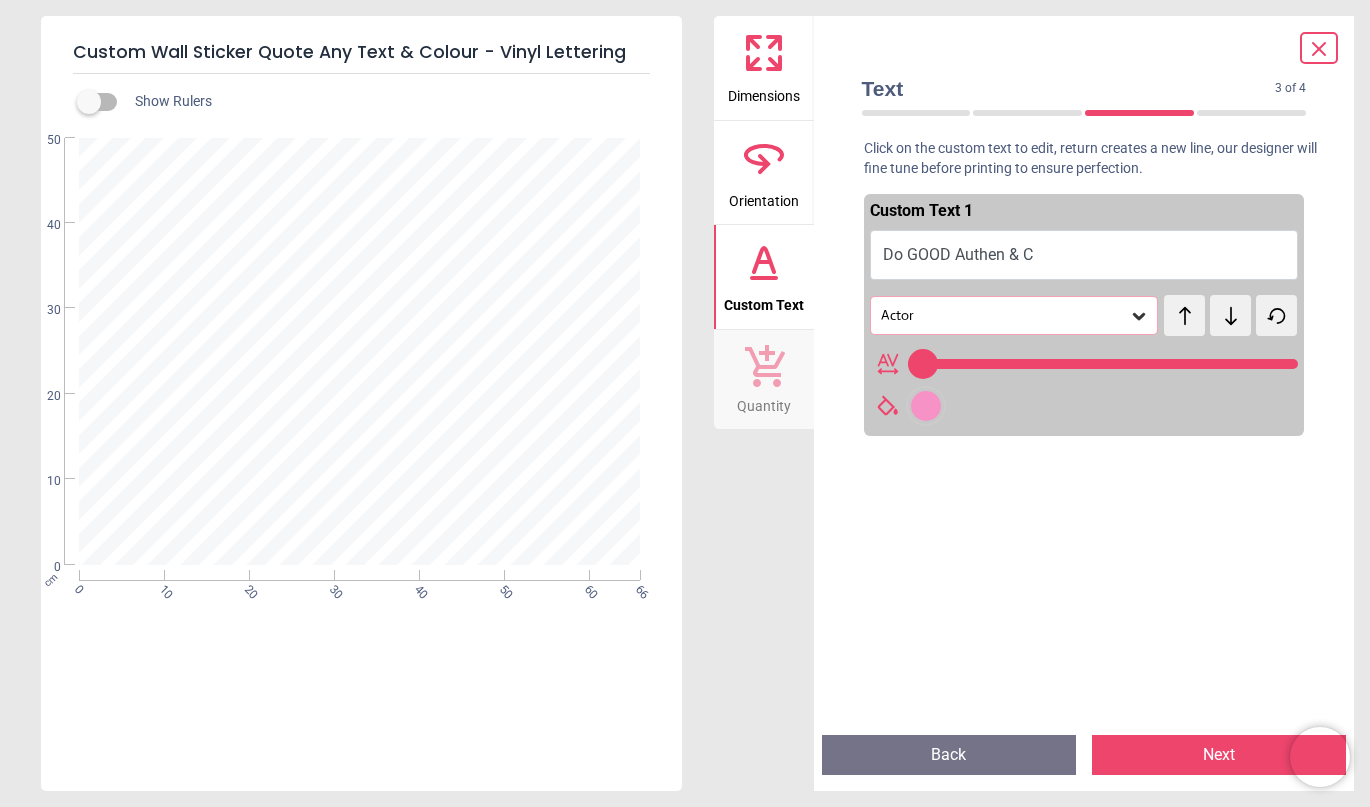 type on "**********" 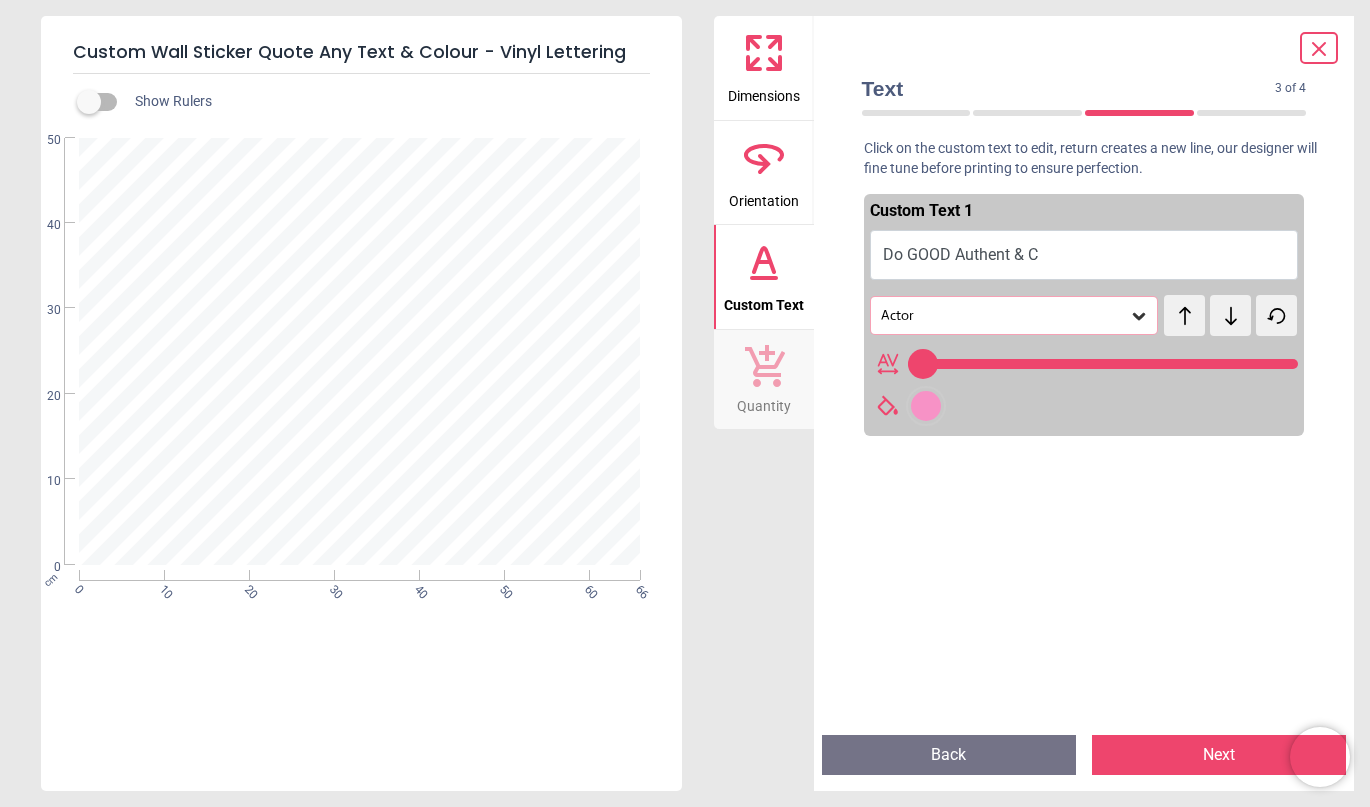 type on "**********" 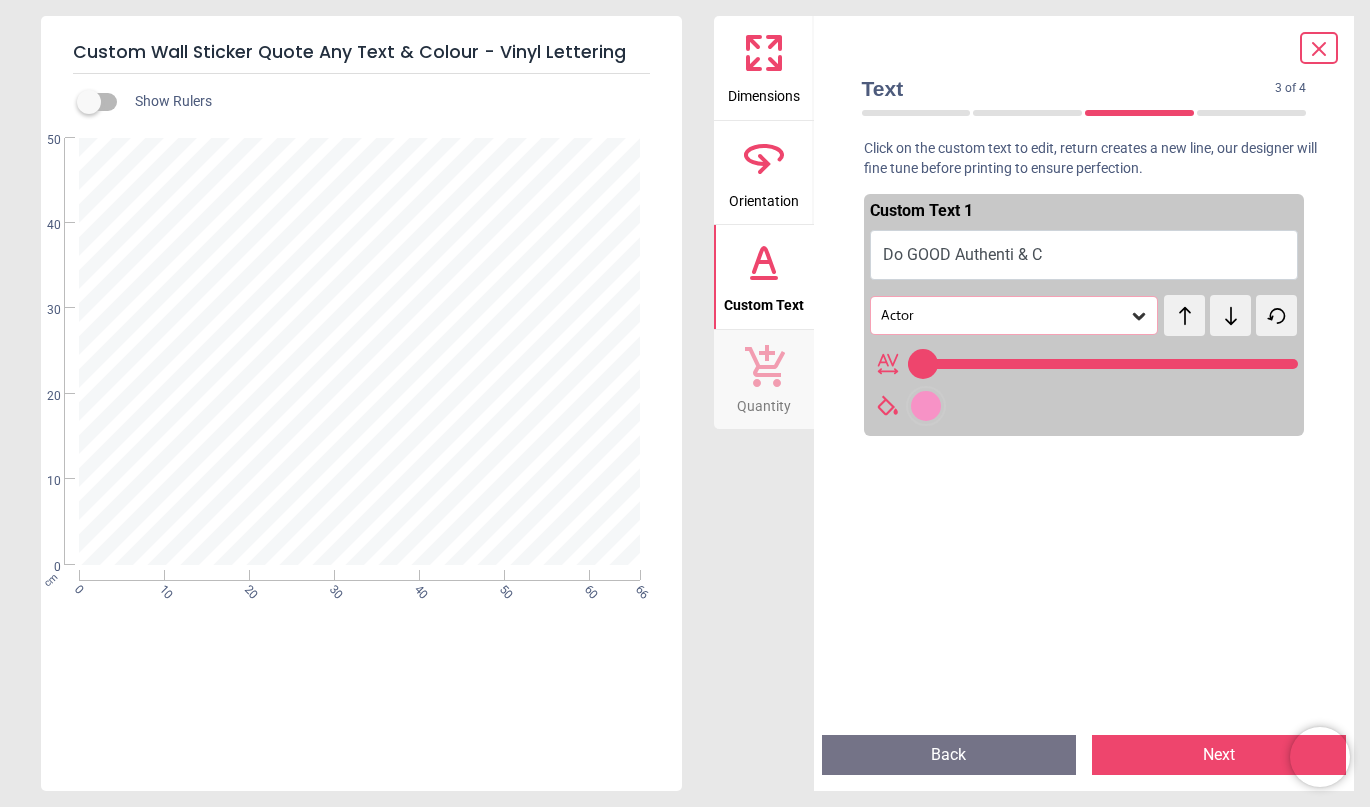 type on "**********" 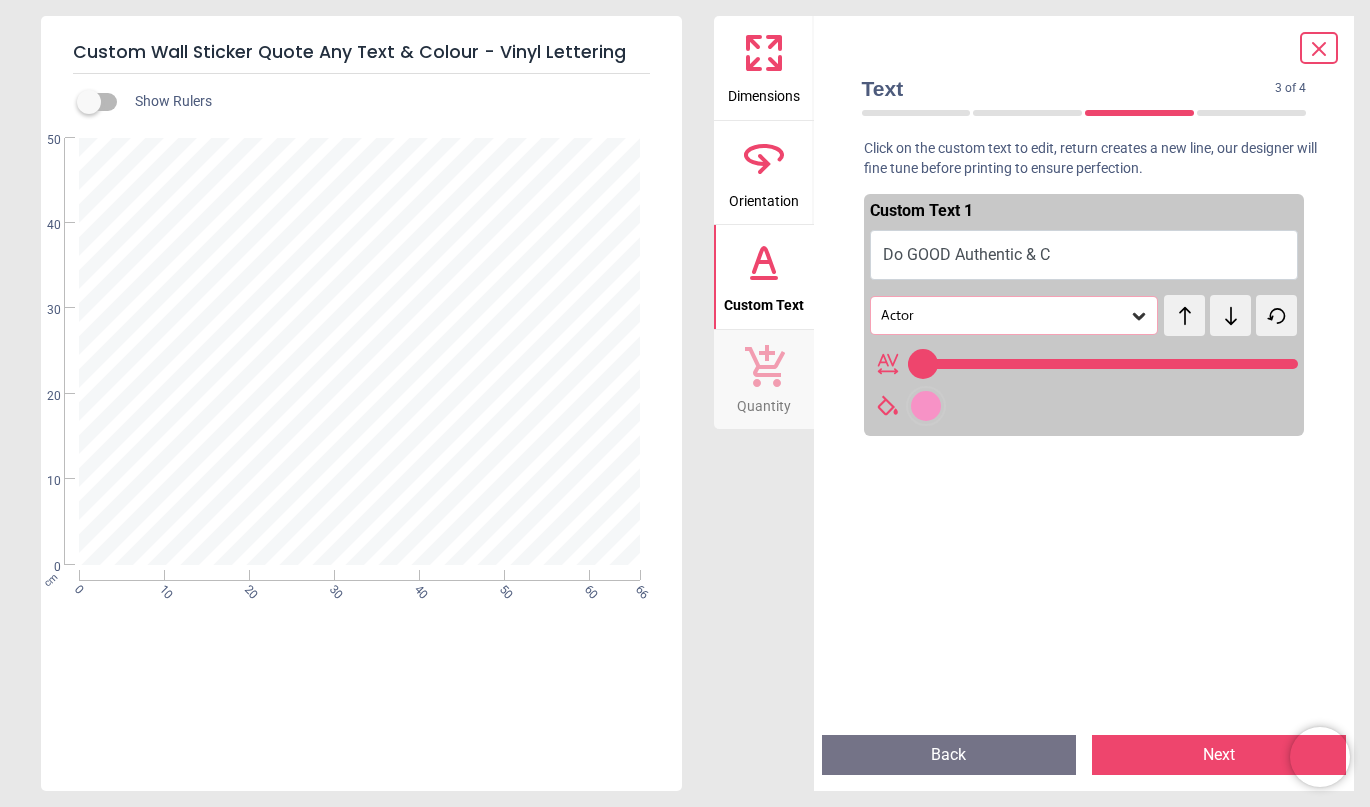 type on "**********" 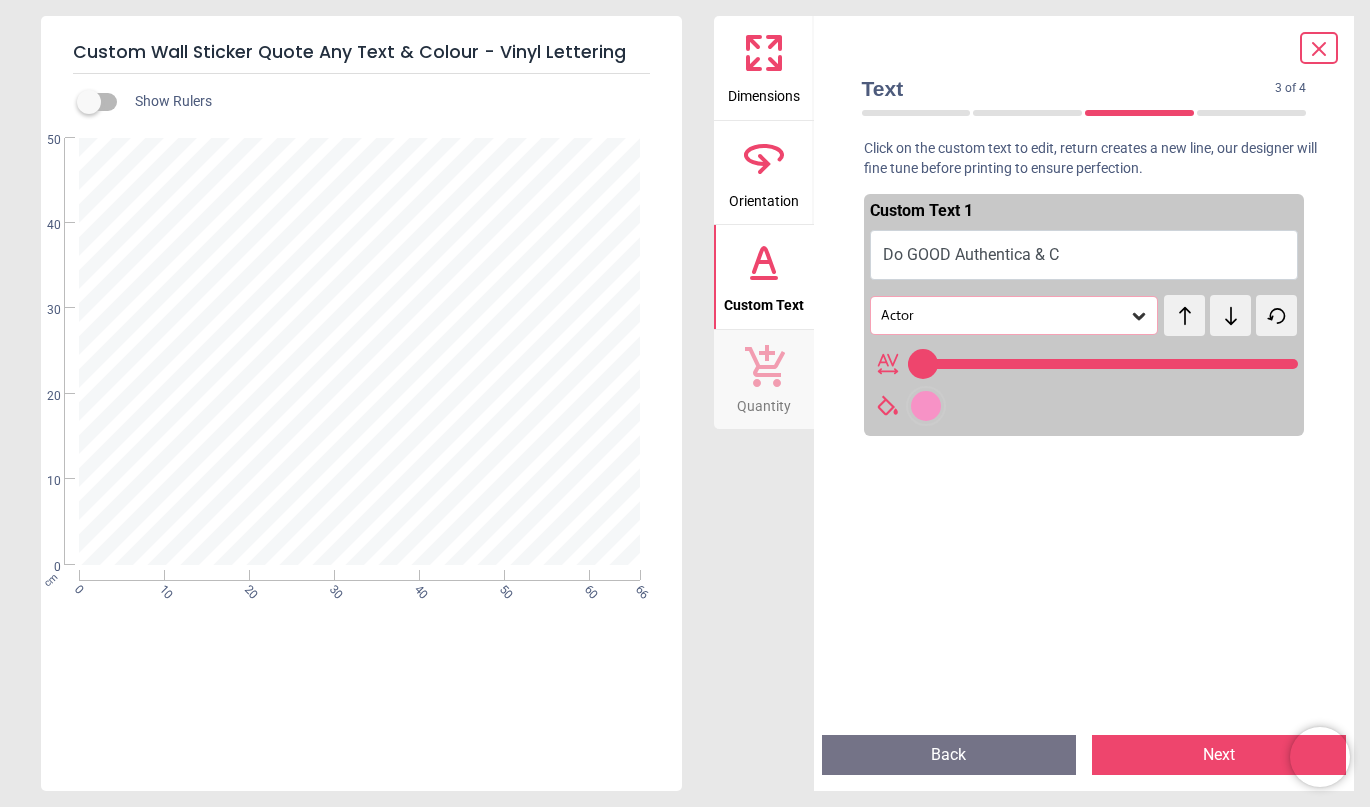type on "**********" 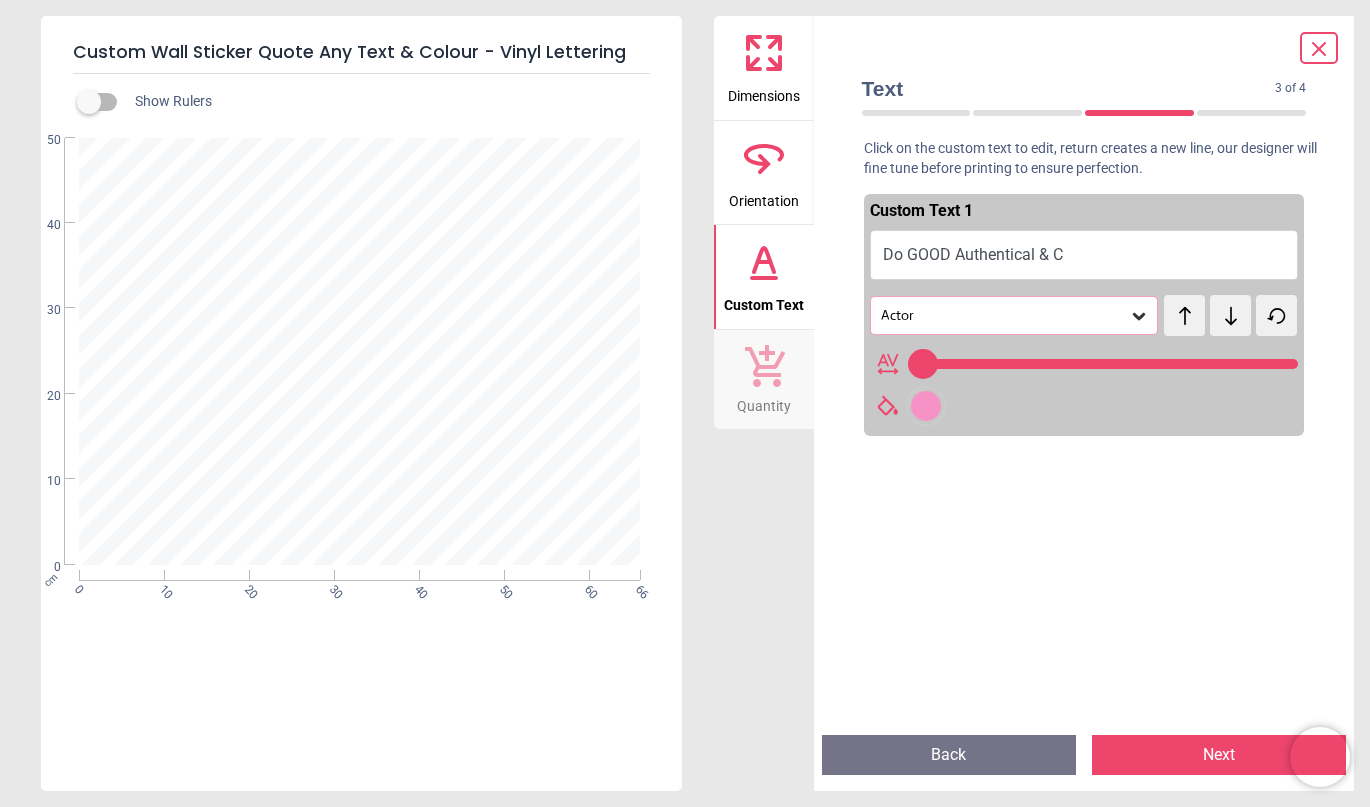 type on "**********" 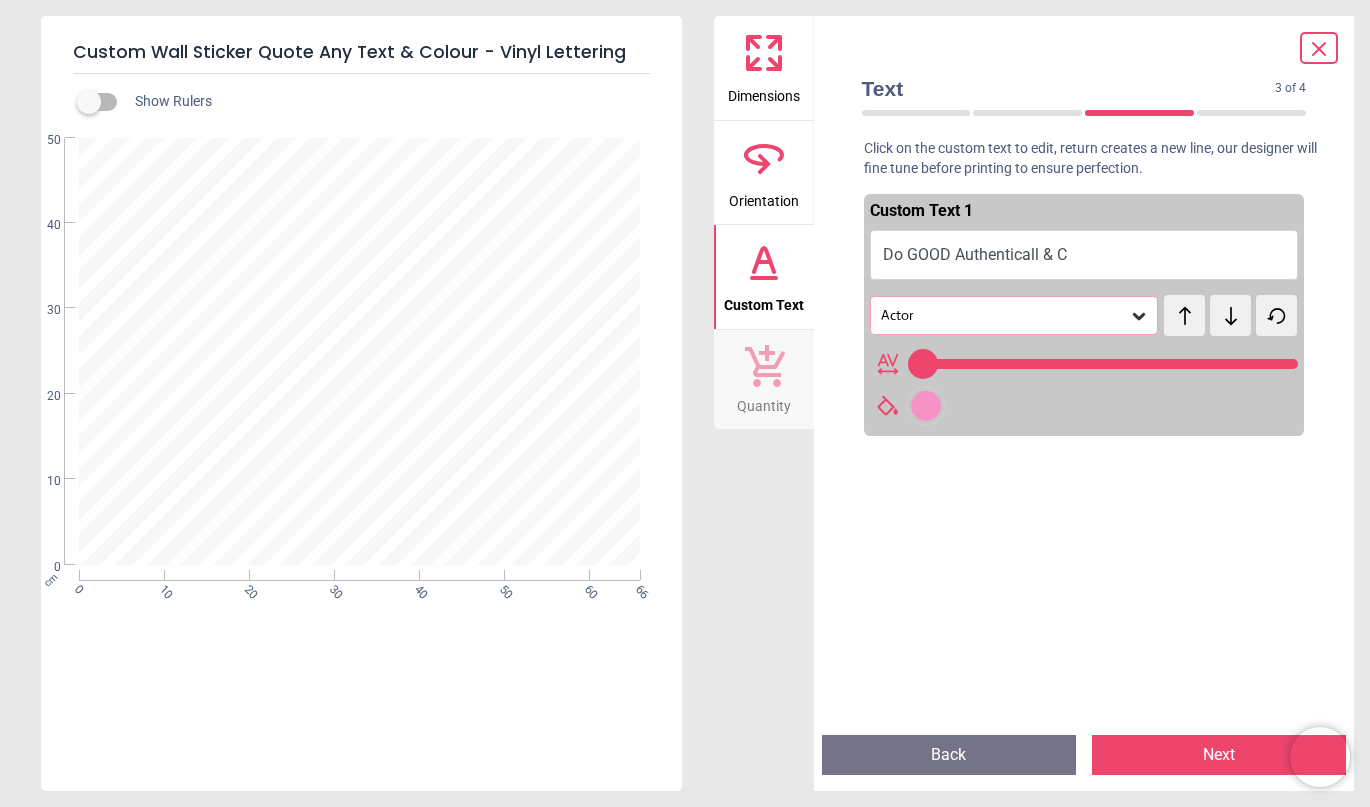 type on "**********" 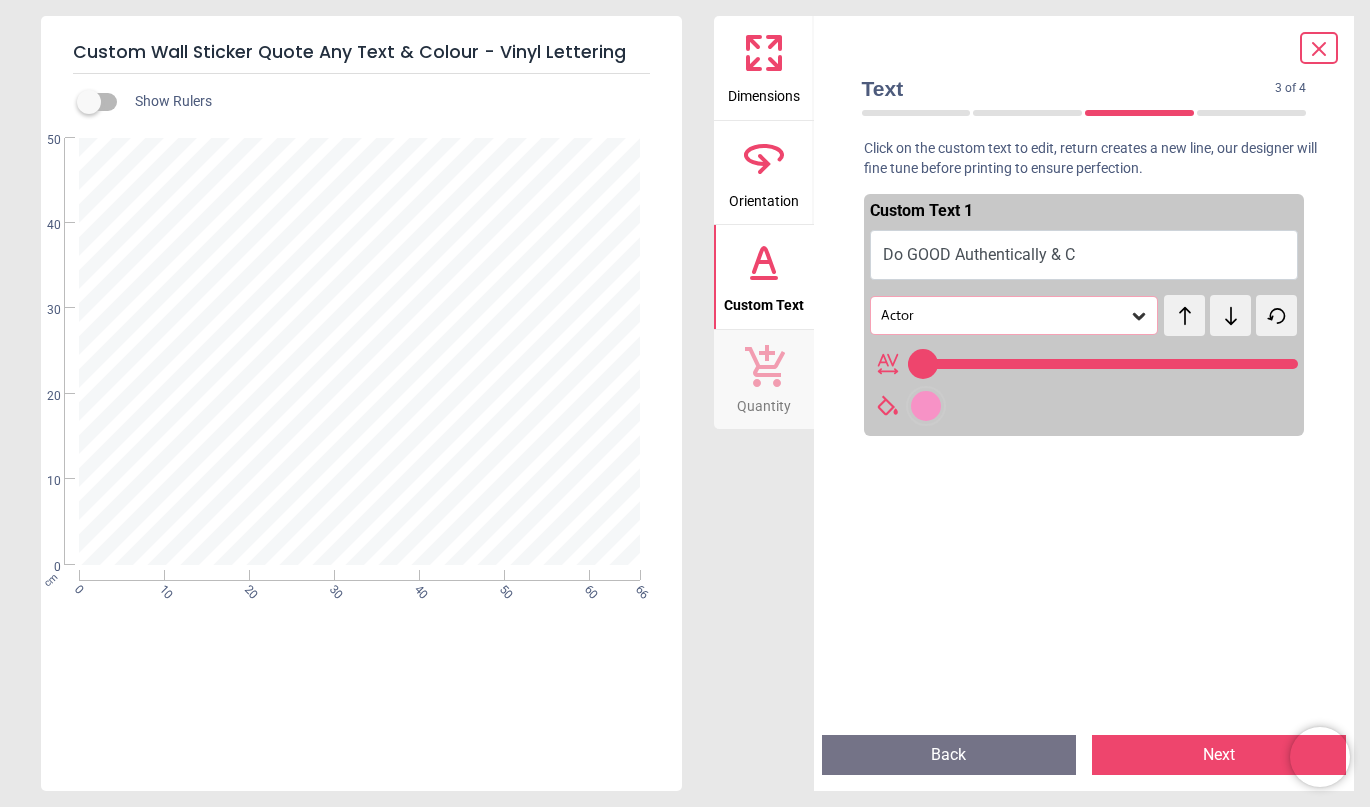 click on "**********" at bounding box center (360, 351) 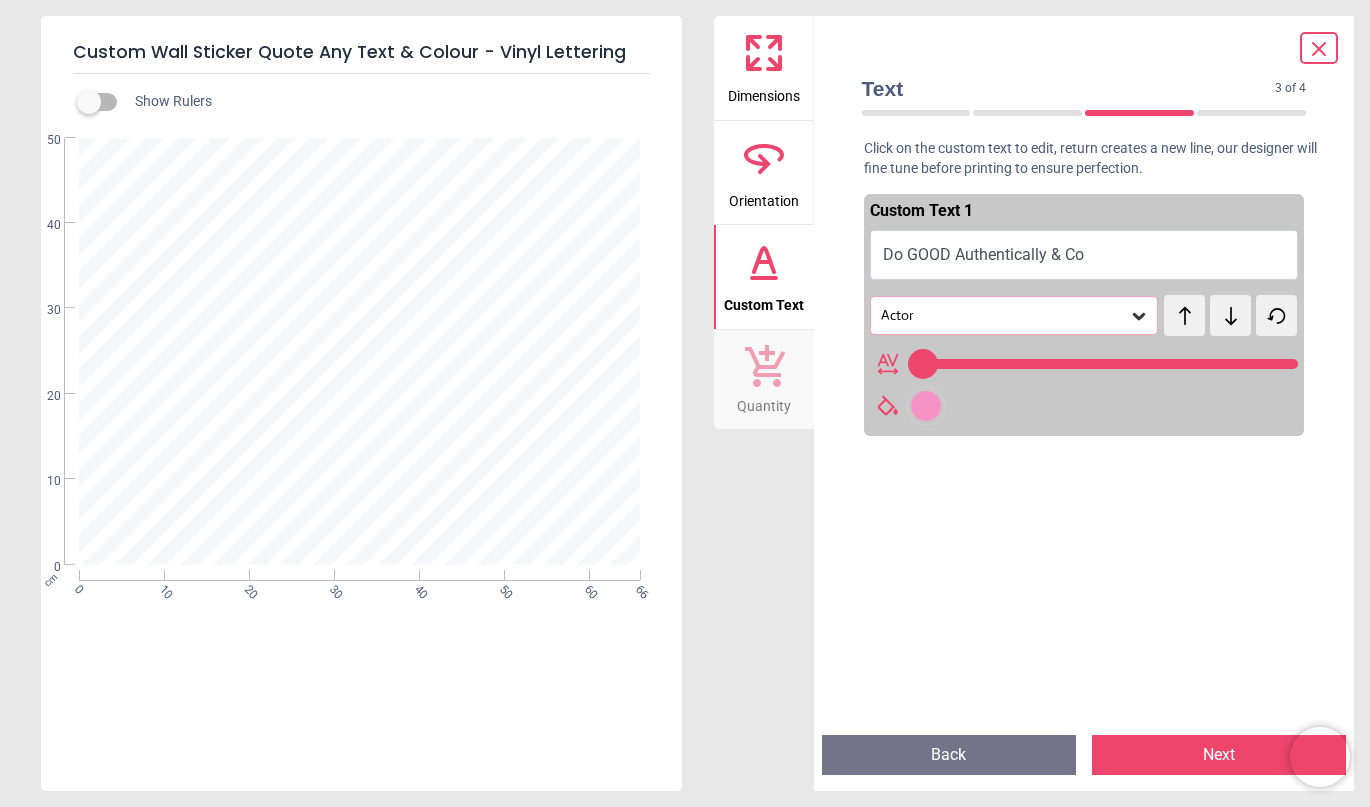 type on "**********" 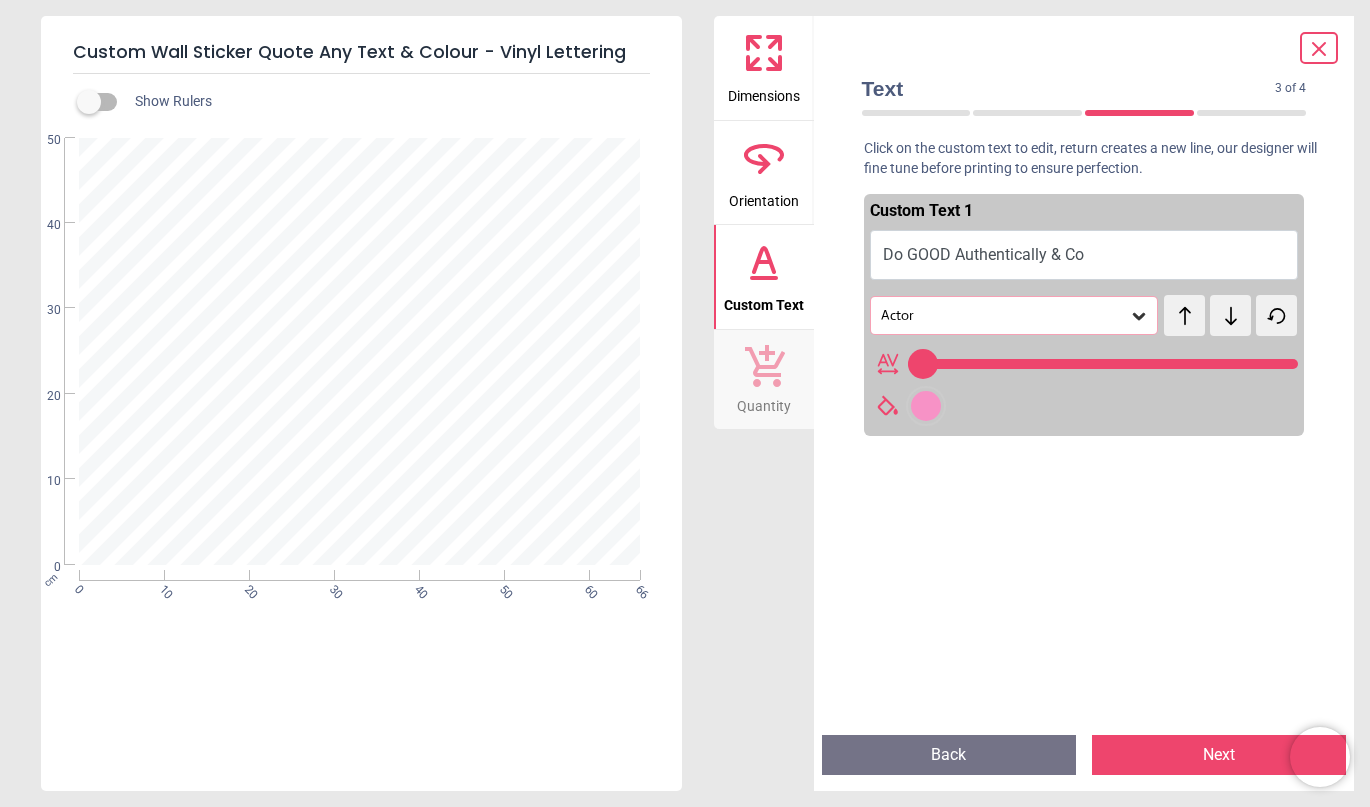 type on "**" 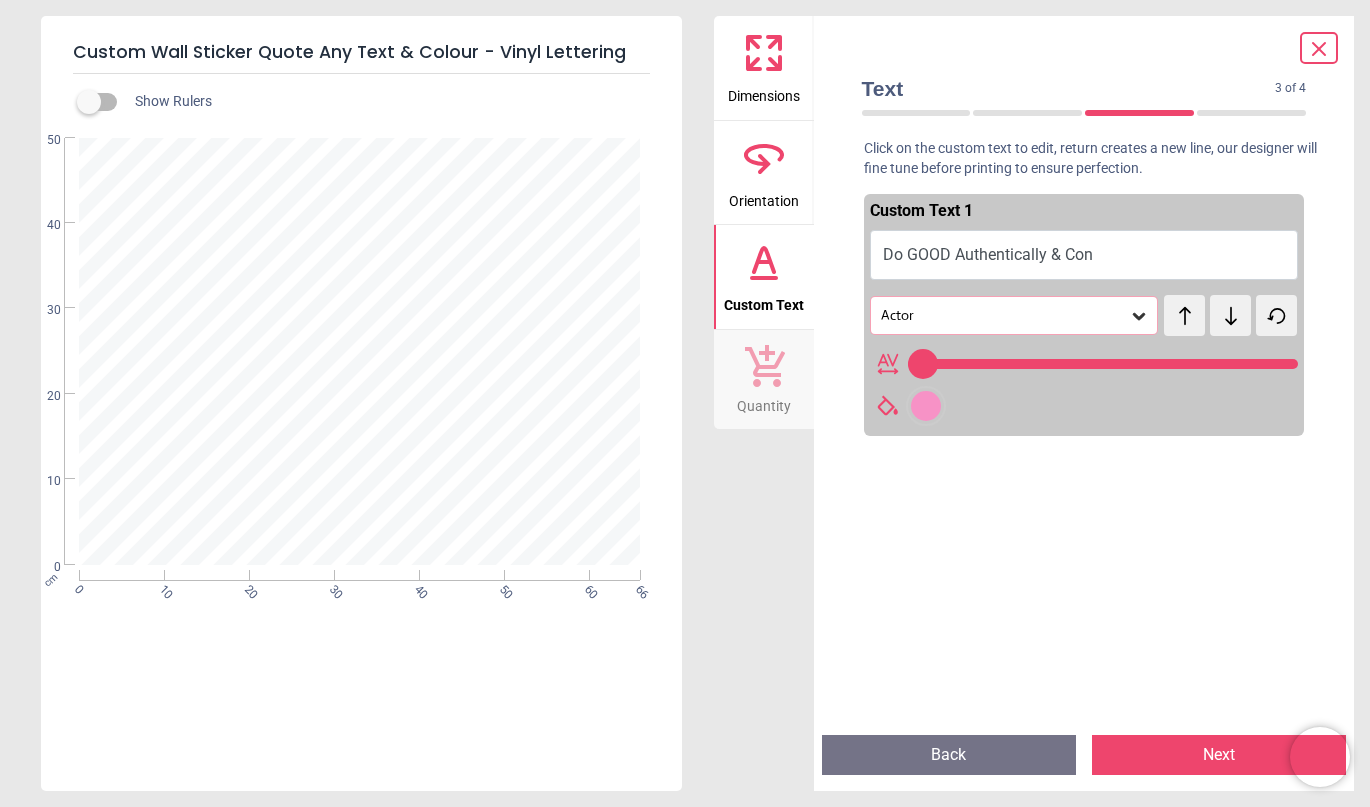 type on "**********" 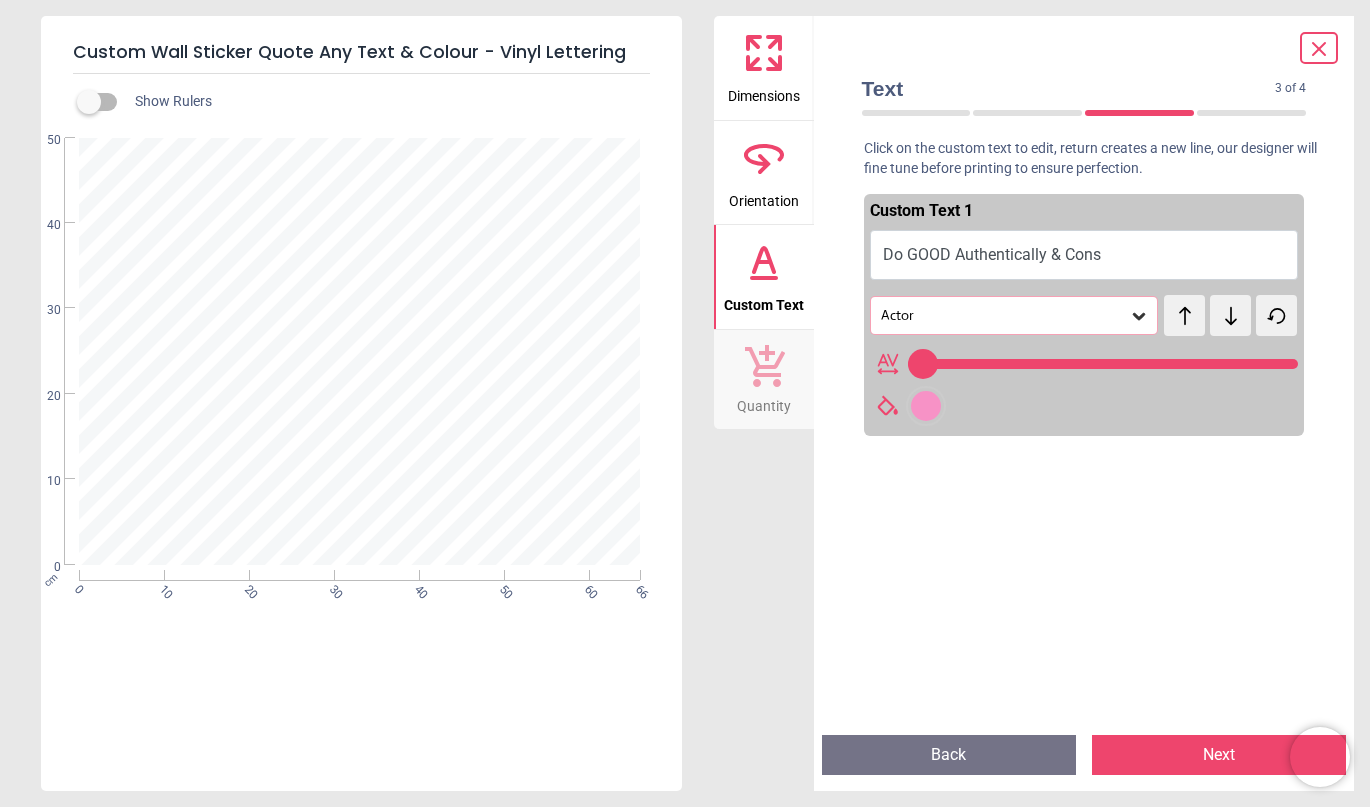 type on "**********" 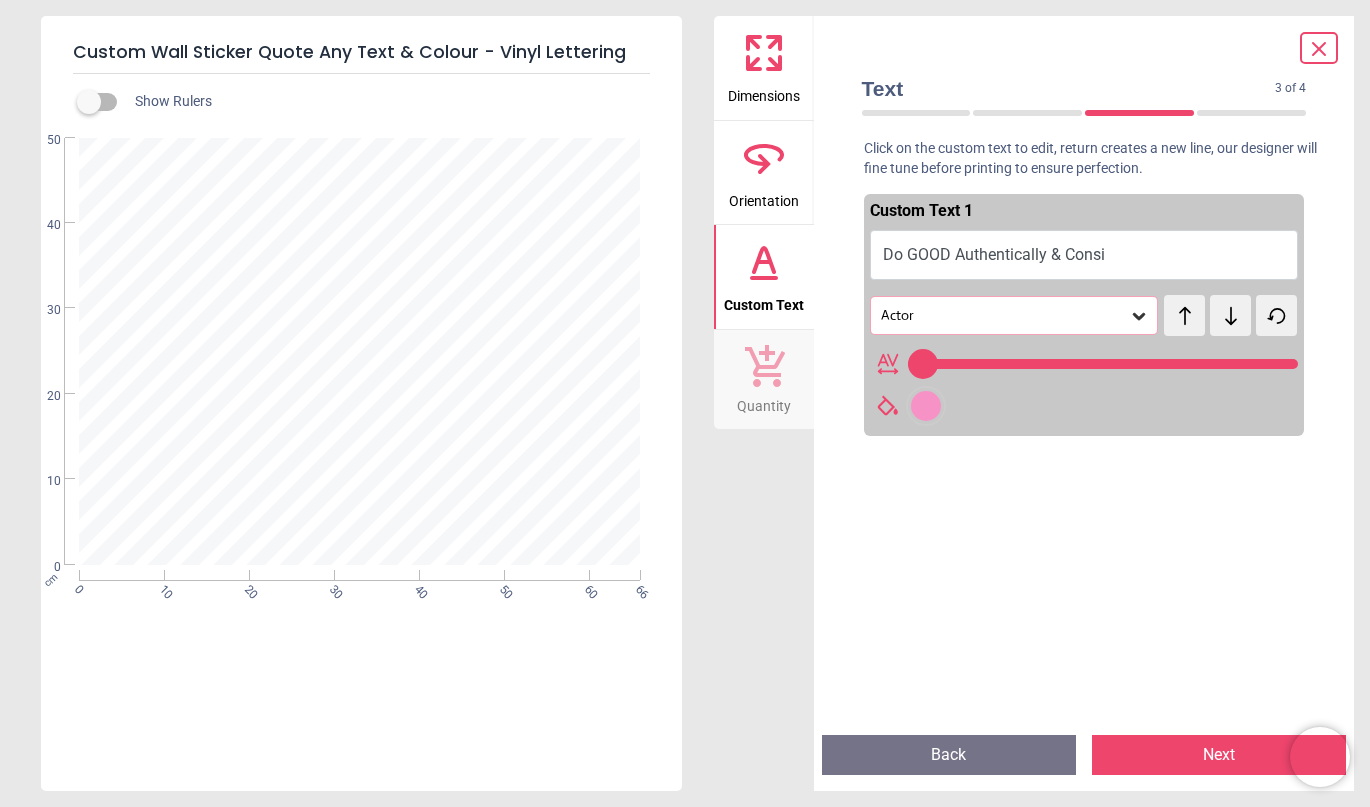 type on "**********" 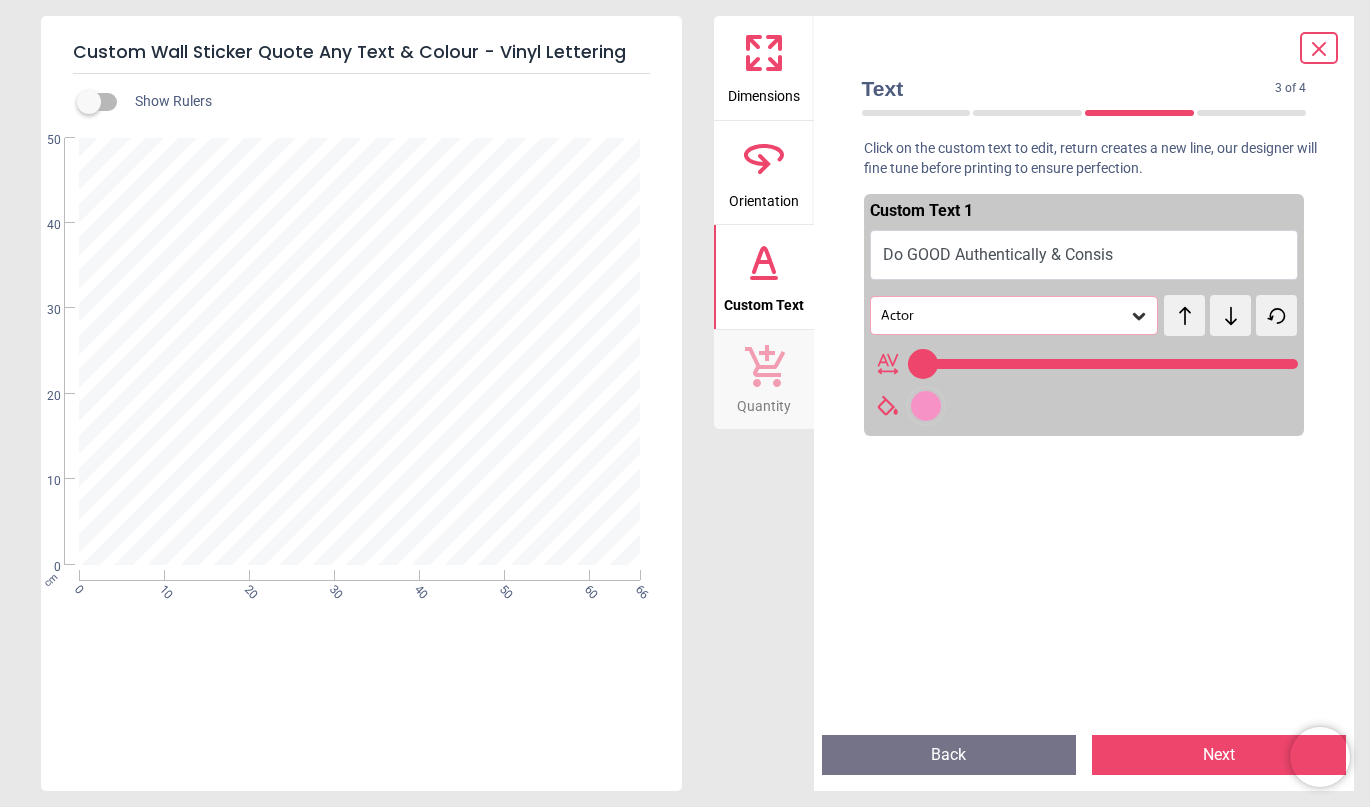 type on "**********" 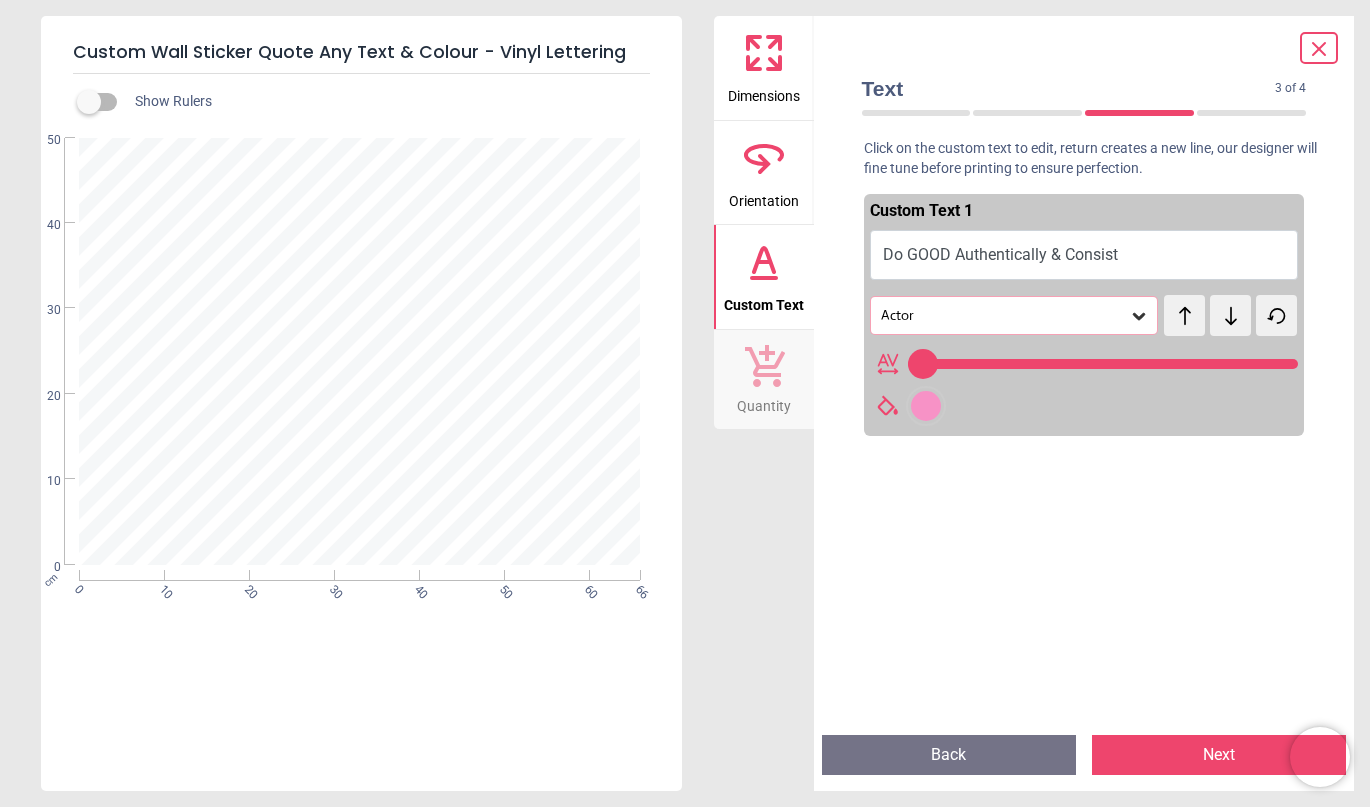 type on "**********" 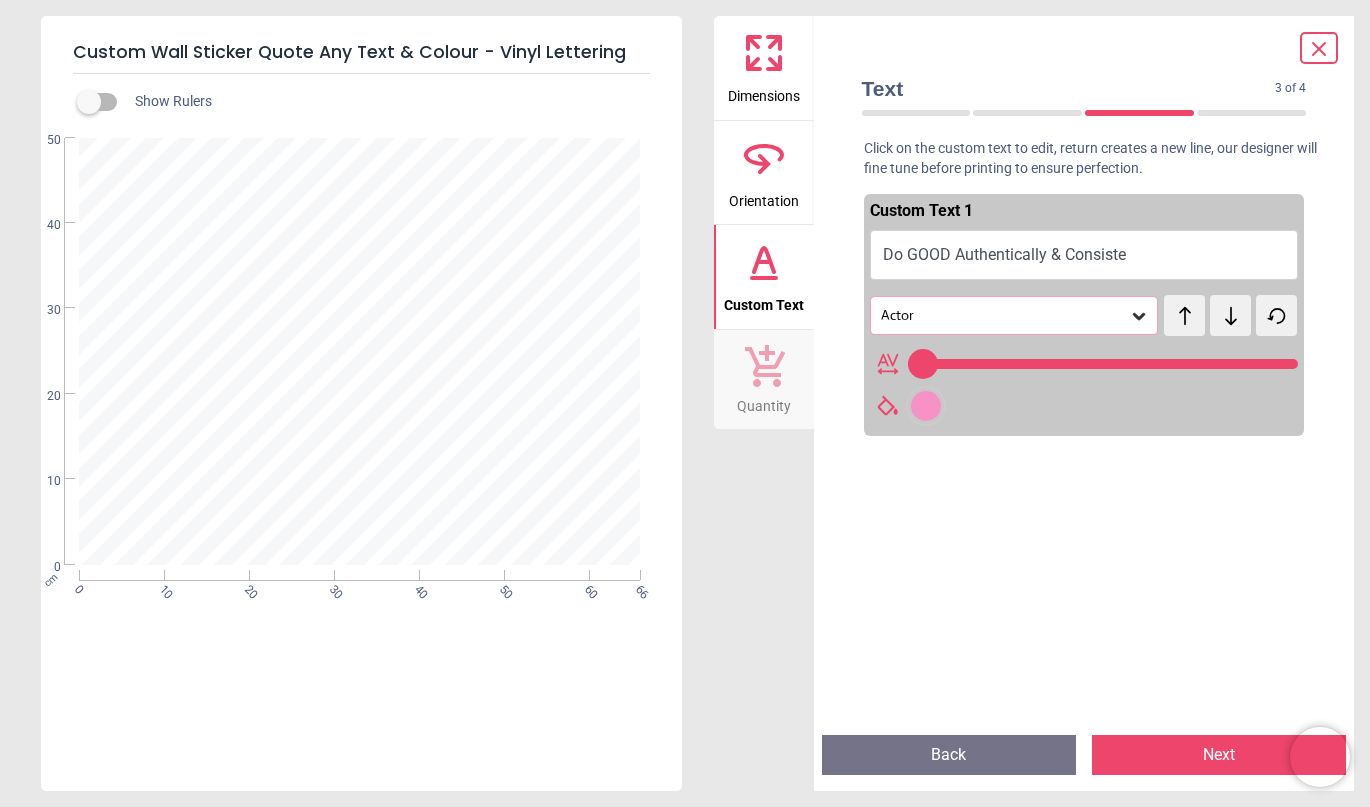 type on "**********" 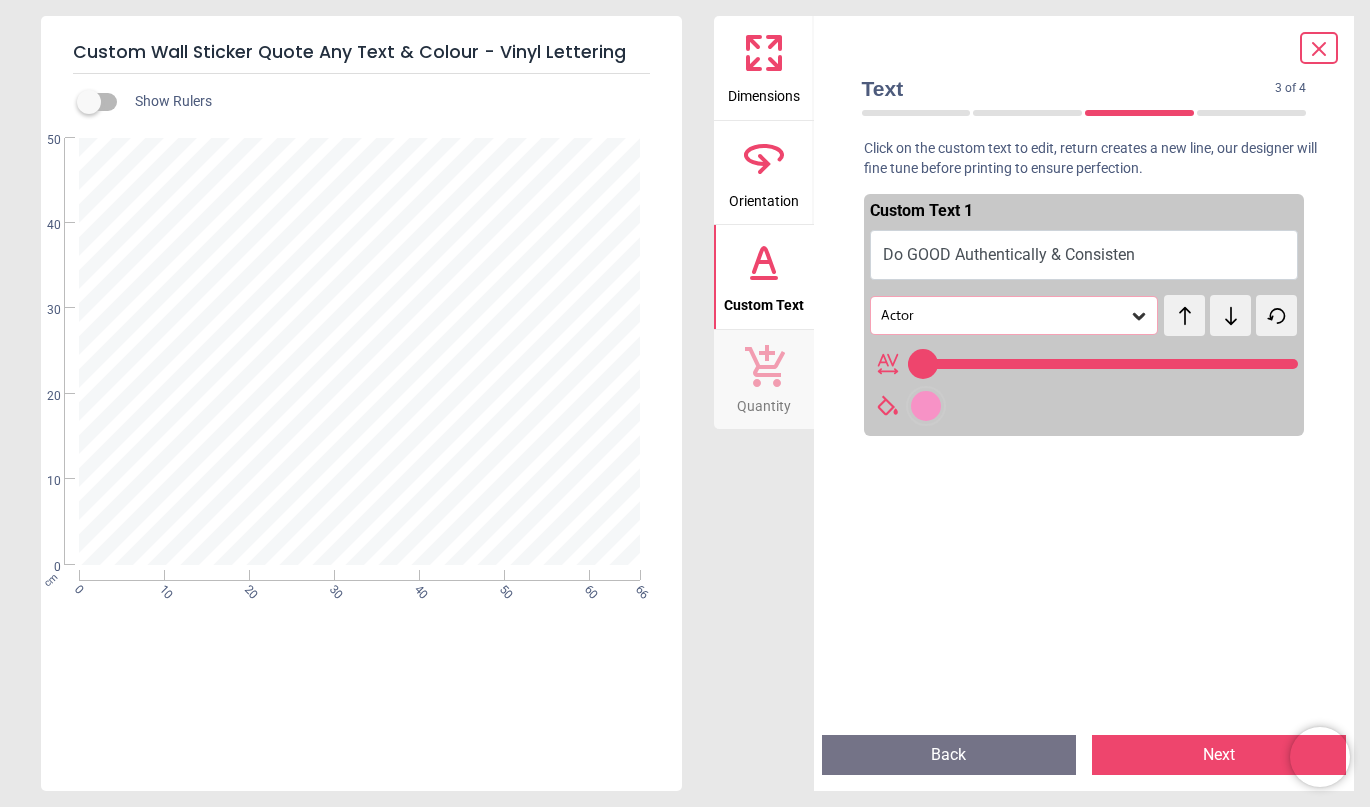 type on "**********" 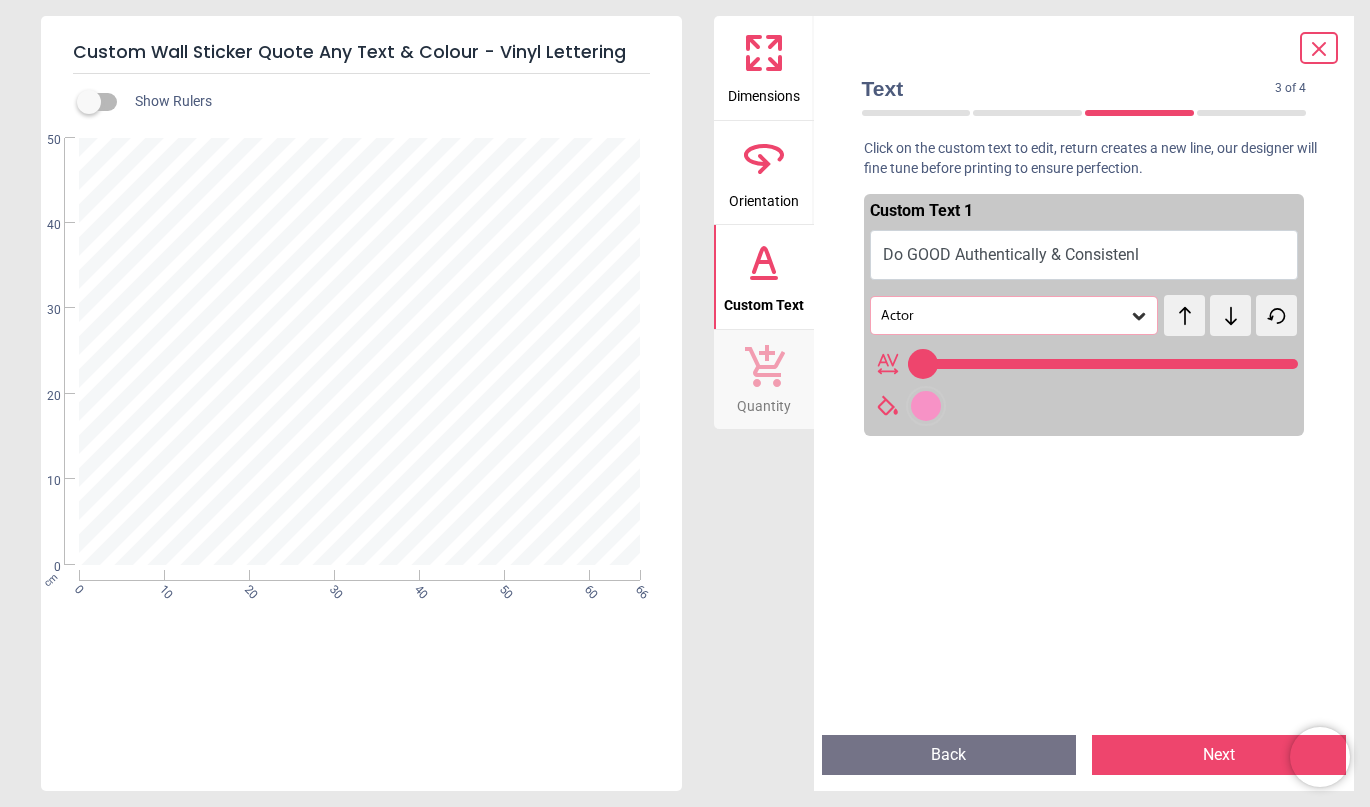 type on "**********" 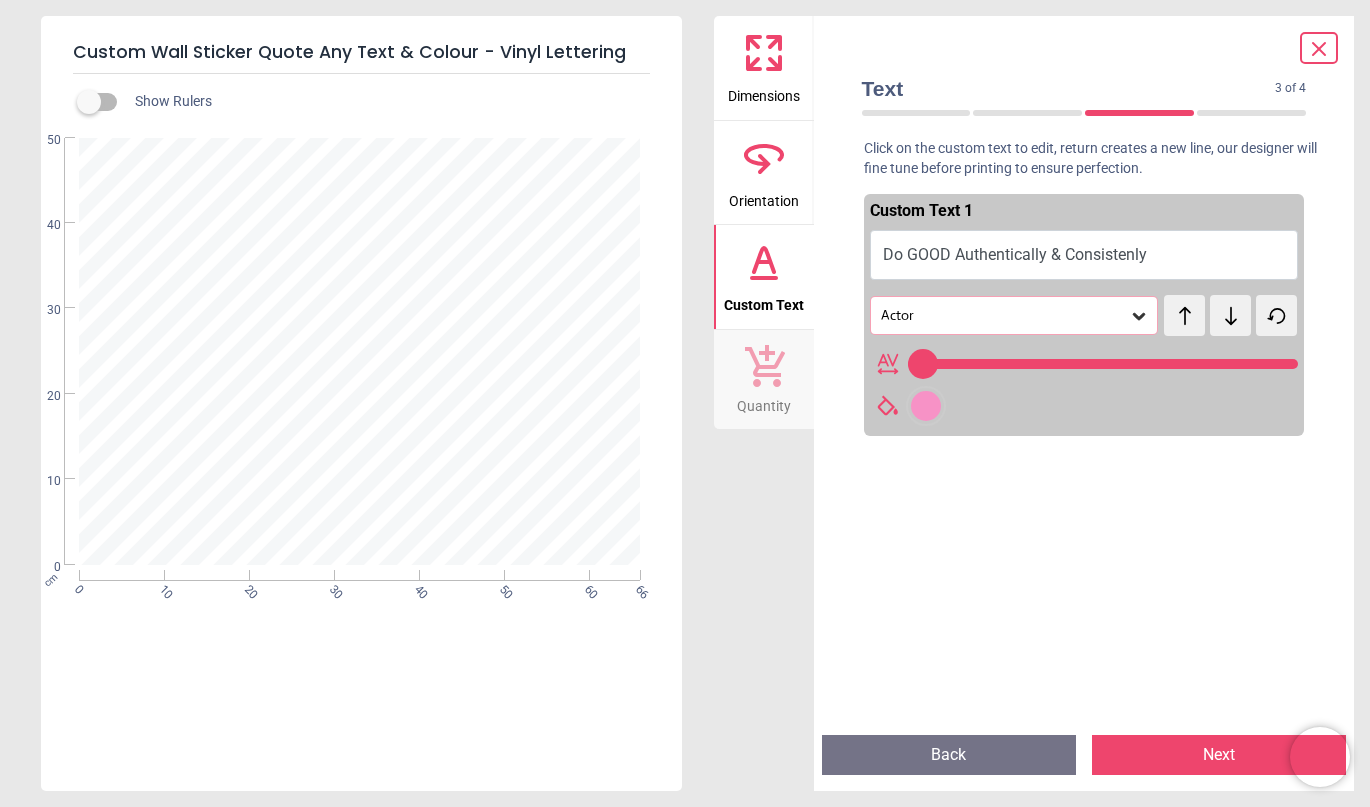type on "**********" 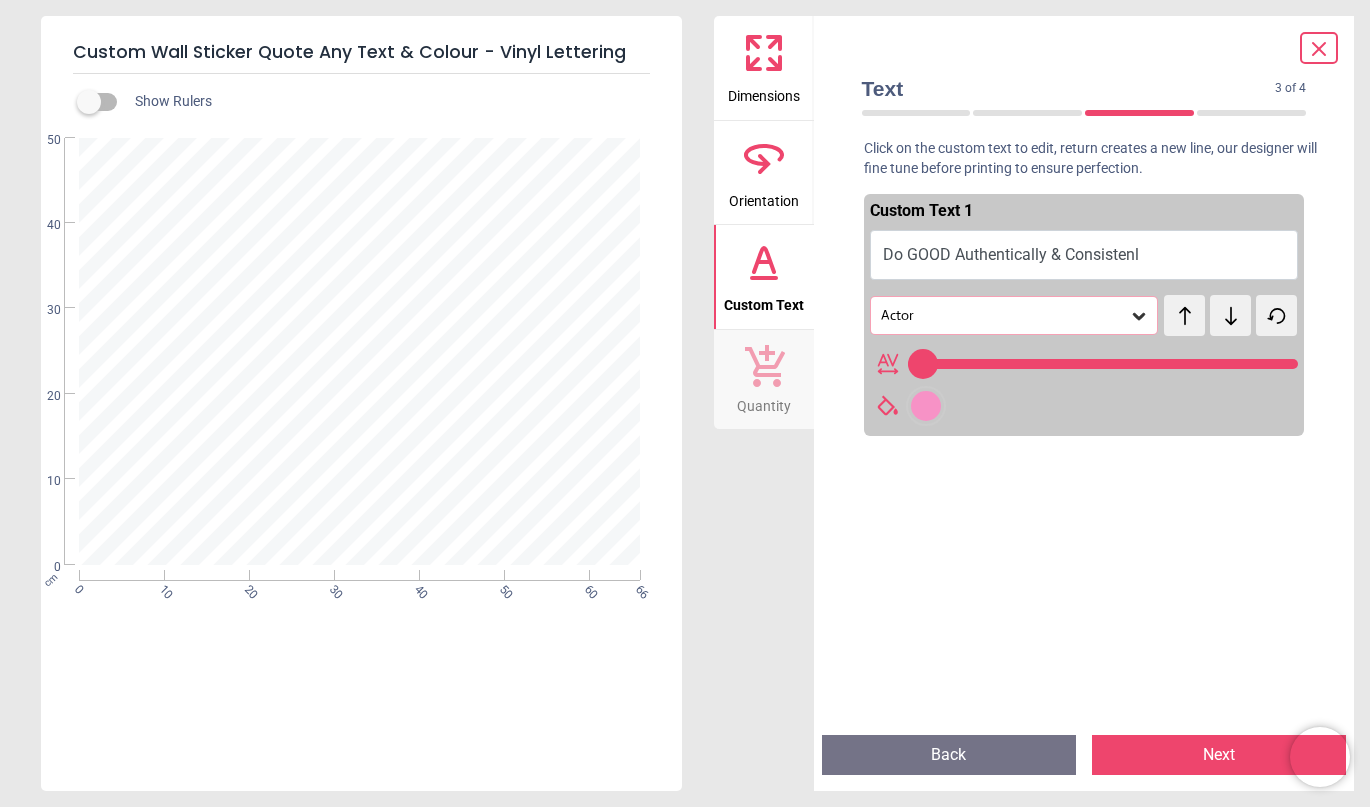 type on "**********" 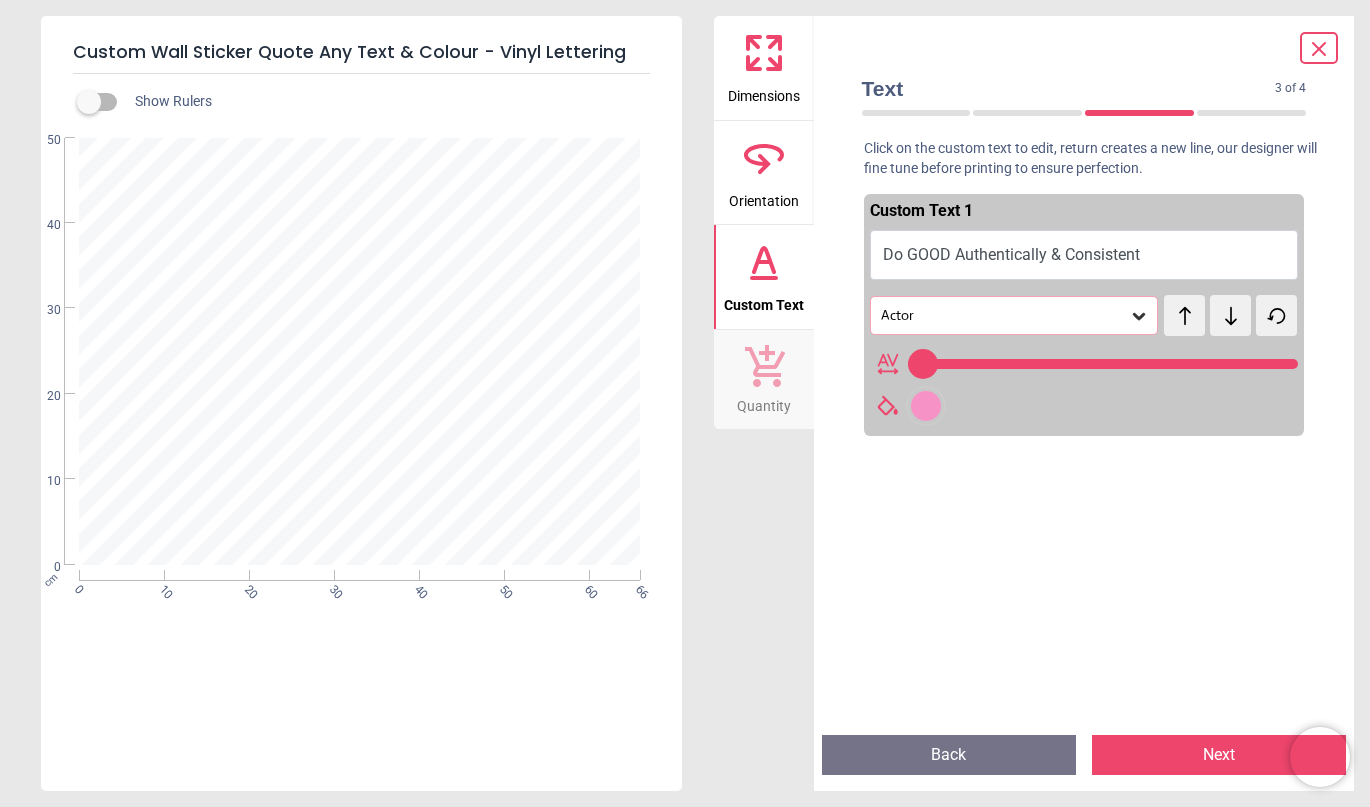 type on "**" 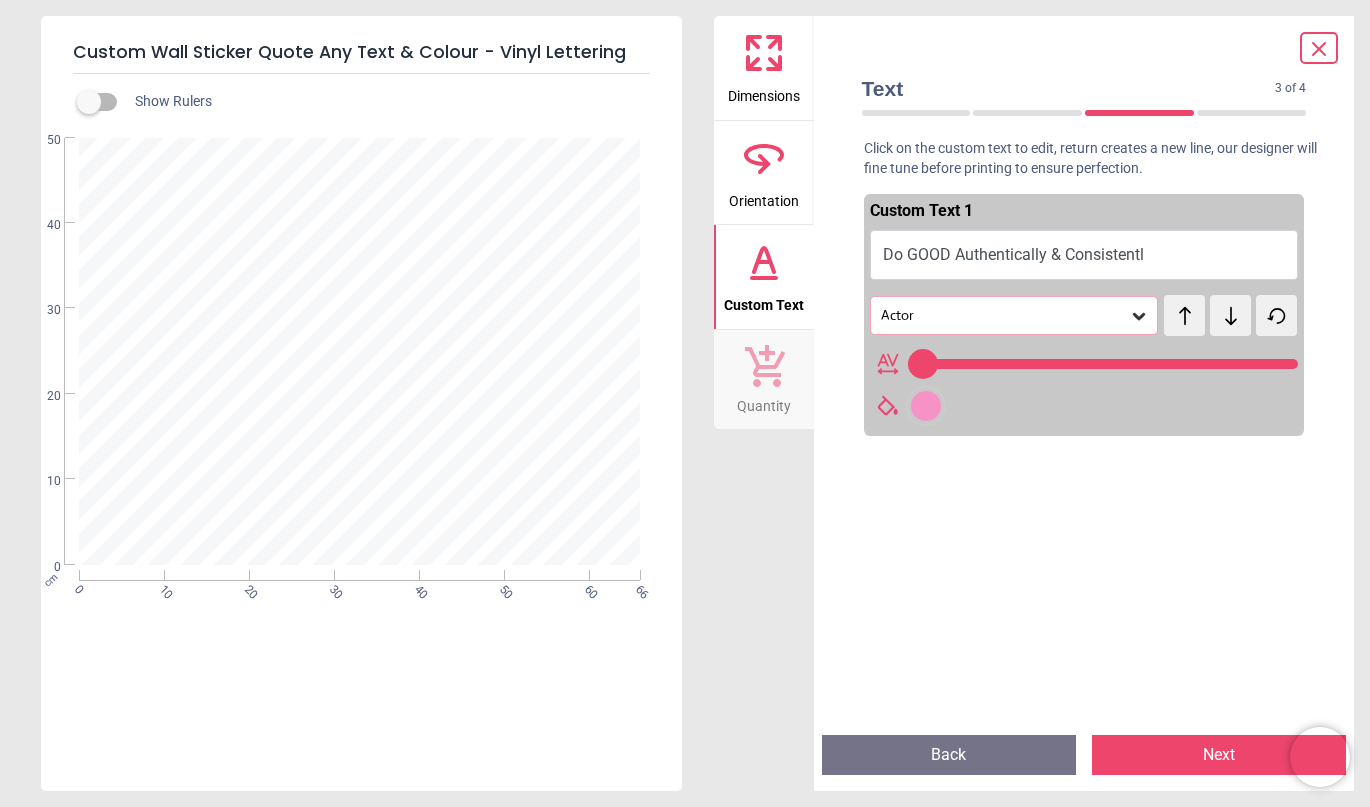 type on "**********" 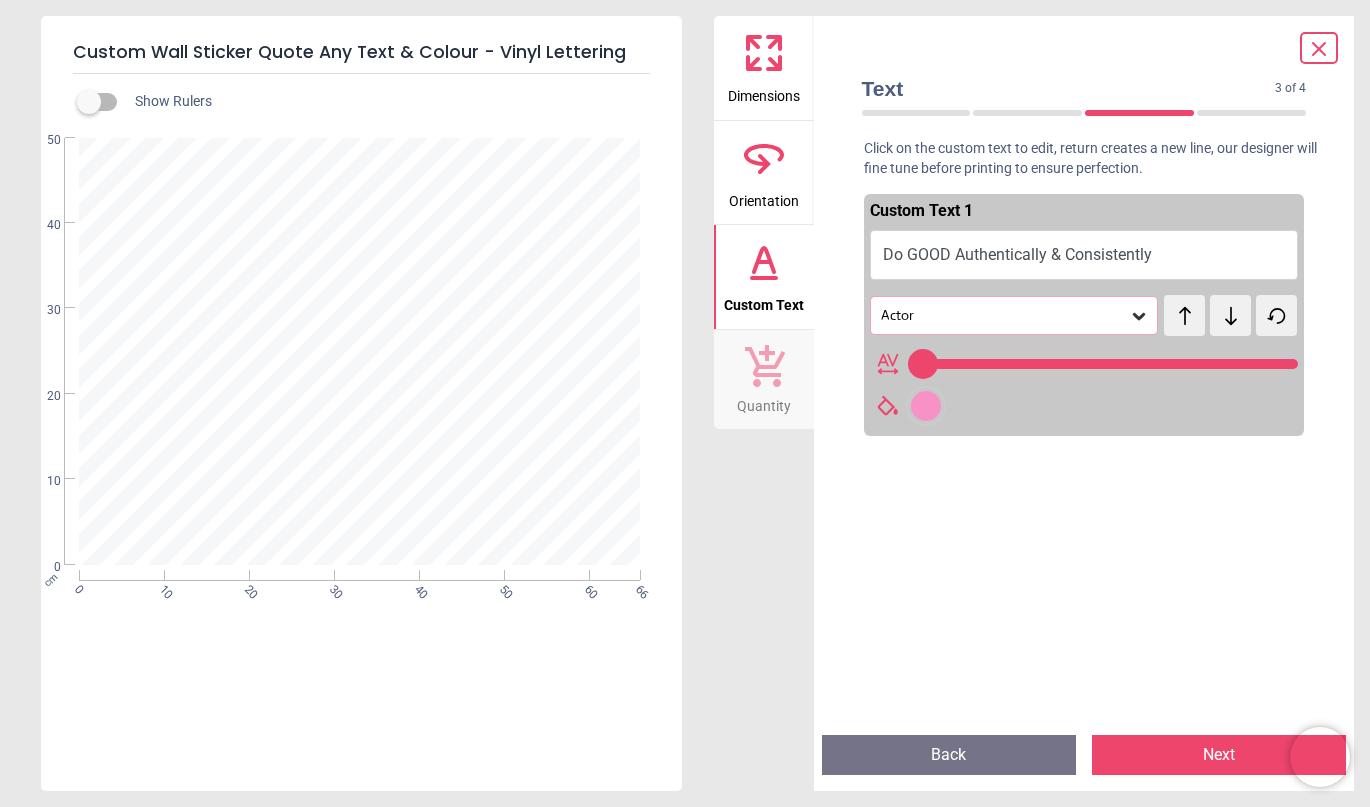 scroll, scrollTop: 3, scrollLeft: 0, axis: vertical 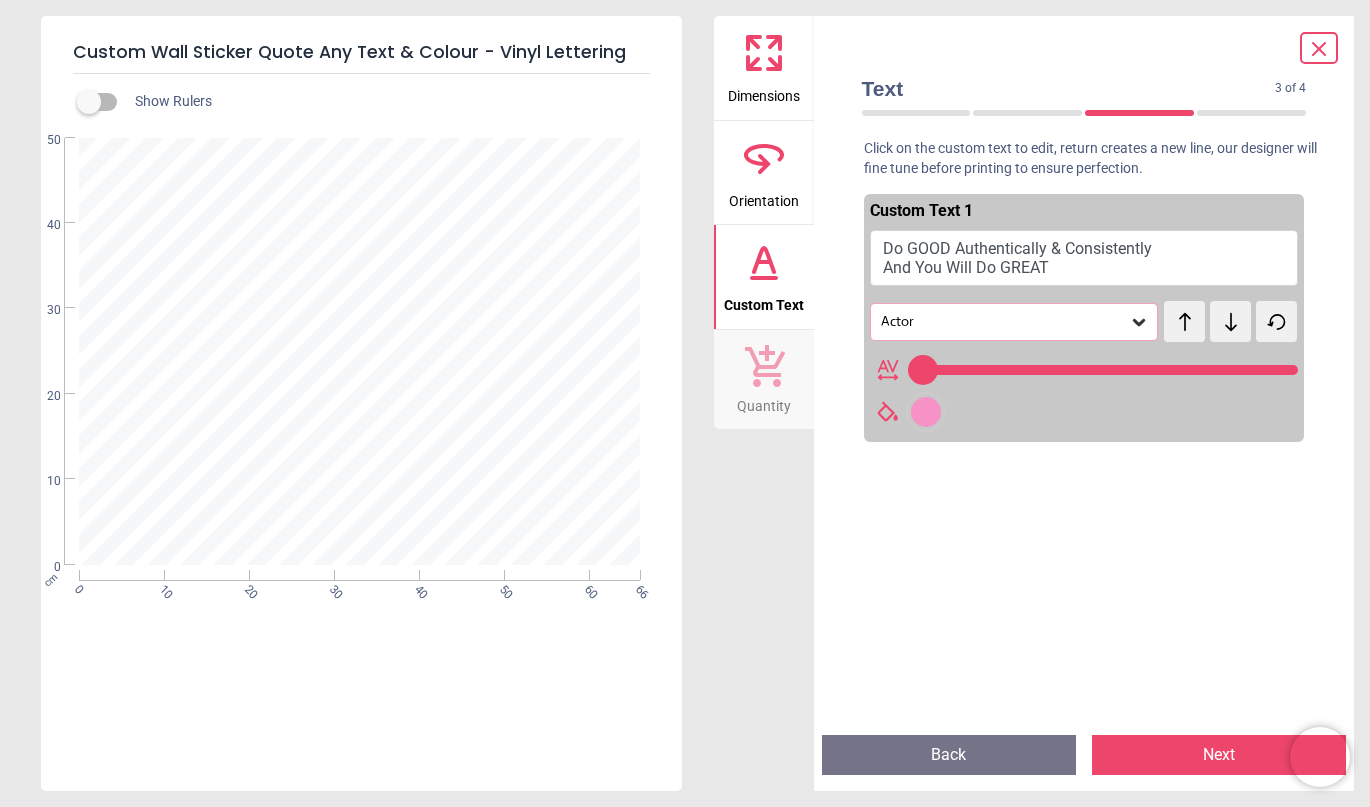 click on "**********" at bounding box center [360, 351] 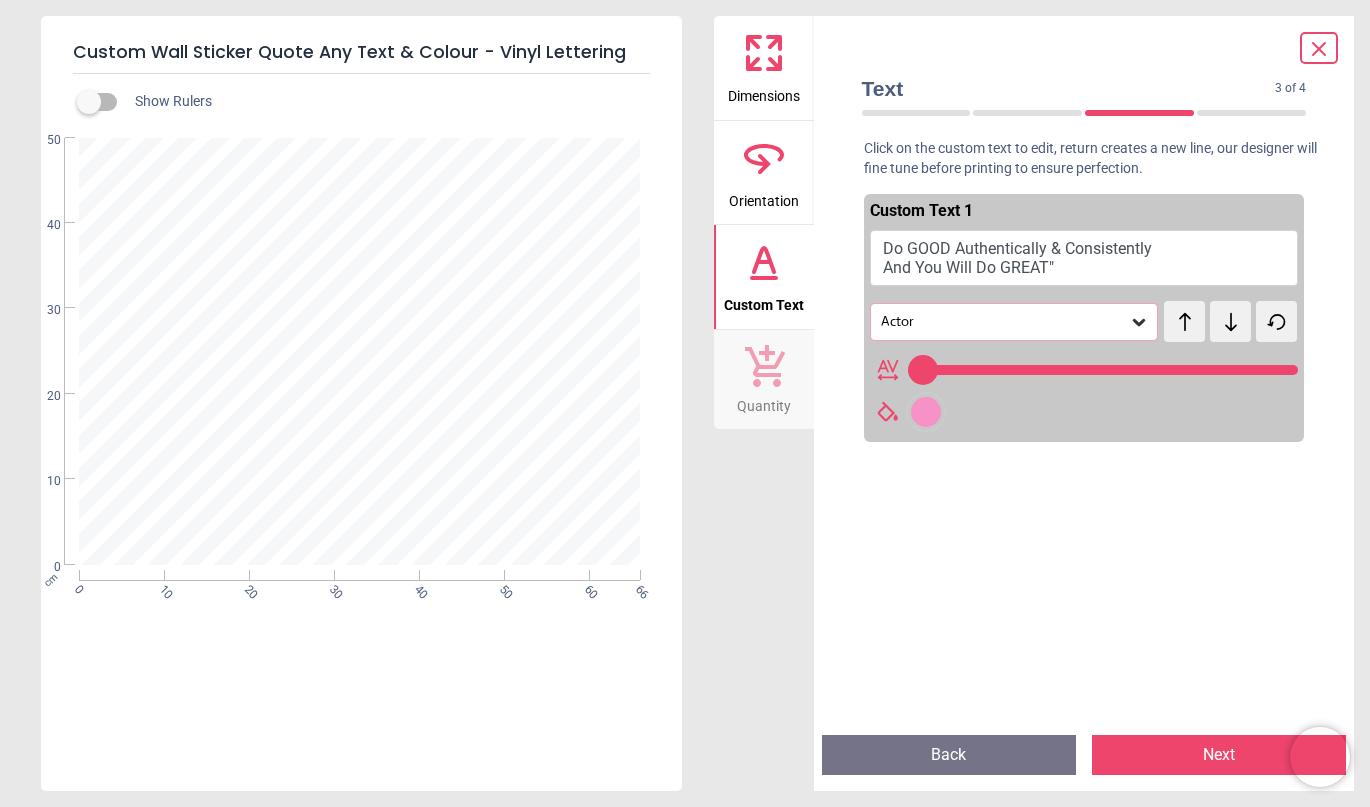 click on "**********" at bounding box center [360, 351] 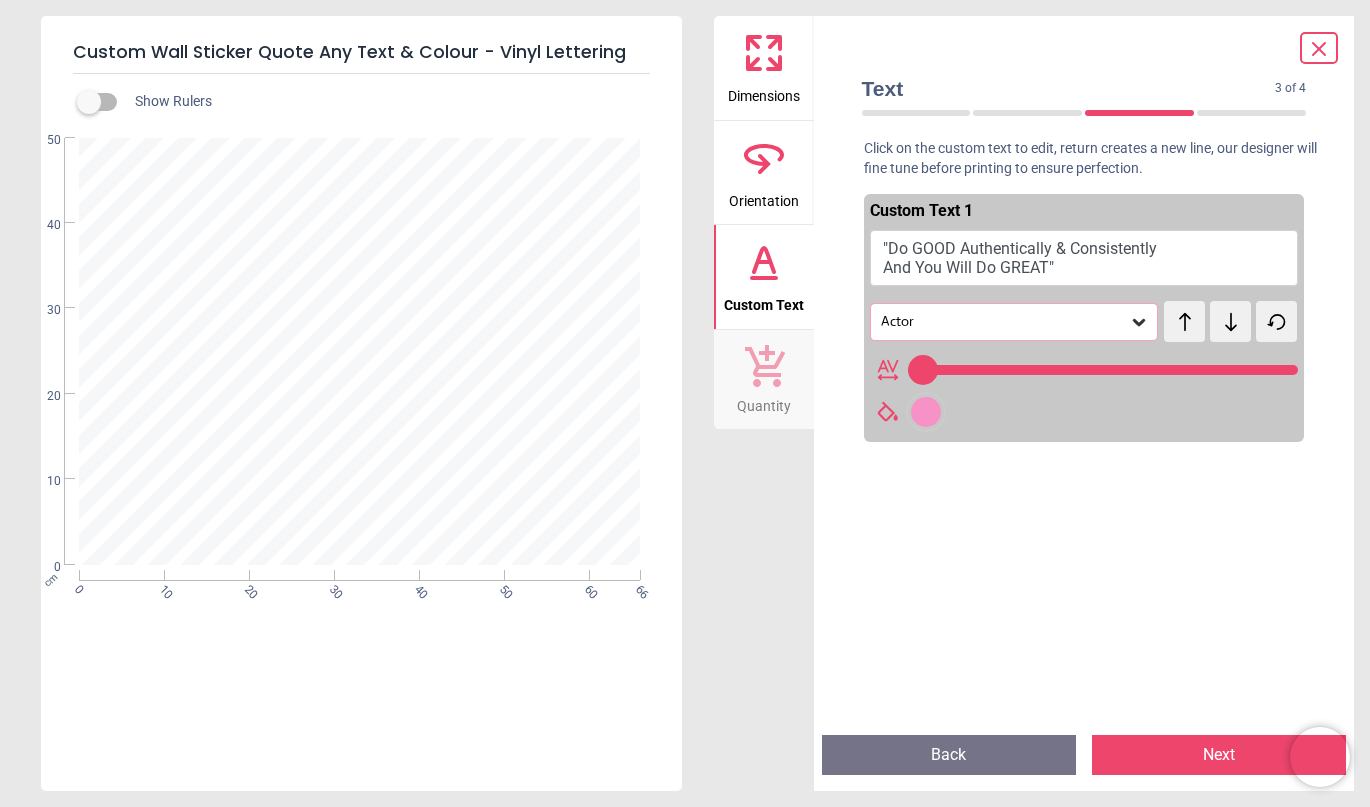 click on "**********" at bounding box center (360, 351) 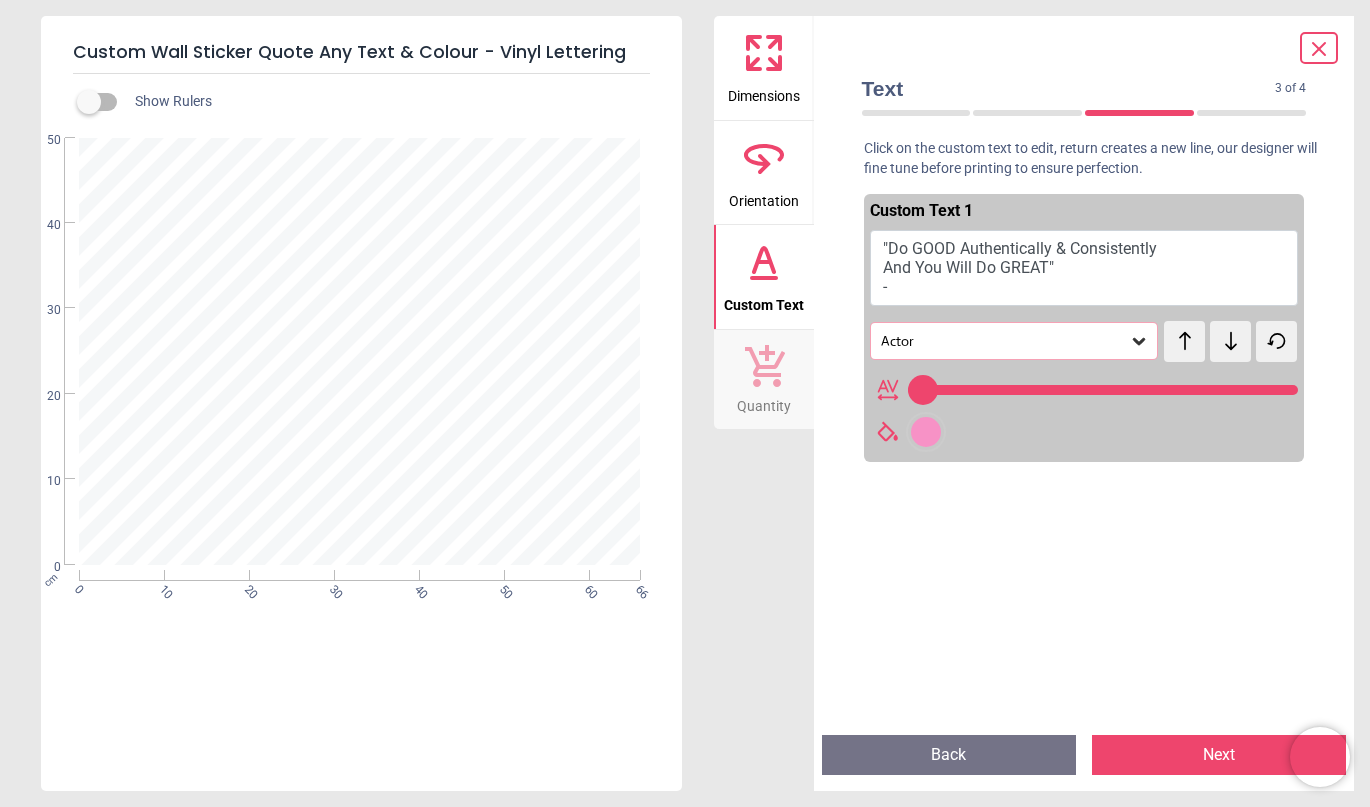 scroll, scrollTop: 3, scrollLeft: 0, axis: vertical 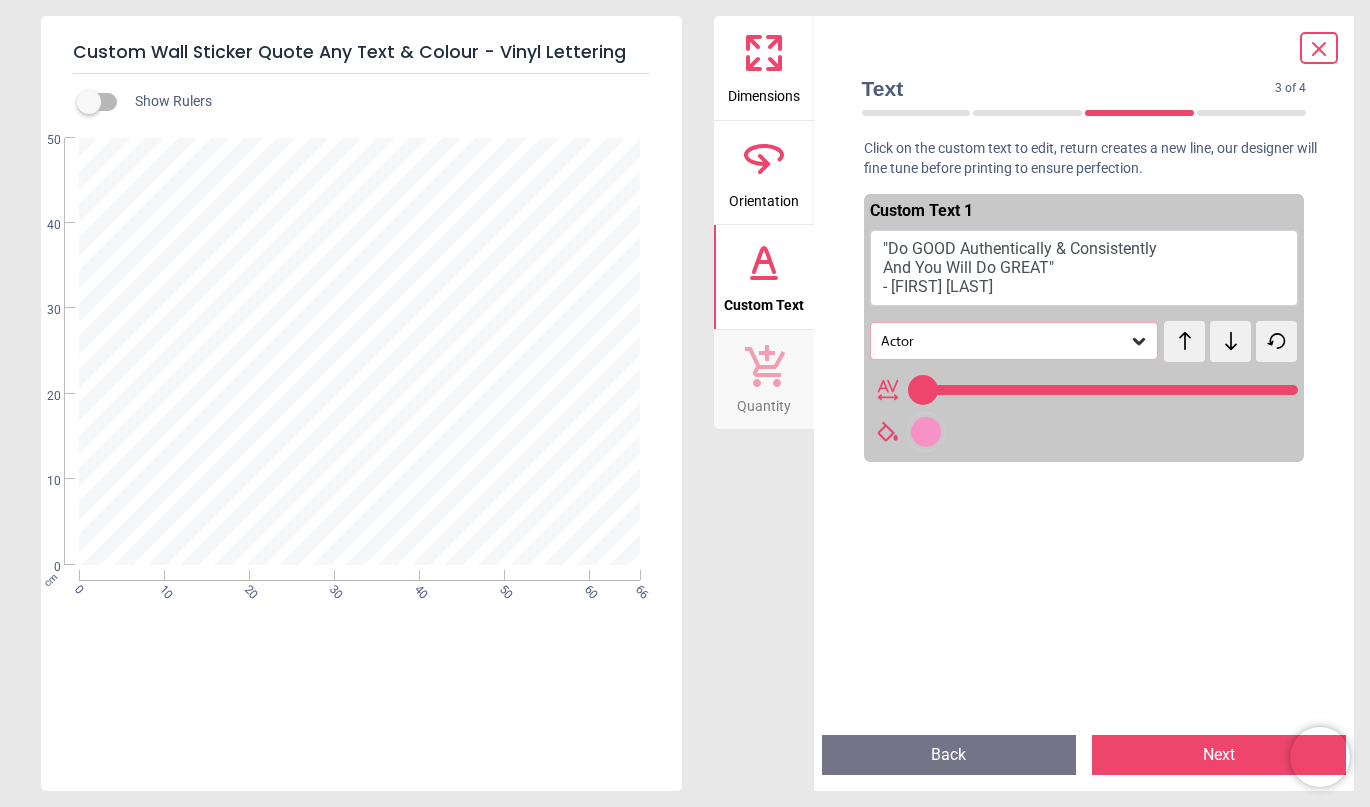 type on "**********" 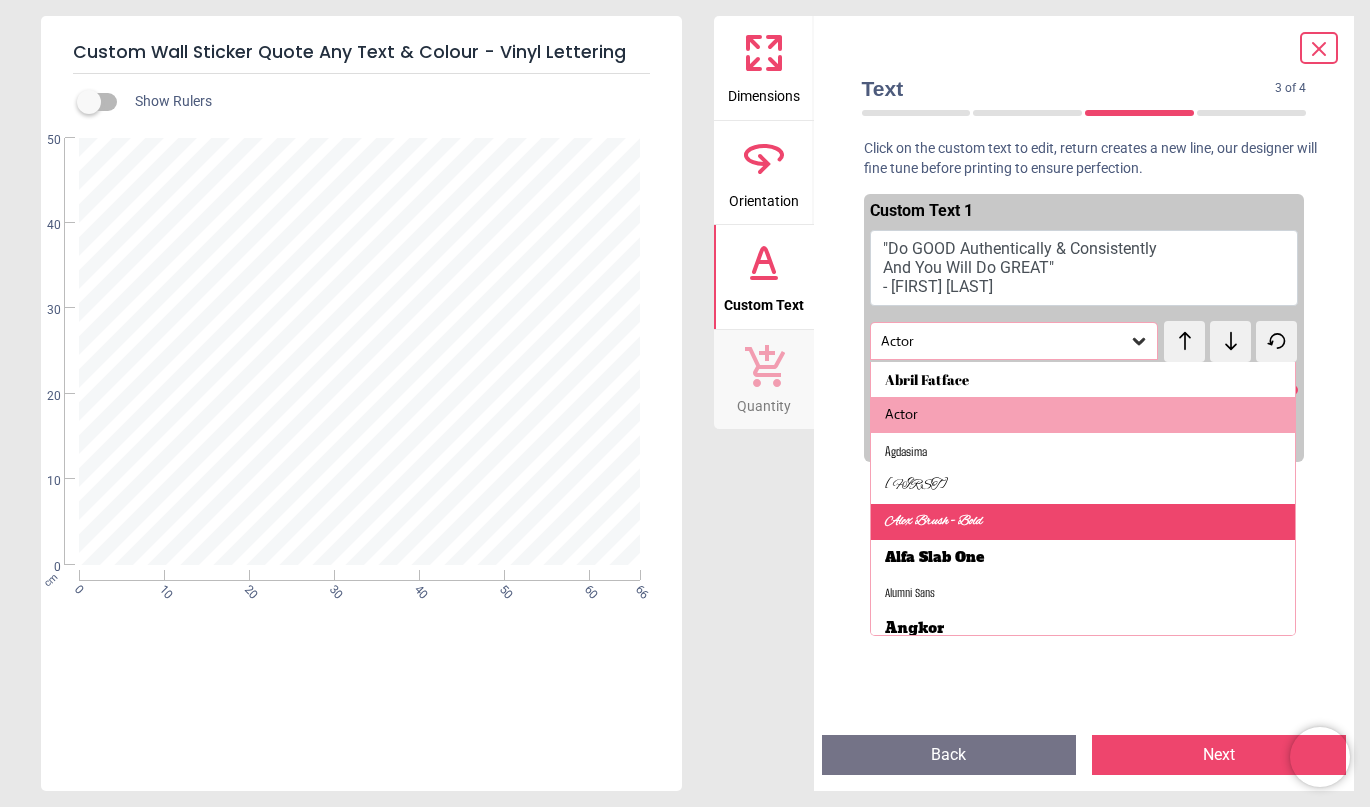 click on "Alex Brush - Bold" at bounding box center (1083, 522) 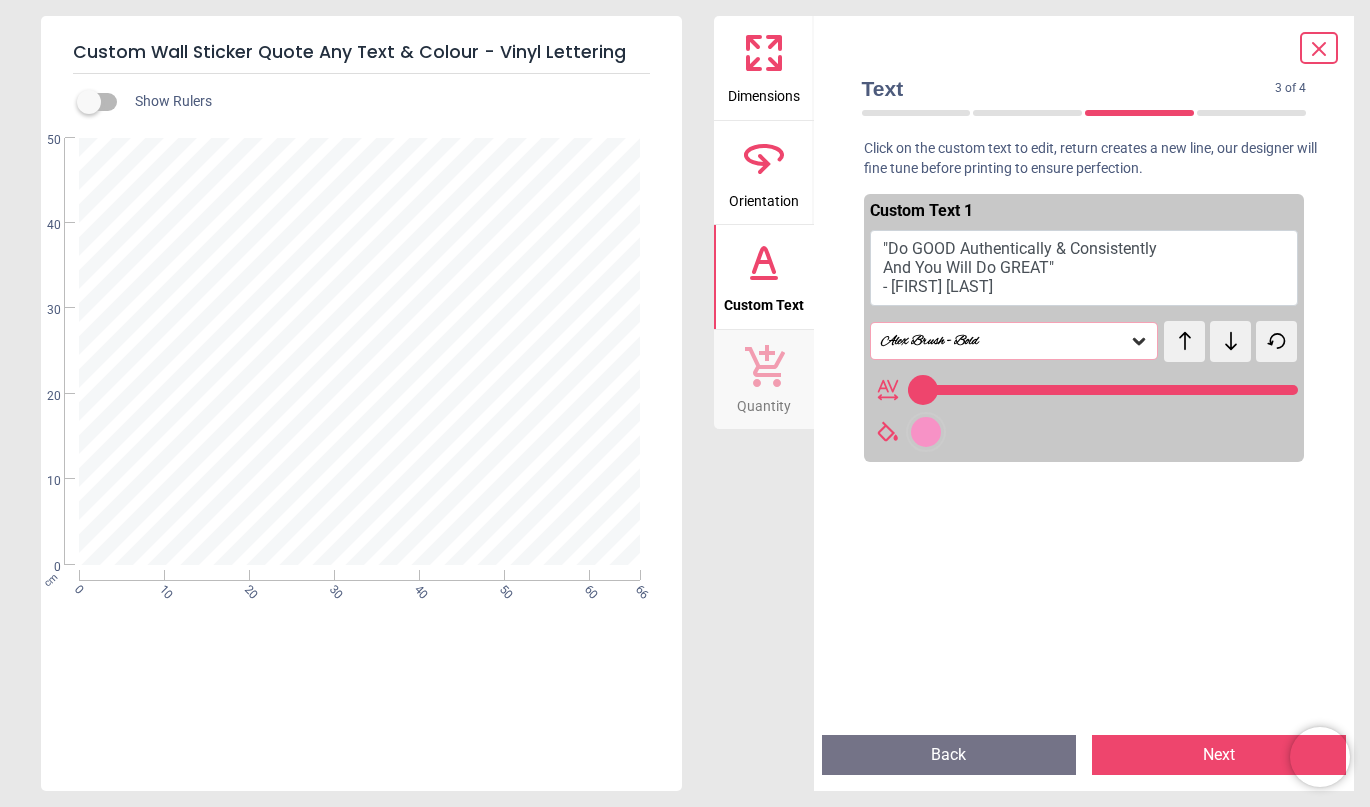 click on "Alex Brush - Bold" at bounding box center [1004, 341] 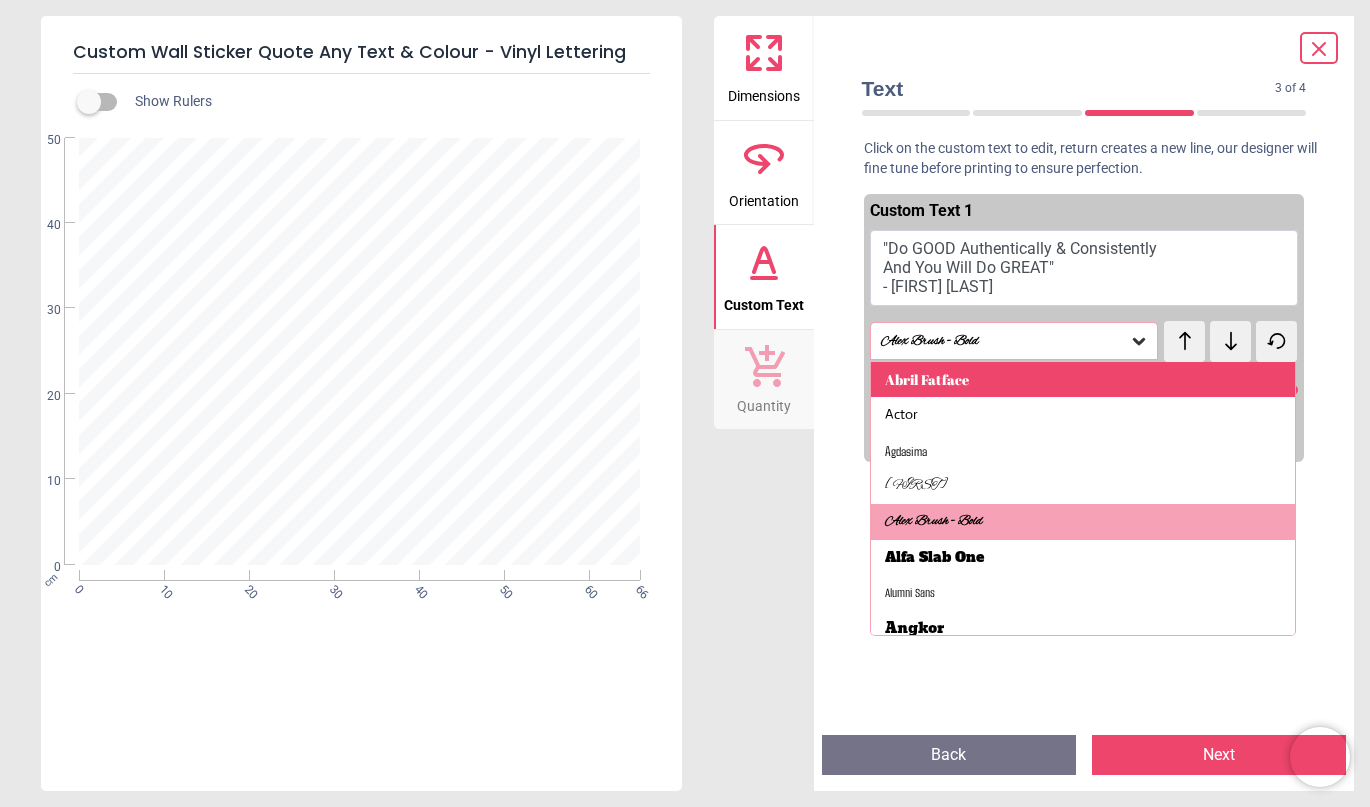 click on "Abril Fatface" at bounding box center (1083, 380) 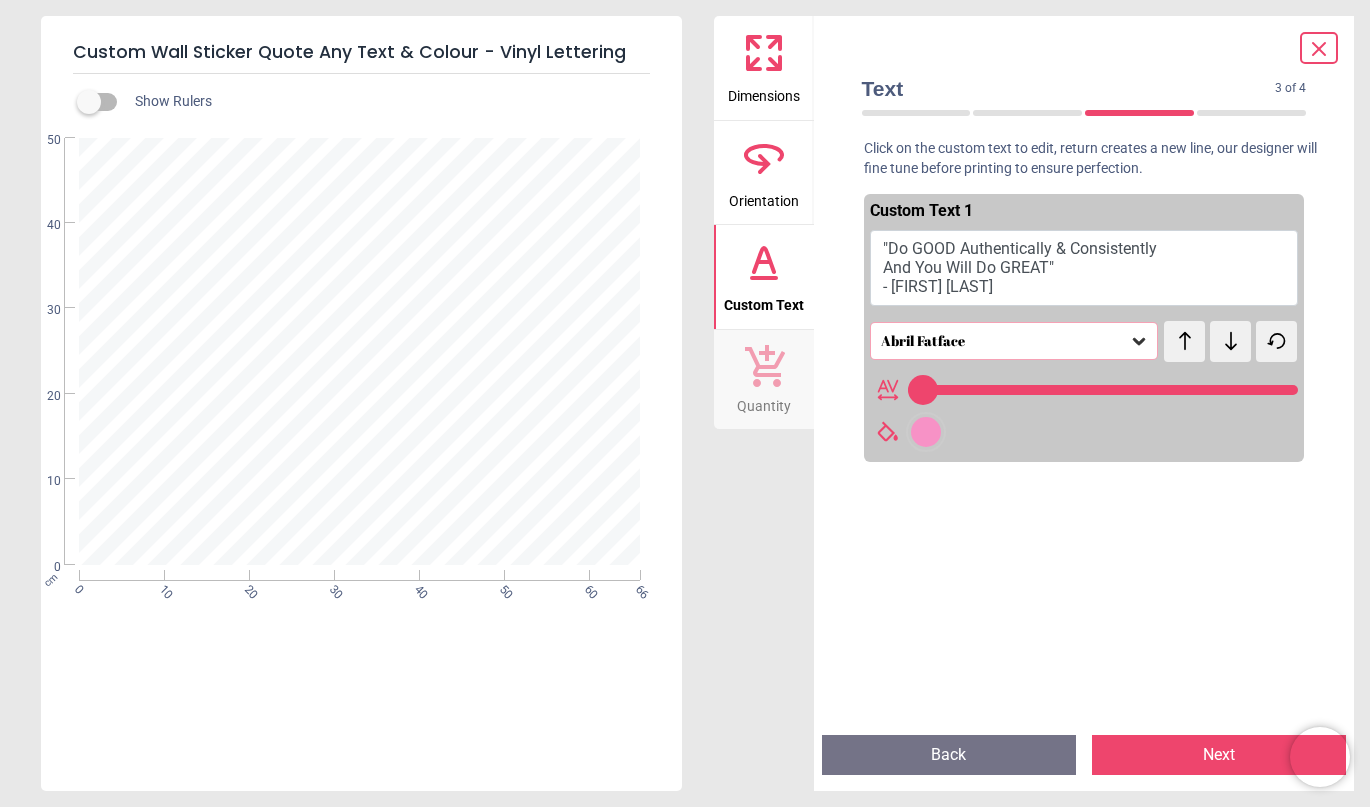 click on "Abril Fatface" at bounding box center [1004, 341] 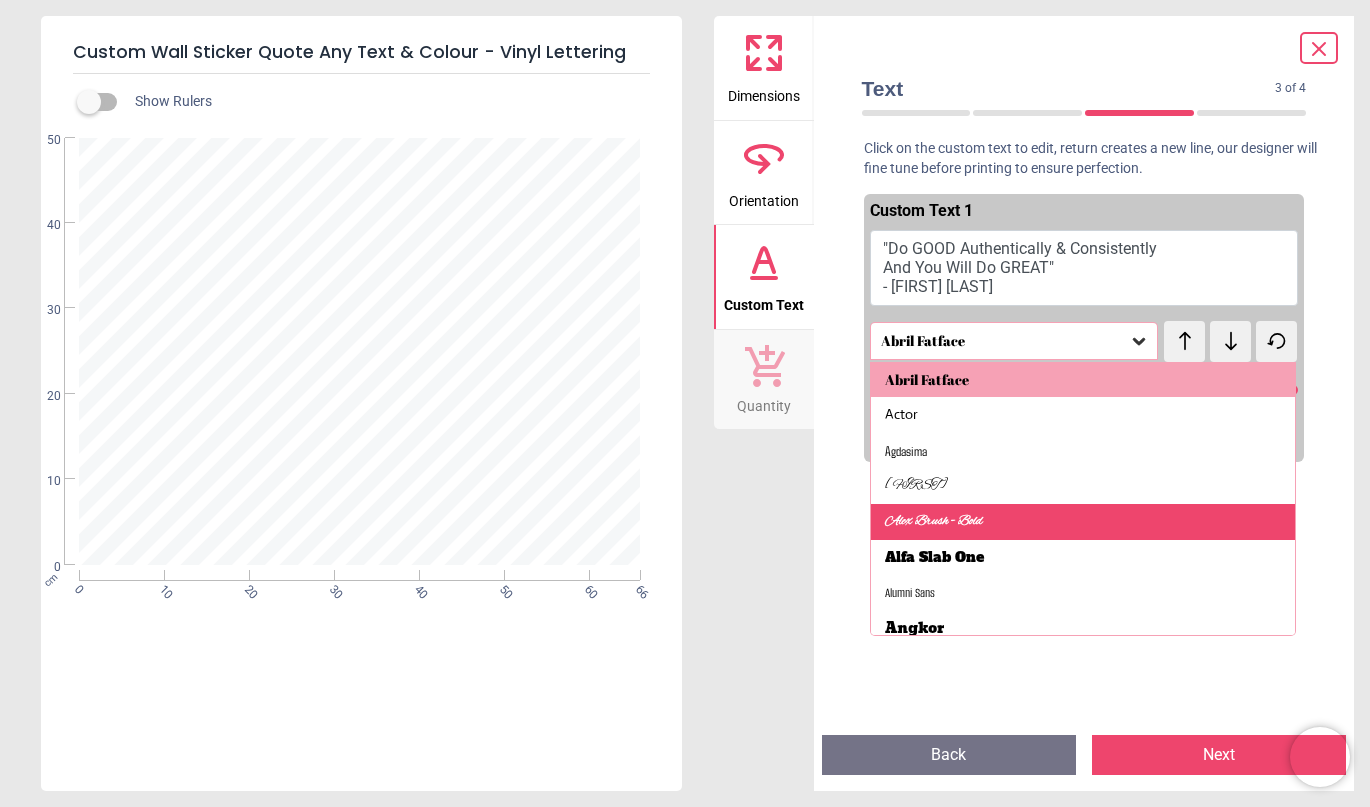 click on "Alex Brush - Bold" at bounding box center [934, 522] 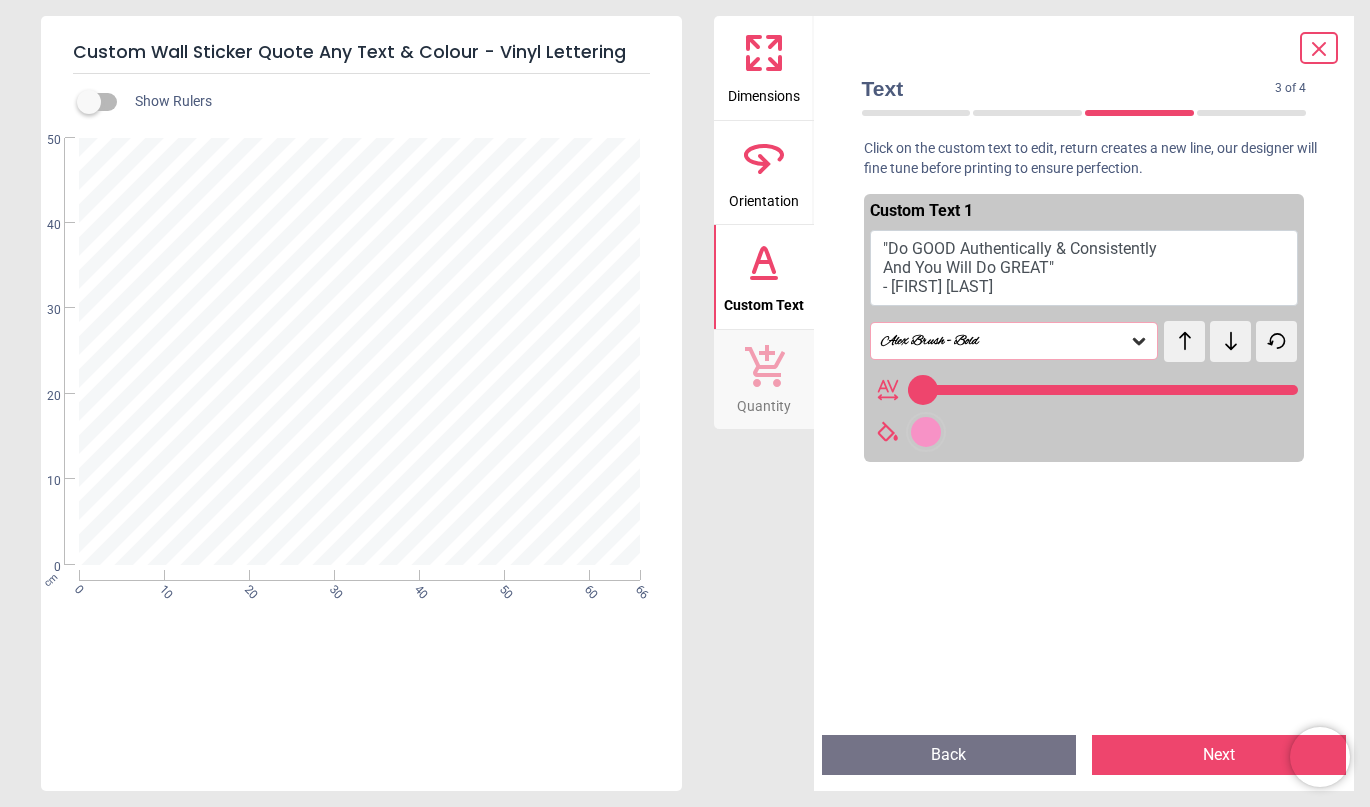 click on "Alex Brush - Bold" at bounding box center (1004, 341) 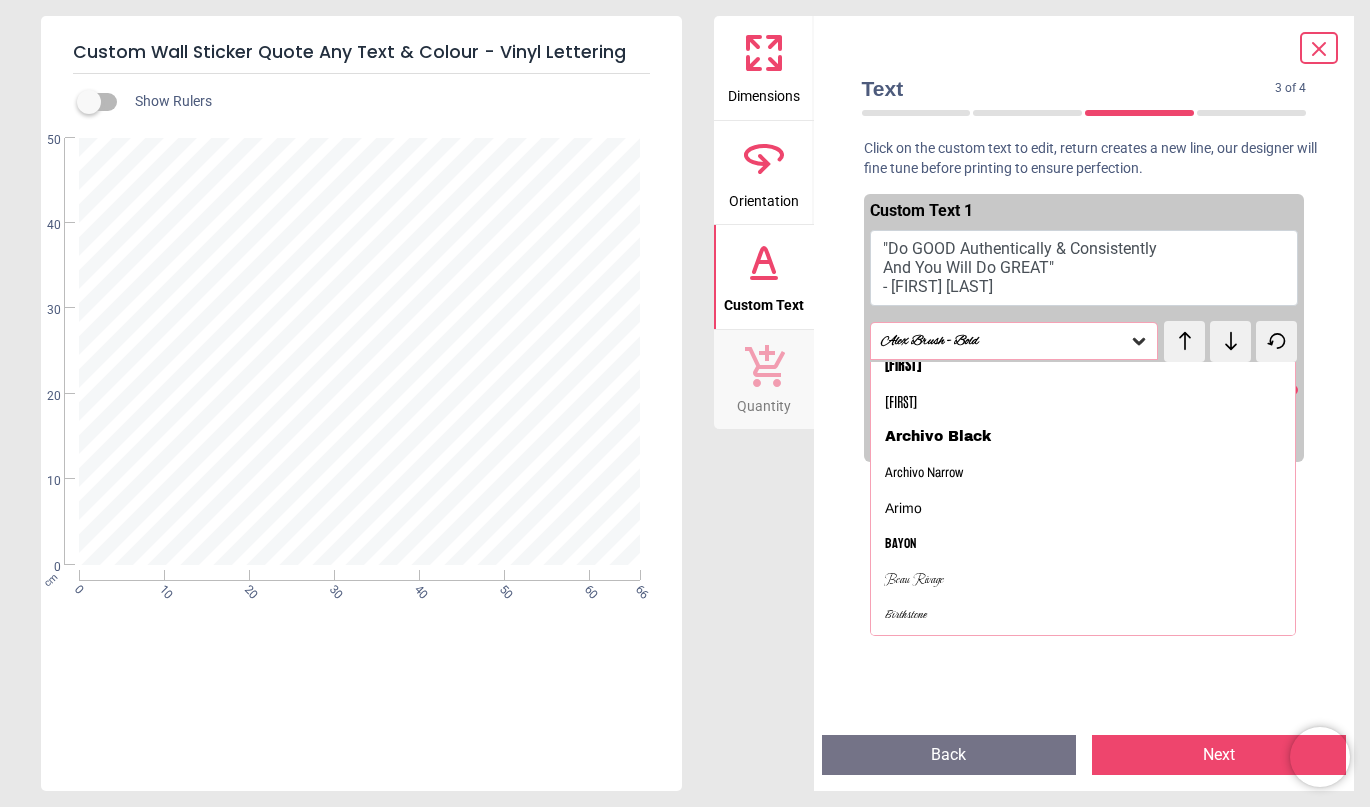scroll, scrollTop: 302, scrollLeft: 0, axis: vertical 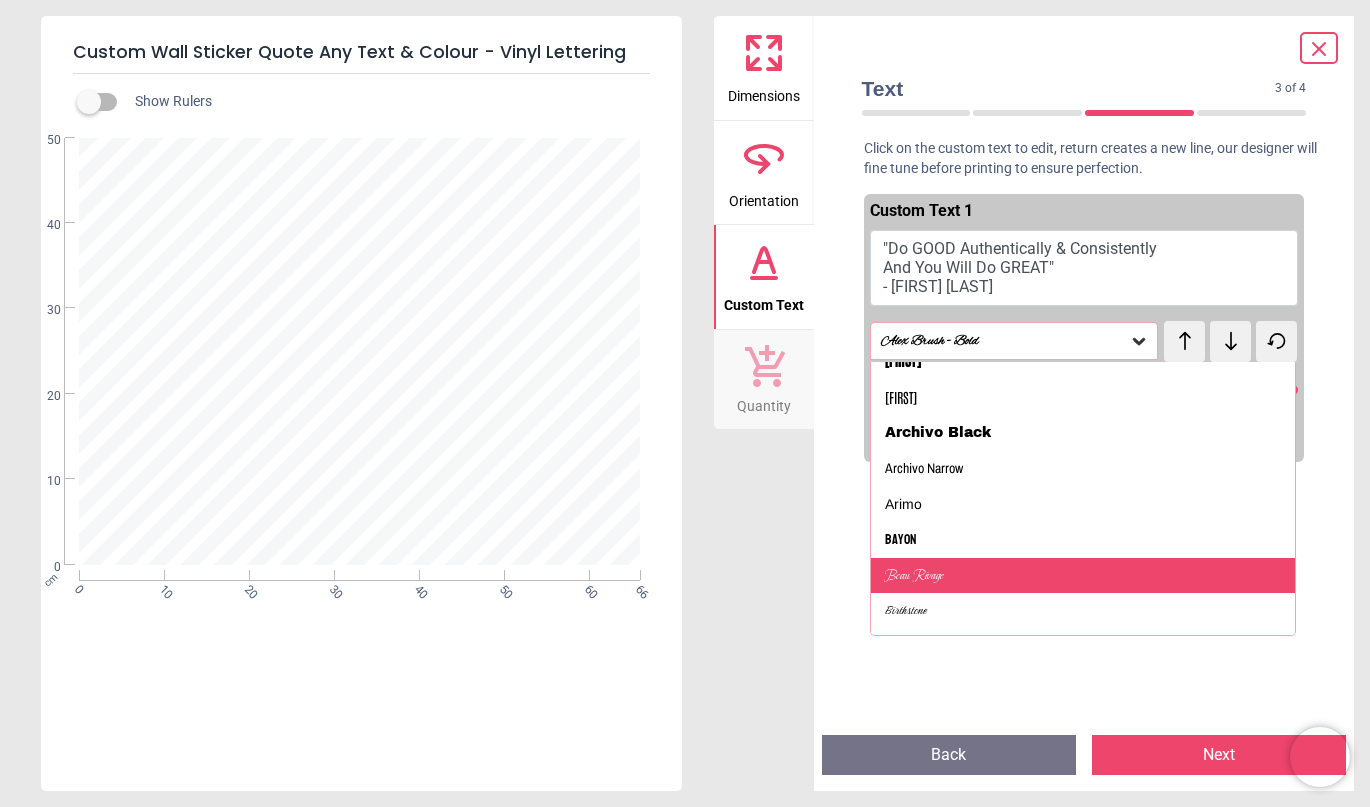 click on "Beau Rivage" at bounding box center [914, 576] 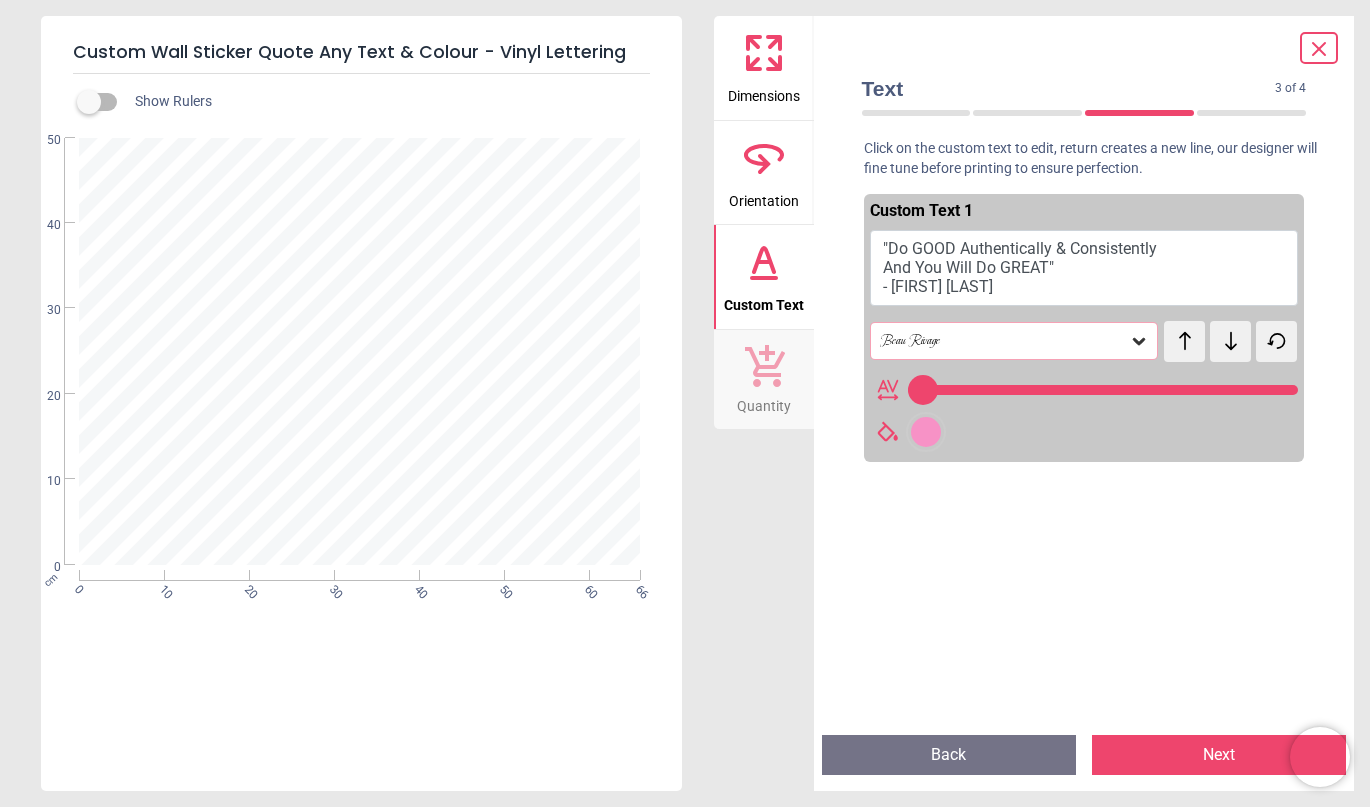 click on "**********" at bounding box center (360, 353) 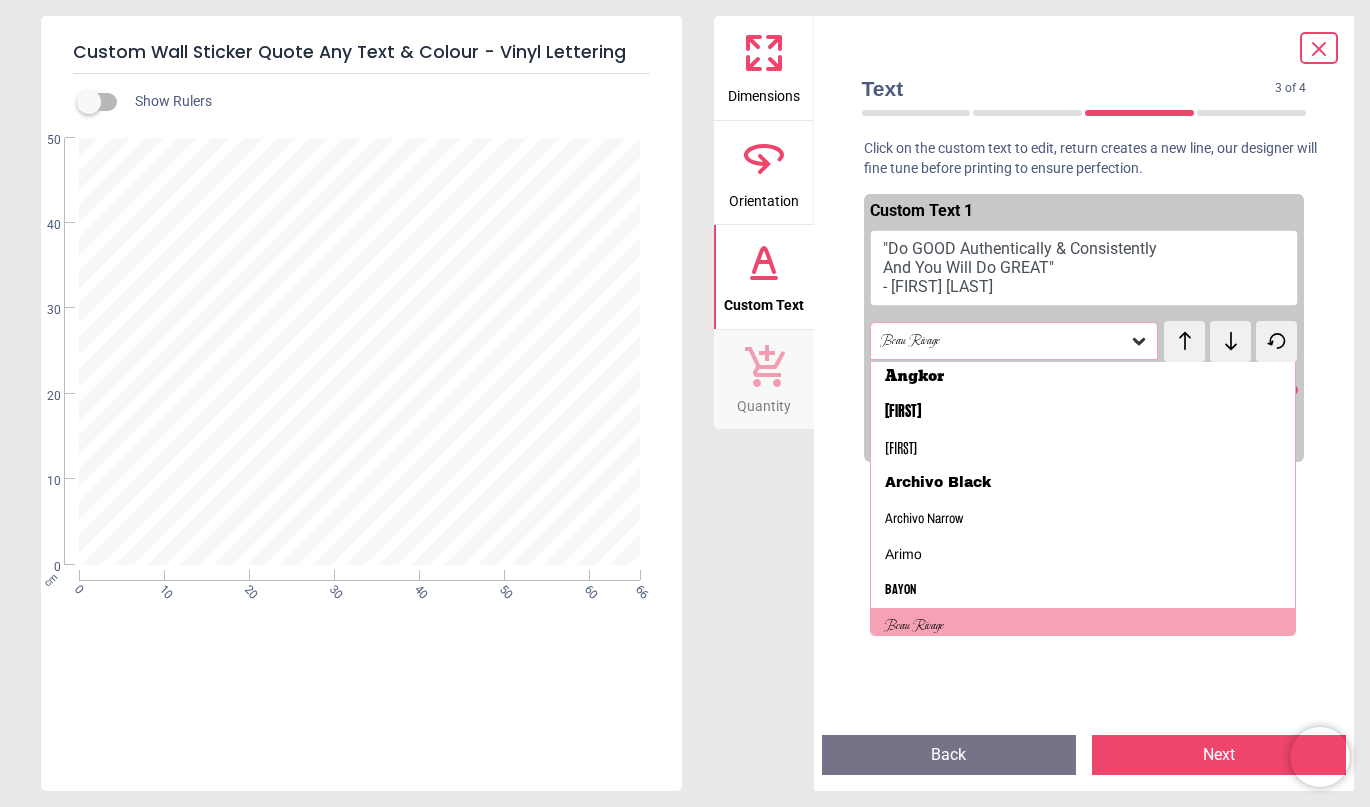 scroll, scrollTop: 260, scrollLeft: 0, axis: vertical 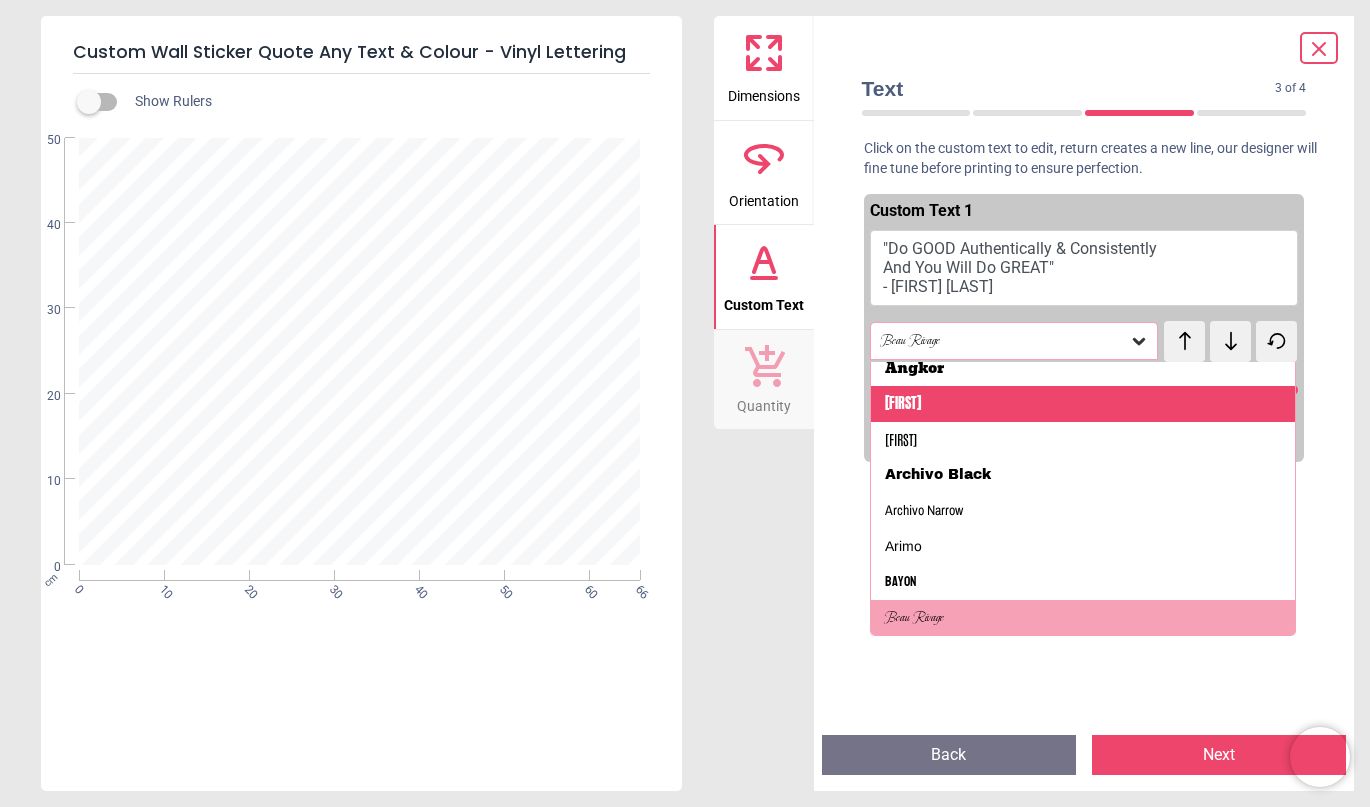 click on "Anton" at bounding box center (1083, 404) 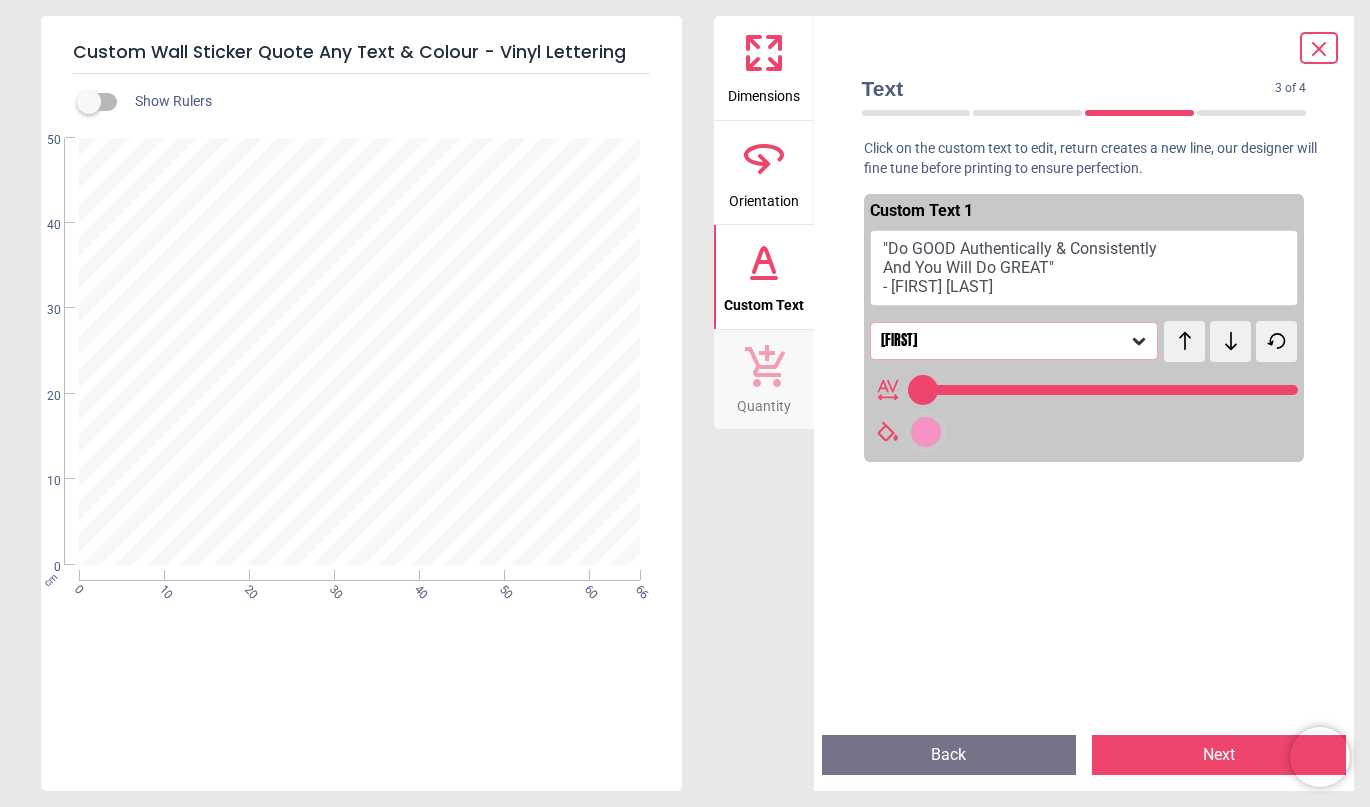 click on "Anton" at bounding box center (1004, 341) 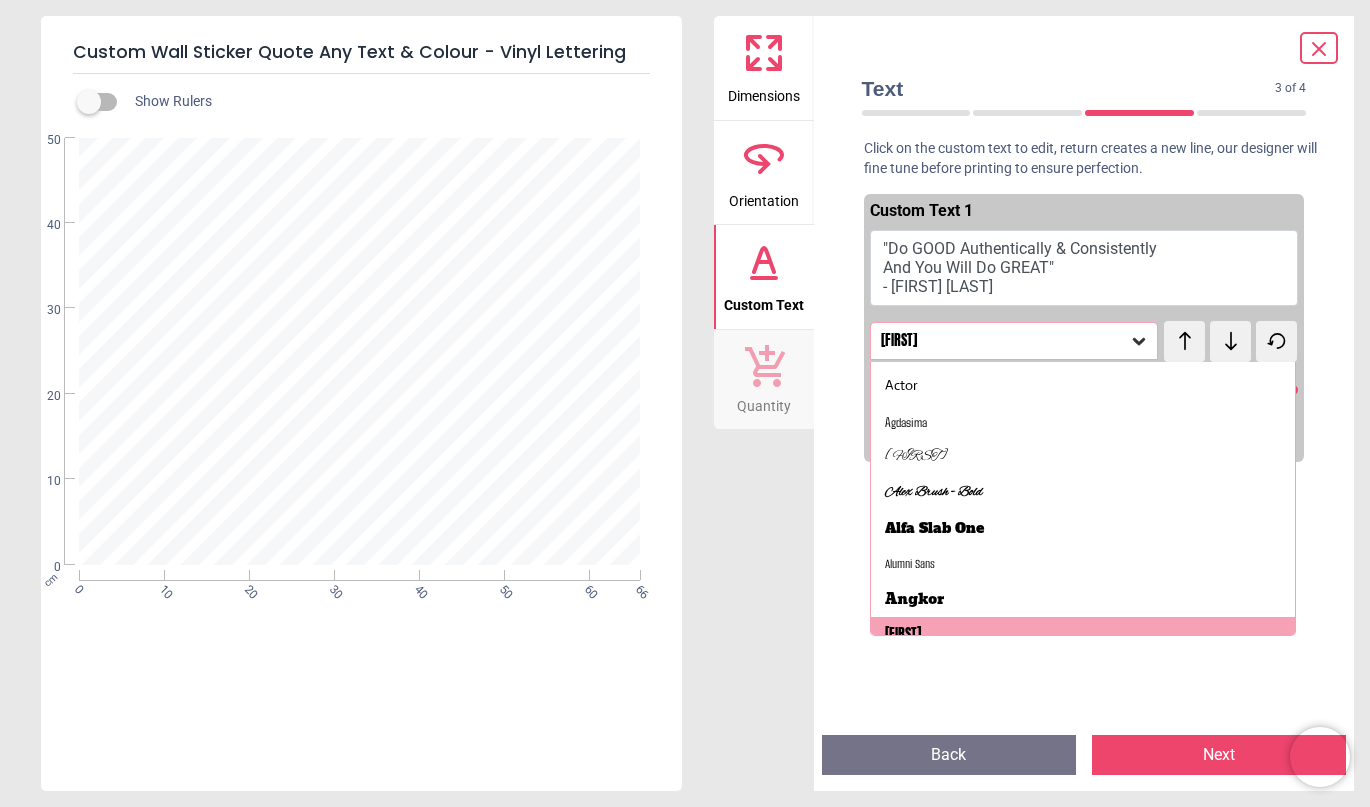scroll, scrollTop: 47, scrollLeft: 0, axis: vertical 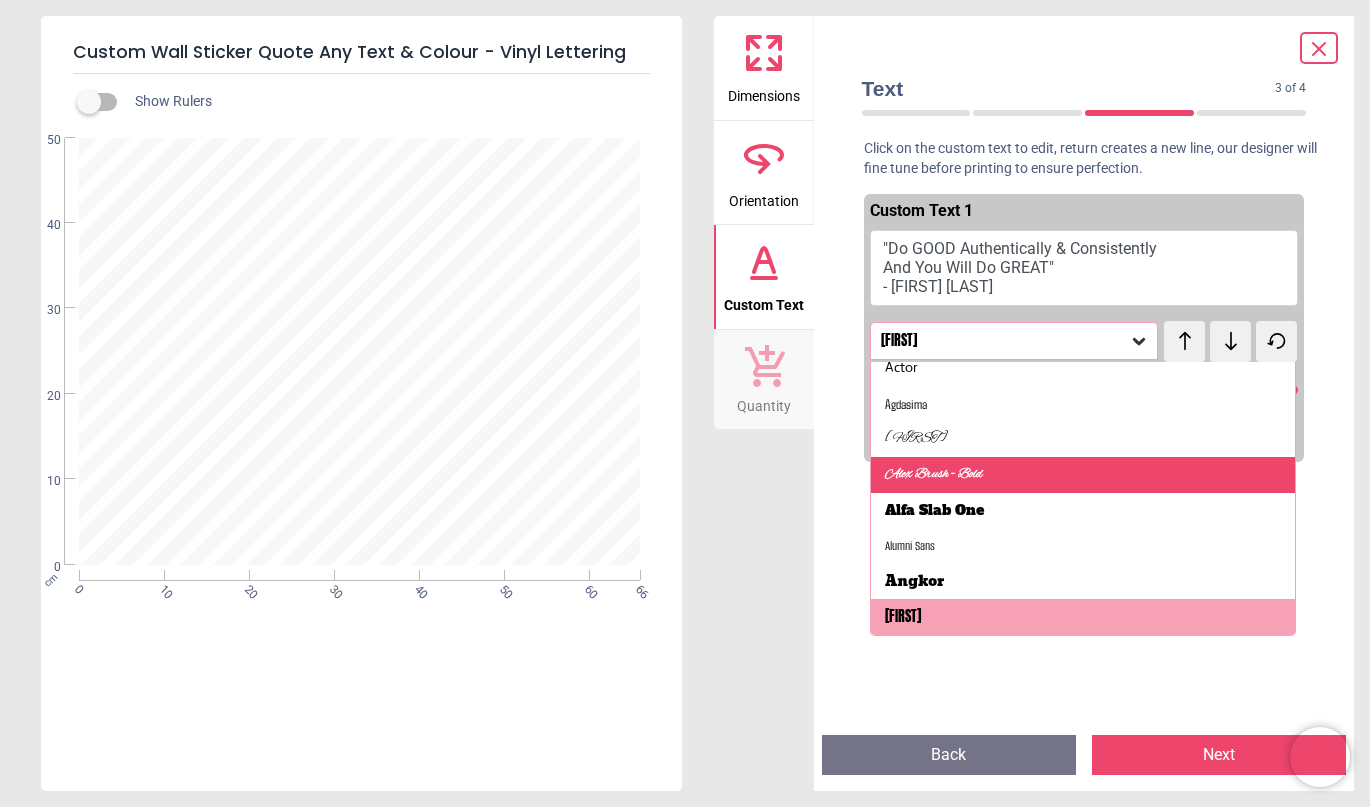 click on "Alex Brush - Bold" at bounding box center (934, 475) 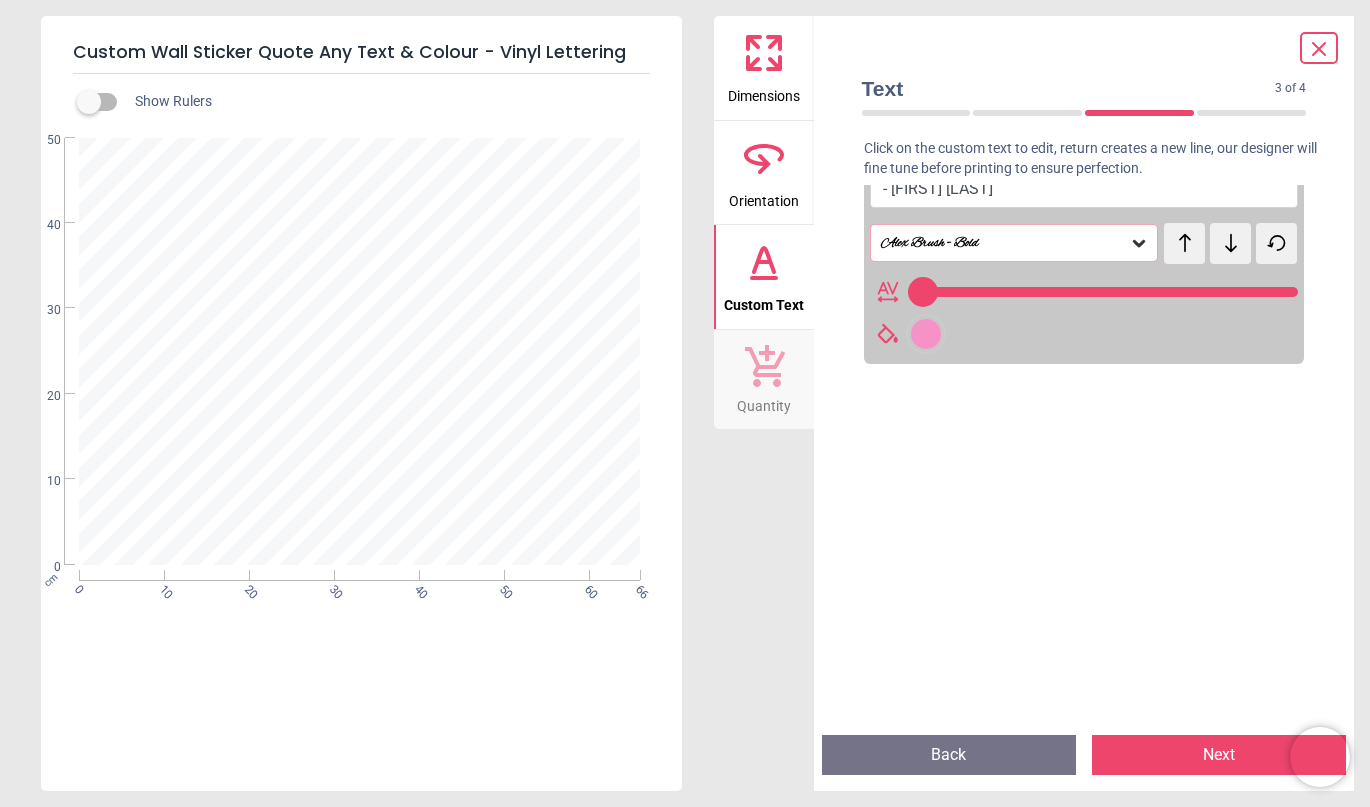 scroll, scrollTop: 2, scrollLeft: 0, axis: vertical 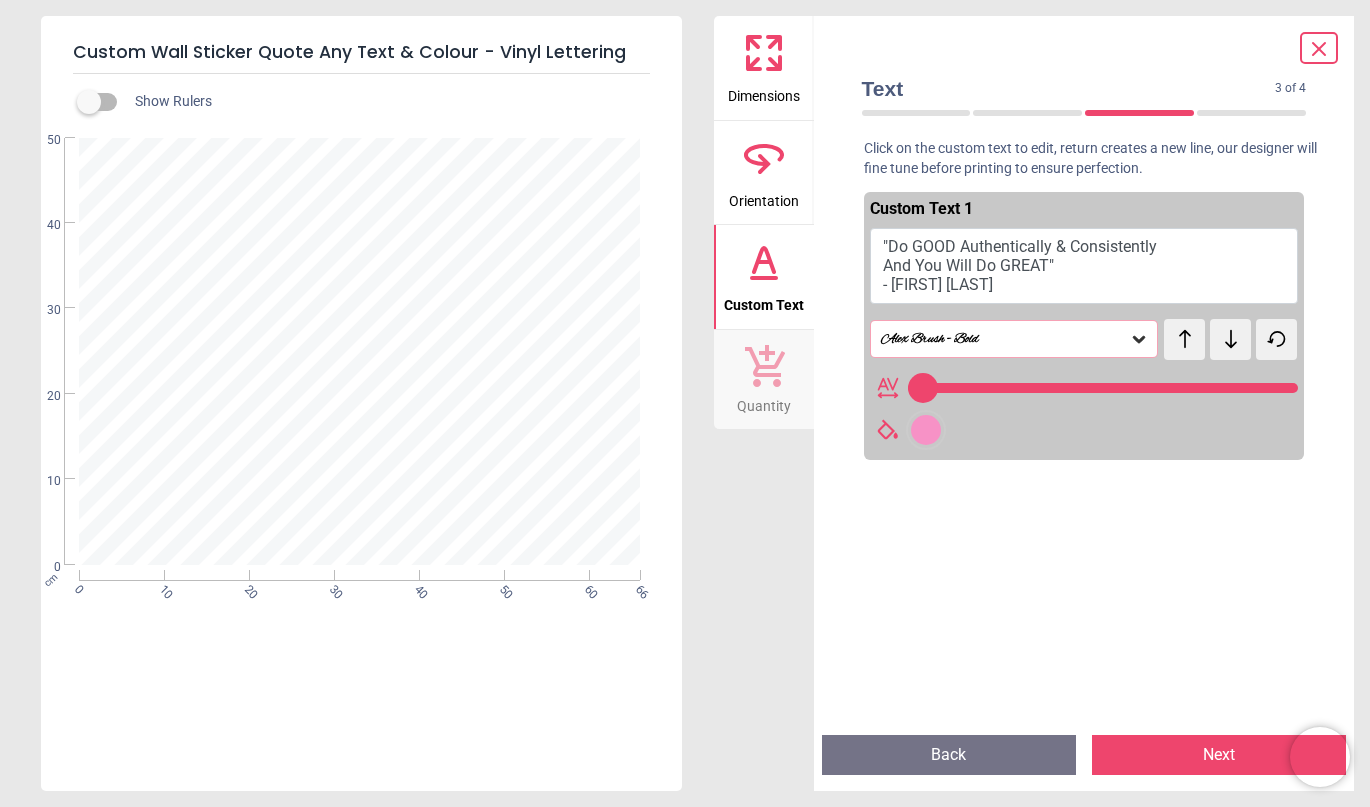 click 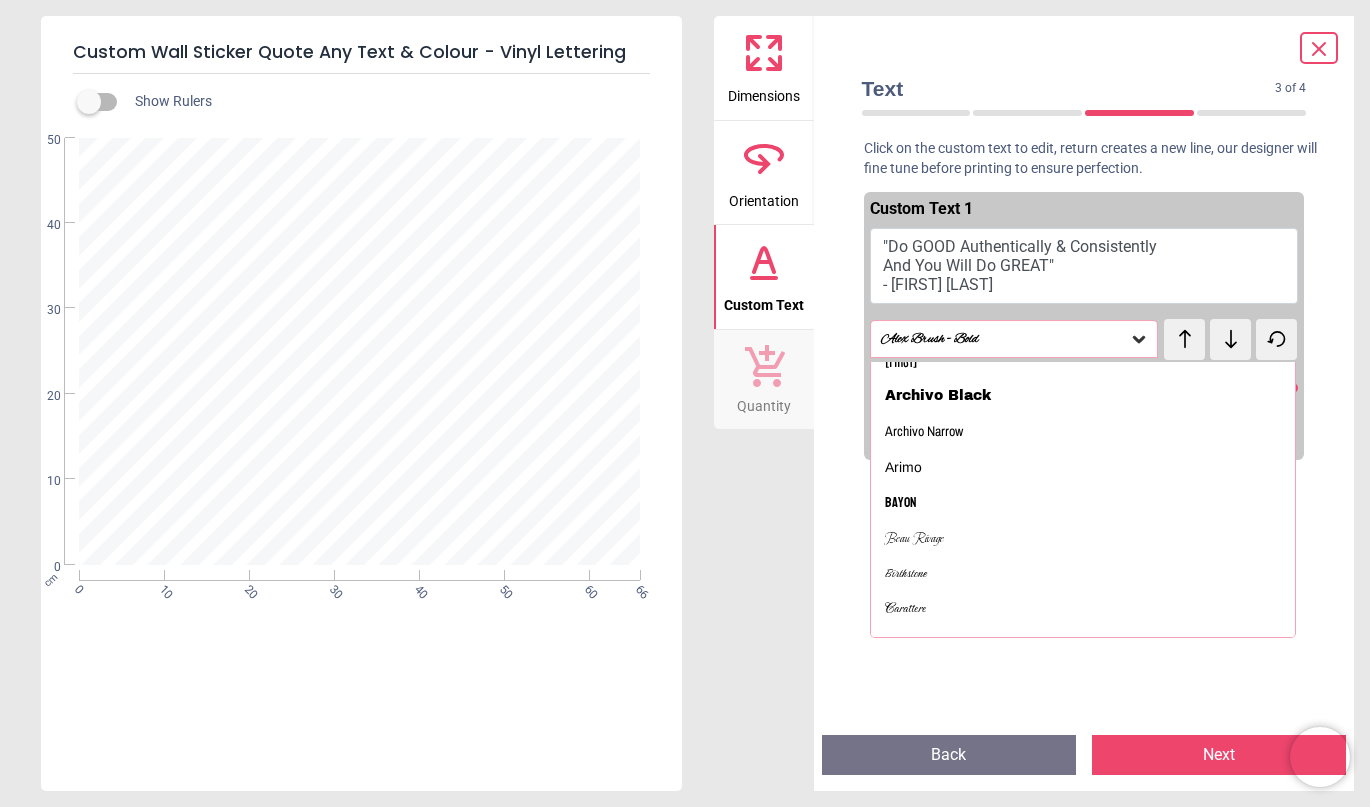 scroll, scrollTop: 352, scrollLeft: 0, axis: vertical 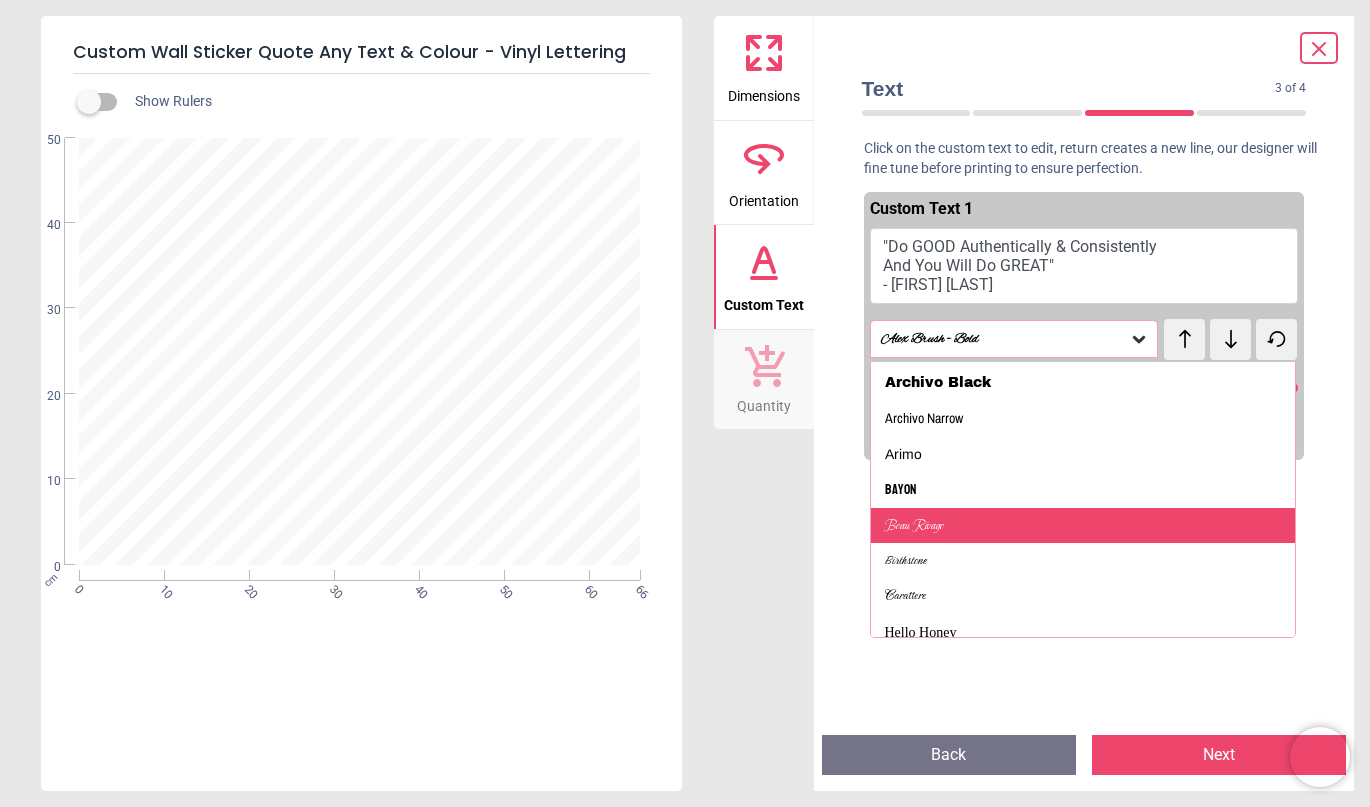 click on "Beau Rivage" at bounding box center (1083, 526) 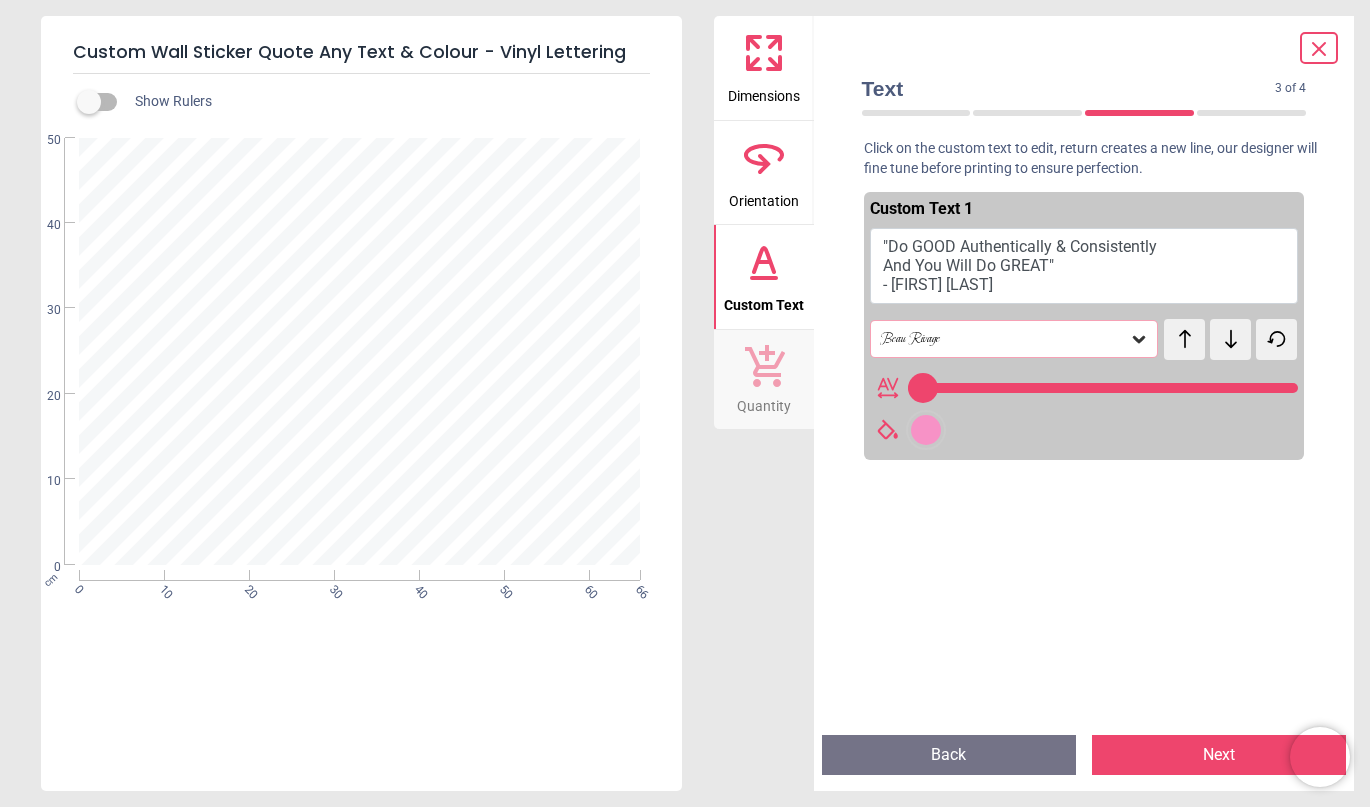 click at bounding box center [926, 430] 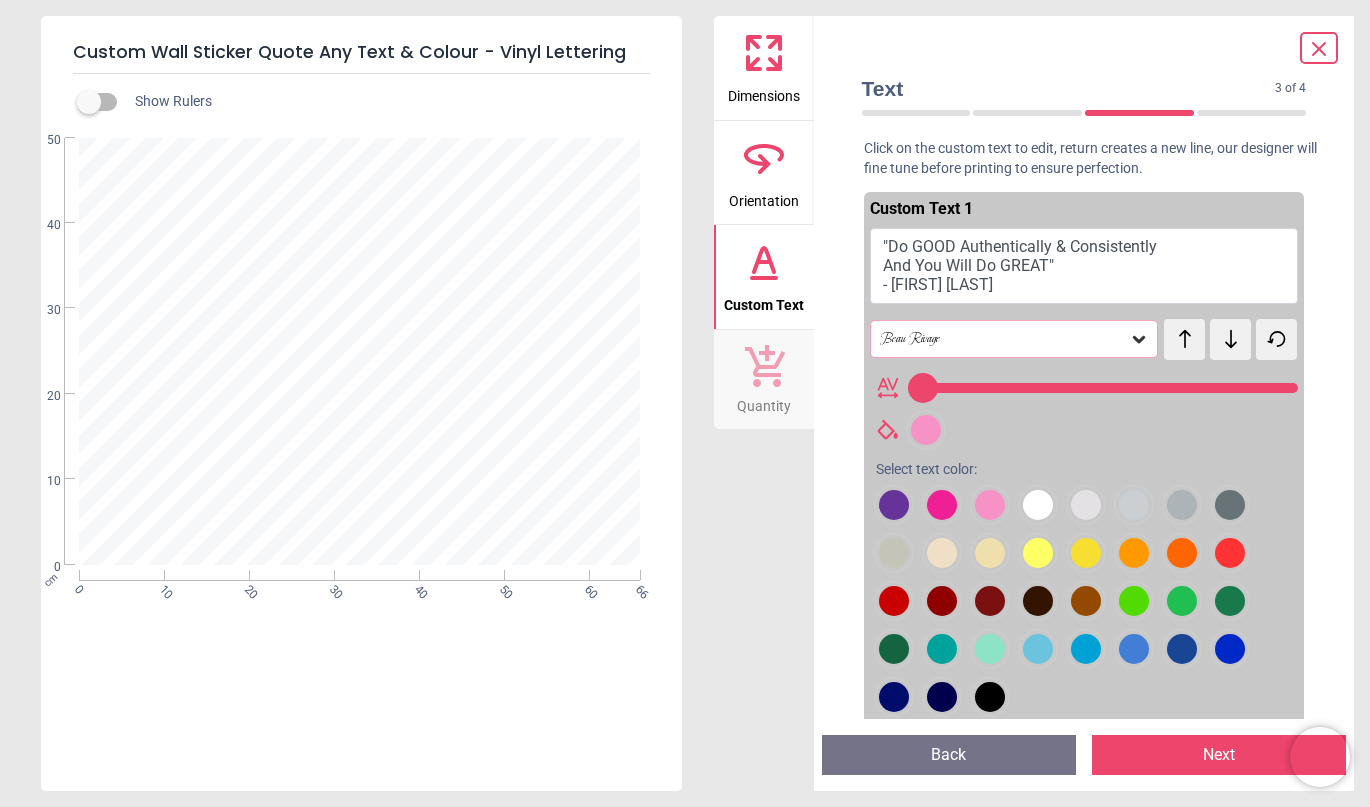 click at bounding box center (894, 505) 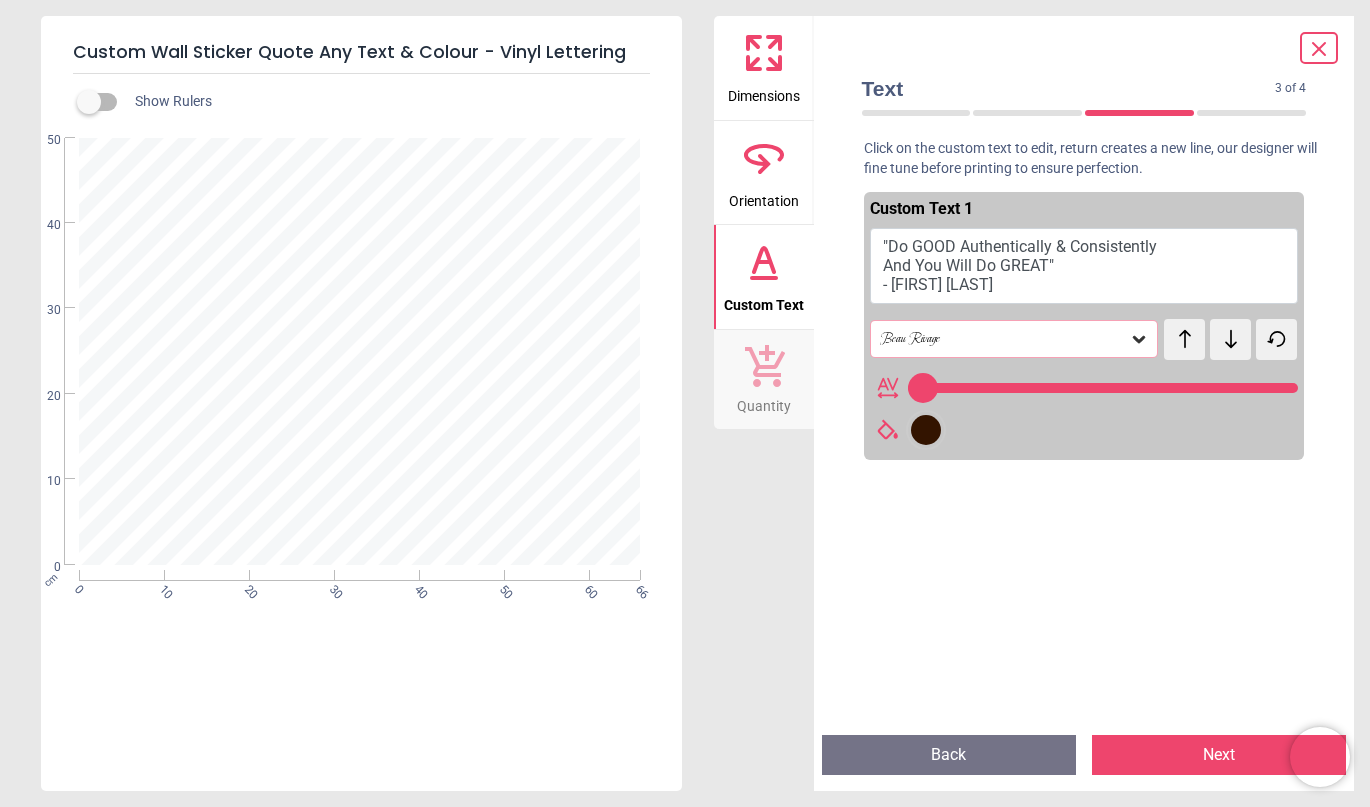 click on "**********" at bounding box center [360, 353] 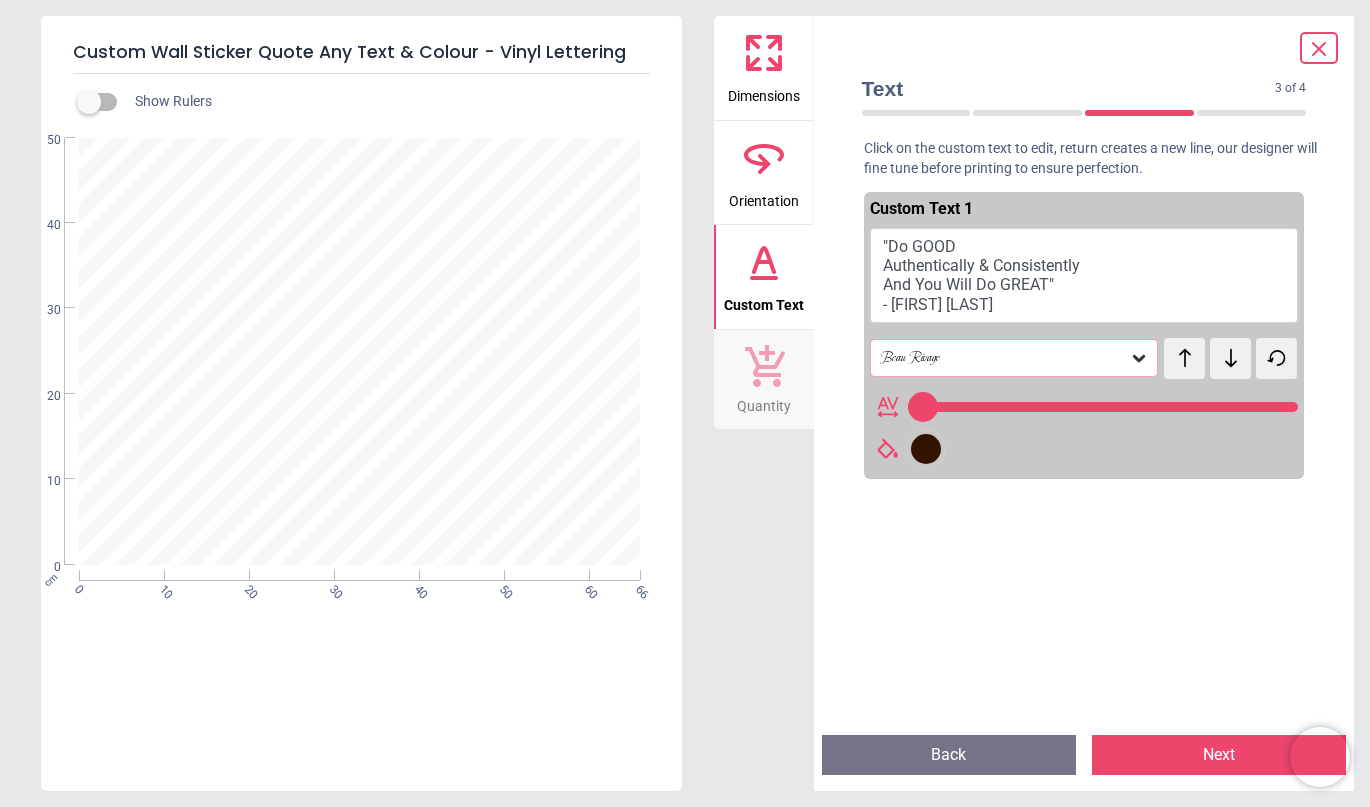 click on "**********" at bounding box center (360, 353) 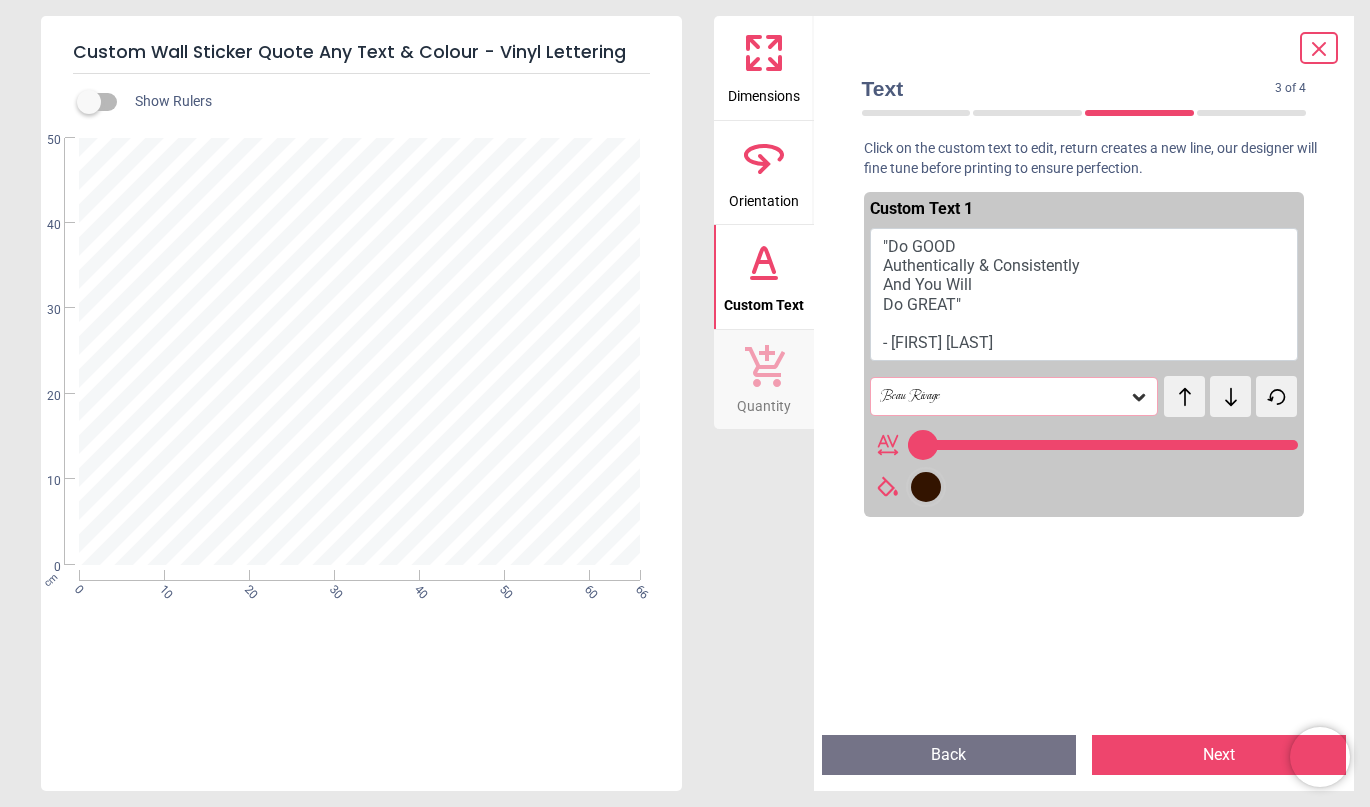 click on "**********" at bounding box center [360, 354] 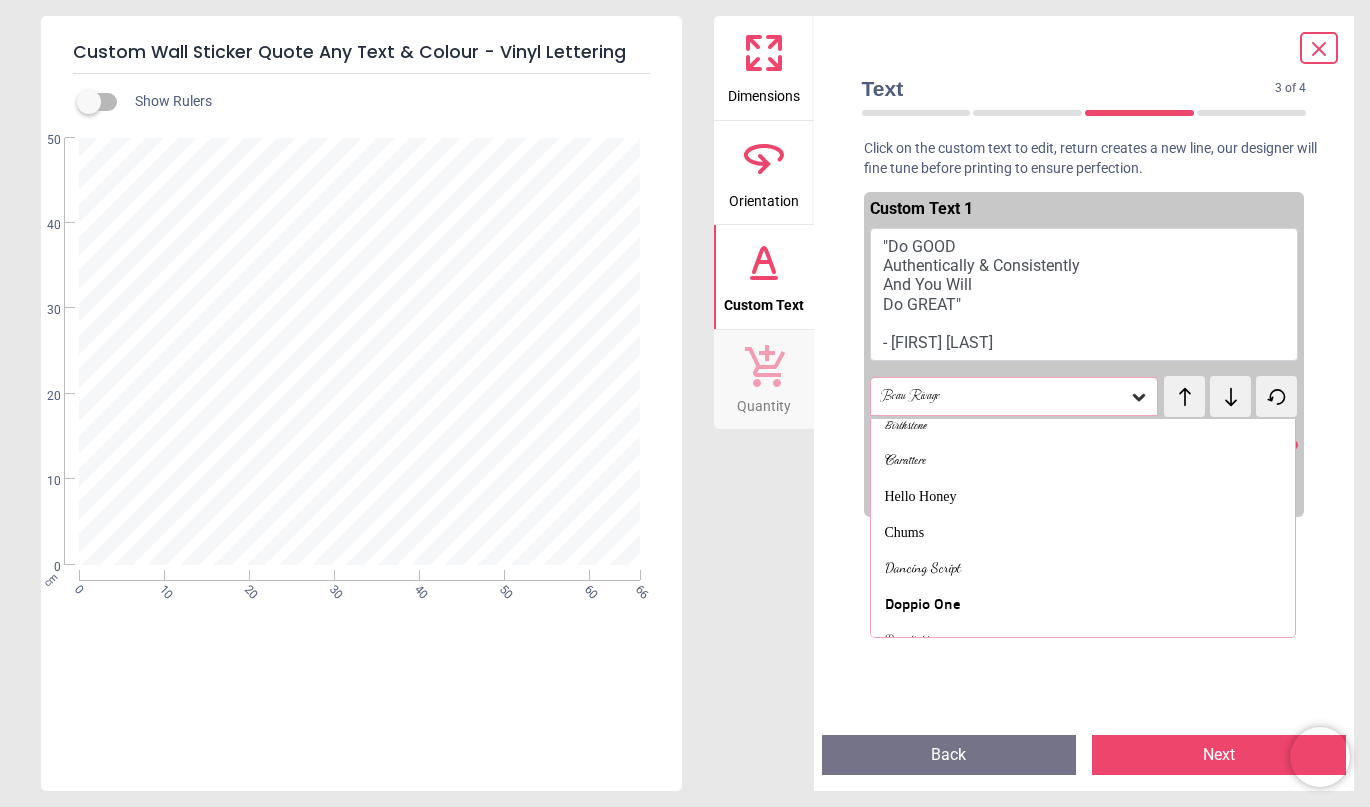 scroll, scrollTop: 561, scrollLeft: 0, axis: vertical 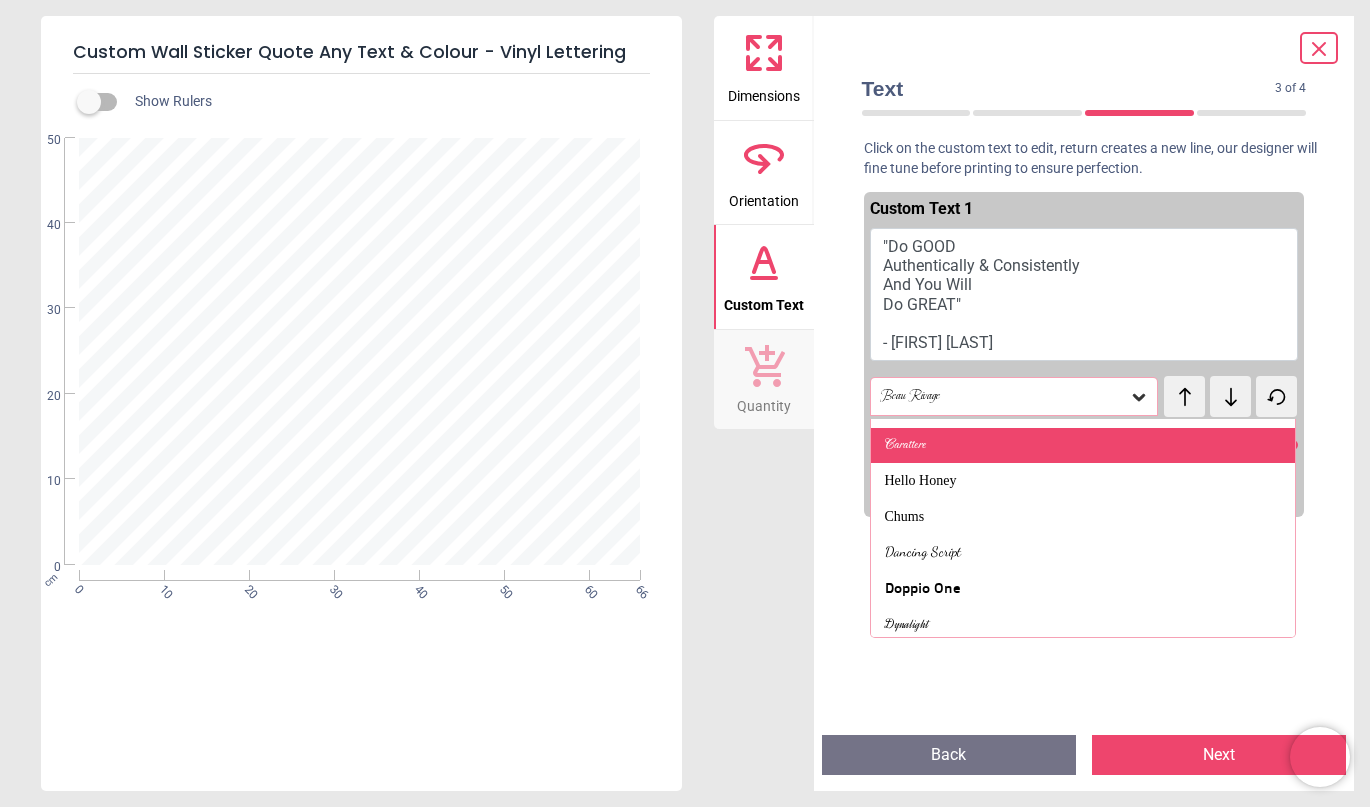 click on "Carattere" at bounding box center [1083, 446] 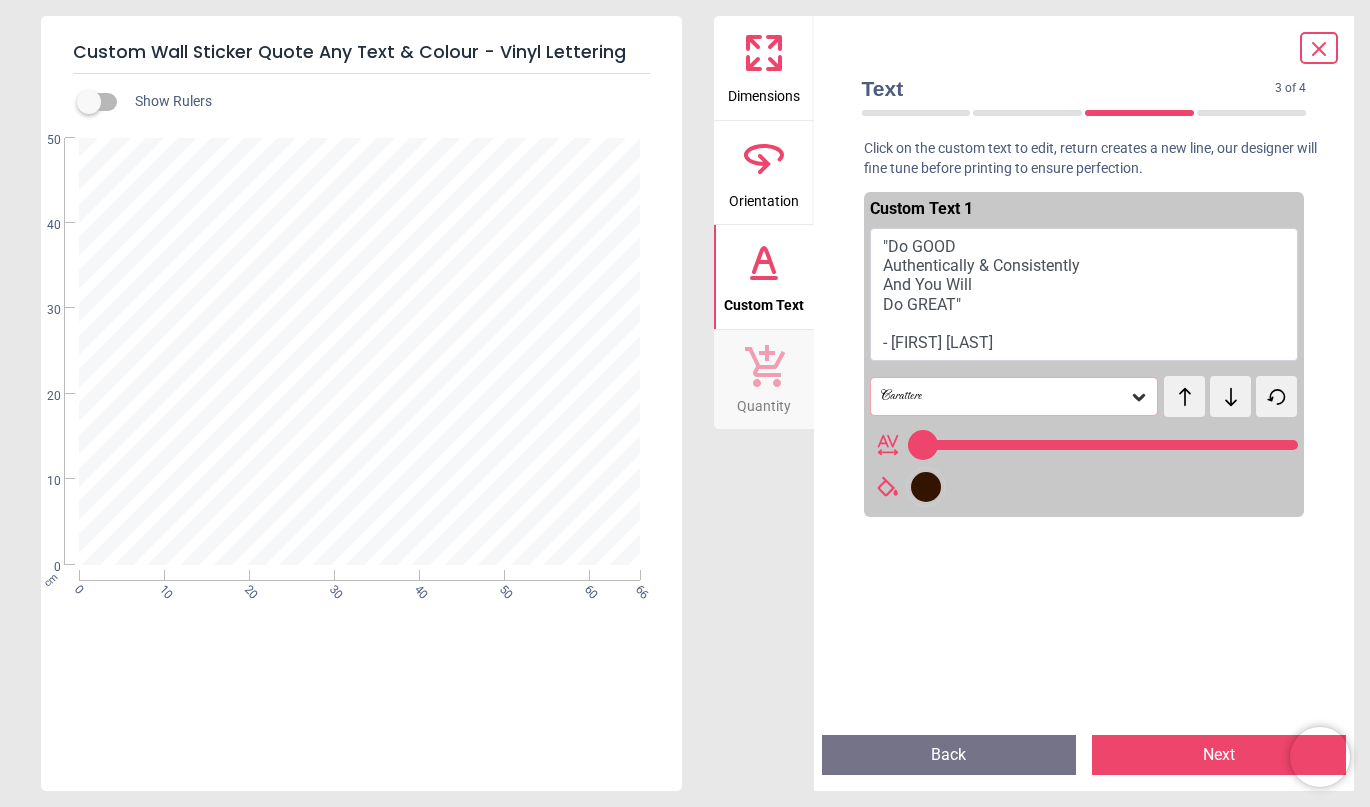 click on "Carattere" at bounding box center (1004, 396) 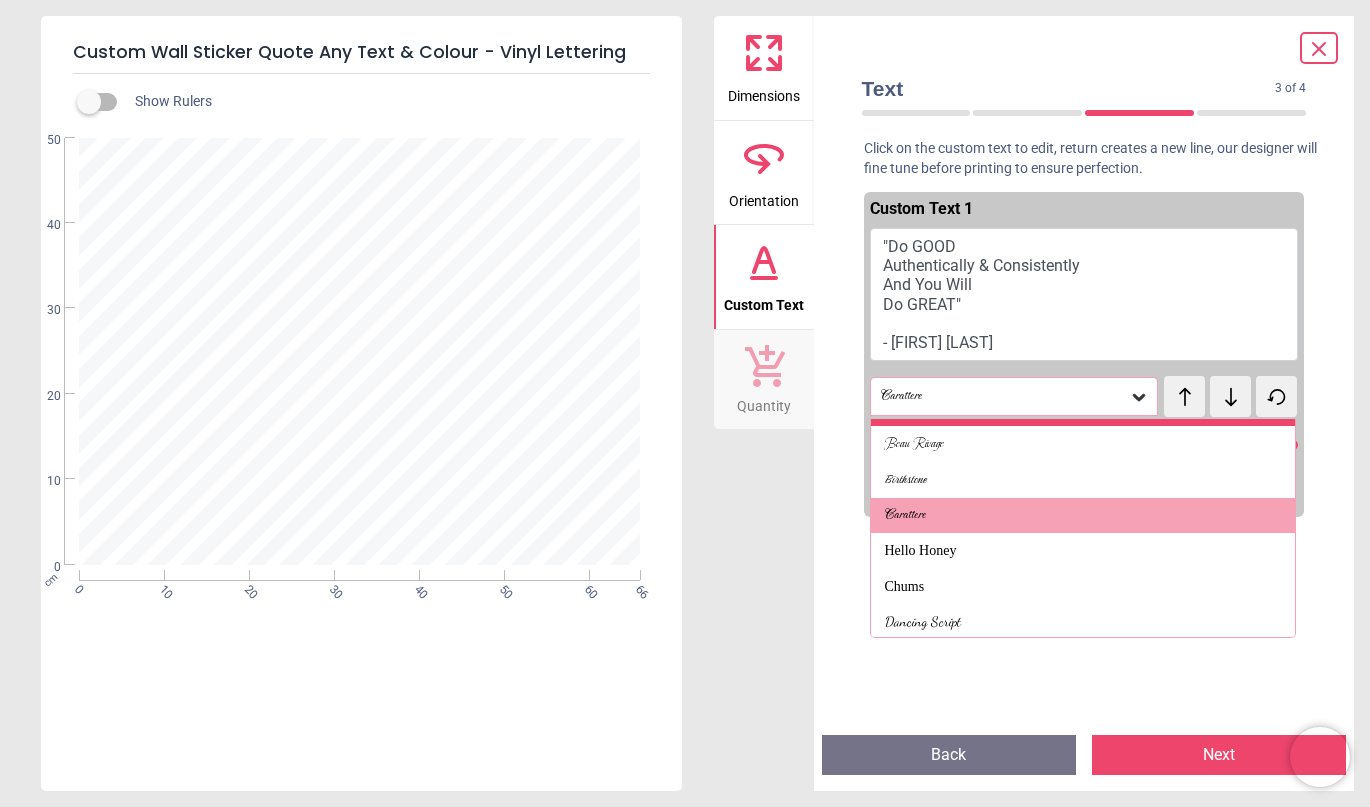 scroll, scrollTop: 492, scrollLeft: 0, axis: vertical 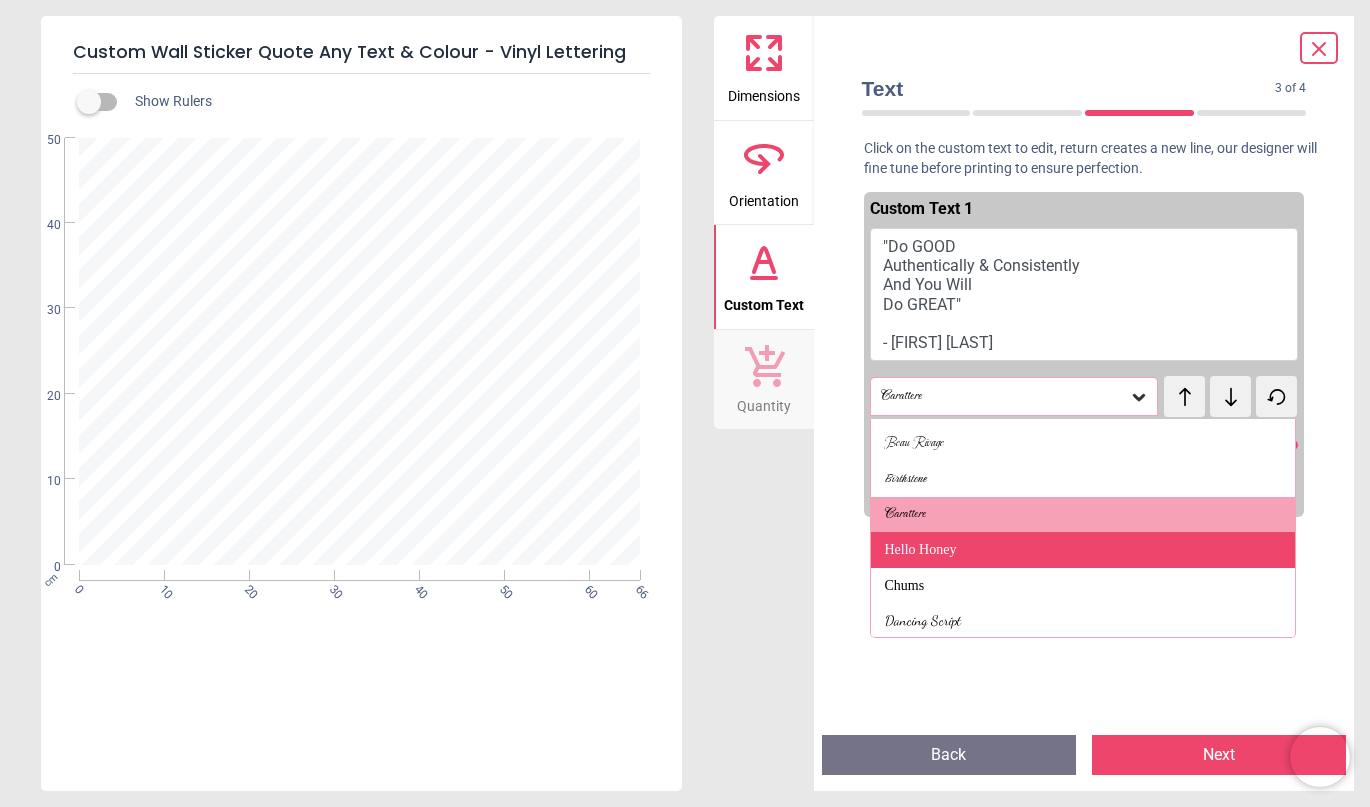 click on "Hello Honey" at bounding box center [1083, 550] 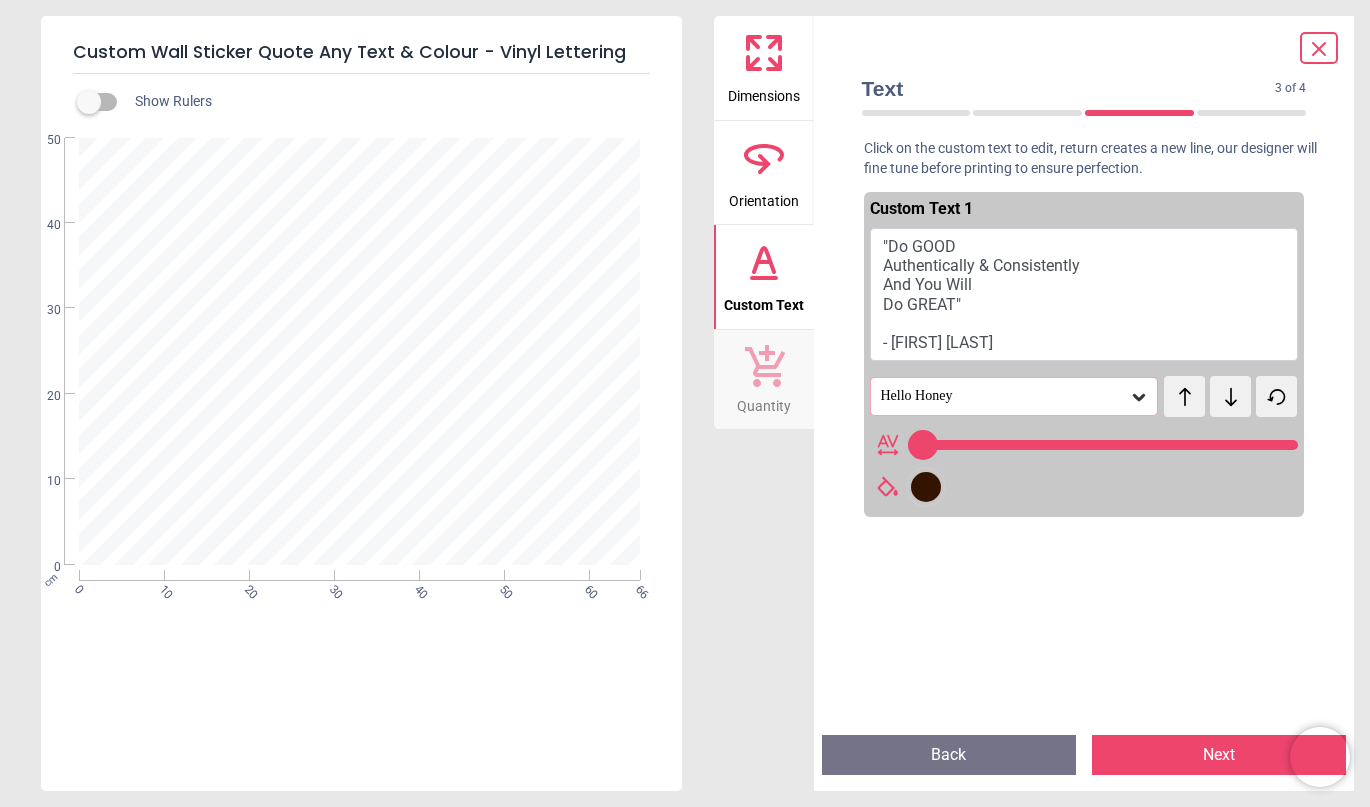 click on "Hello Honey" at bounding box center (1004, 396) 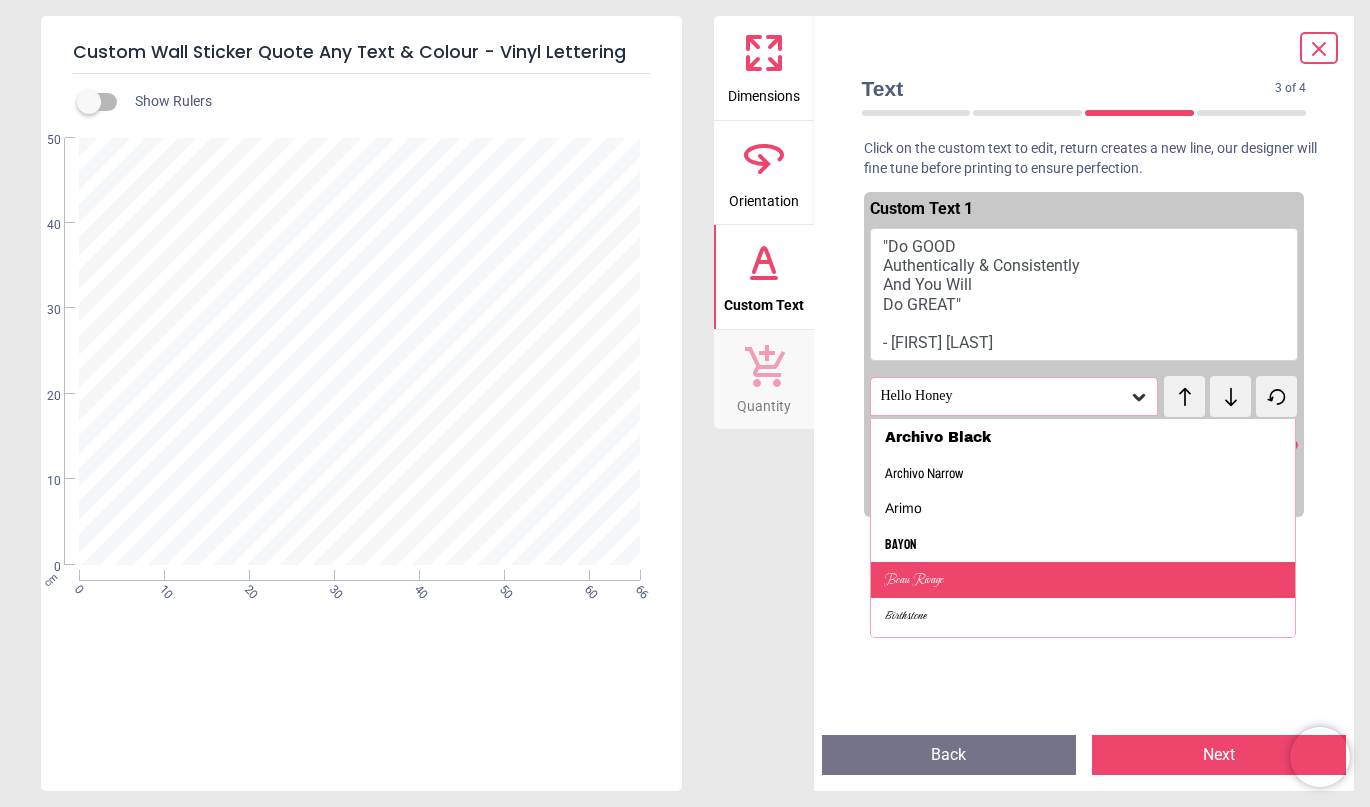 scroll, scrollTop: 423, scrollLeft: 0, axis: vertical 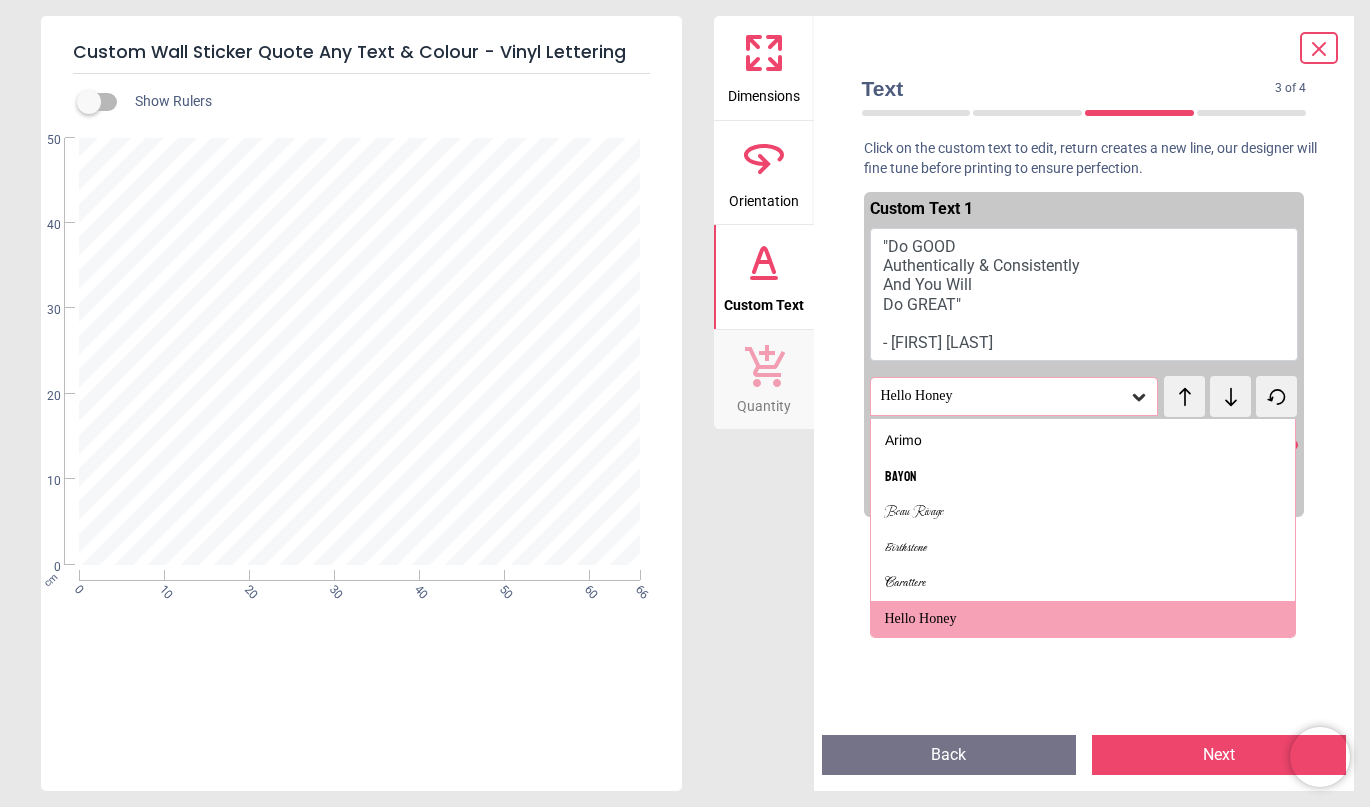 click on "Custom Text 1 "Do GOOD
Authentically & Consistently
And You Will
Do GREAT"
- Harry Singha Hello Honey test test Abril Fatface Actor Agdasima Alex Brush Alex Brush - Bold Alfa Slab One Alumni Sans Angkor Anton Antonio Archivo Black Archivo Narrow Arimo Bayon Beau Rivage Birthstone Carattere Hello Honey Chums Dancing Script Doppio One Dynalight Great Vibes Grey Qo Gwendolyn Passion One Paytone One Puppies Play Rochester Russo One Style Script Tinos Harry Potter Boulevard Varsity Playball-q6o1.ttf Press Start 2P Jersey 10 Whisper Orbitron Oswald Allura Silkscreen Tangerine Mrs Saint Delafield Norican Hurricane Shojumaru Notable Mogra MonteCarlo Bruno Acc Sc Smokum Ravi Prakash Imperial Script Bigelow Rules Testimonia Sansilk LunafreyaRegular GetShow Anjhay Moonstar Christmas Day Montserrat New Christmas Christmas Bell Christmas Chrici" at bounding box center (1084, 452) 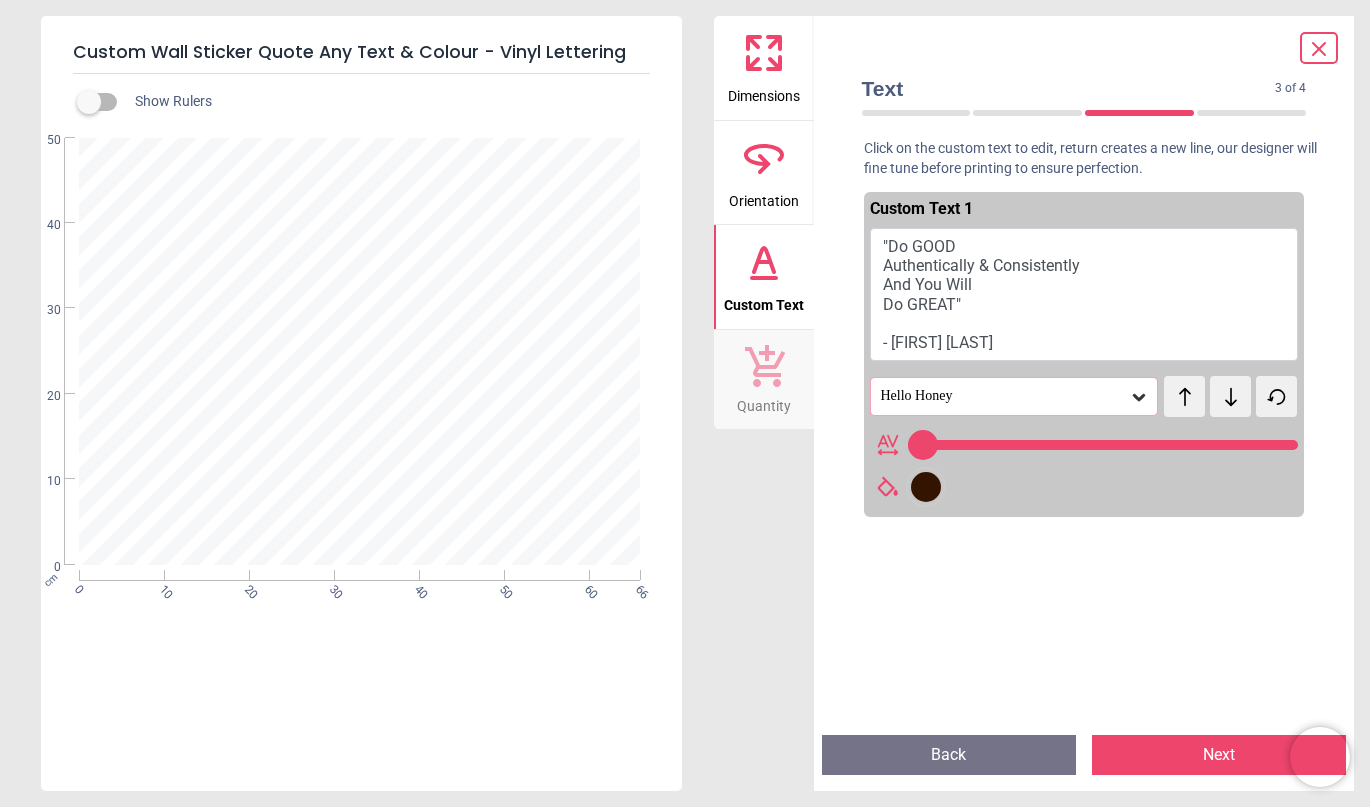 click 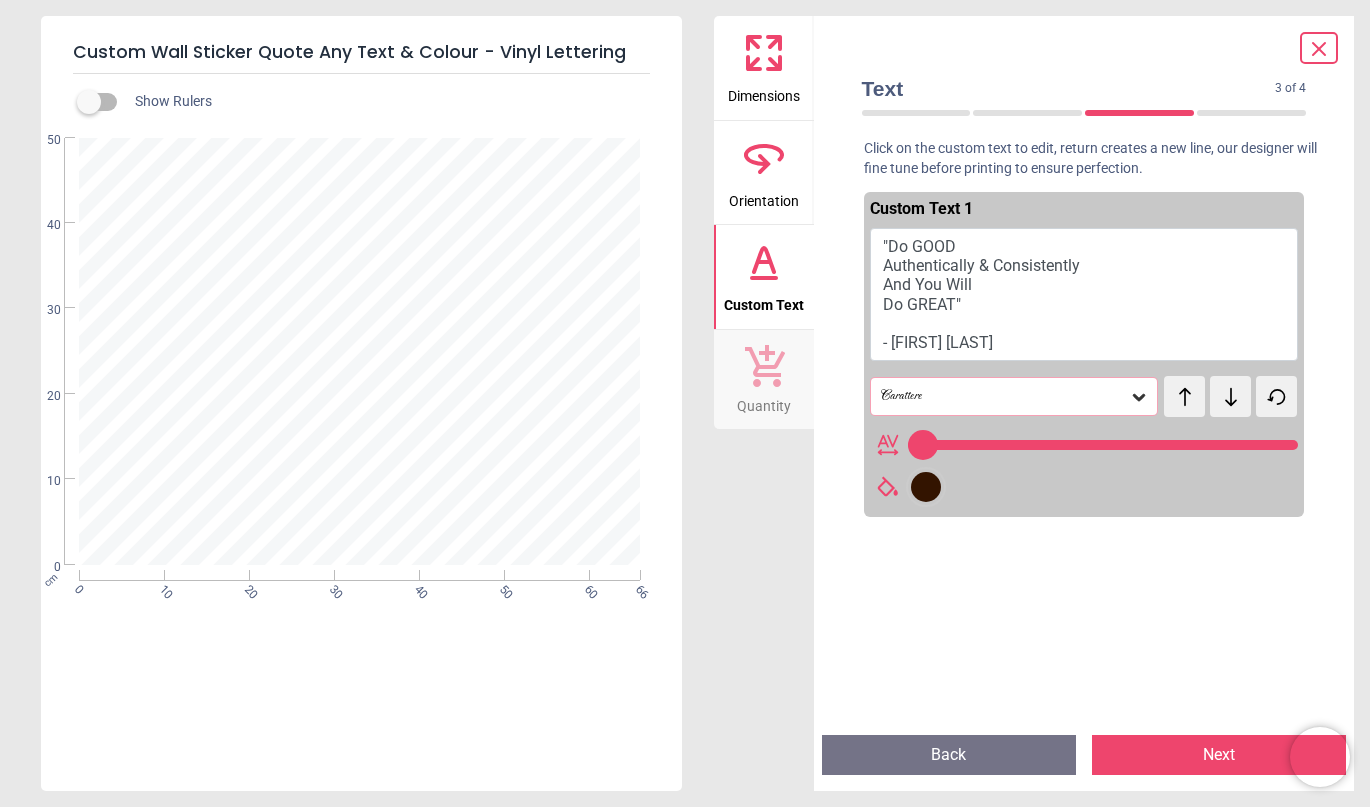 click 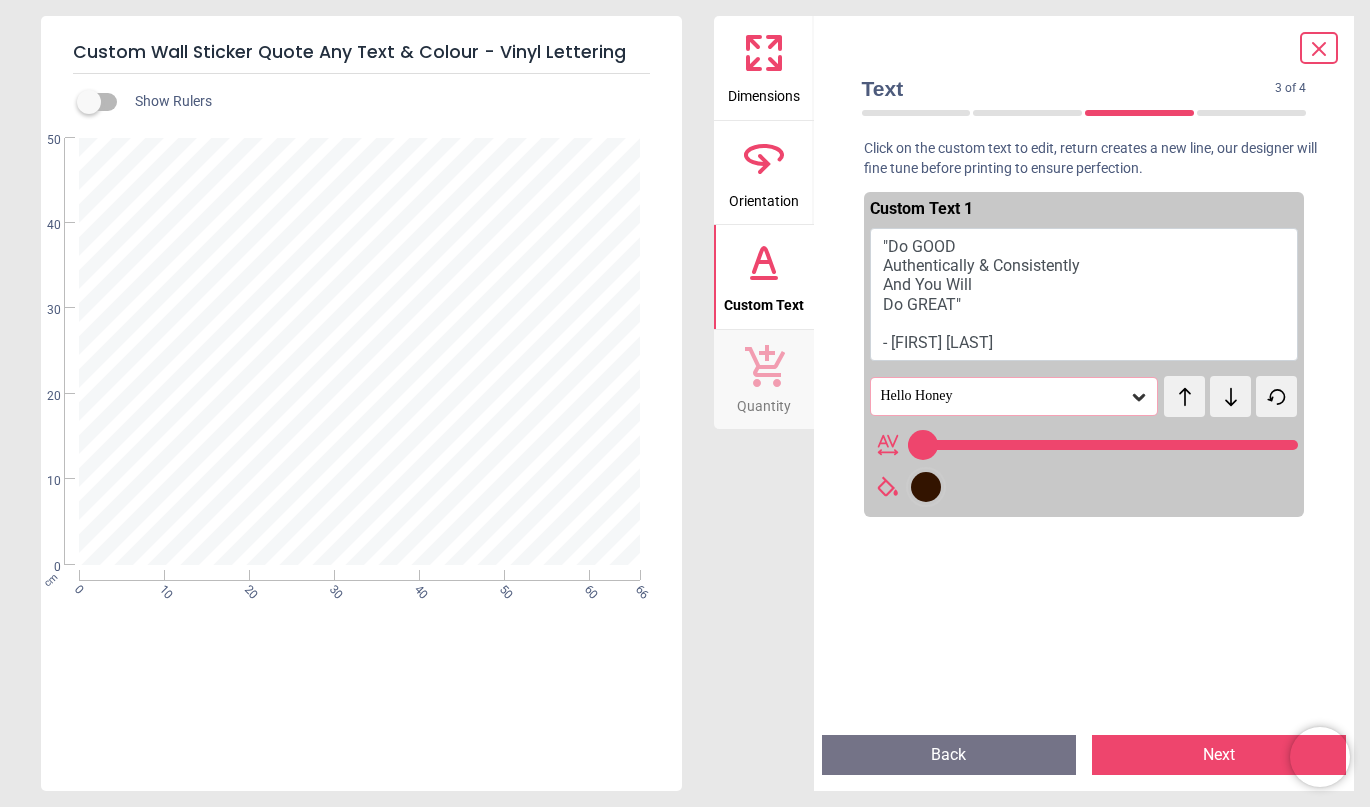 type on "**" 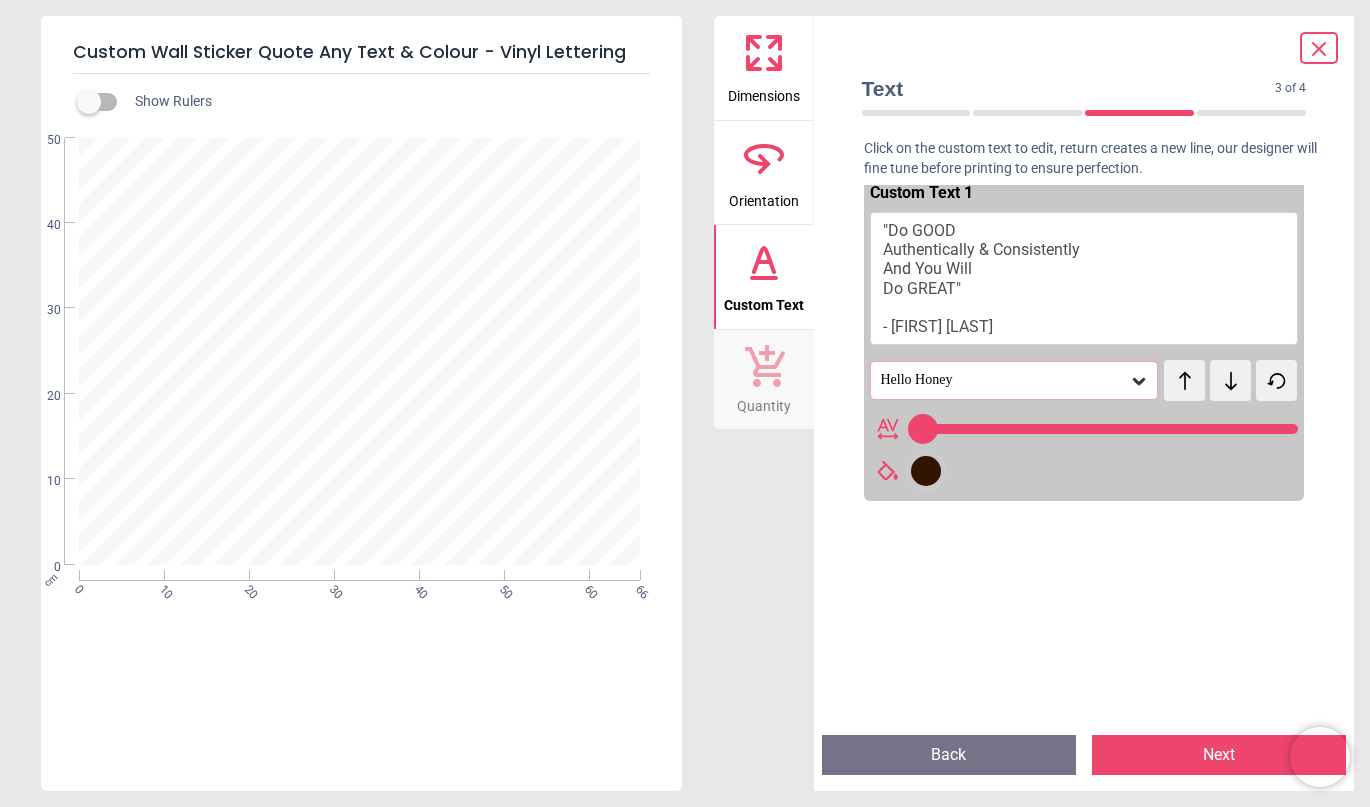 scroll, scrollTop: 14, scrollLeft: 0, axis: vertical 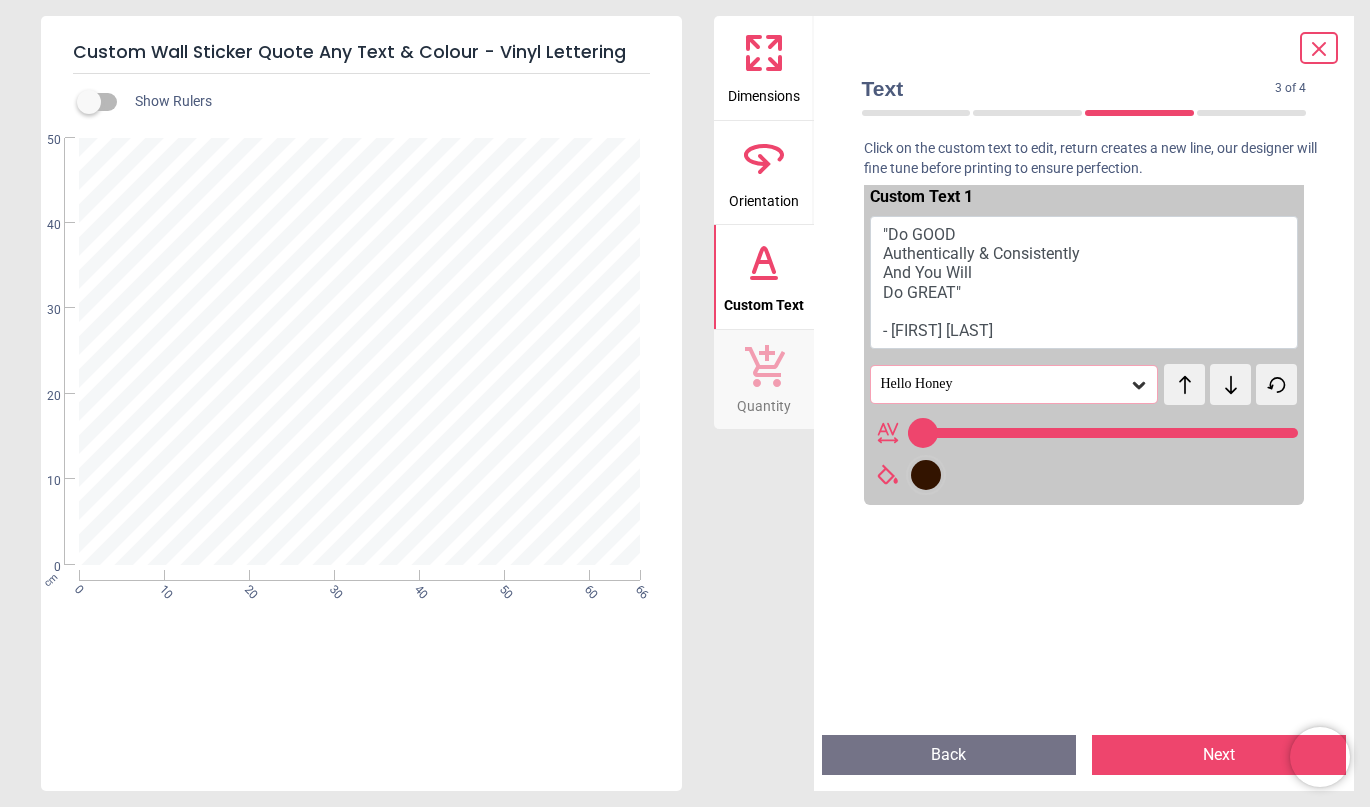click on "Next" at bounding box center (1219, 755) 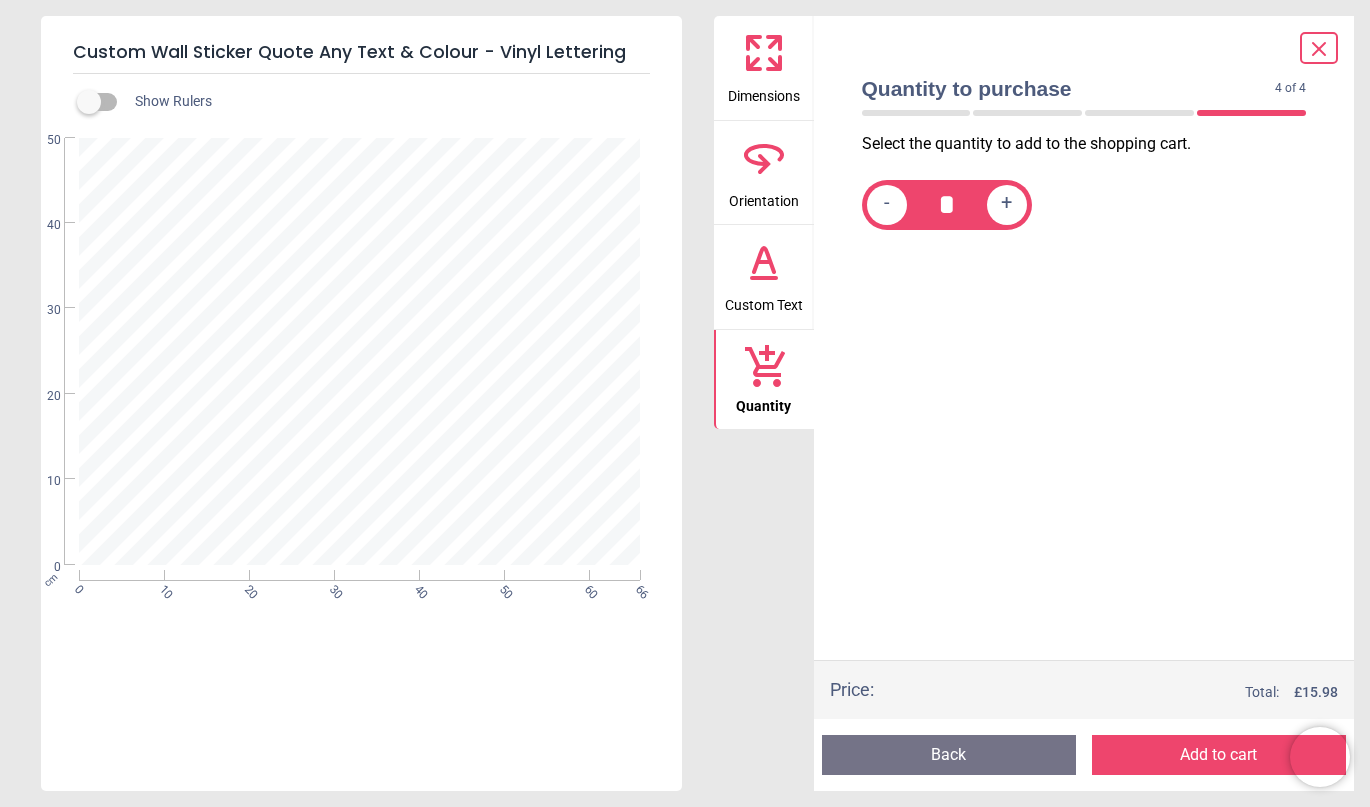 click on "Add to cart" at bounding box center [1219, 755] 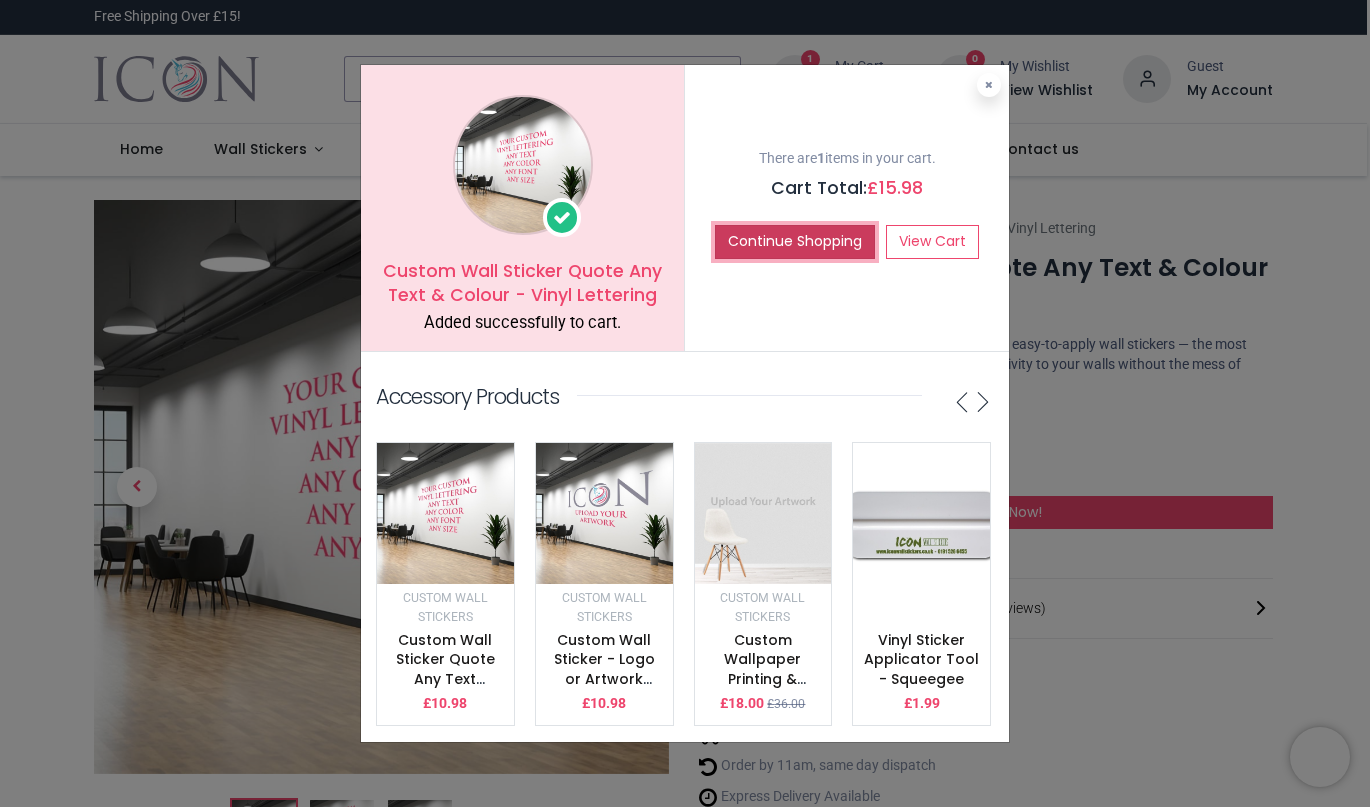 click on "Continue Shopping" at bounding box center (795, 242) 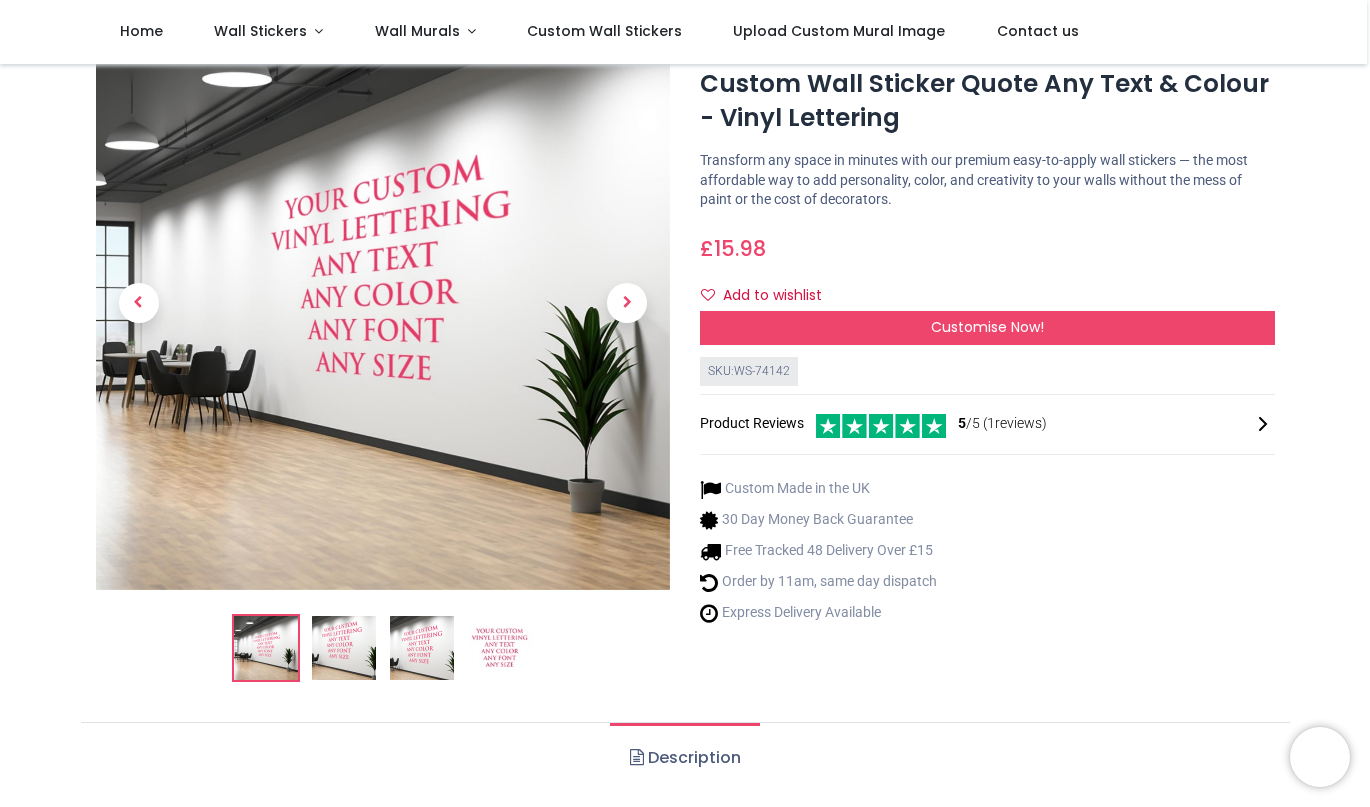 scroll, scrollTop: 0, scrollLeft: 0, axis: both 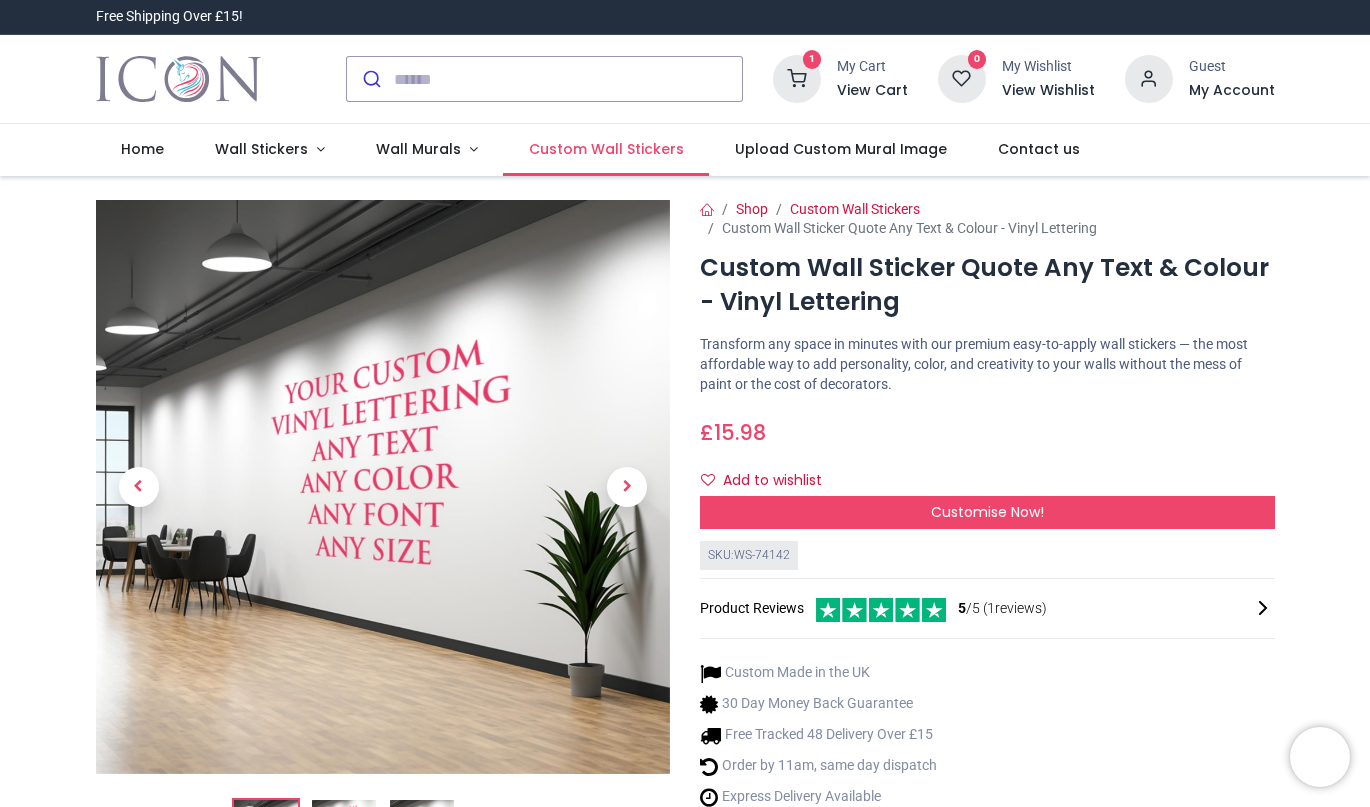 click on "Custom Wall Stickers" at bounding box center [606, 149] 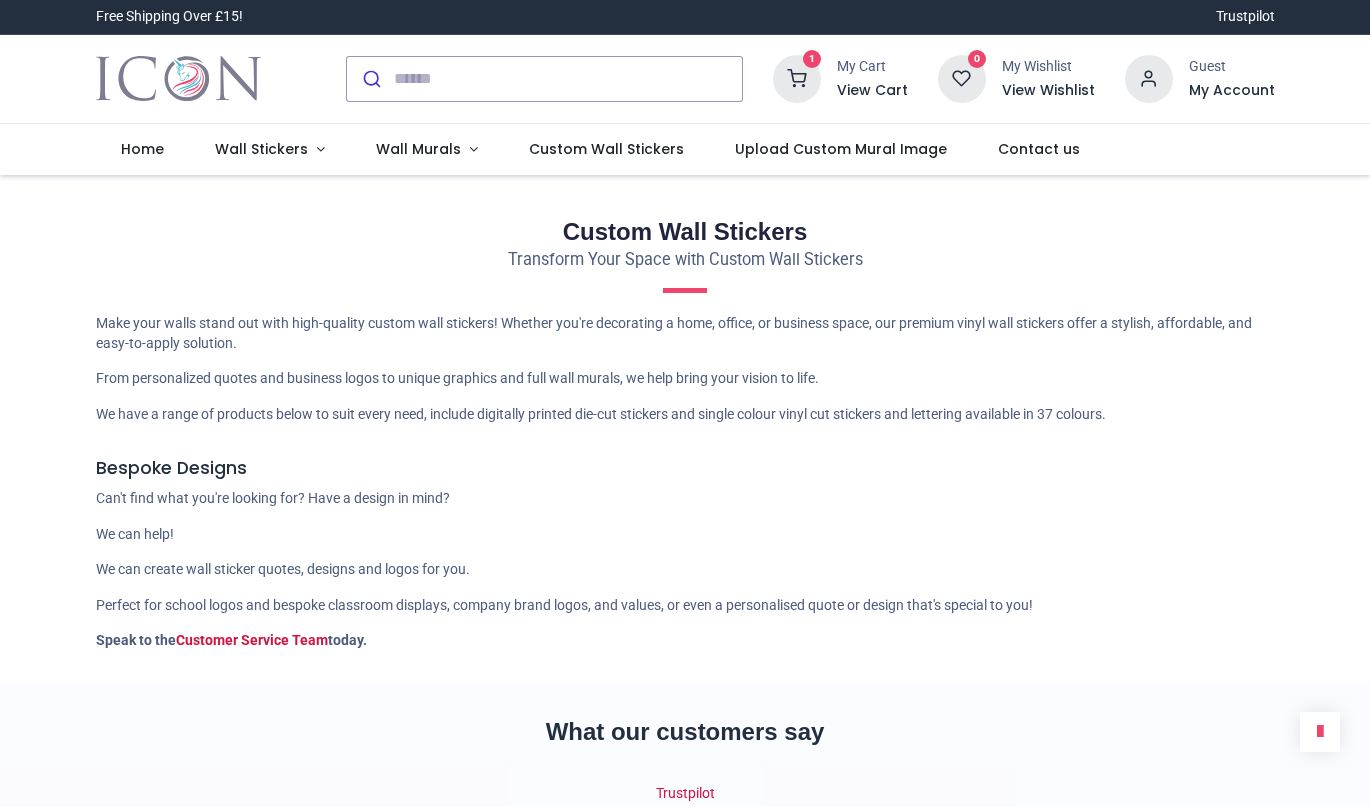 scroll, scrollTop: 0, scrollLeft: 0, axis: both 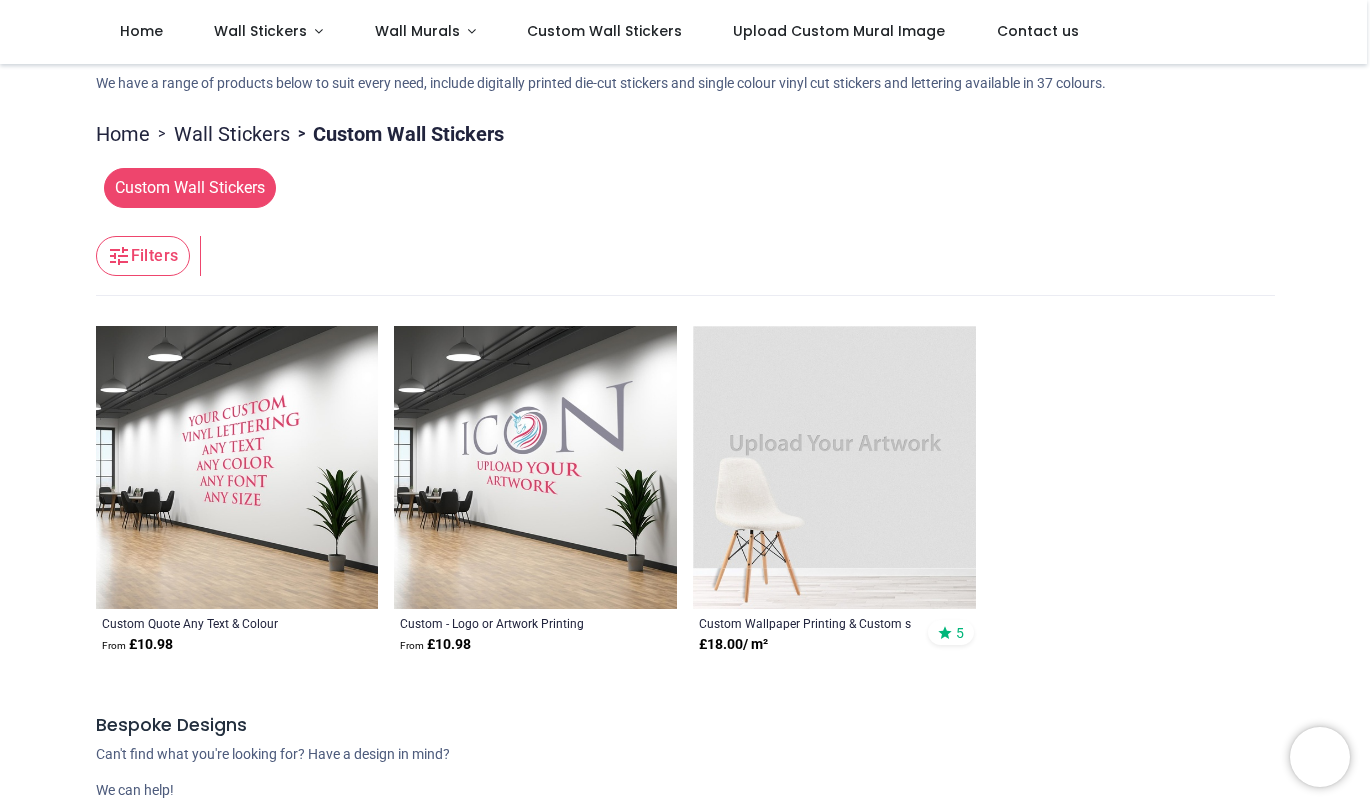 click at bounding box center (535, 467) 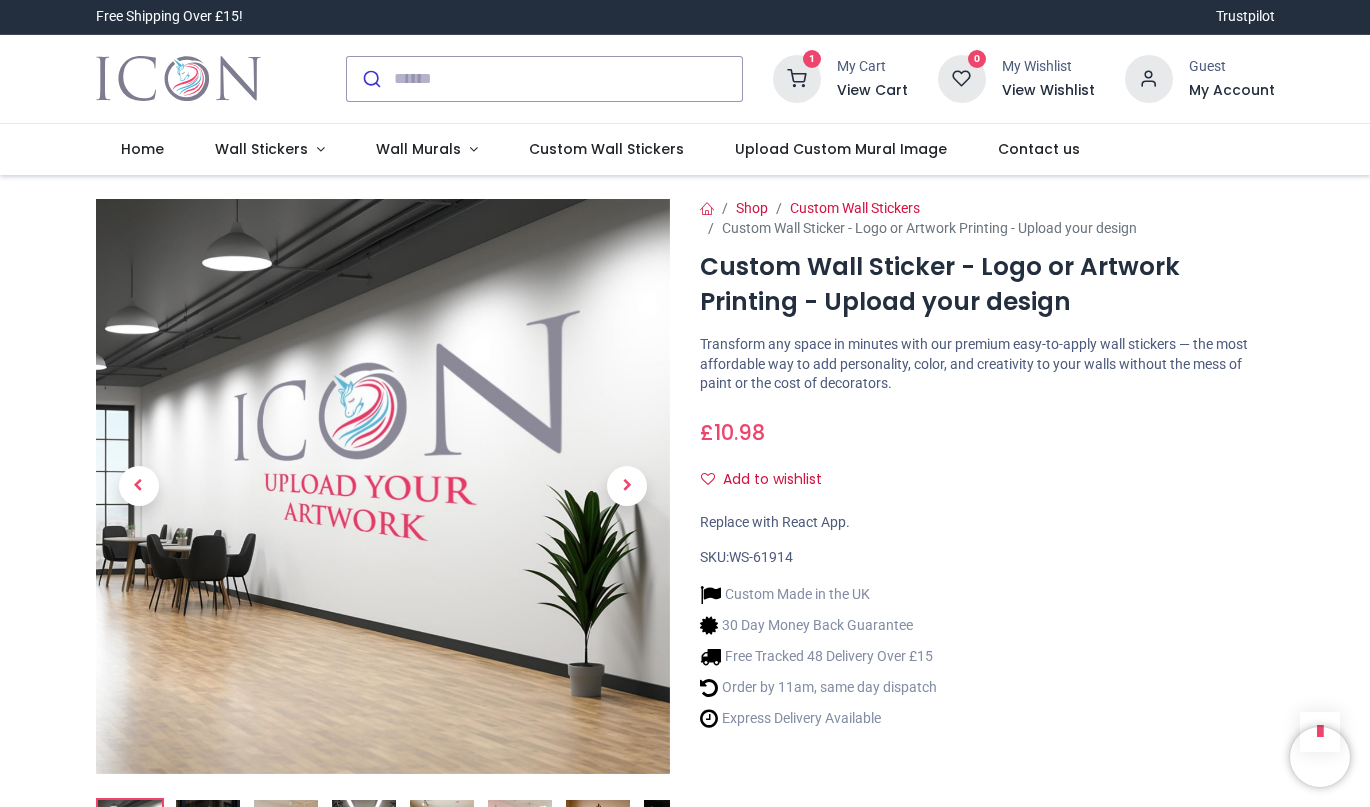 scroll, scrollTop: 0, scrollLeft: 0, axis: both 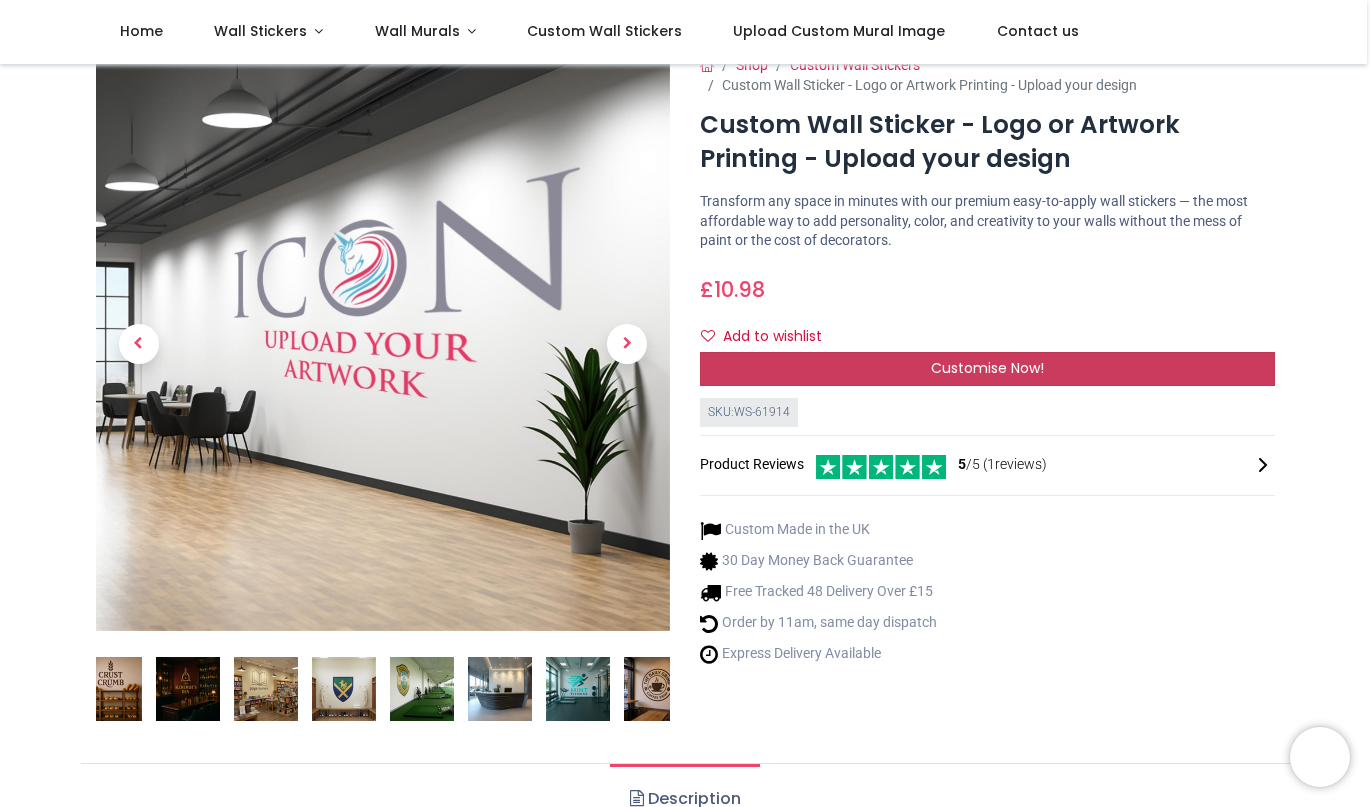 click on "Customise Now!" at bounding box center [987, 368] 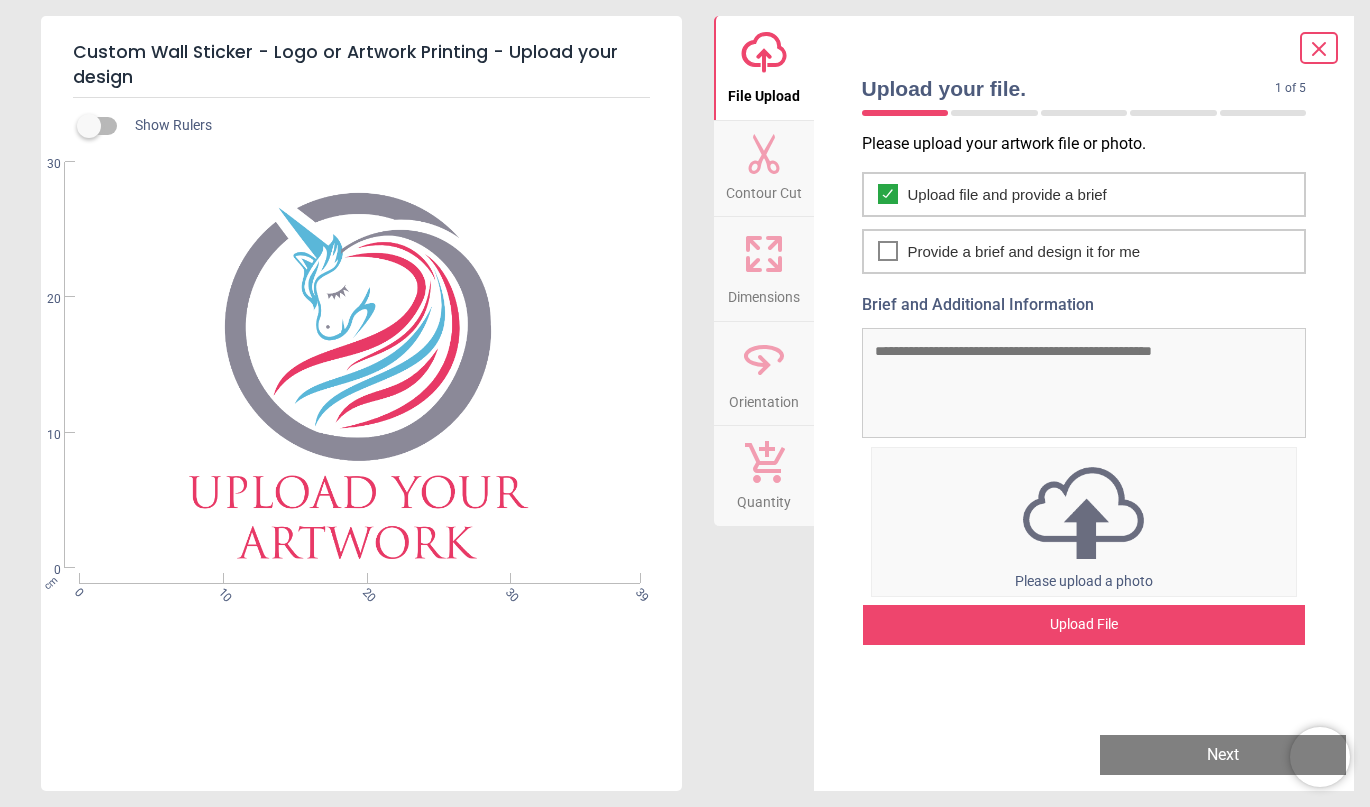 click on "Upload File" at bounding box center (1084, 625) 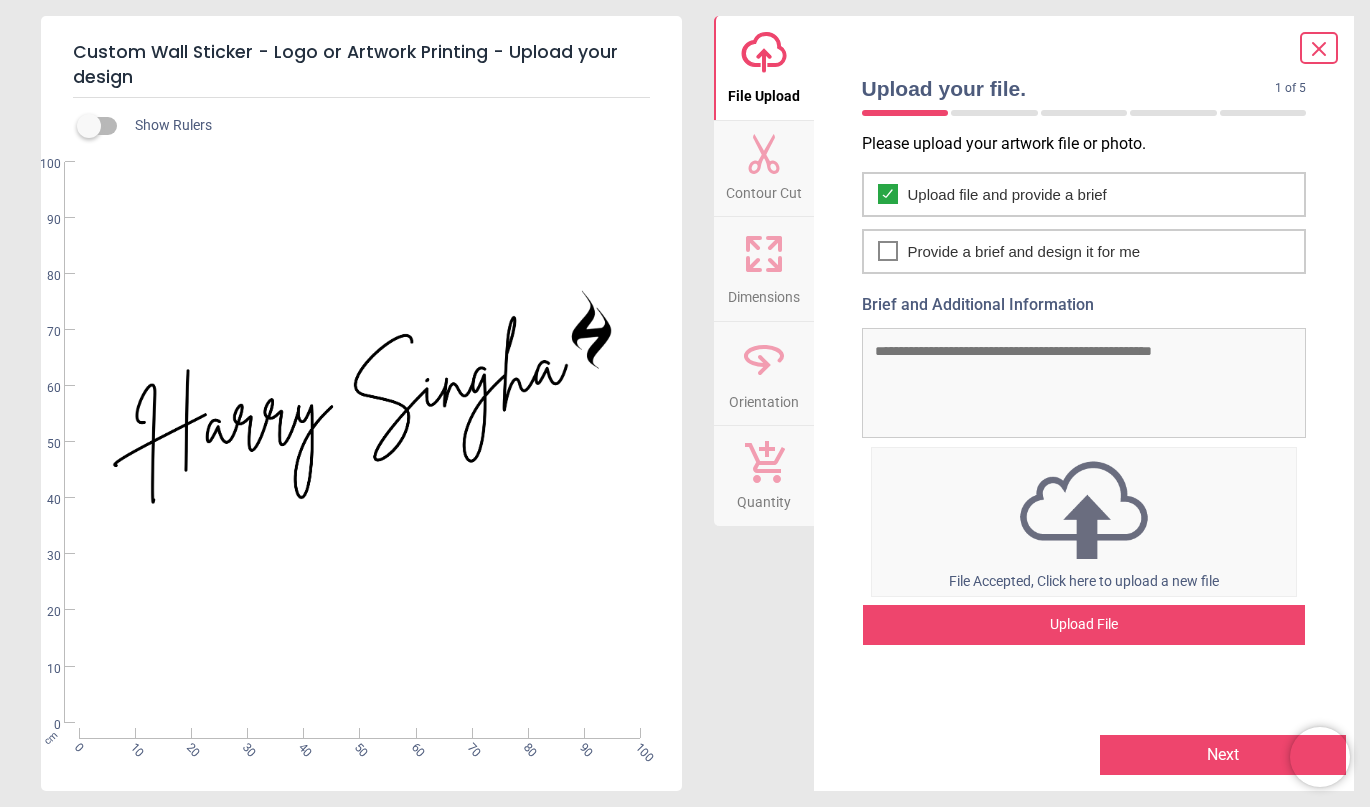 click on "Upload File" at bounding box center (1084, 625) 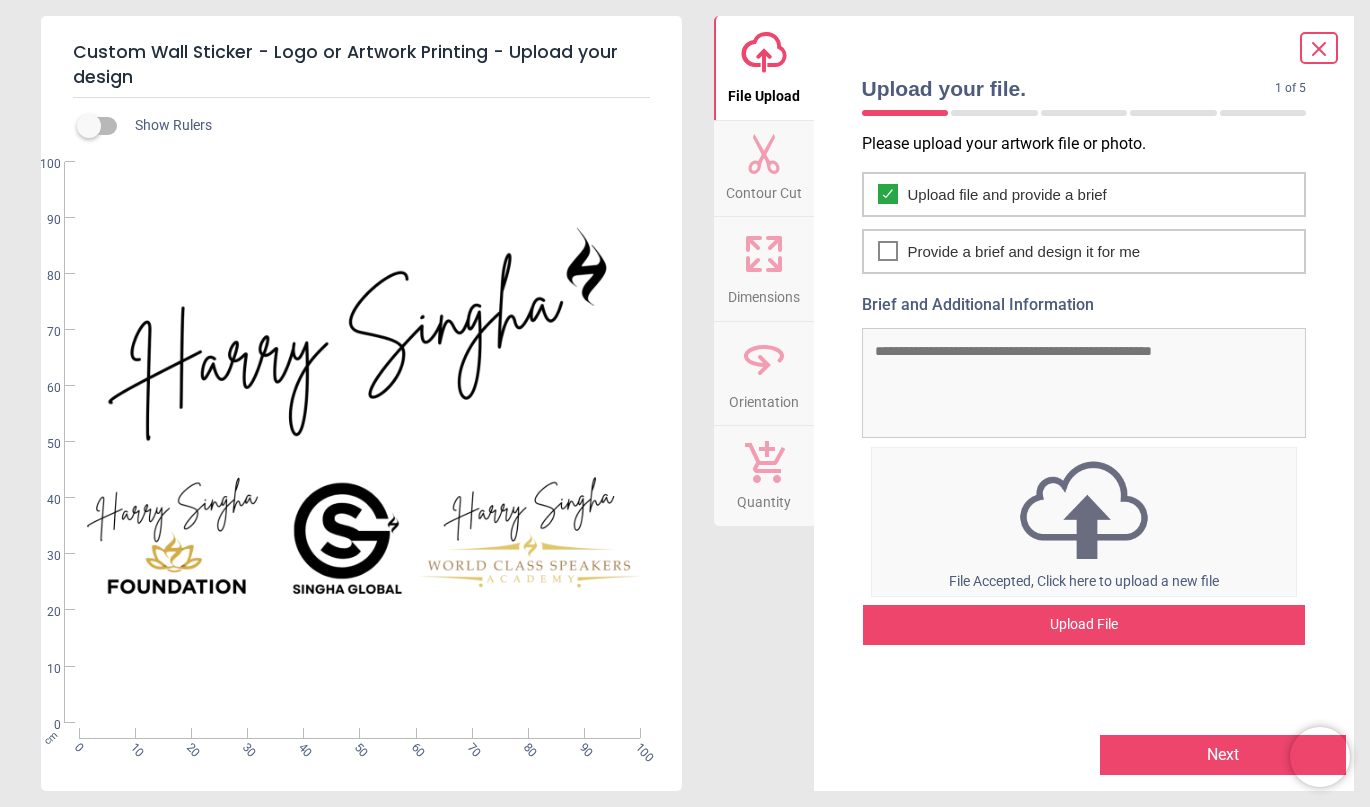 click on "Next" at bounding box center [1223, 755] 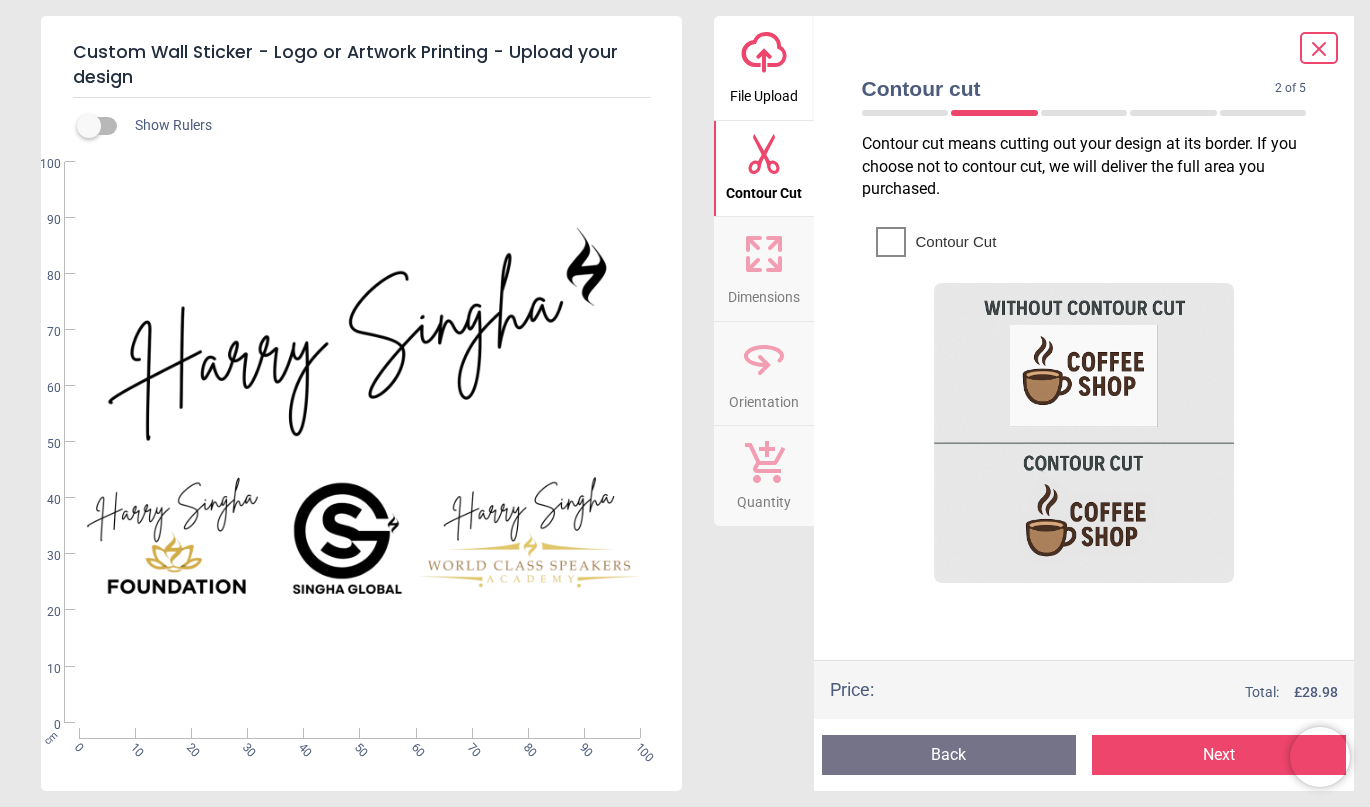click 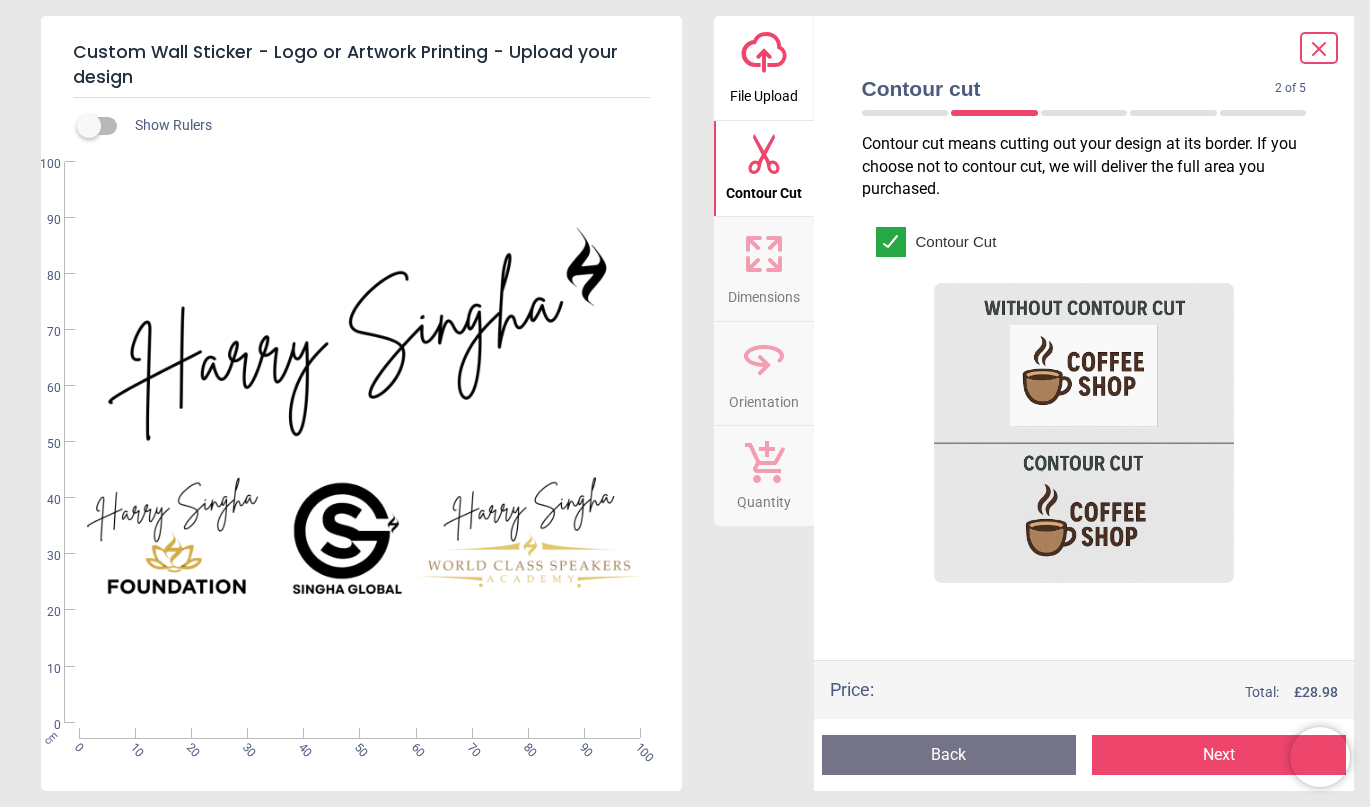click on "Next" at bounding box center (1219, 755) 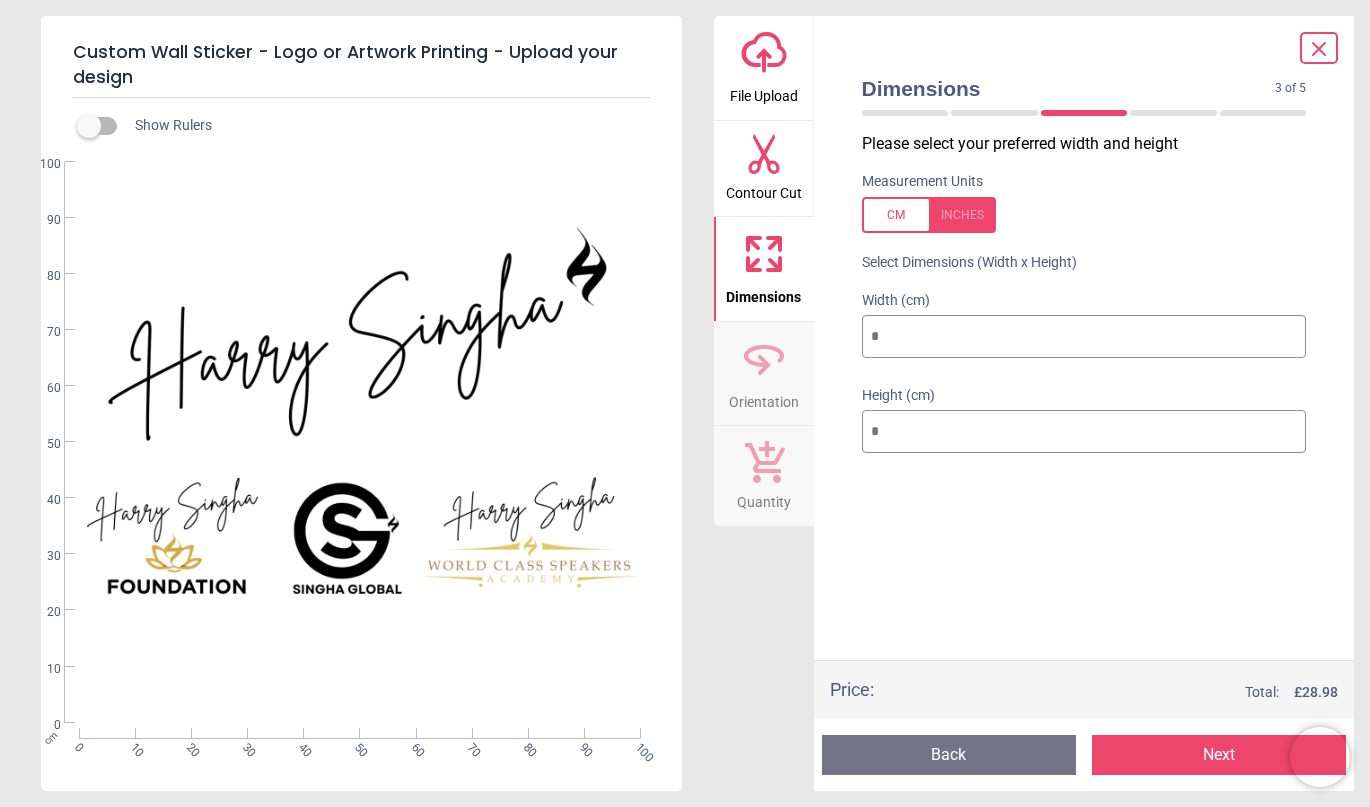 type on "**" 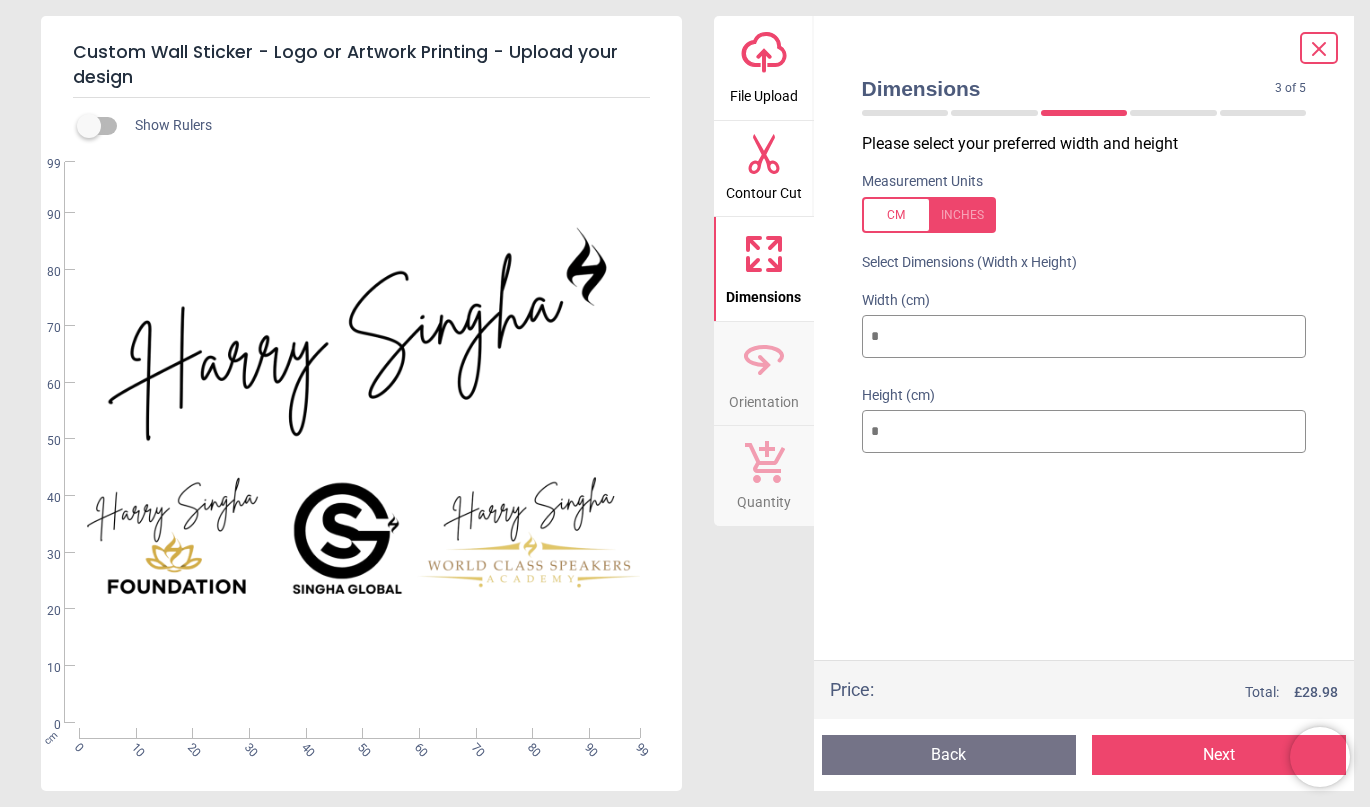 click on "**" at bounding box center [1084, 337] 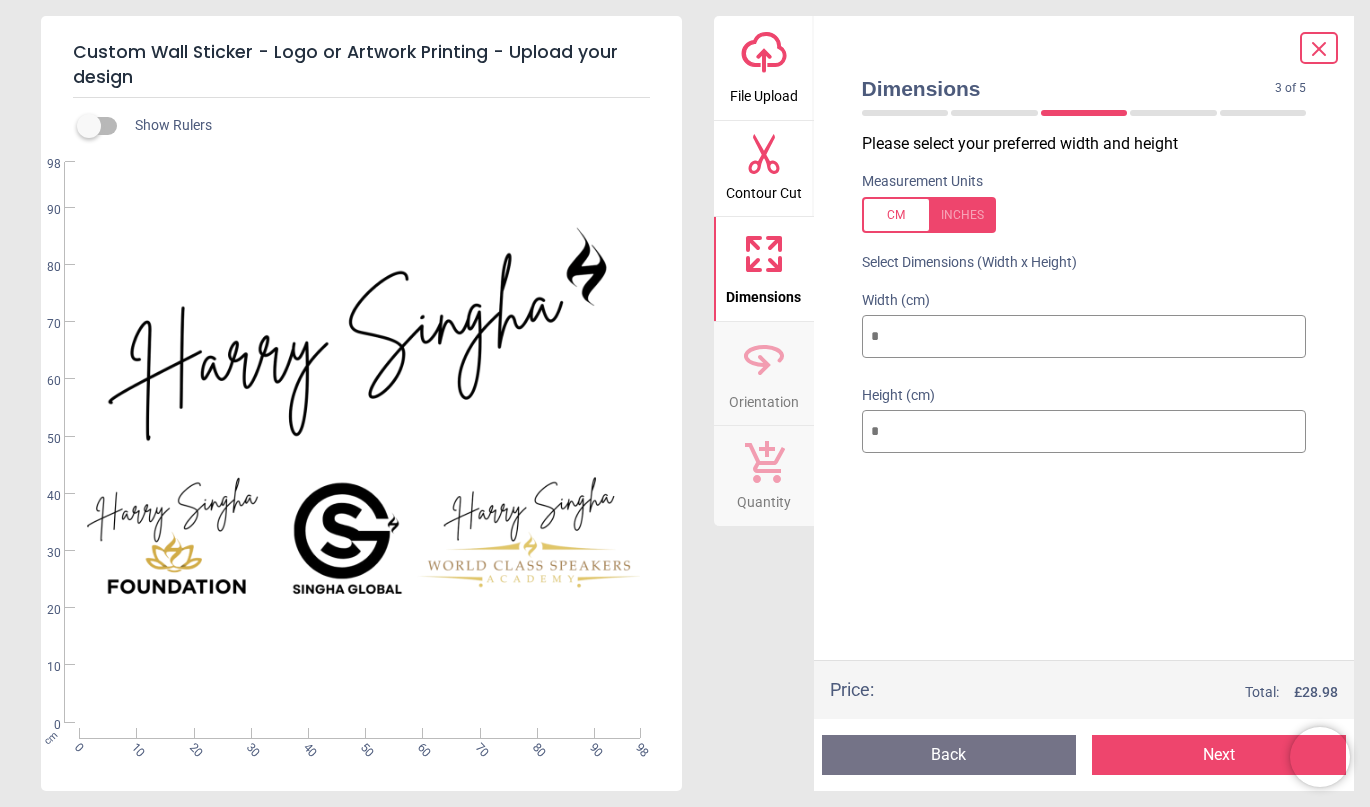 type on "**" 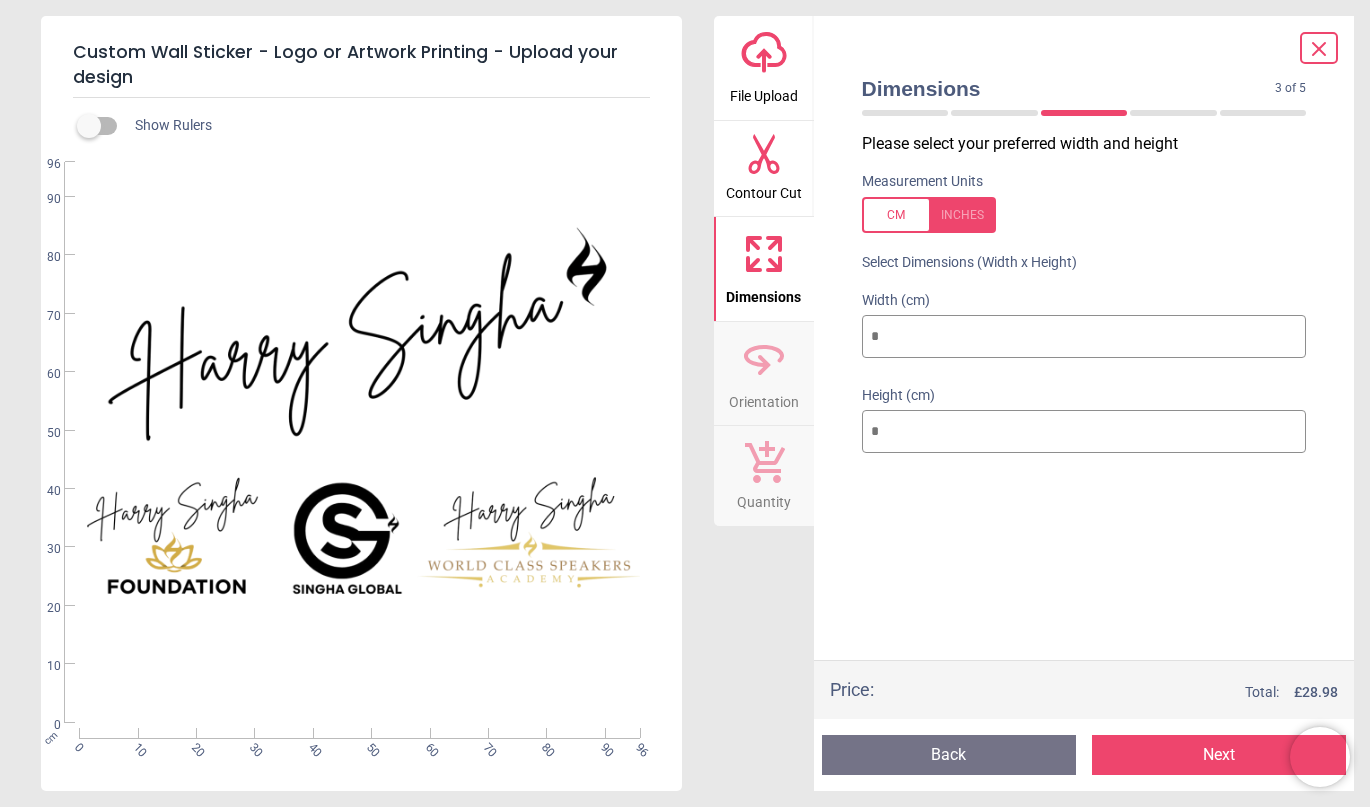 type on "**" 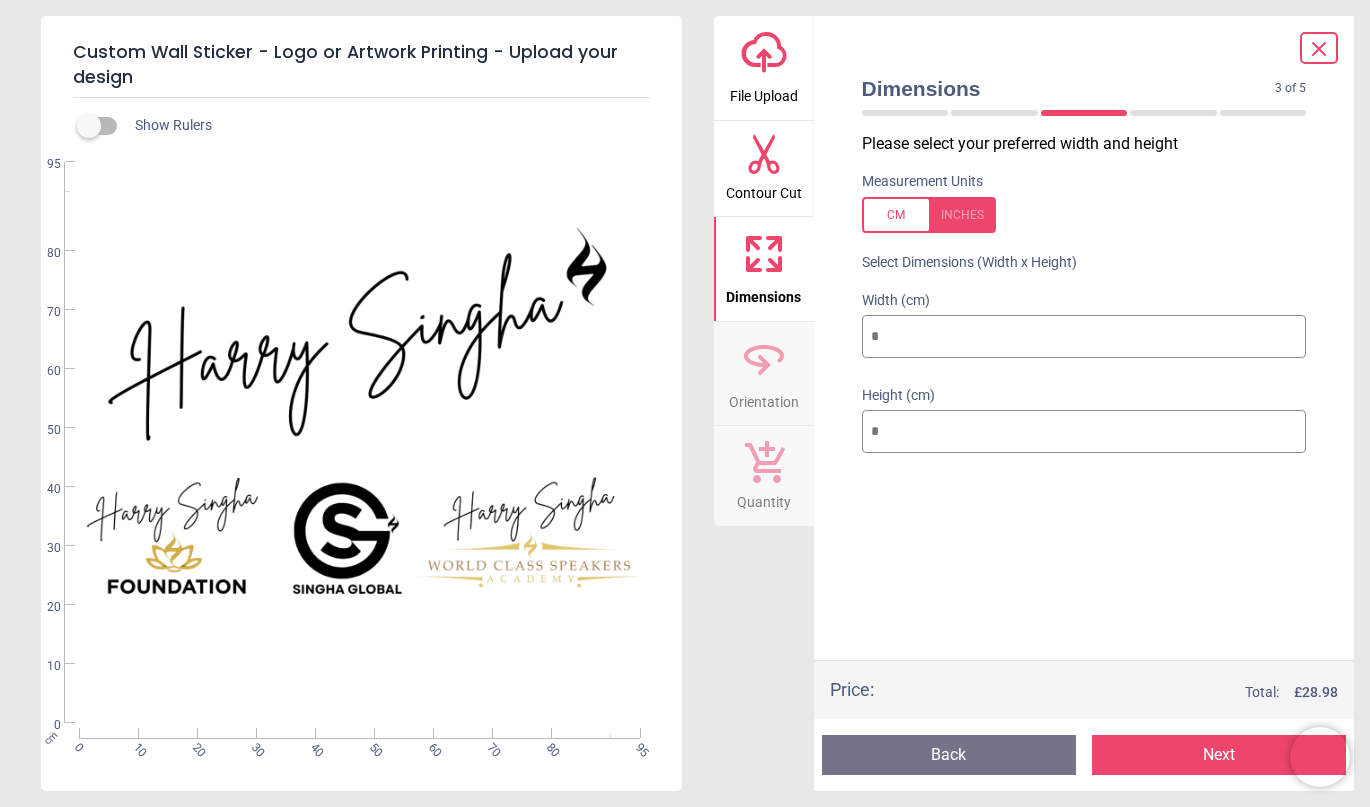 type on "**" 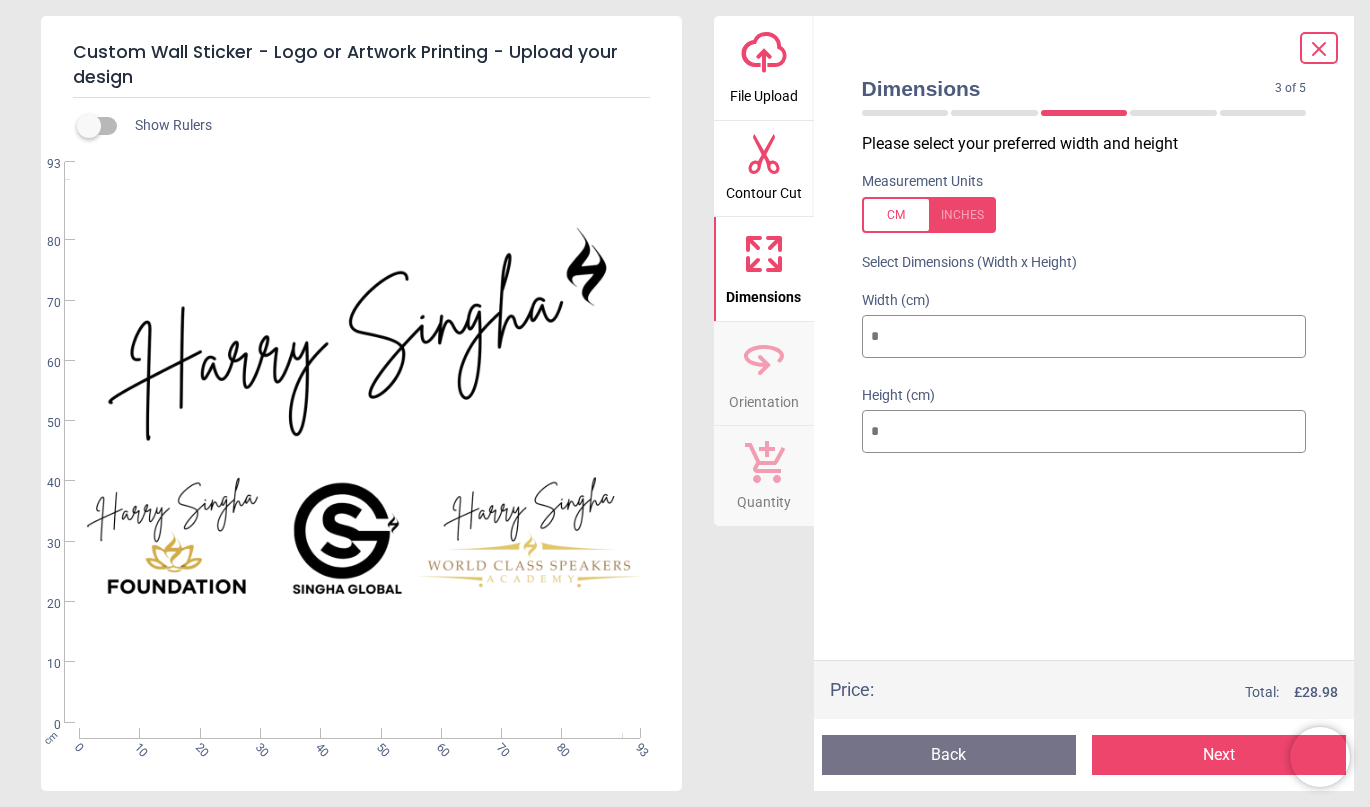 type on "**" 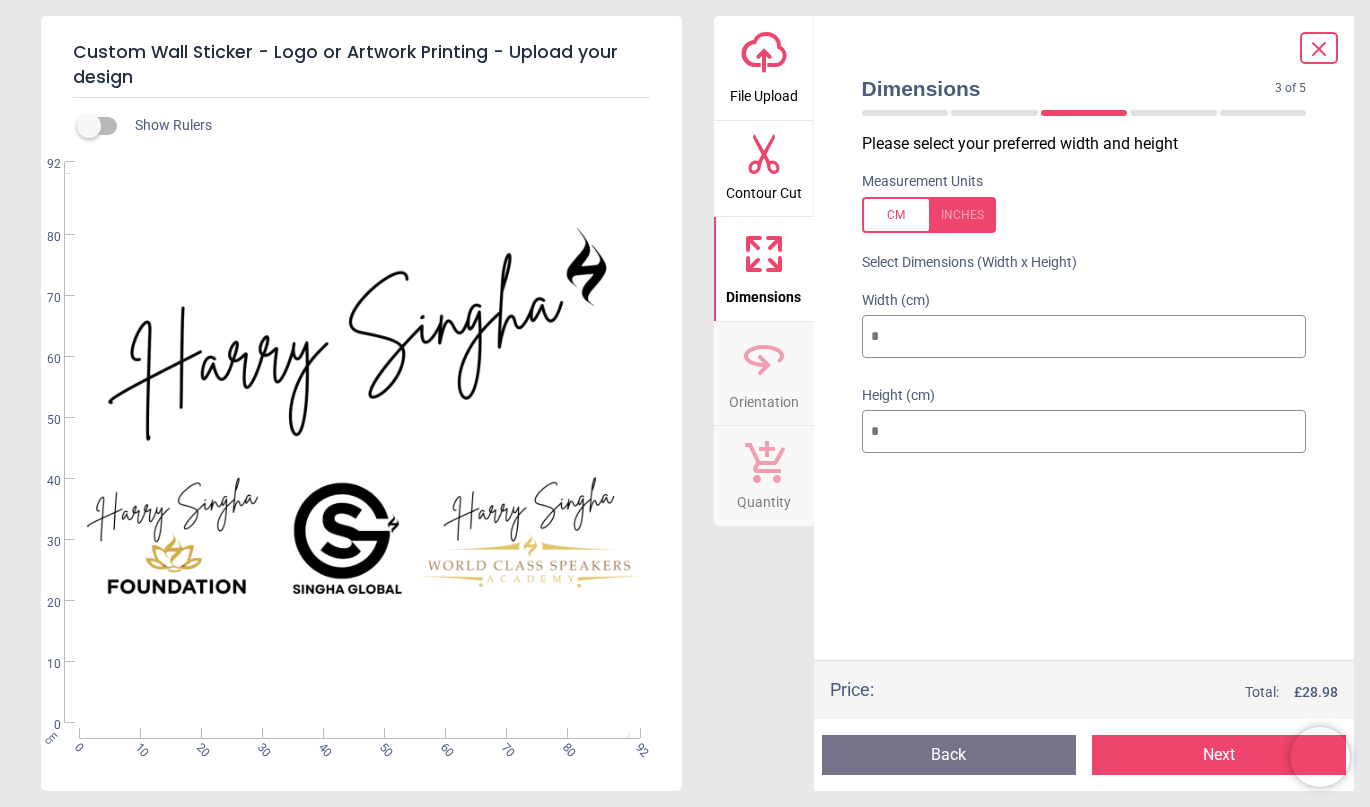 type on "**" 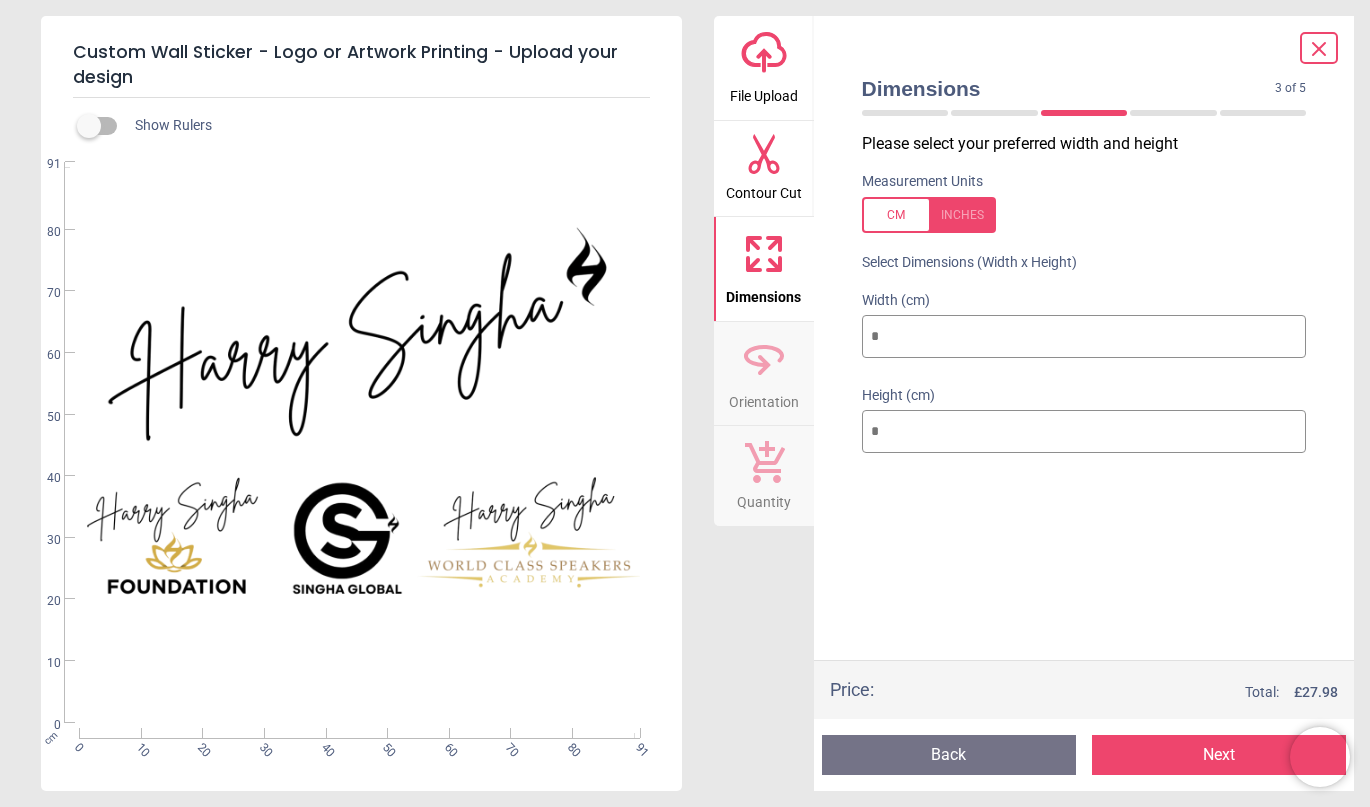 click on "**" at bounding box center (1084, 337) 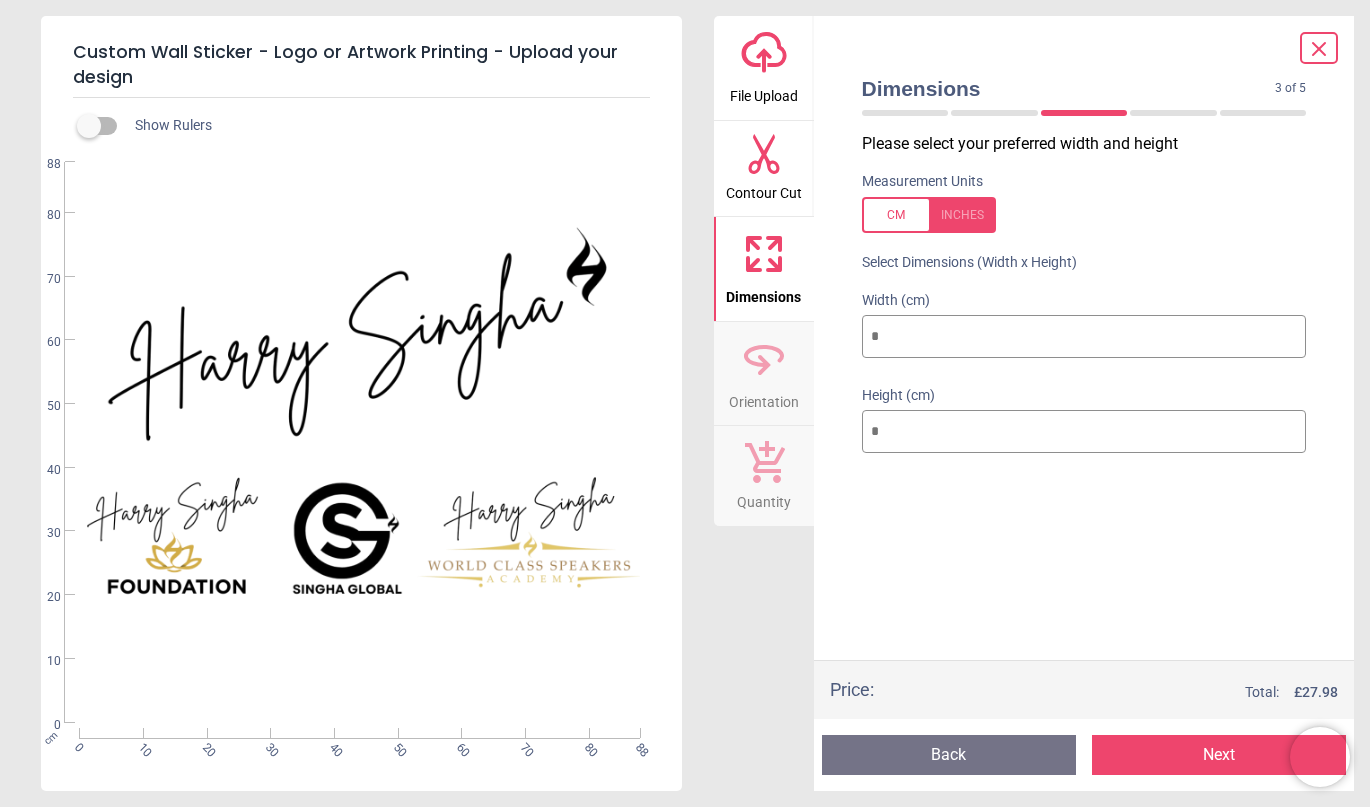 type on "**" 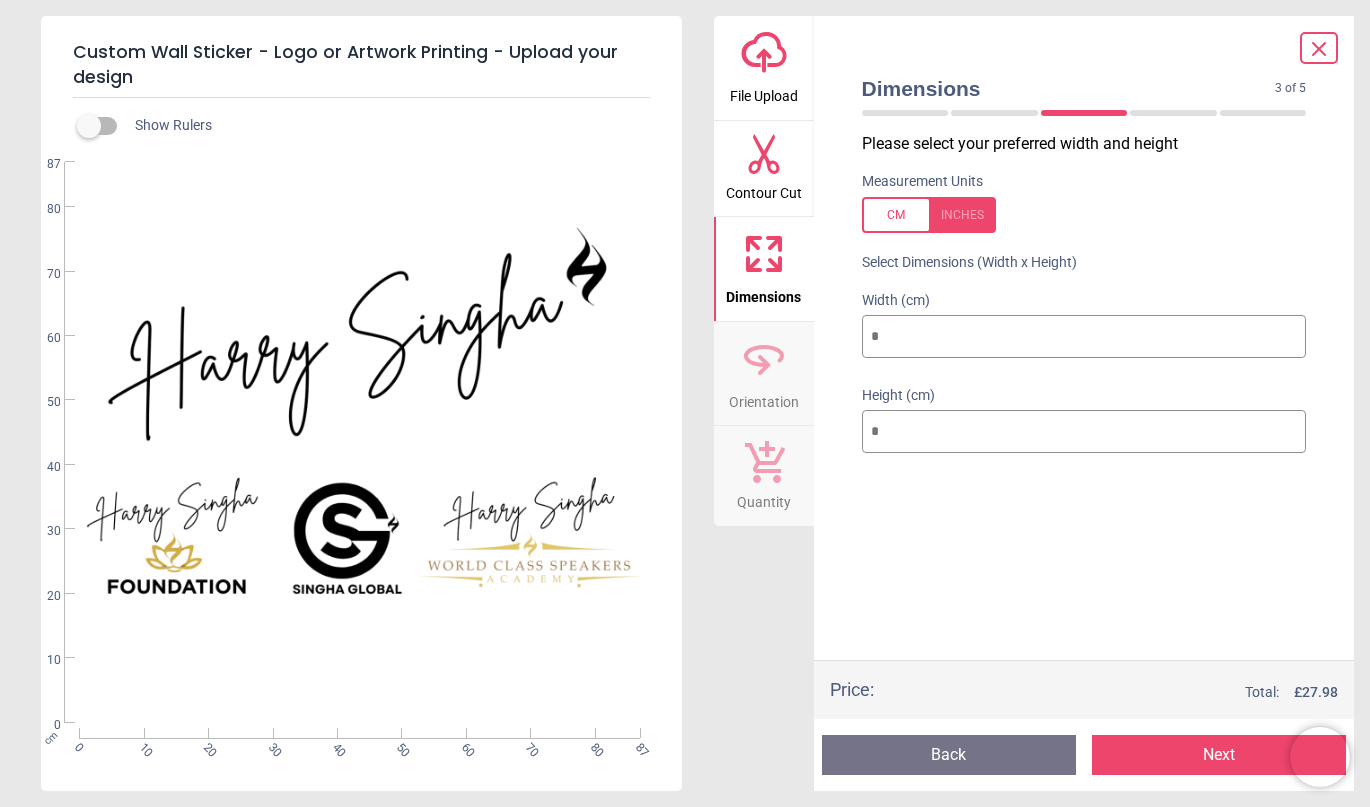 type on "**" 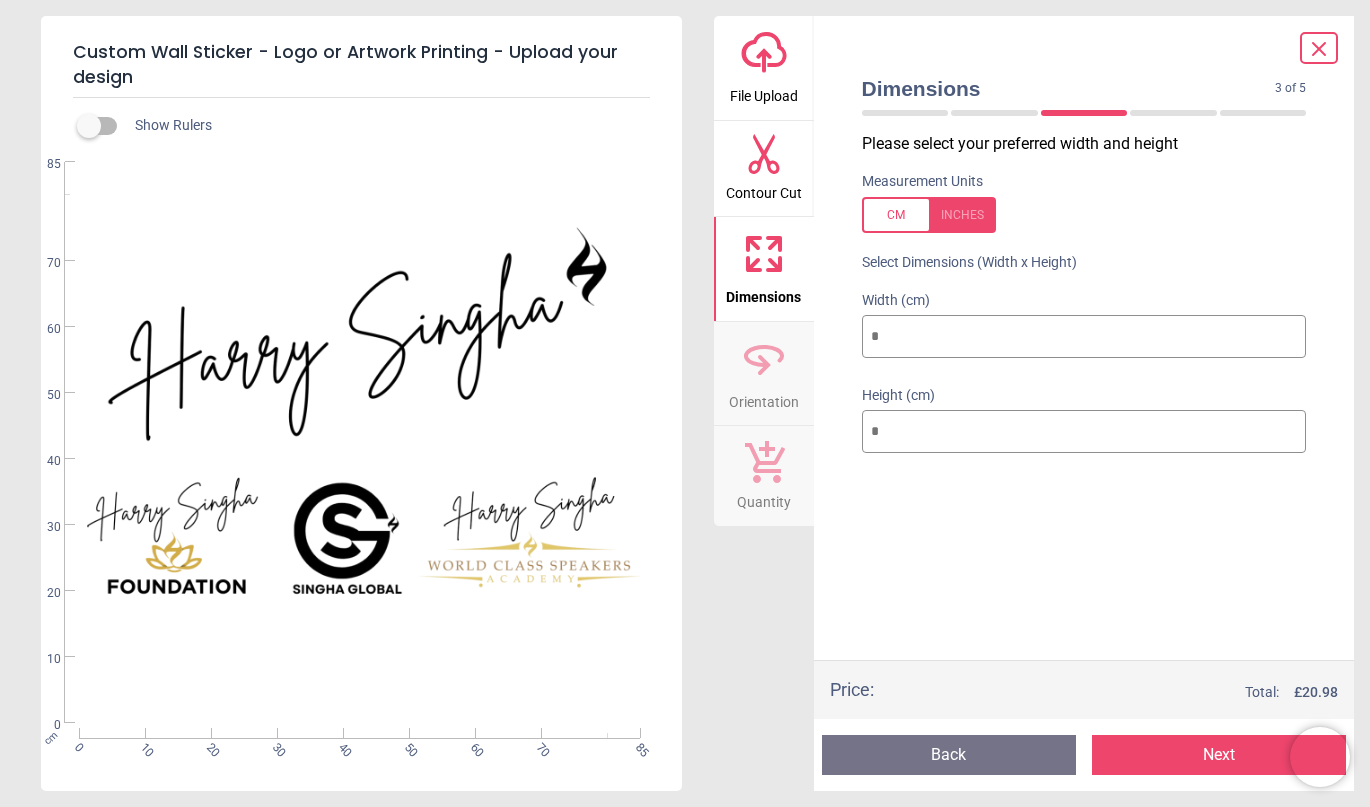 click on "**" at bounding box center (1084, 337) 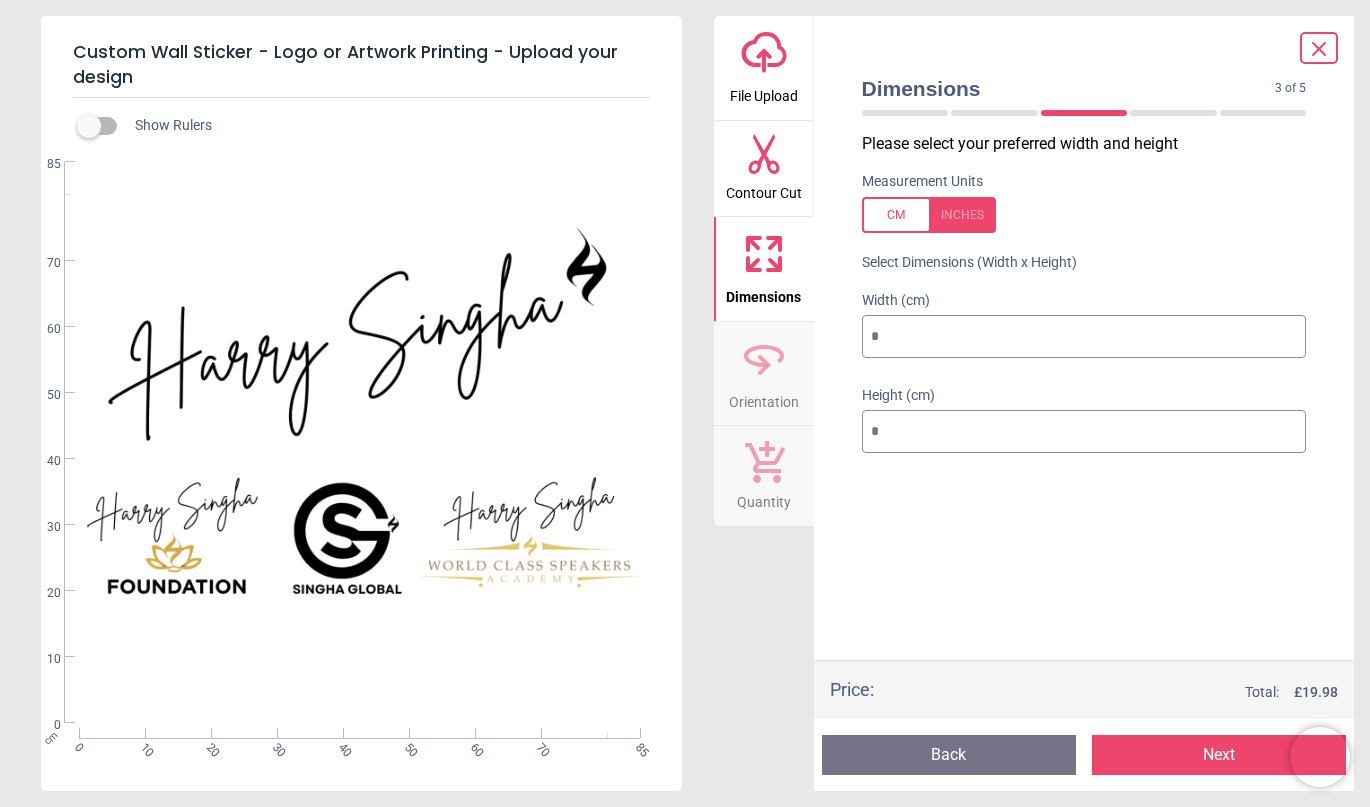 type on "**" 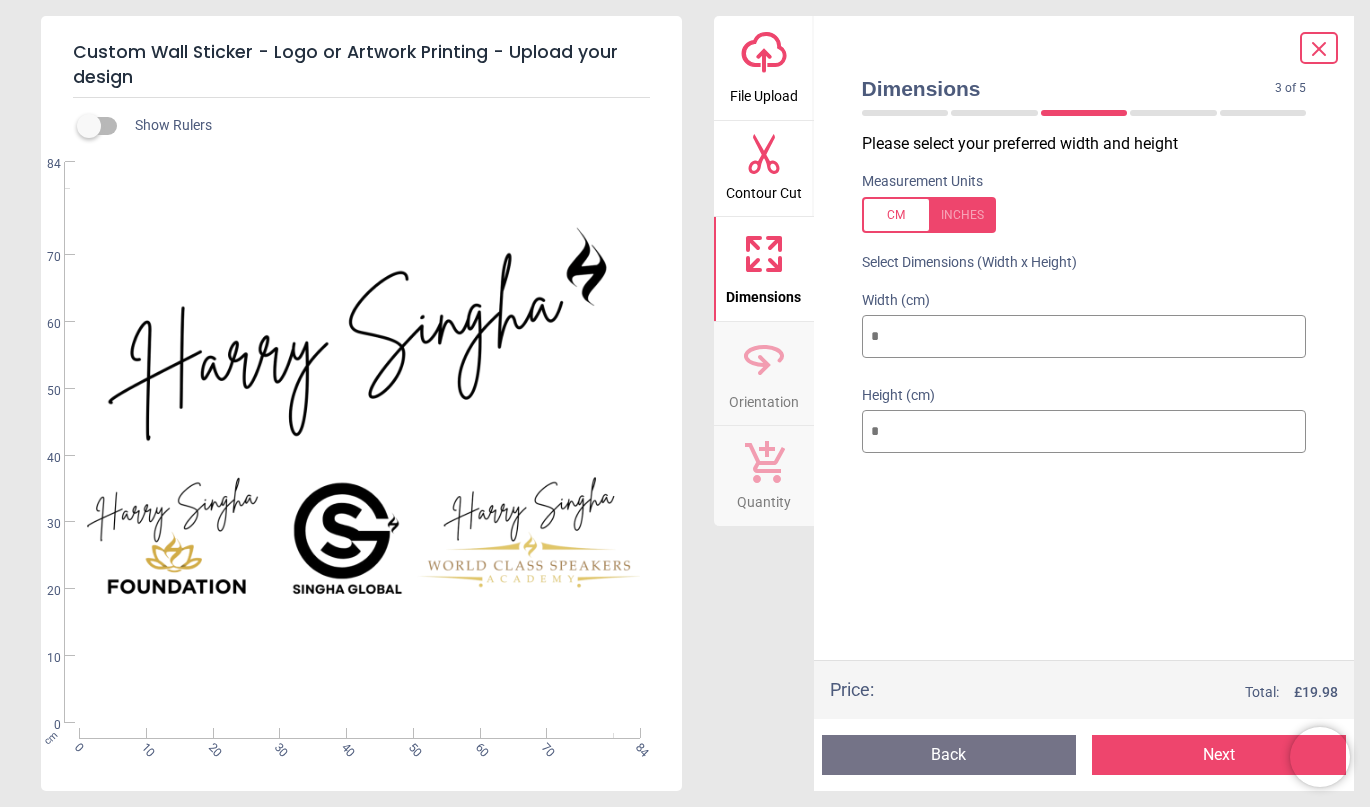 click on "**" at bounding box center (1084, 337) 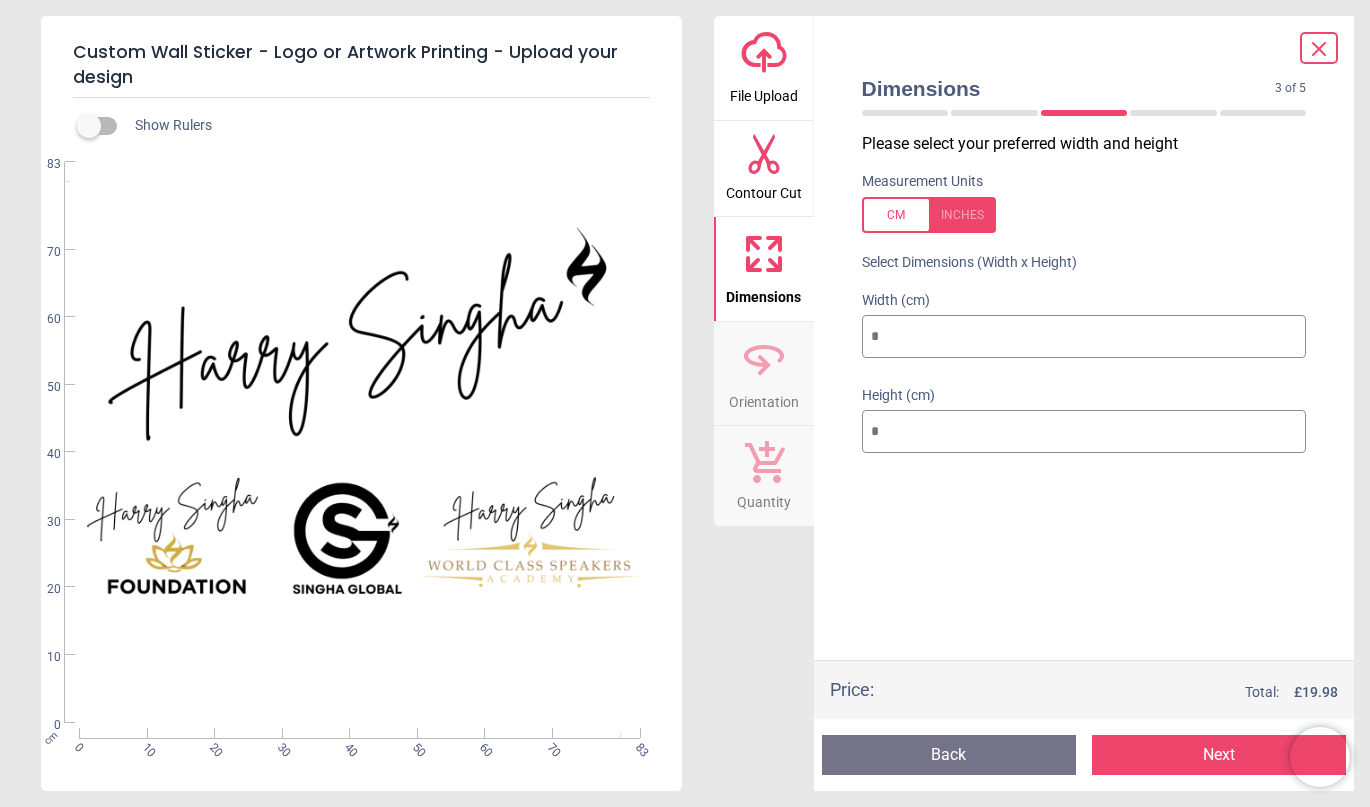 type on "**" 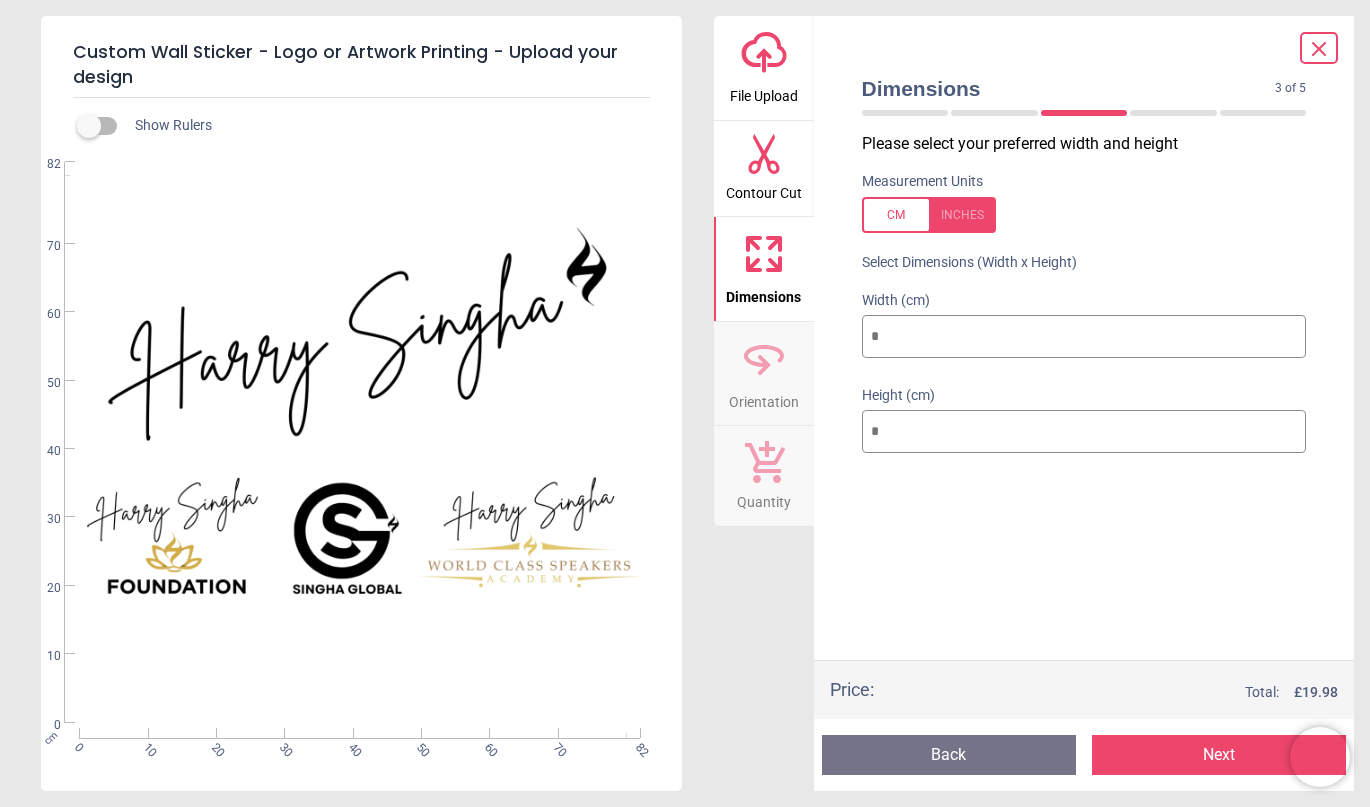type on "**" 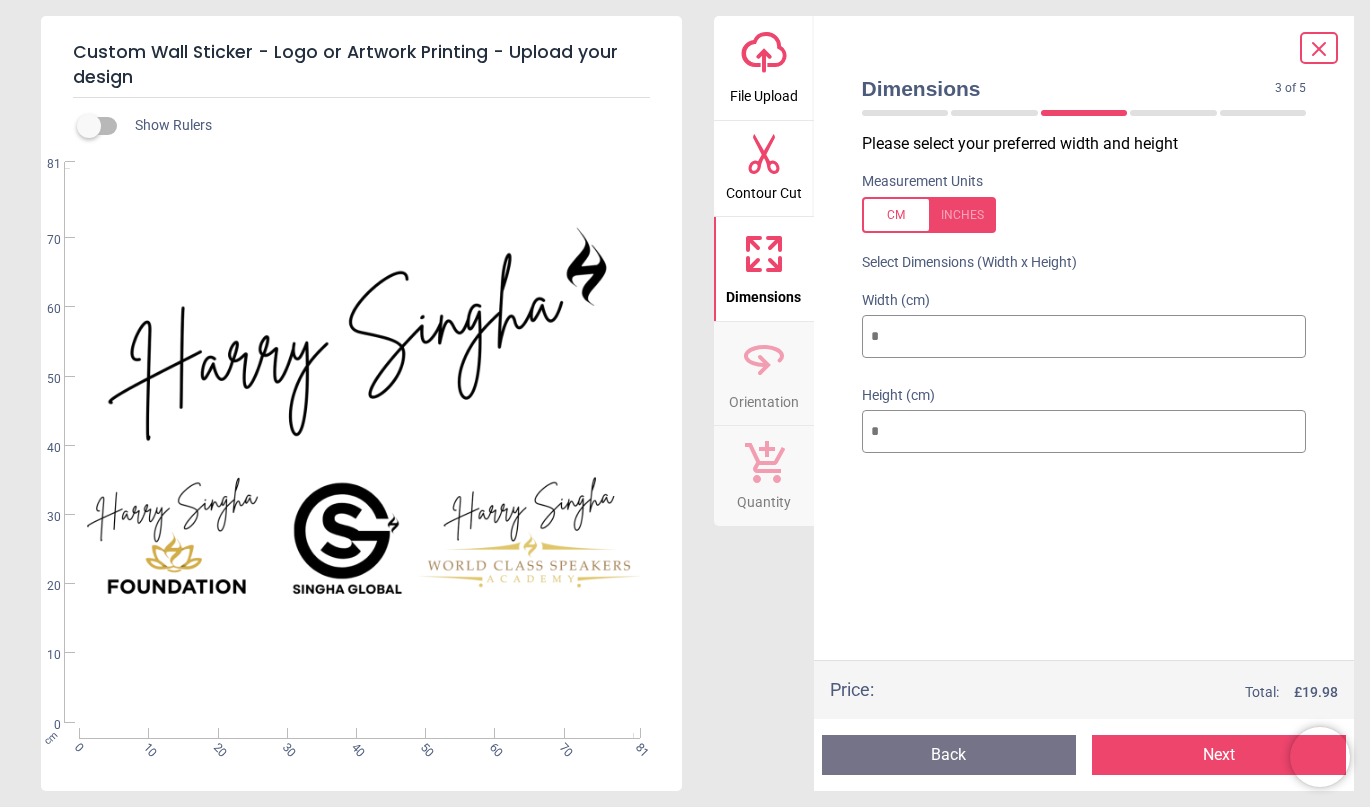 type on "**" 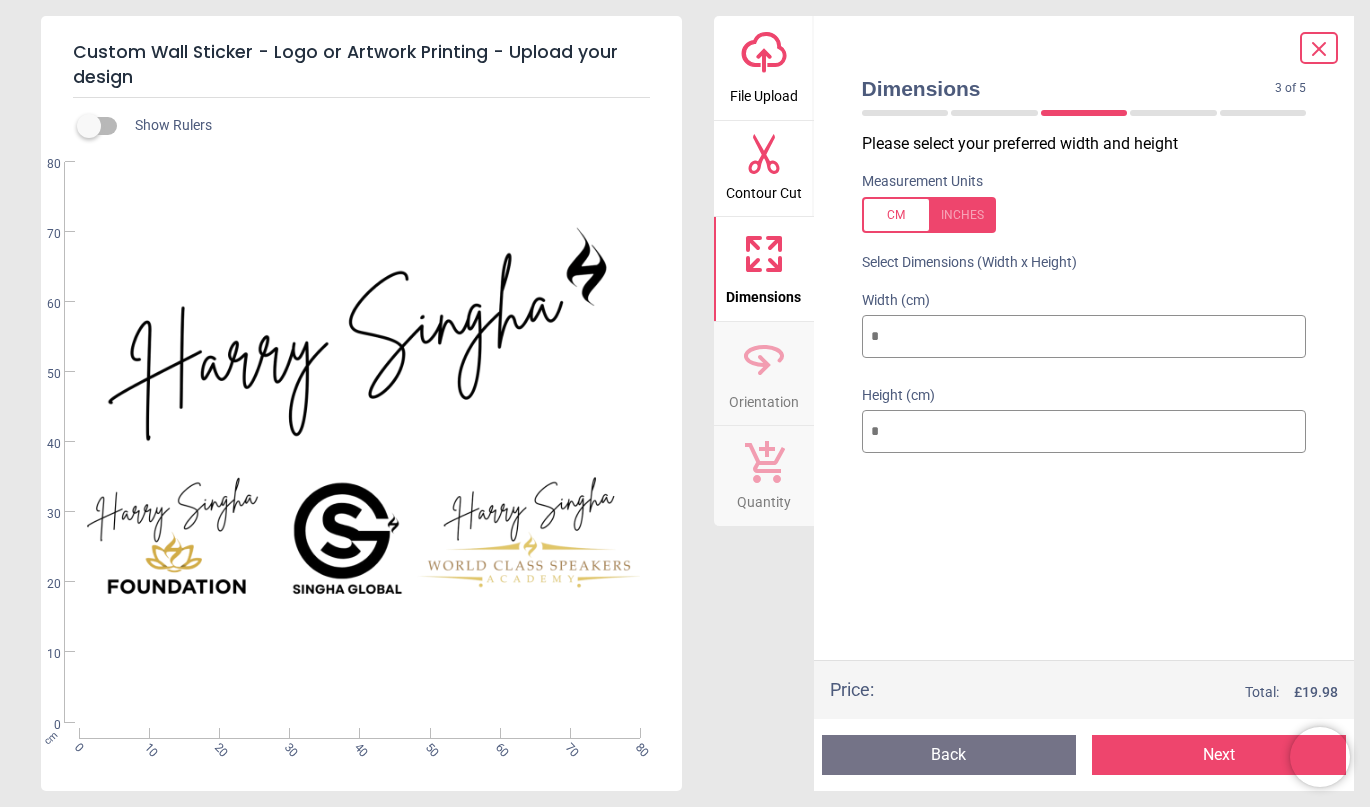click on "**" at bounding box center (1084, 337) 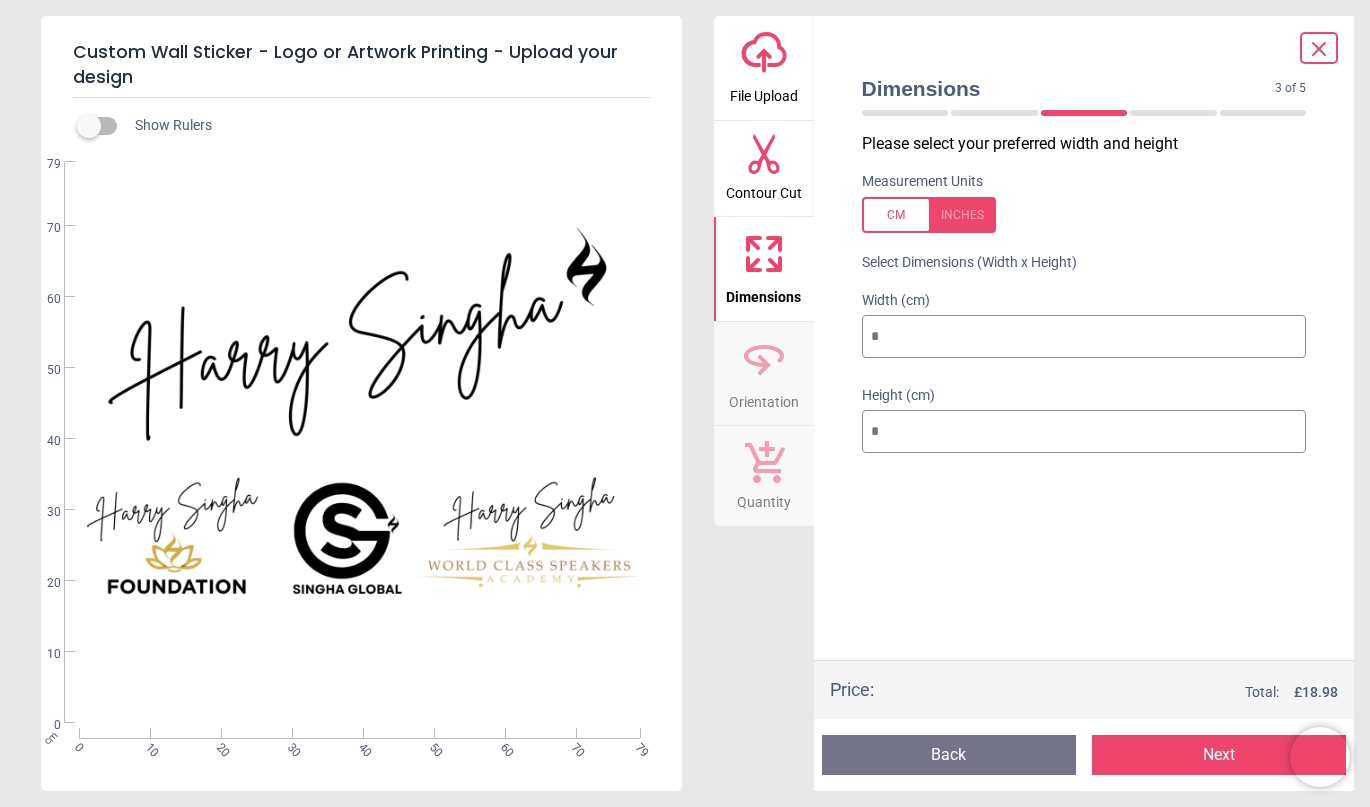 click on "**" at bounding box center [1084, 337] 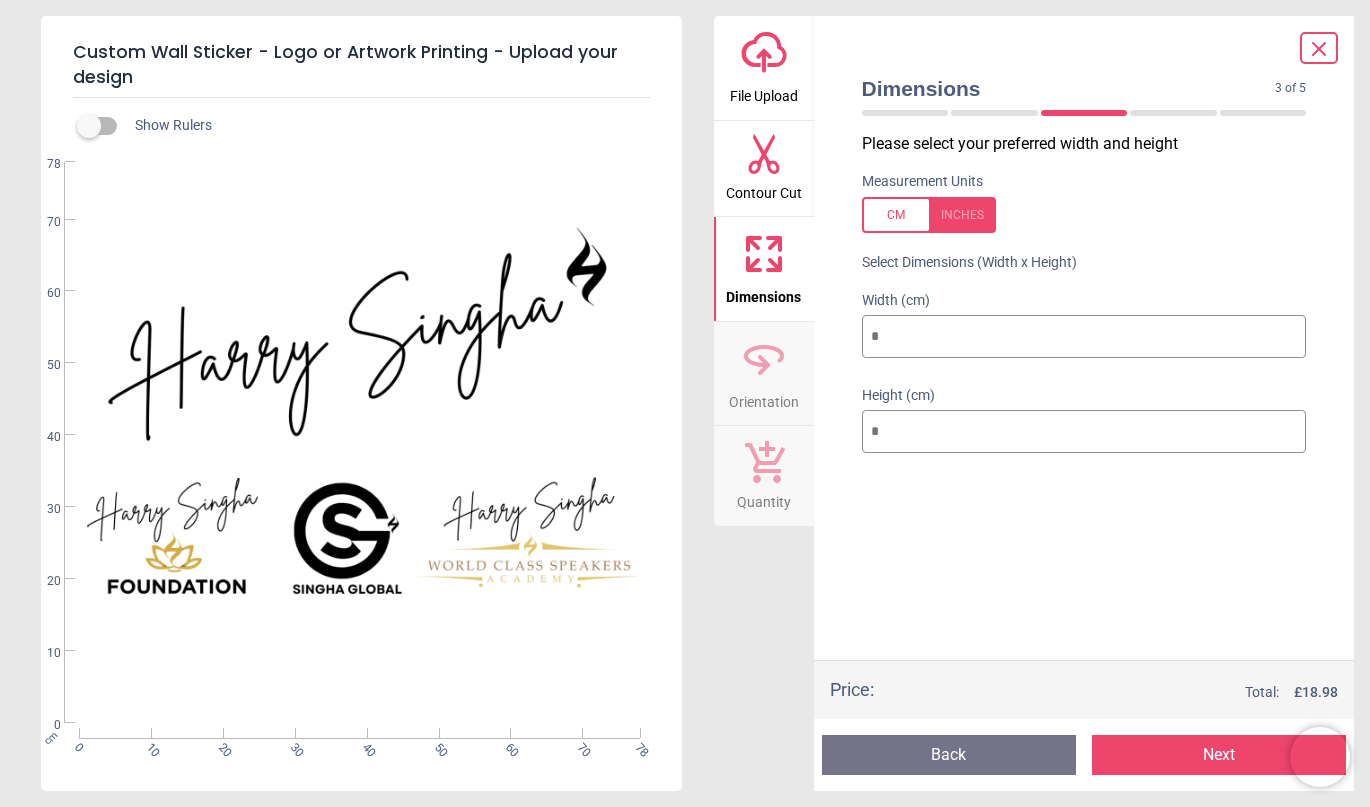 click on "**" at bounding box center (1084, 337) 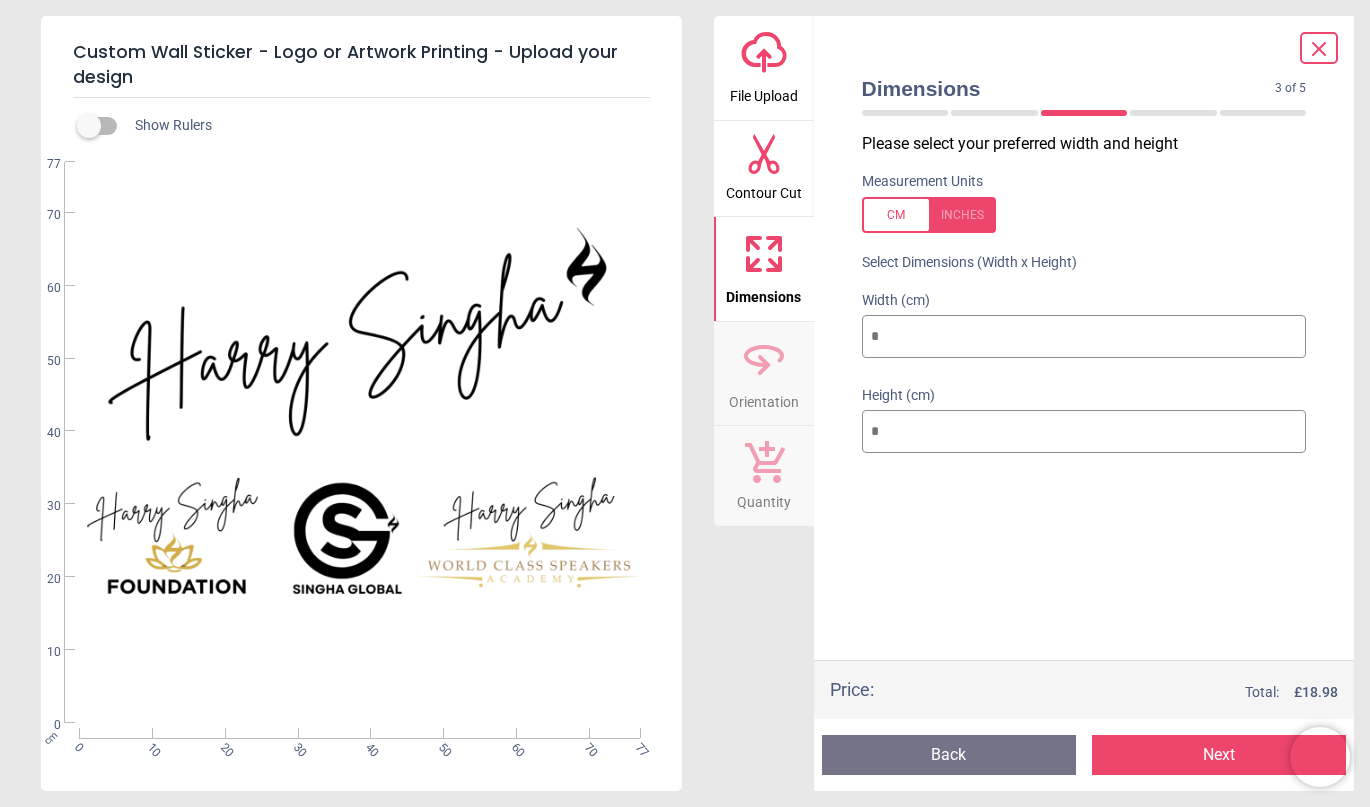 click on "**" at bounding box center [1084, 337] 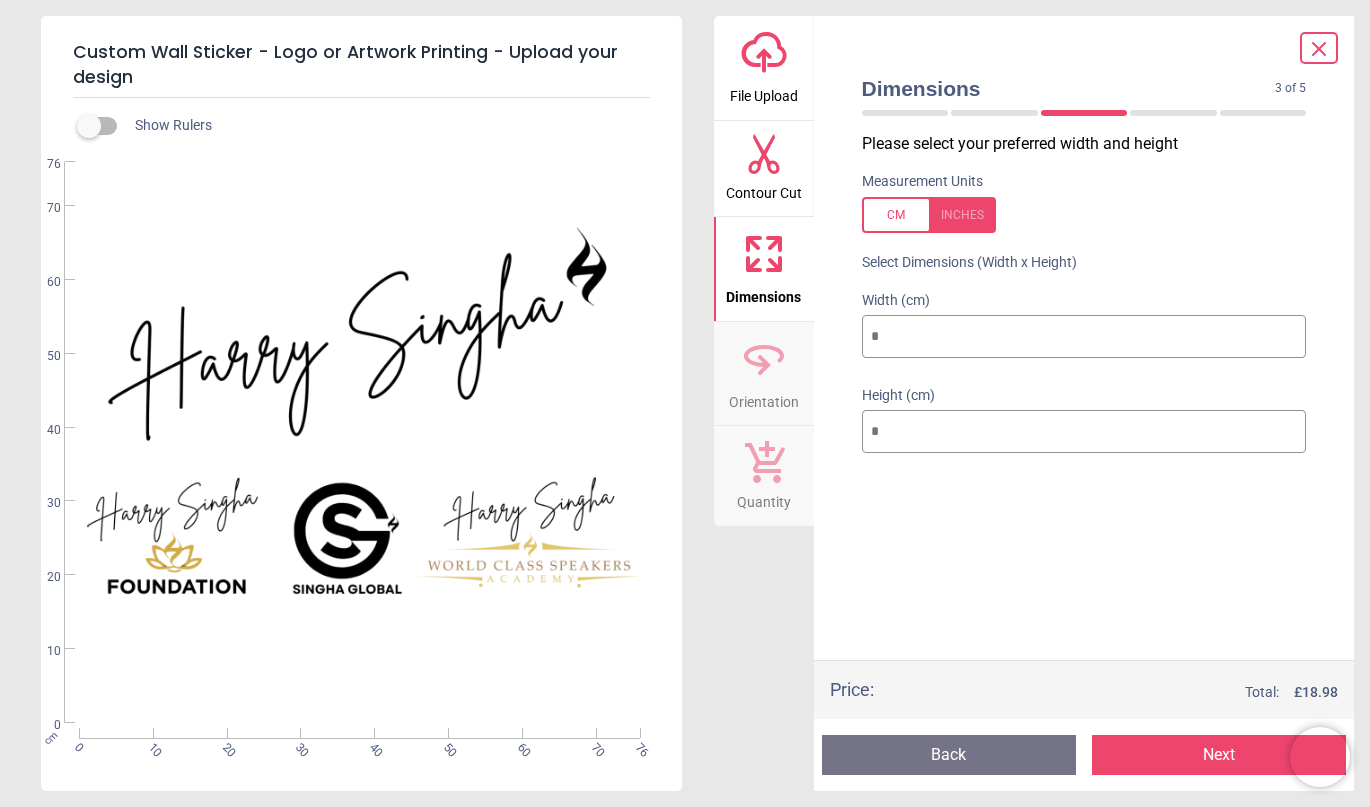type on "**" 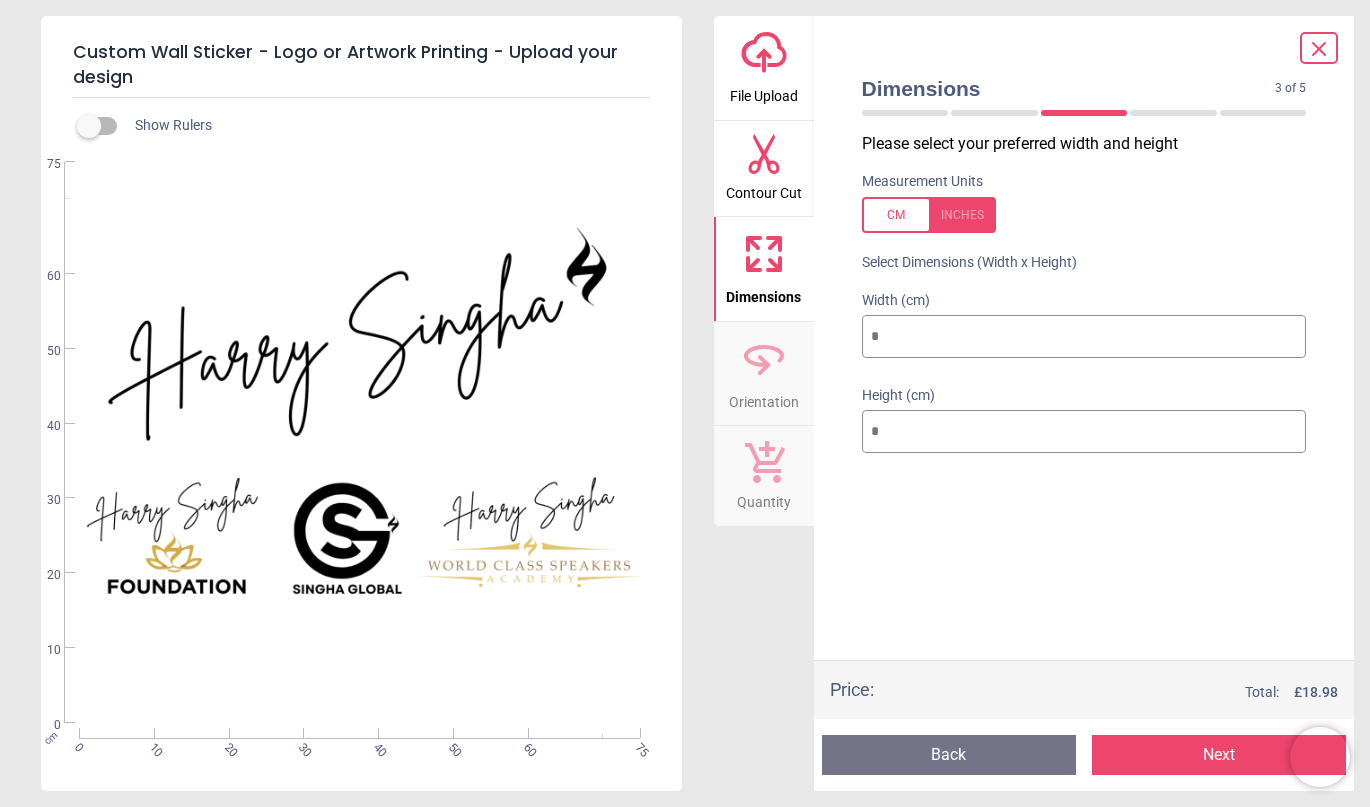 click on "**" at bounding box center [1084, 337] 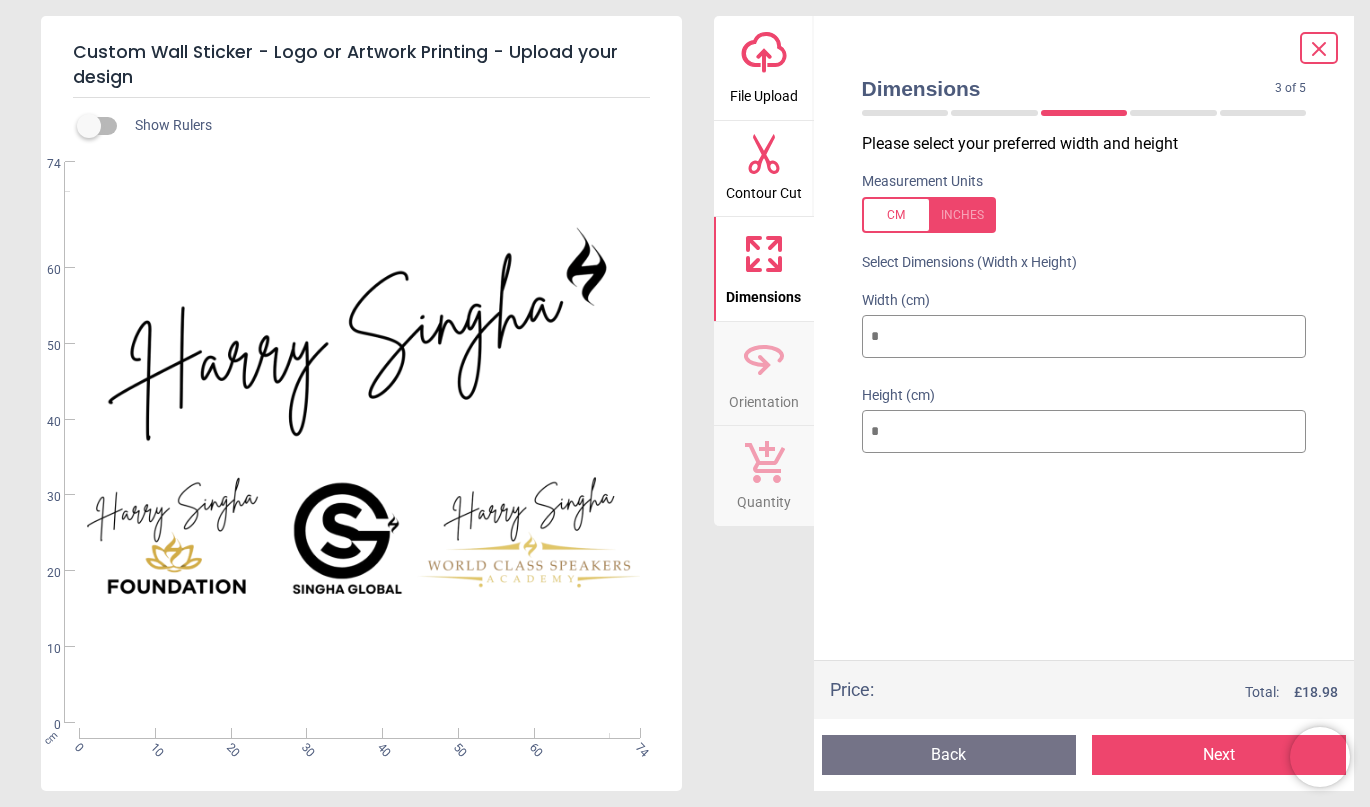 type on "**" 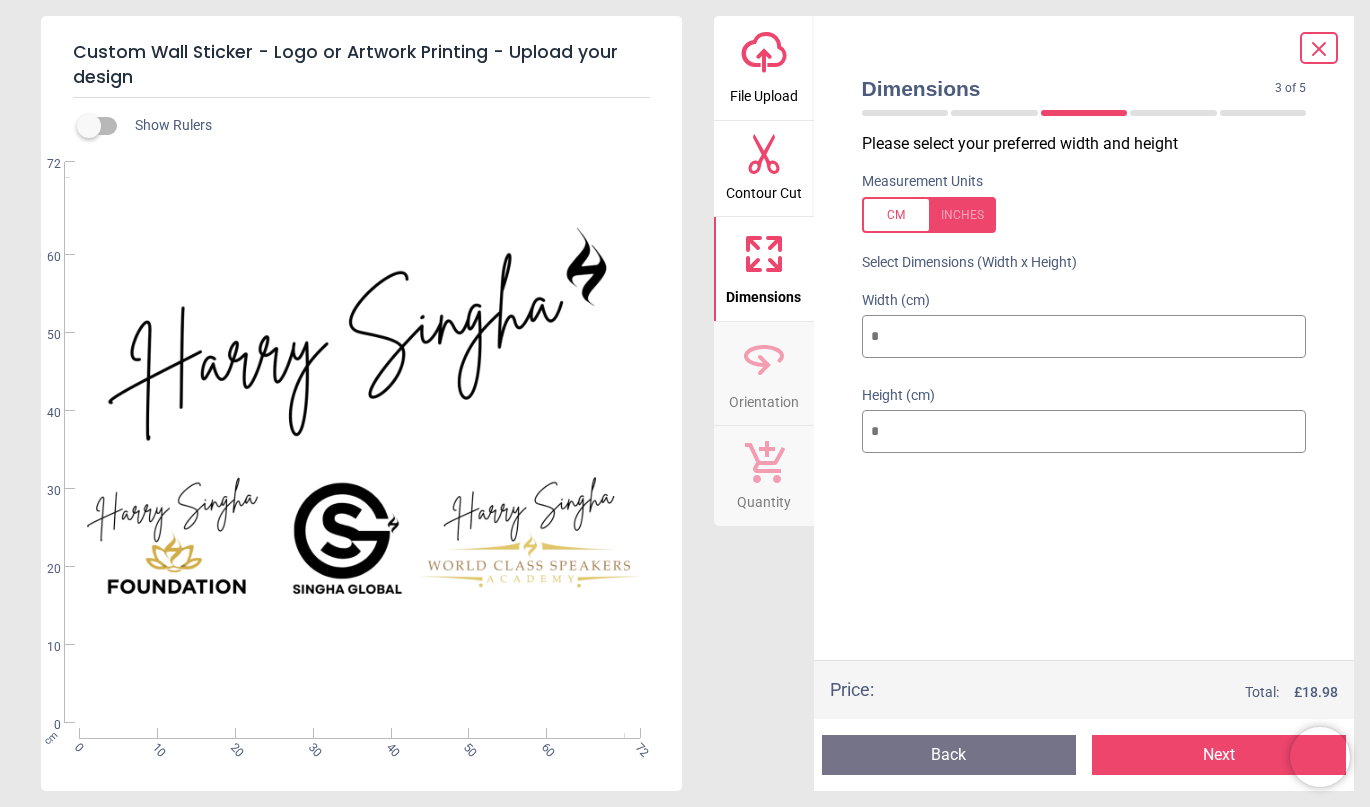 type on "**" 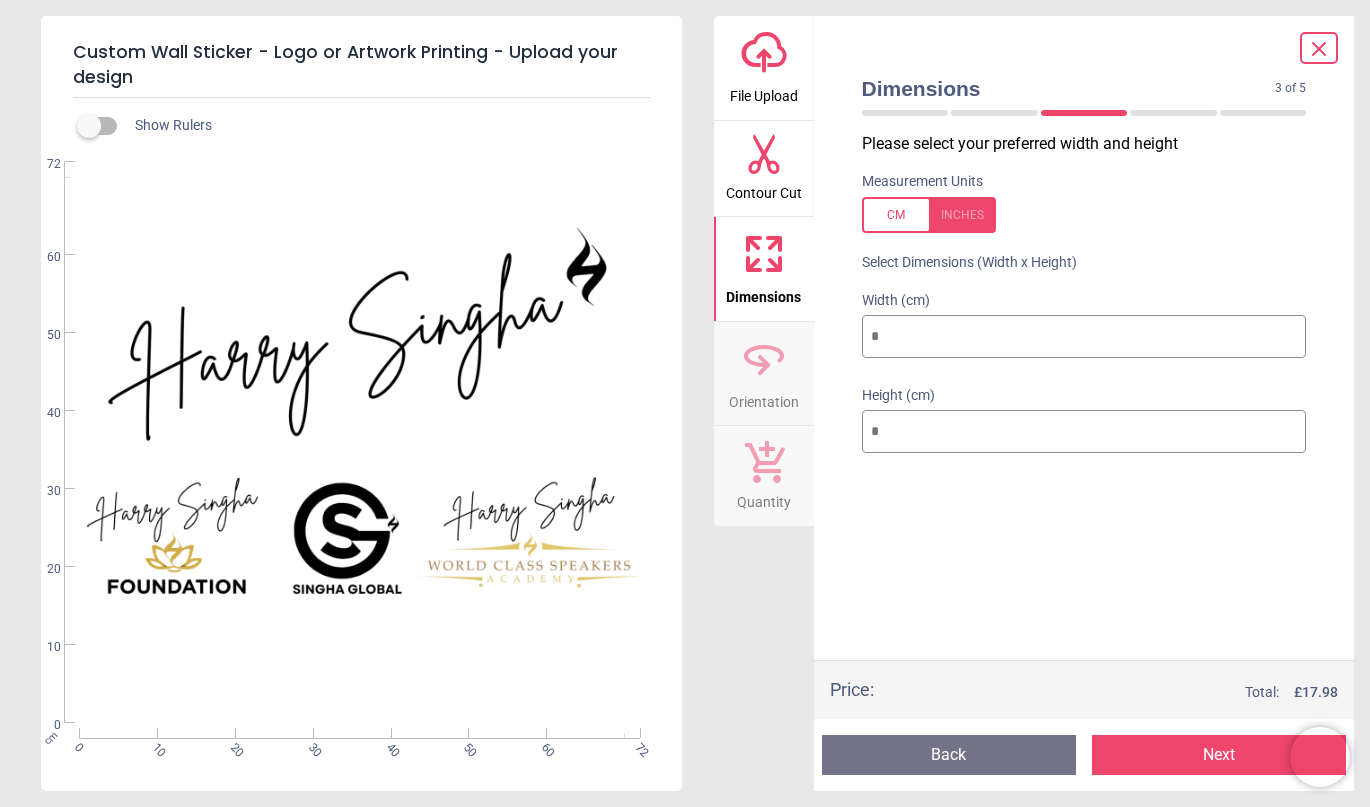 type on "**" 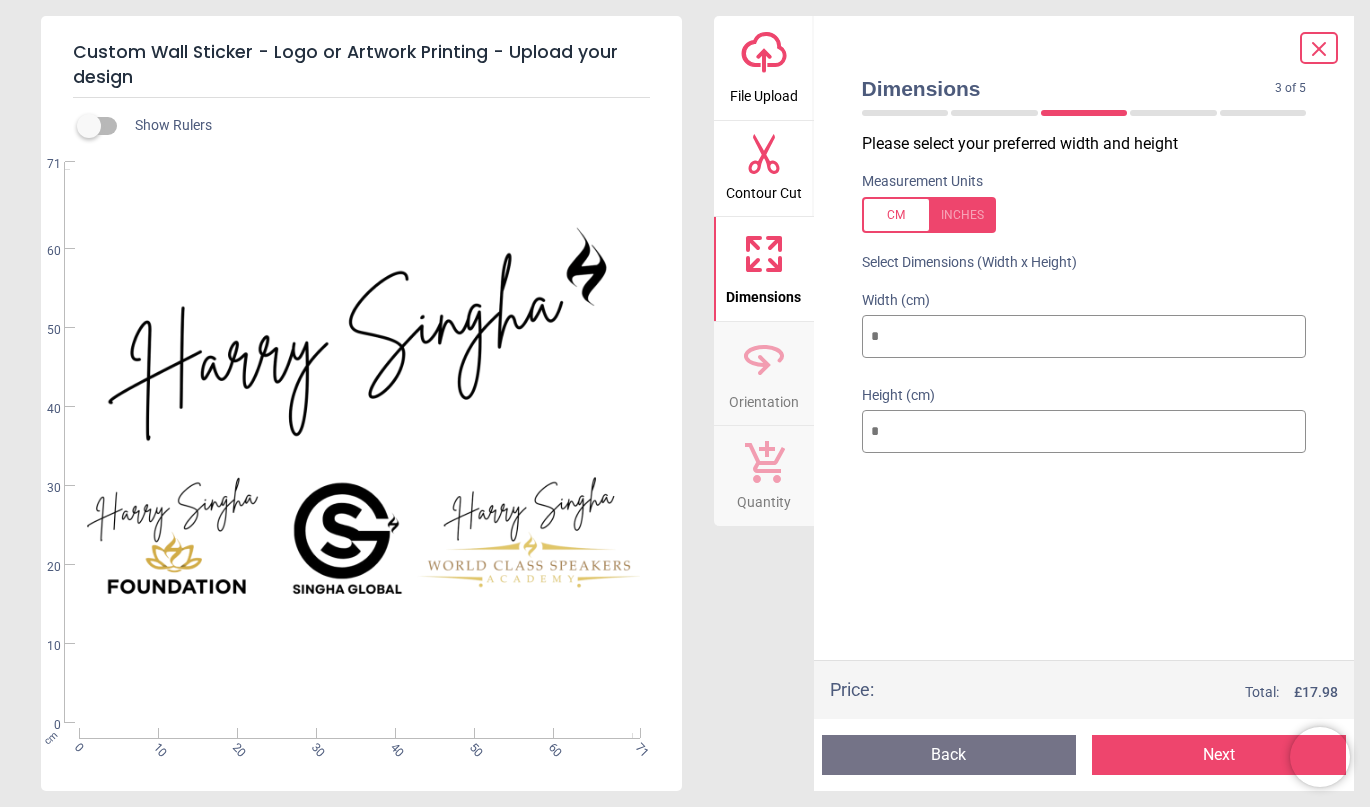 type on "**" 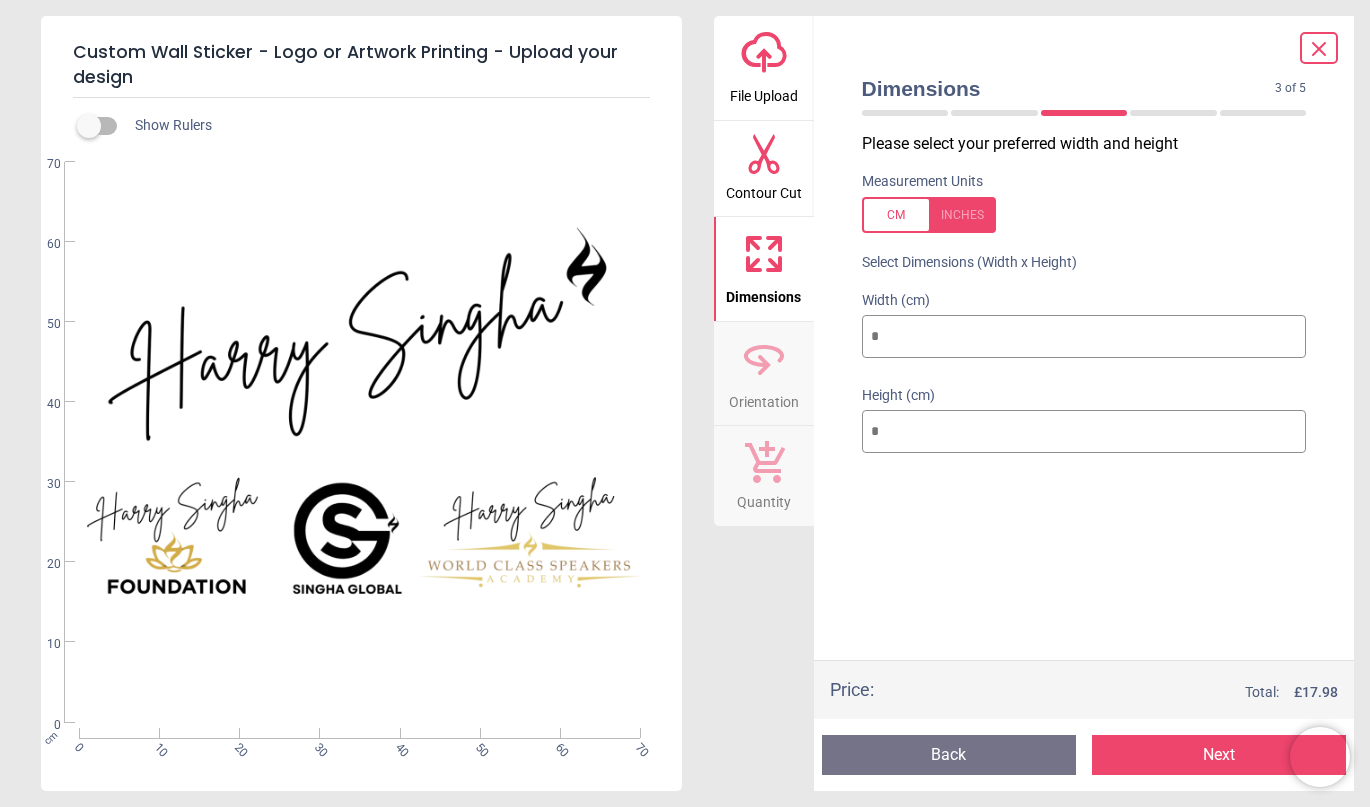 type on "**" 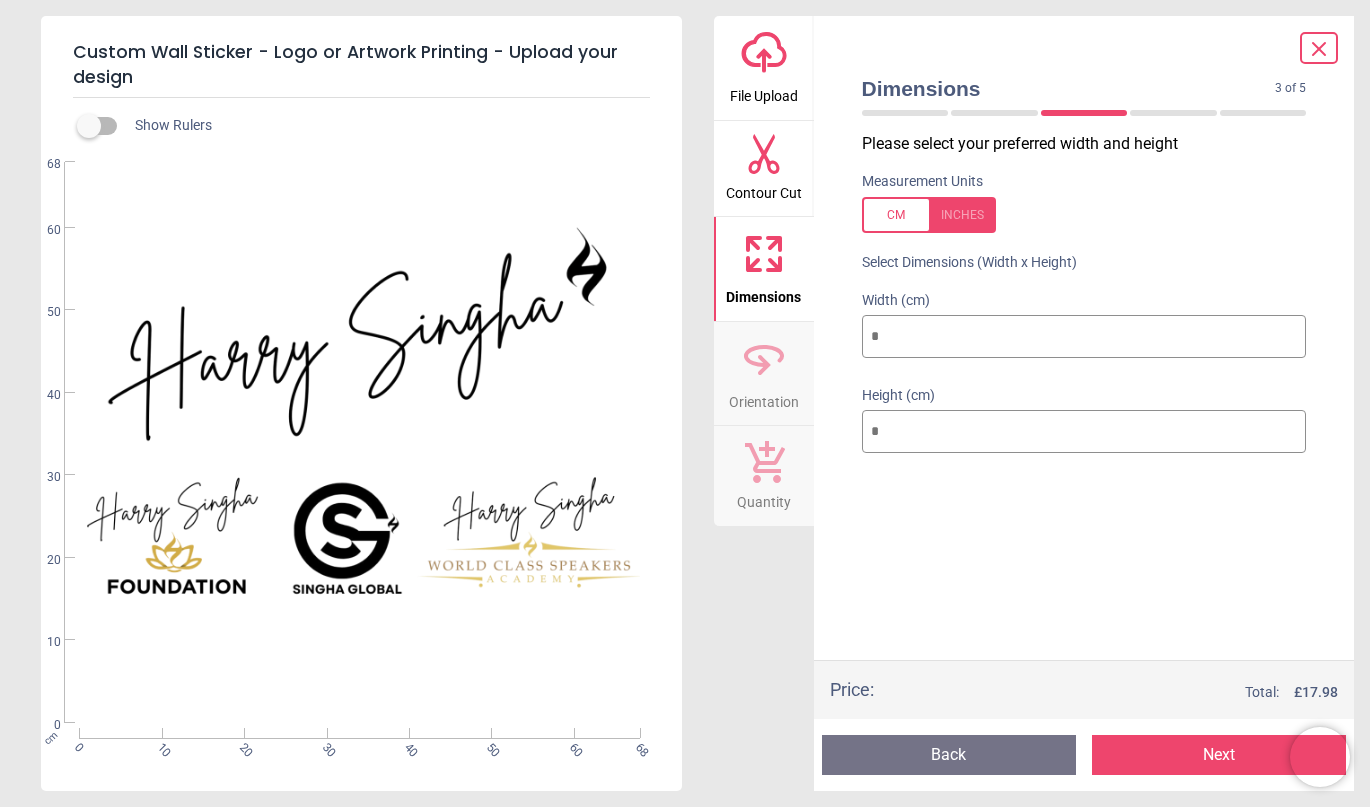 click on "**" at bounding box center (1084, 337) 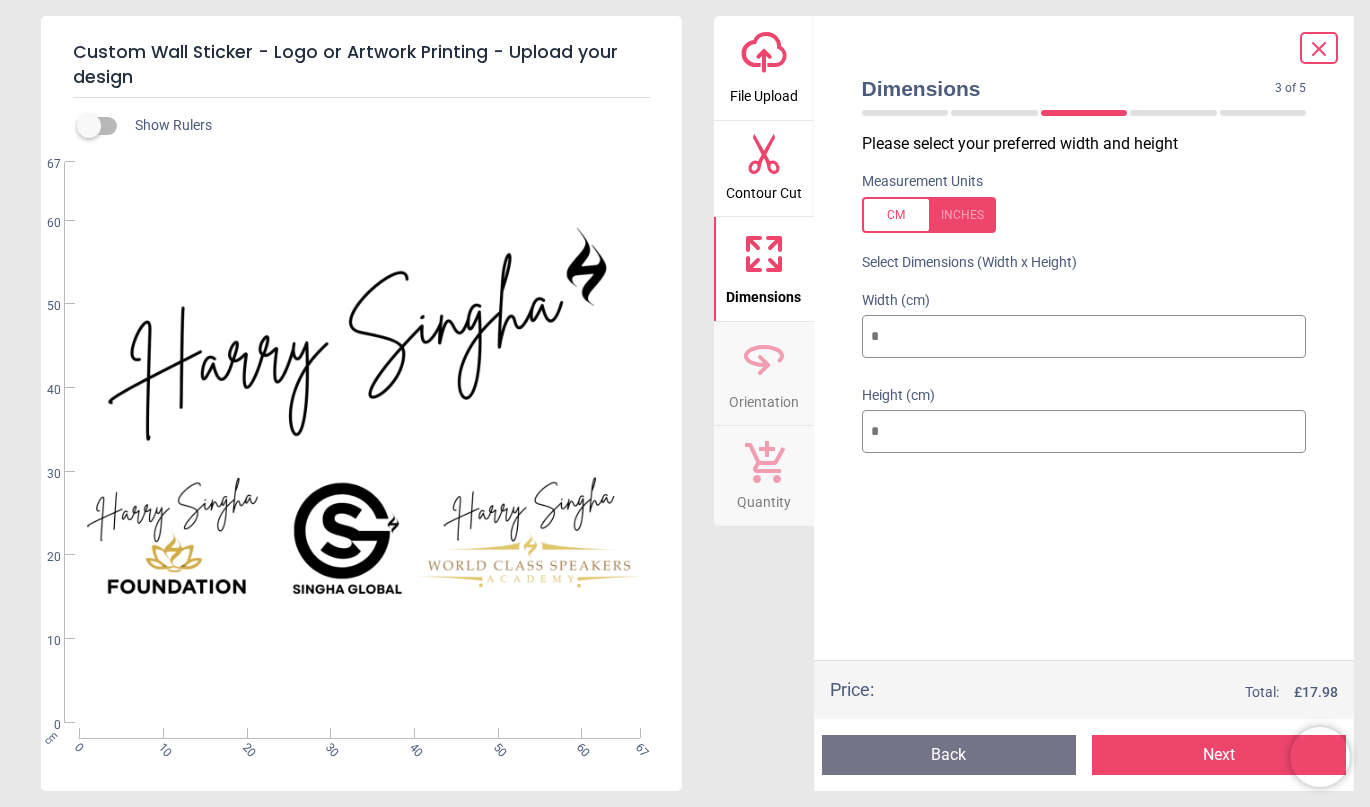 click on "**" at bounding box center (1084, 337) 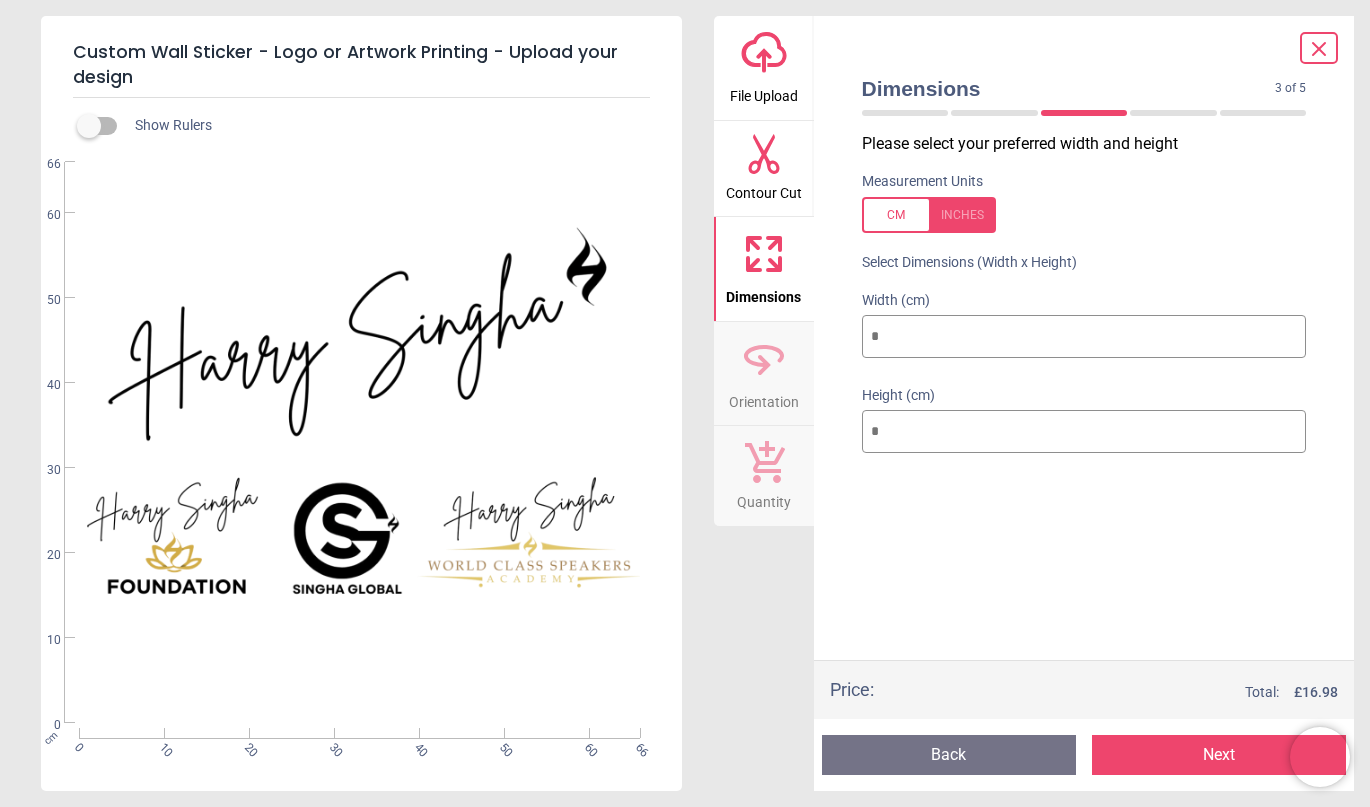 click at bounding box center [929, 215] 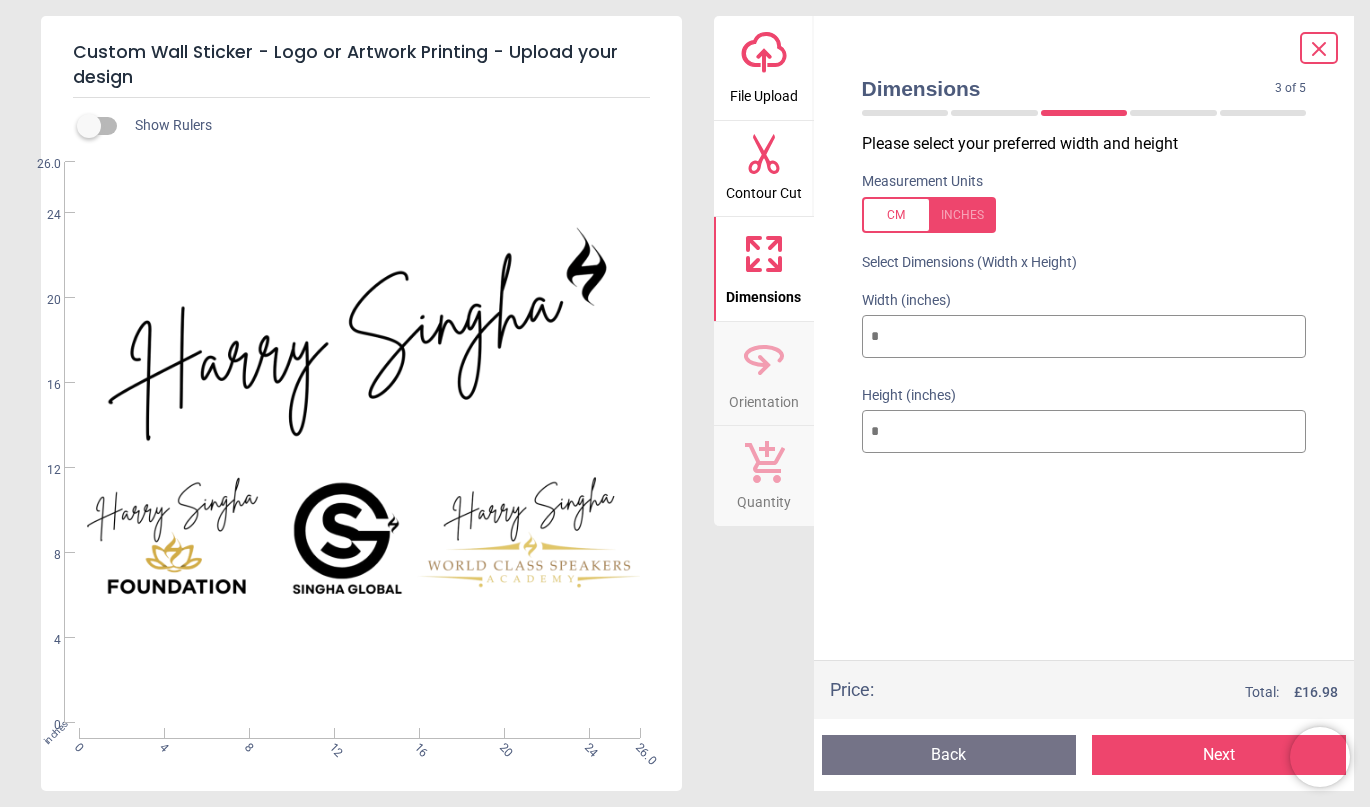 click on "Next" at bounding box center [1219, 755] 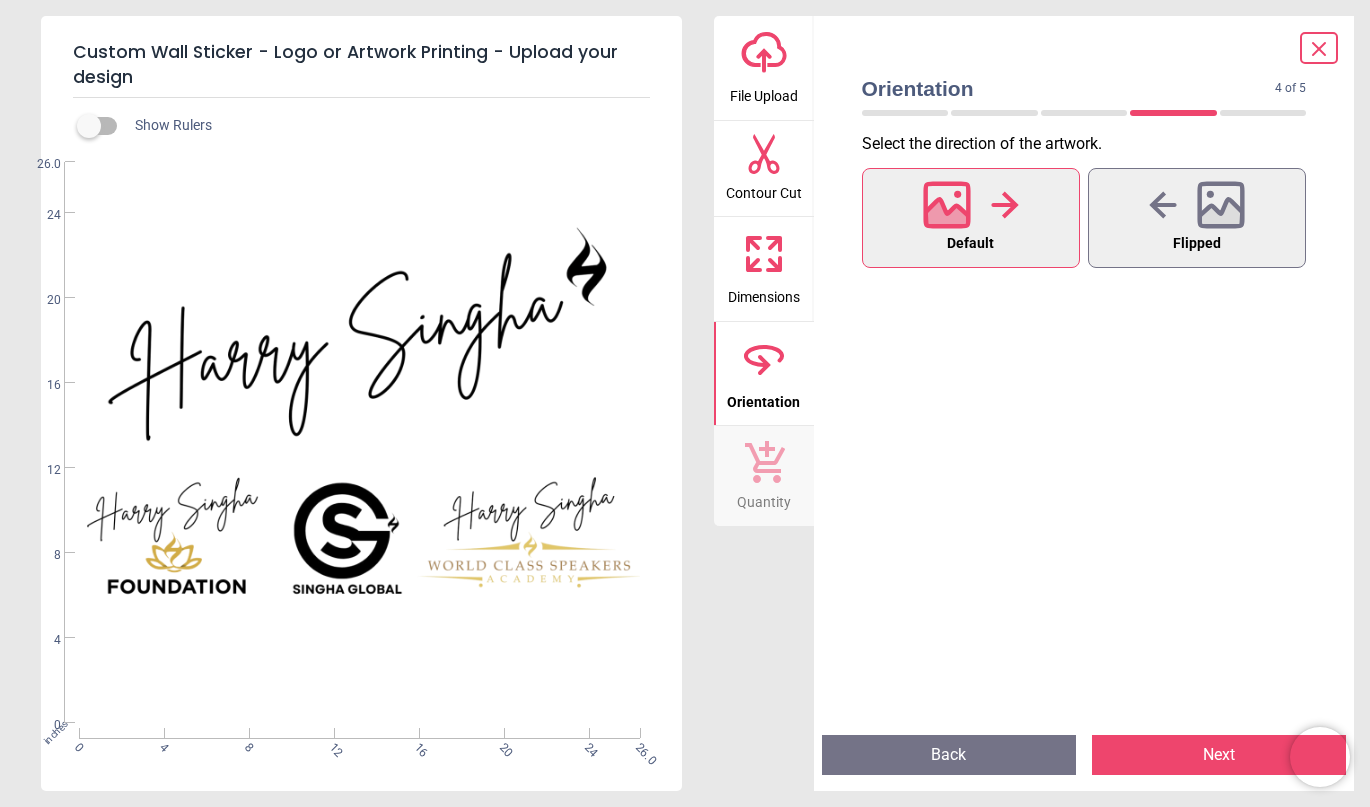 click on "Next" at bounding box center [1219, 755] 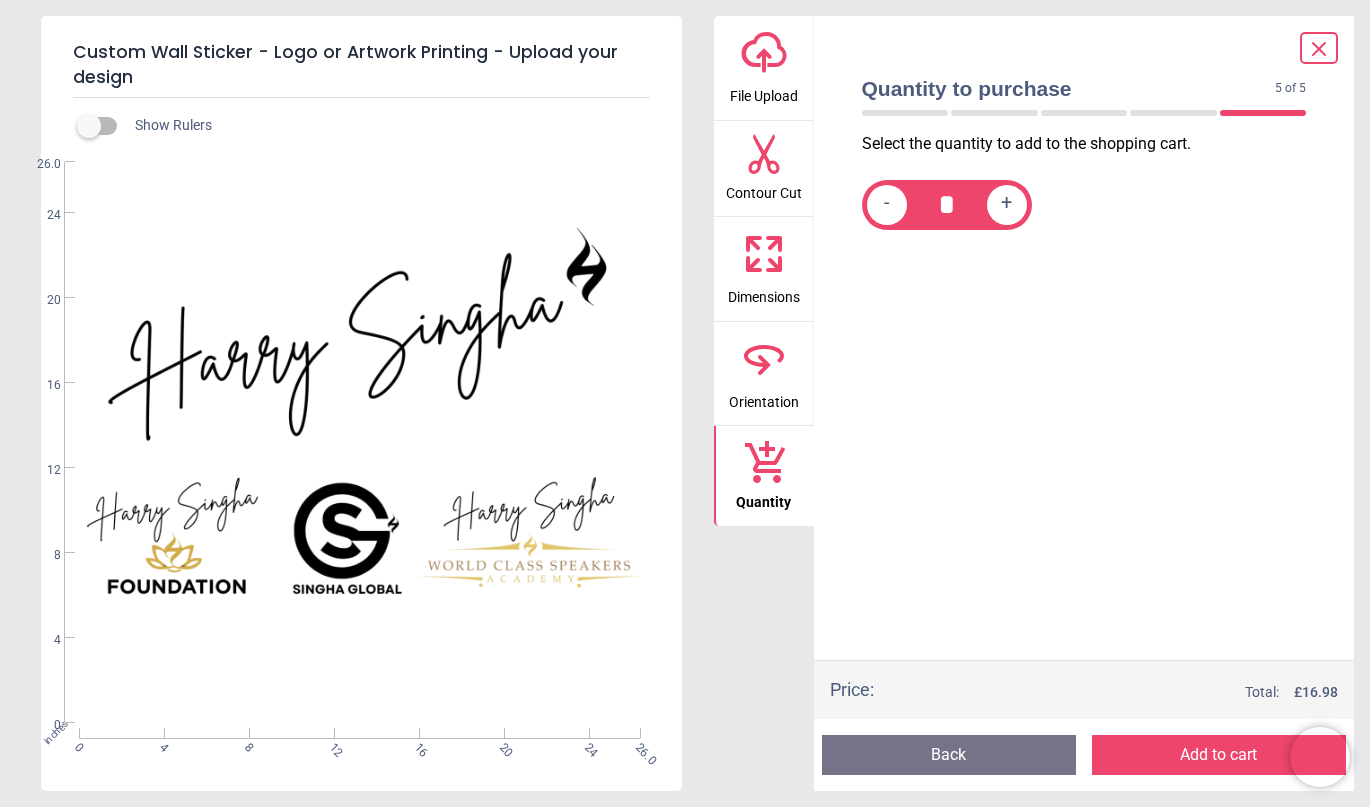 click on "Add to cart" at bounding box center [1219, 755] 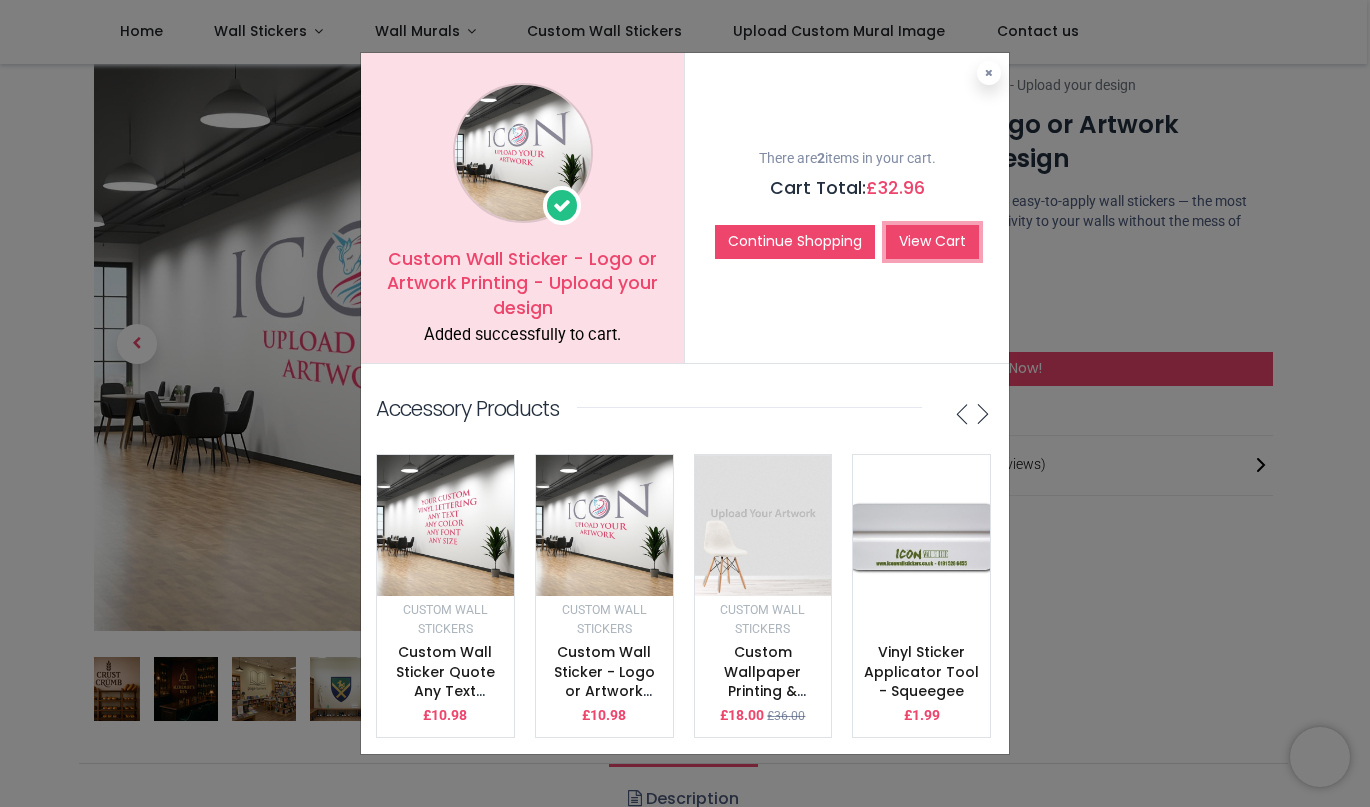 click on "View Cart" at bounding box center (932, 242) 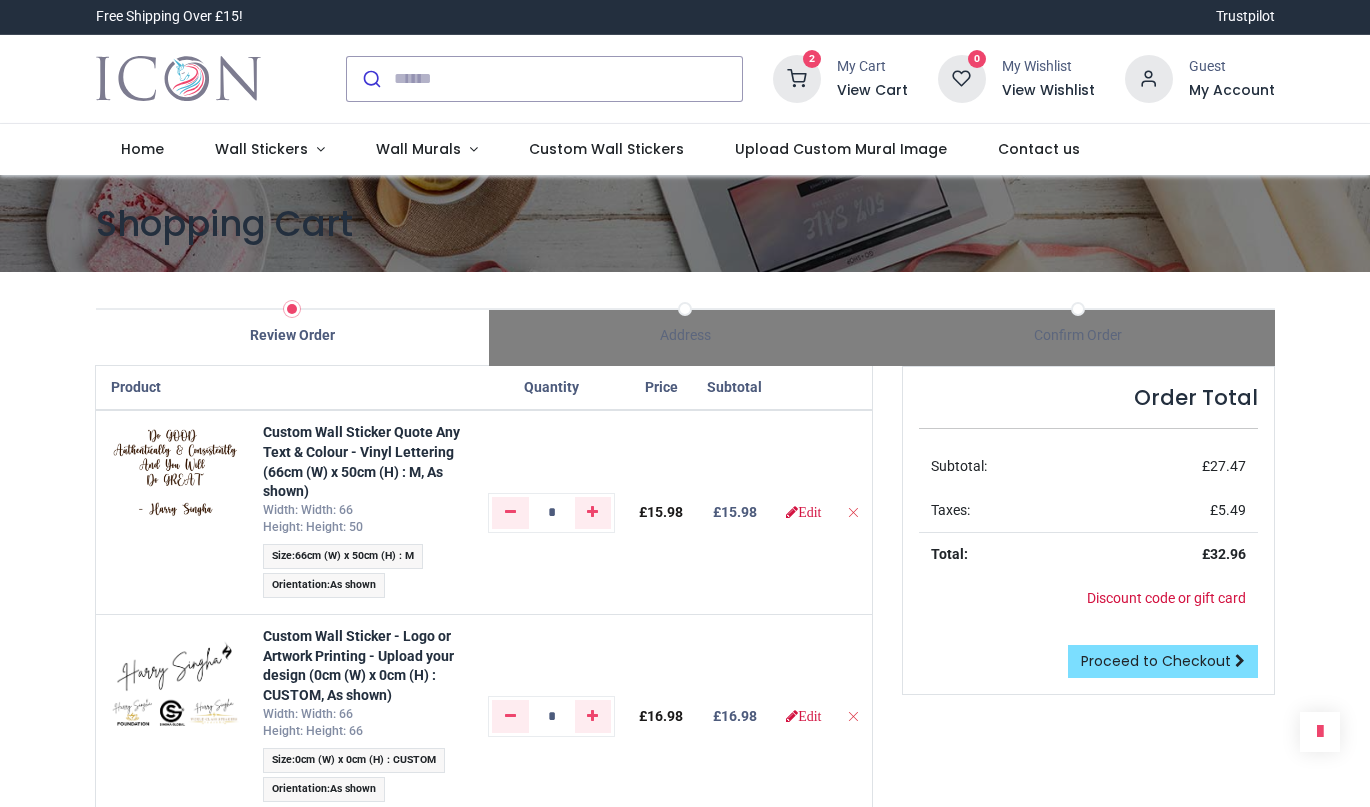 scroll, scrollTop: 0, scrollLeft: 0, axis: both 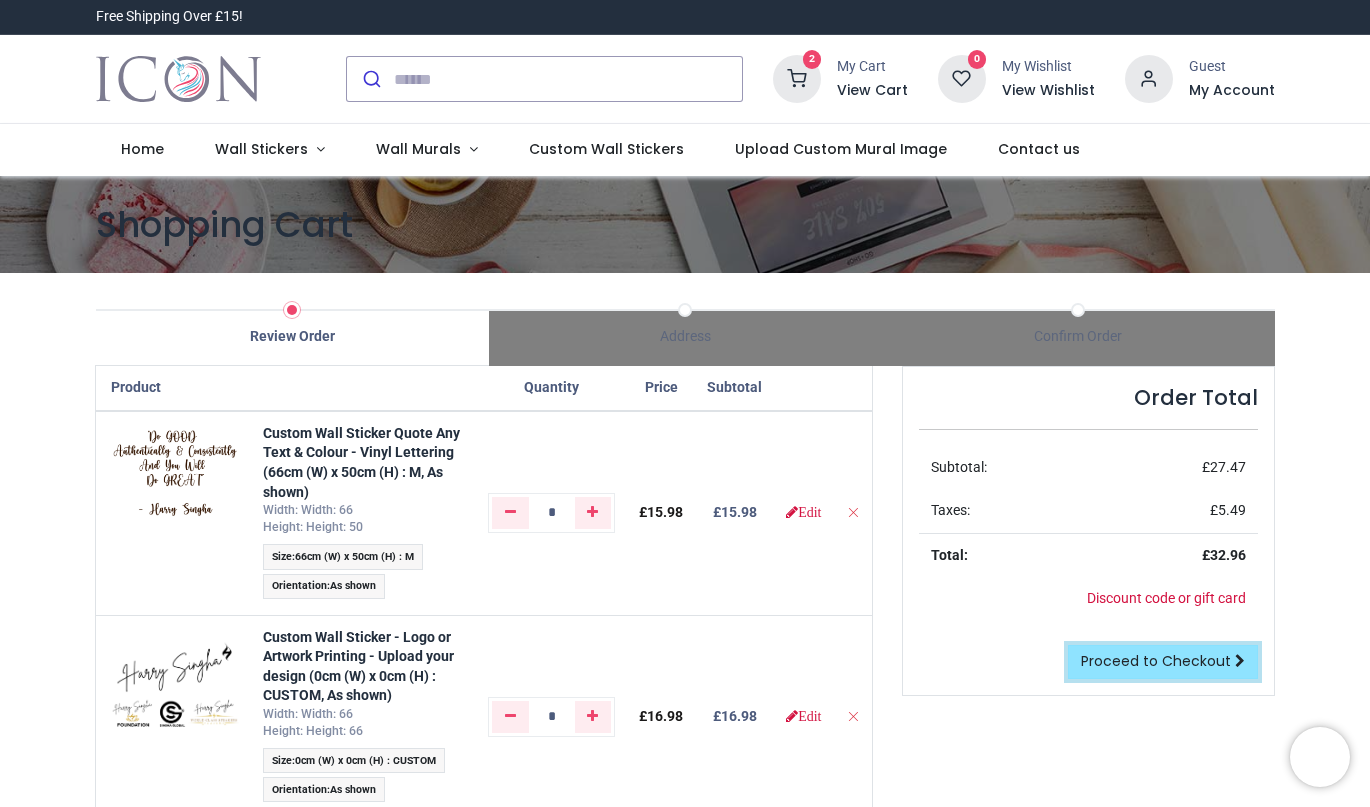 click on "Proceed to Checkout" at bounding box center (1156, 661) 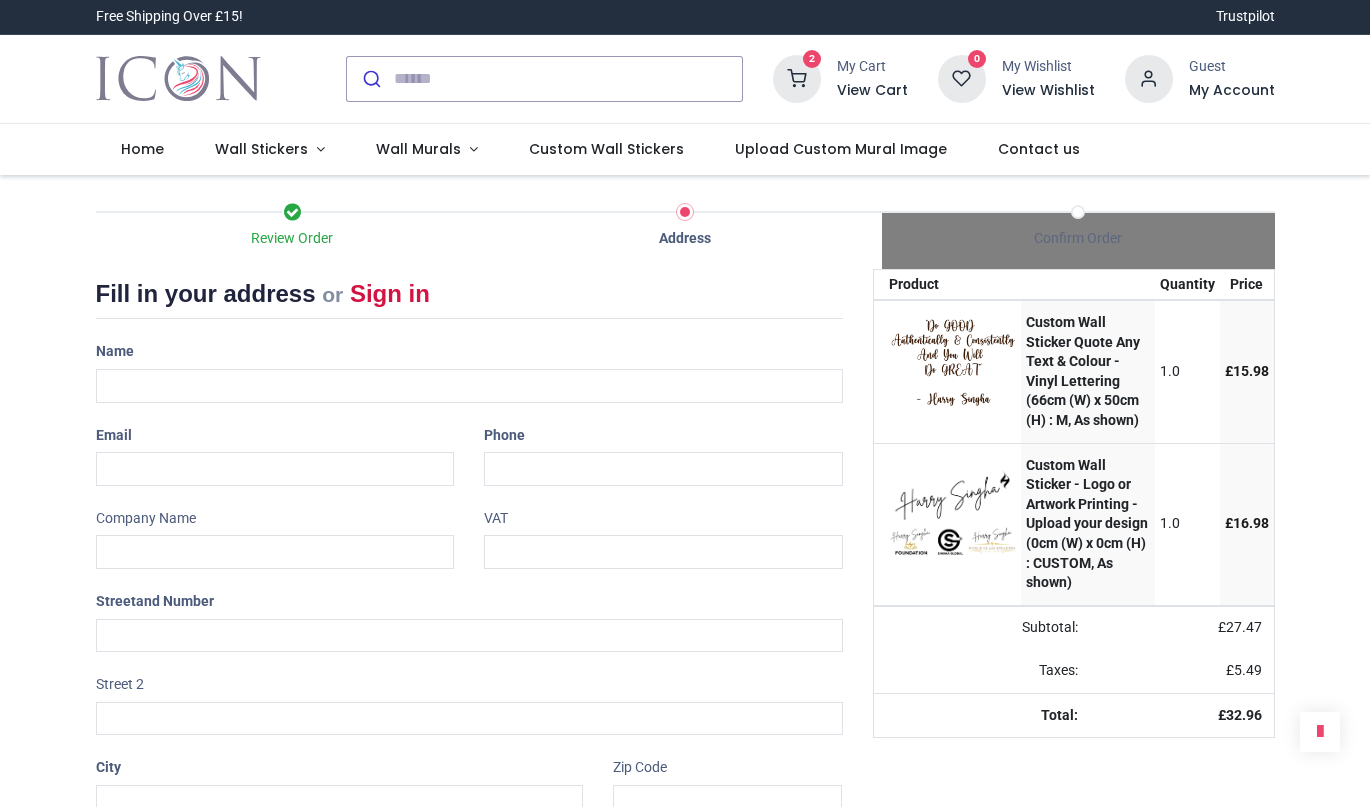 scroll, scrollTop: 0, scrollLeft: 0, axis: both 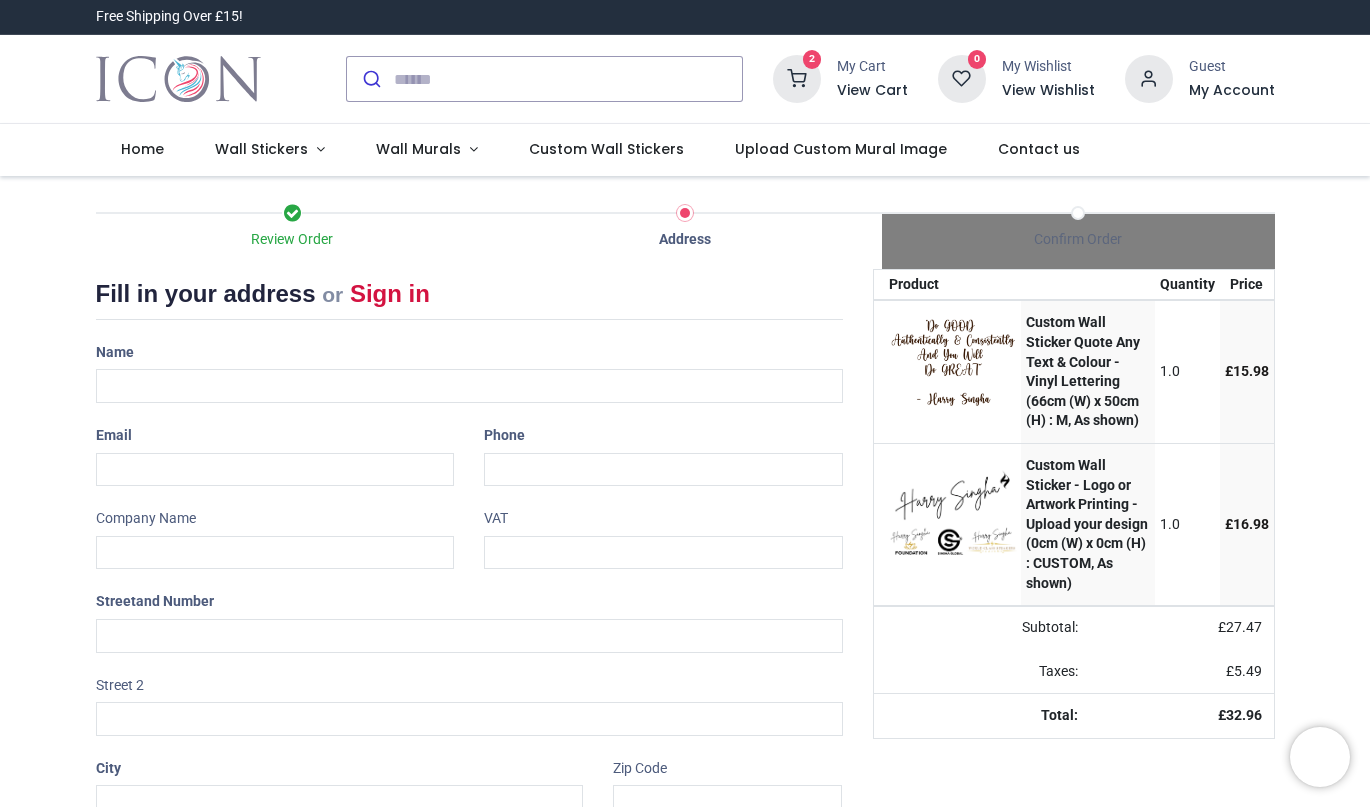 select on "***" 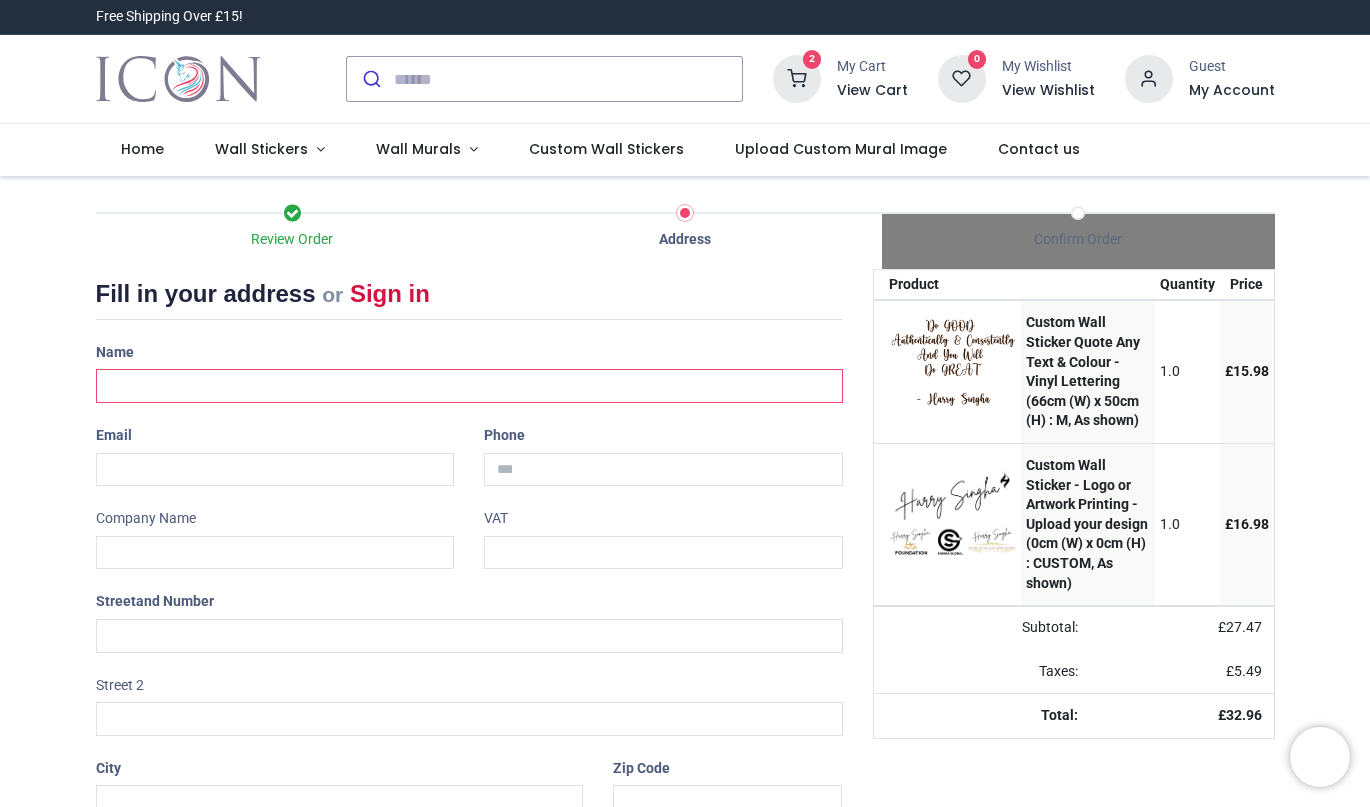 click at bounding box center [469, 386] 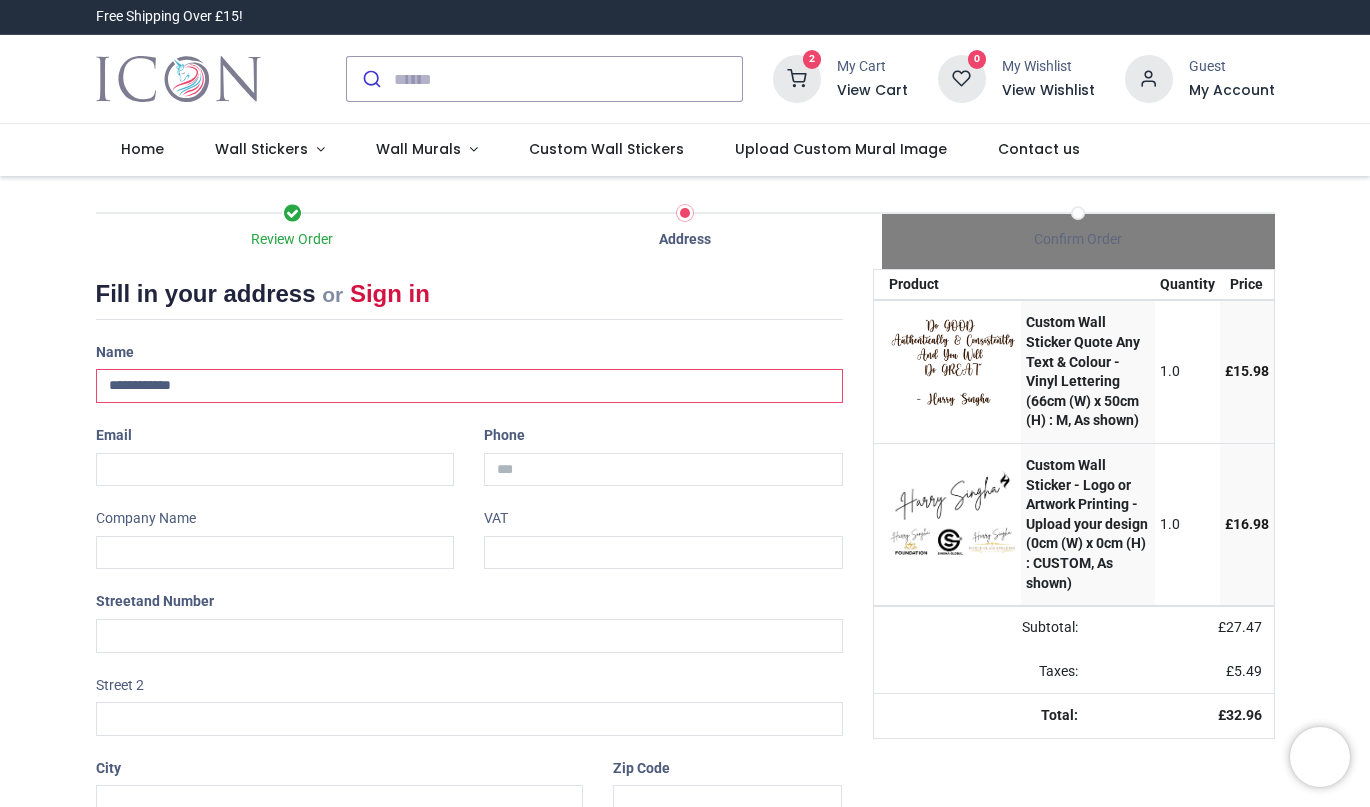 type on "**********" 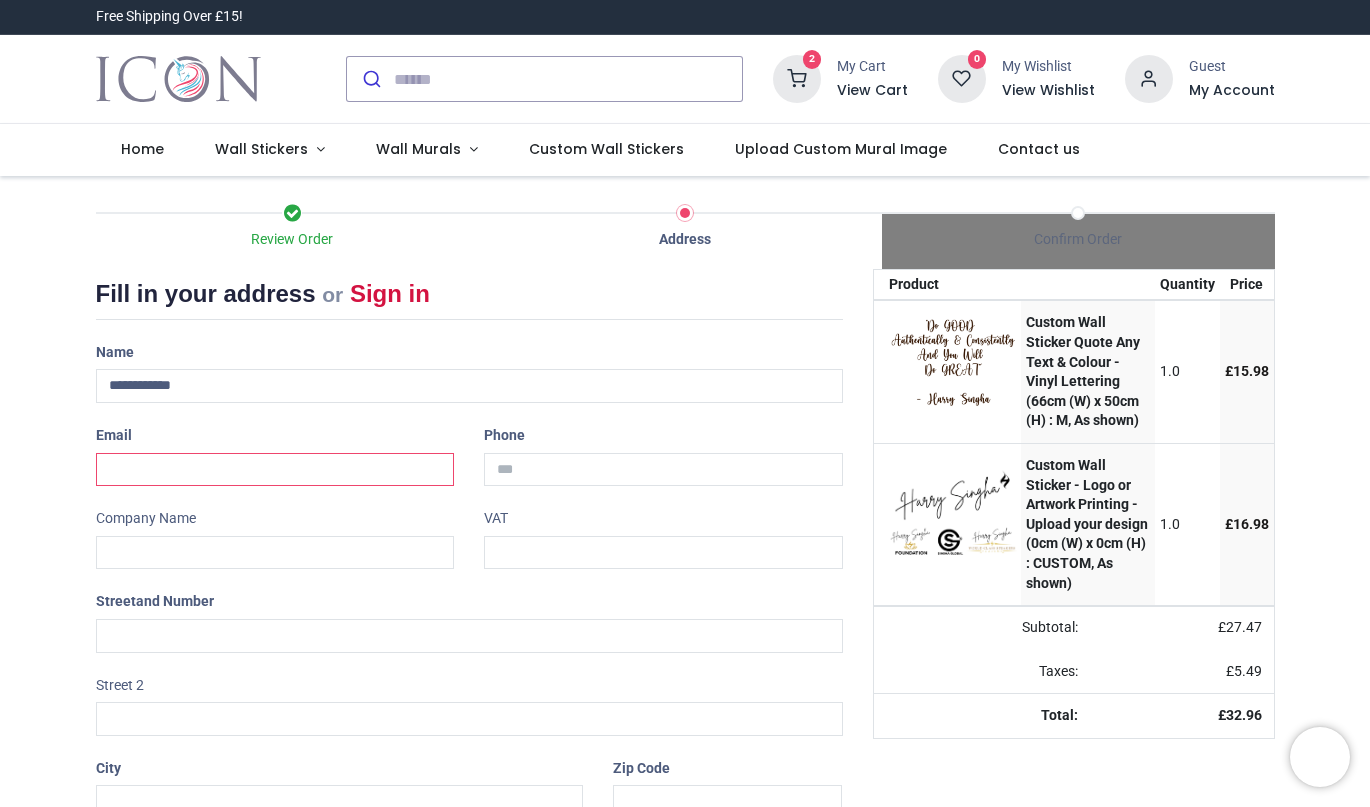 click at bounding box center (275, 470) 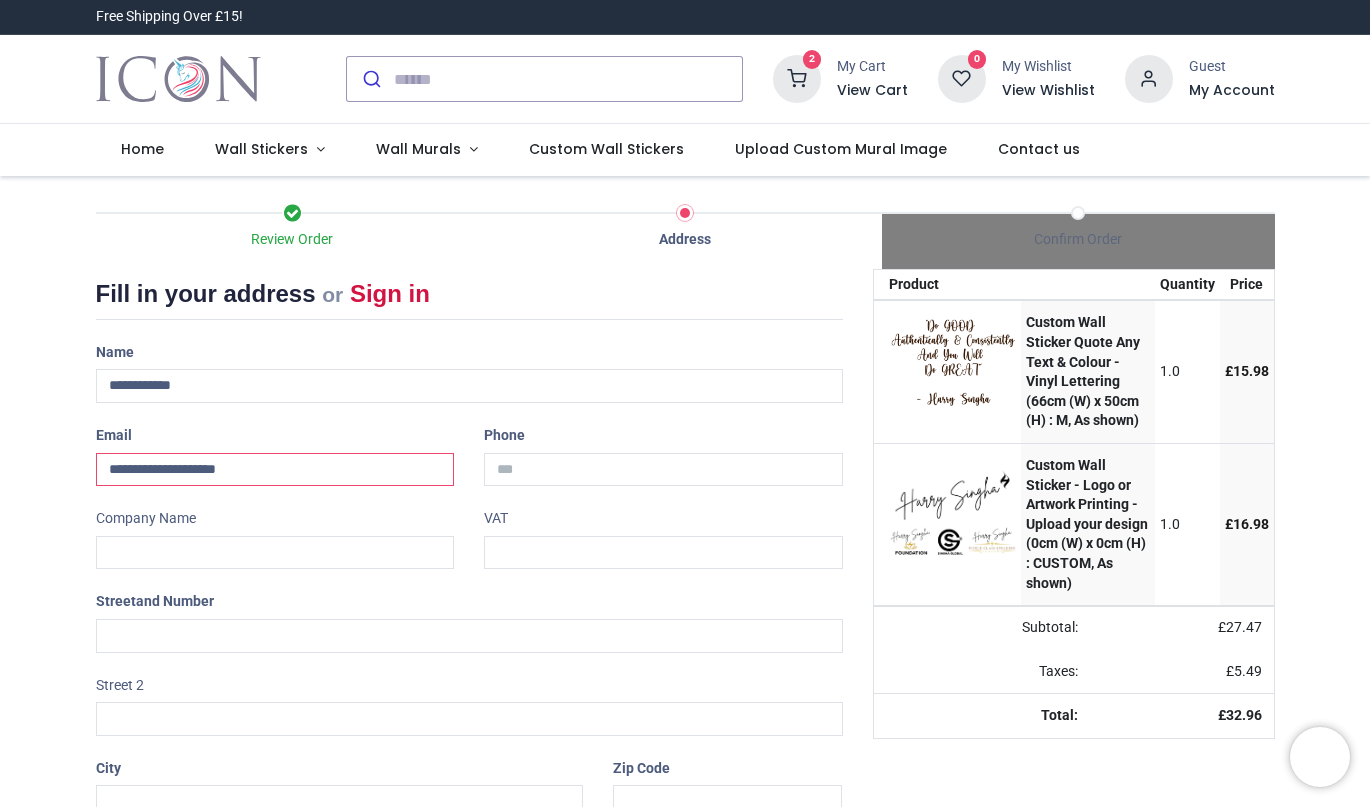 type on "**********" 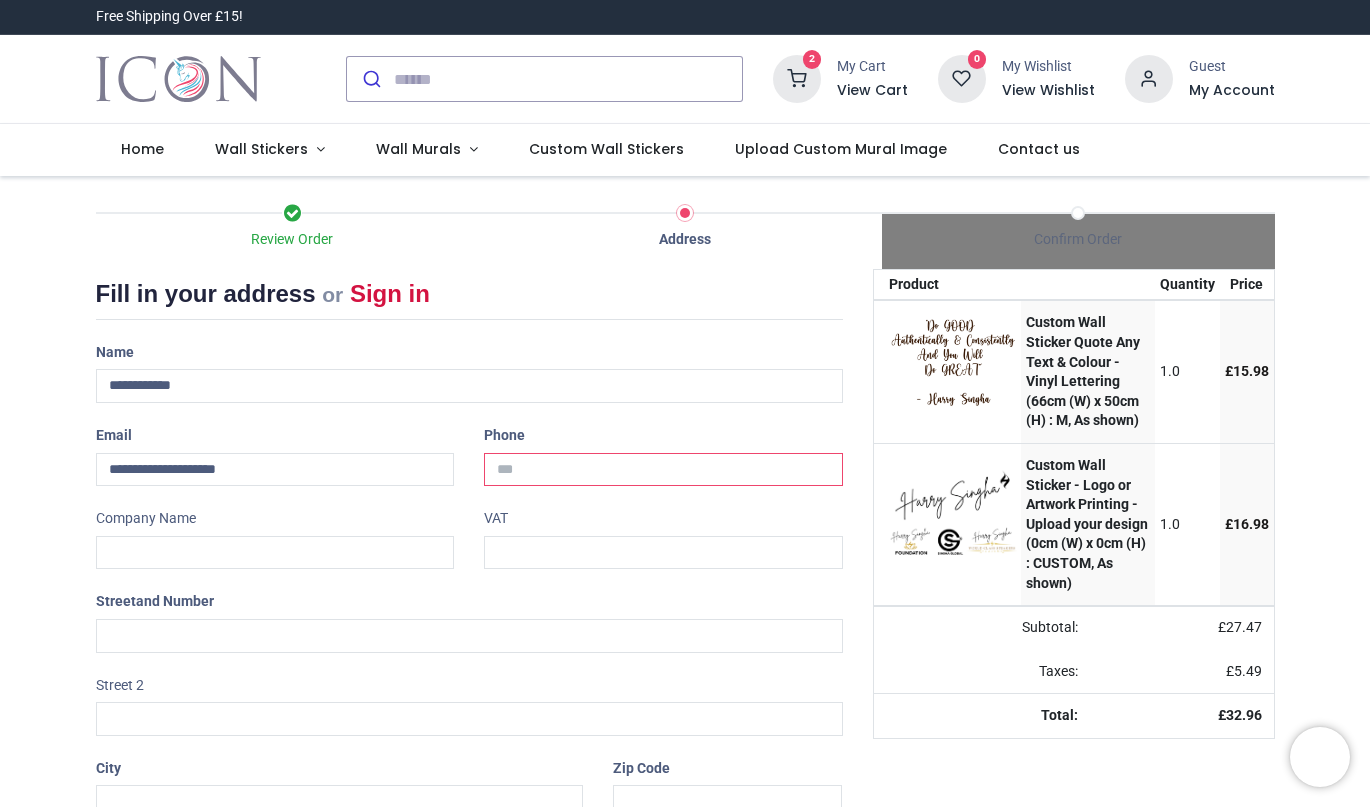 click at bounding box center [663, 470] 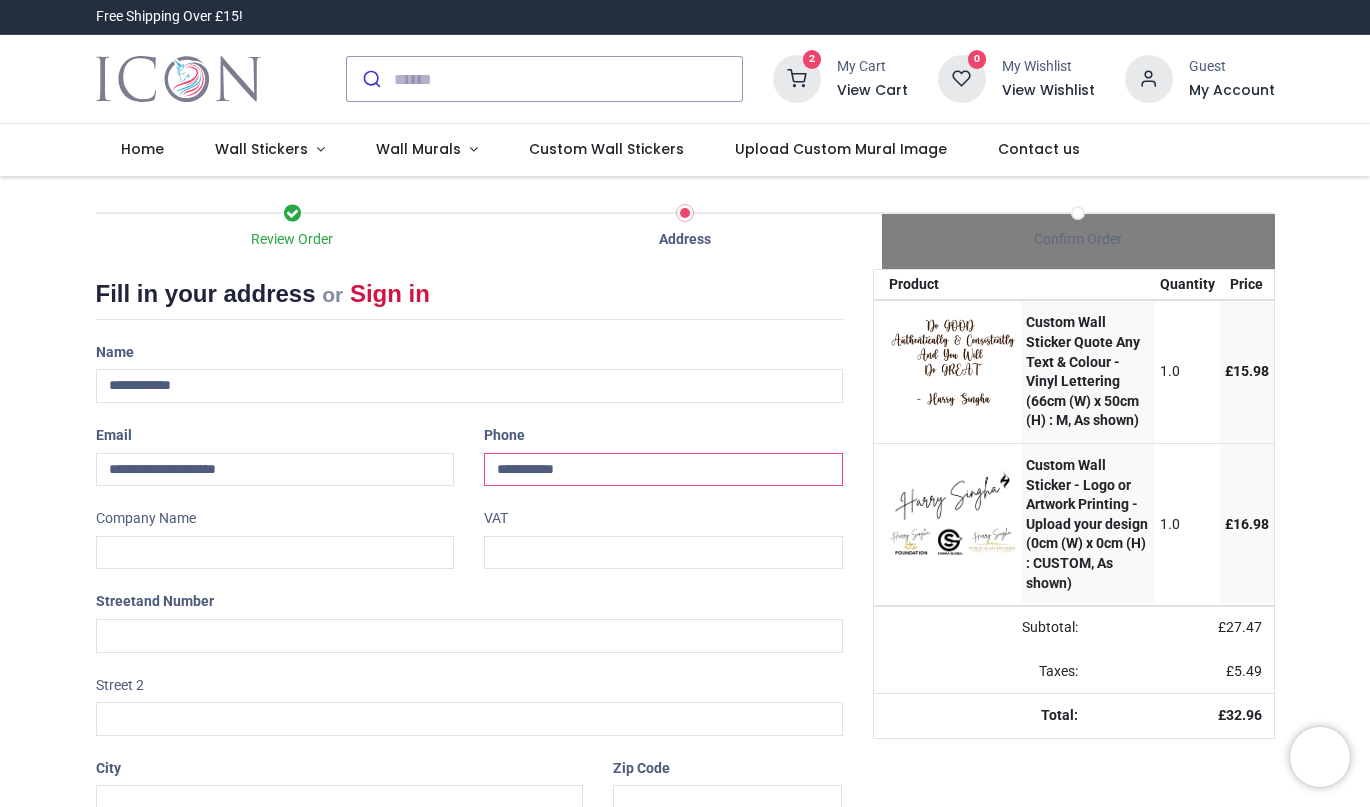 type on "**********" 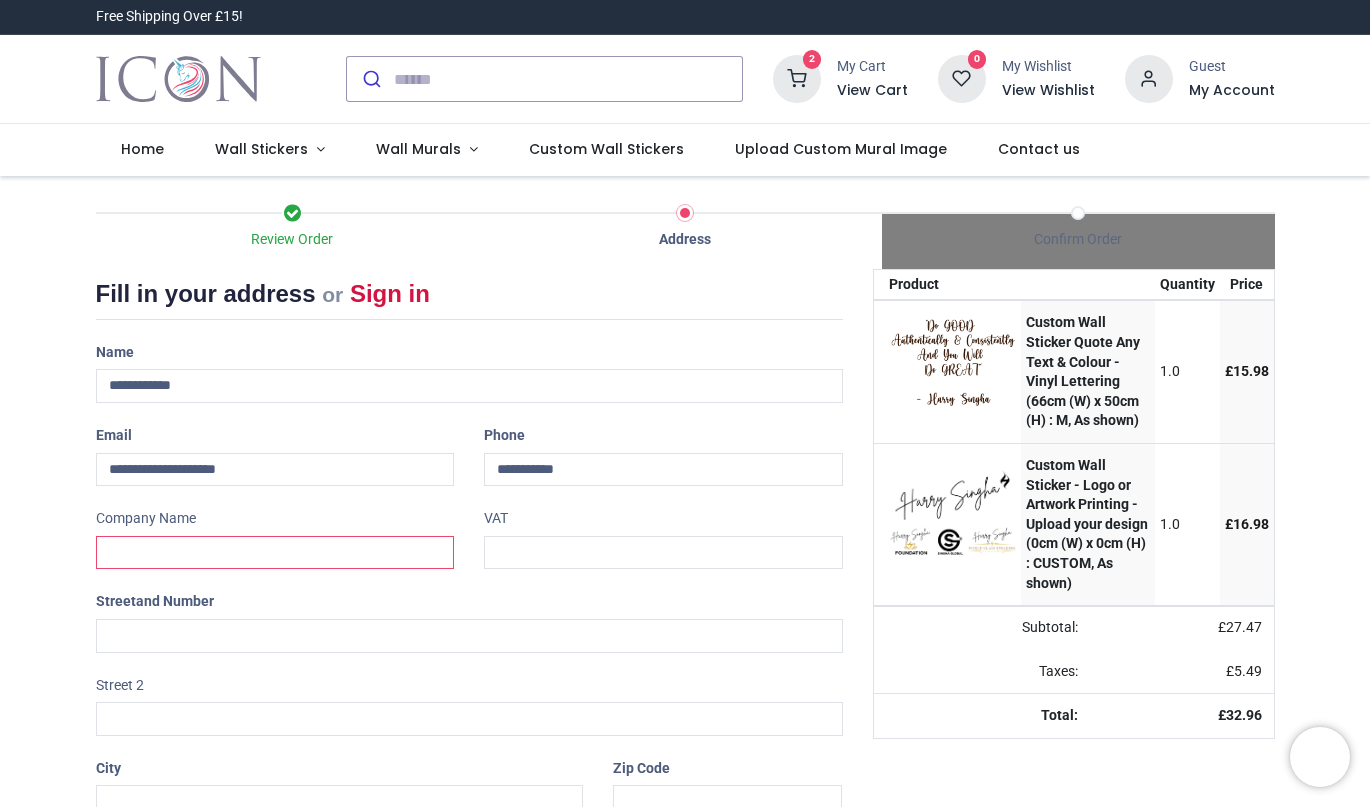 click at bounding box center [275, 553] 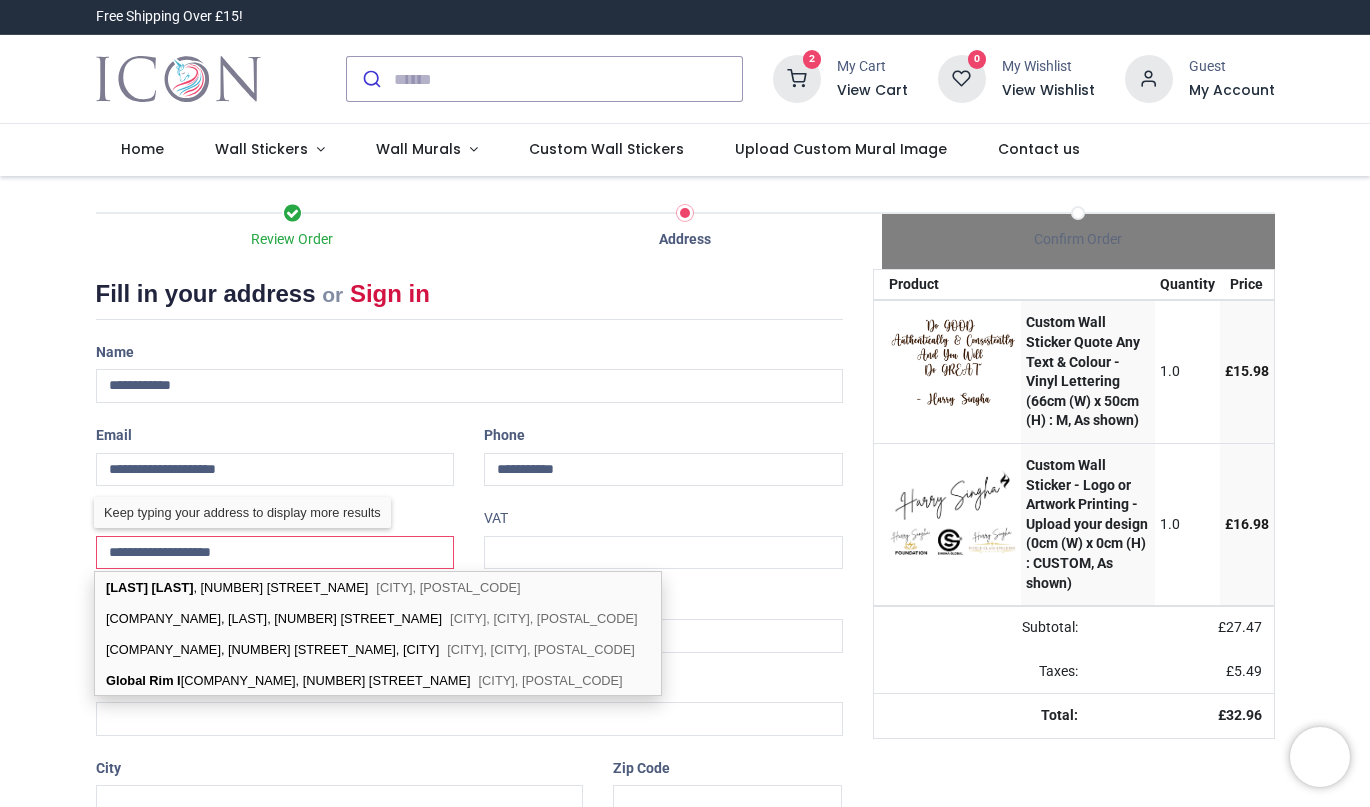 type on "**********" 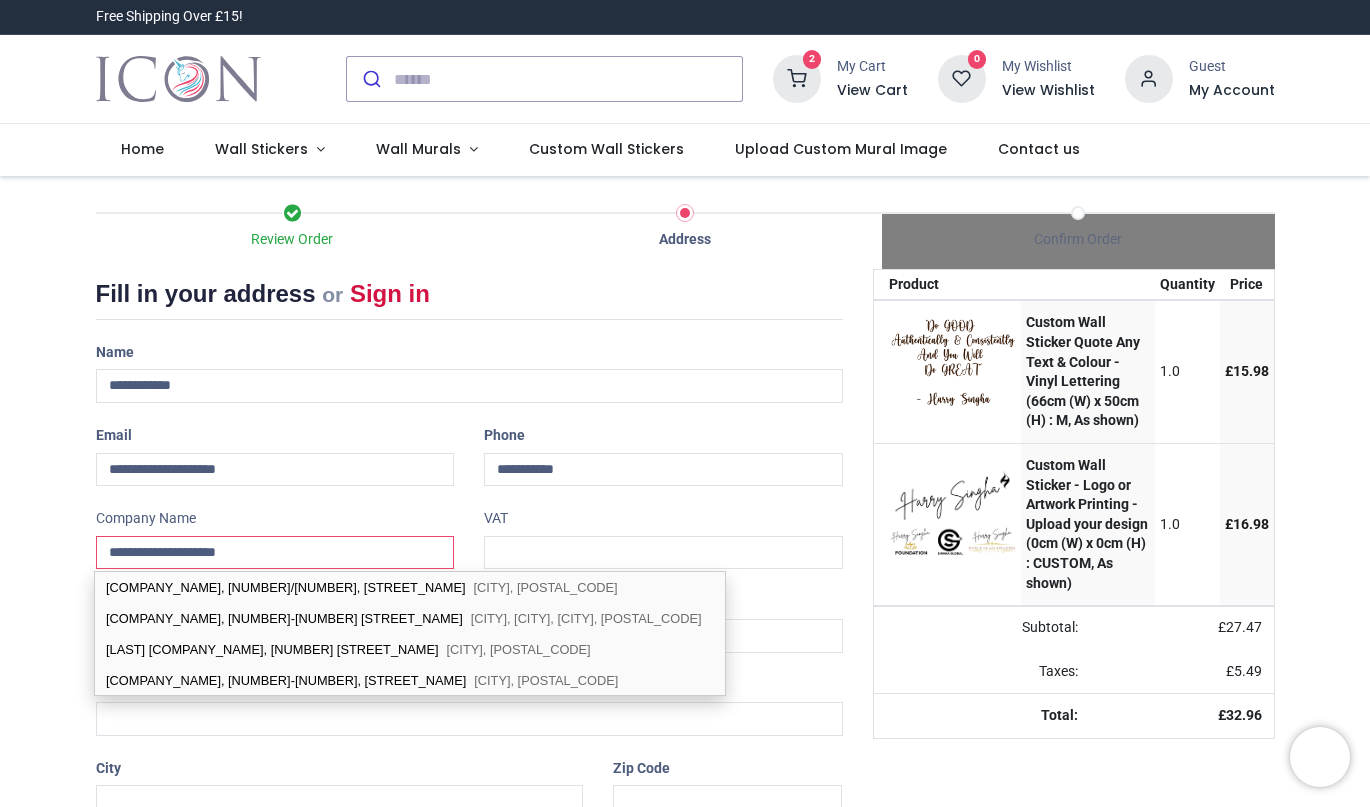 drag, startPoint x: 356, startPoint y: 551, endPoint x: 83, endPoint y: 551, distance: 273 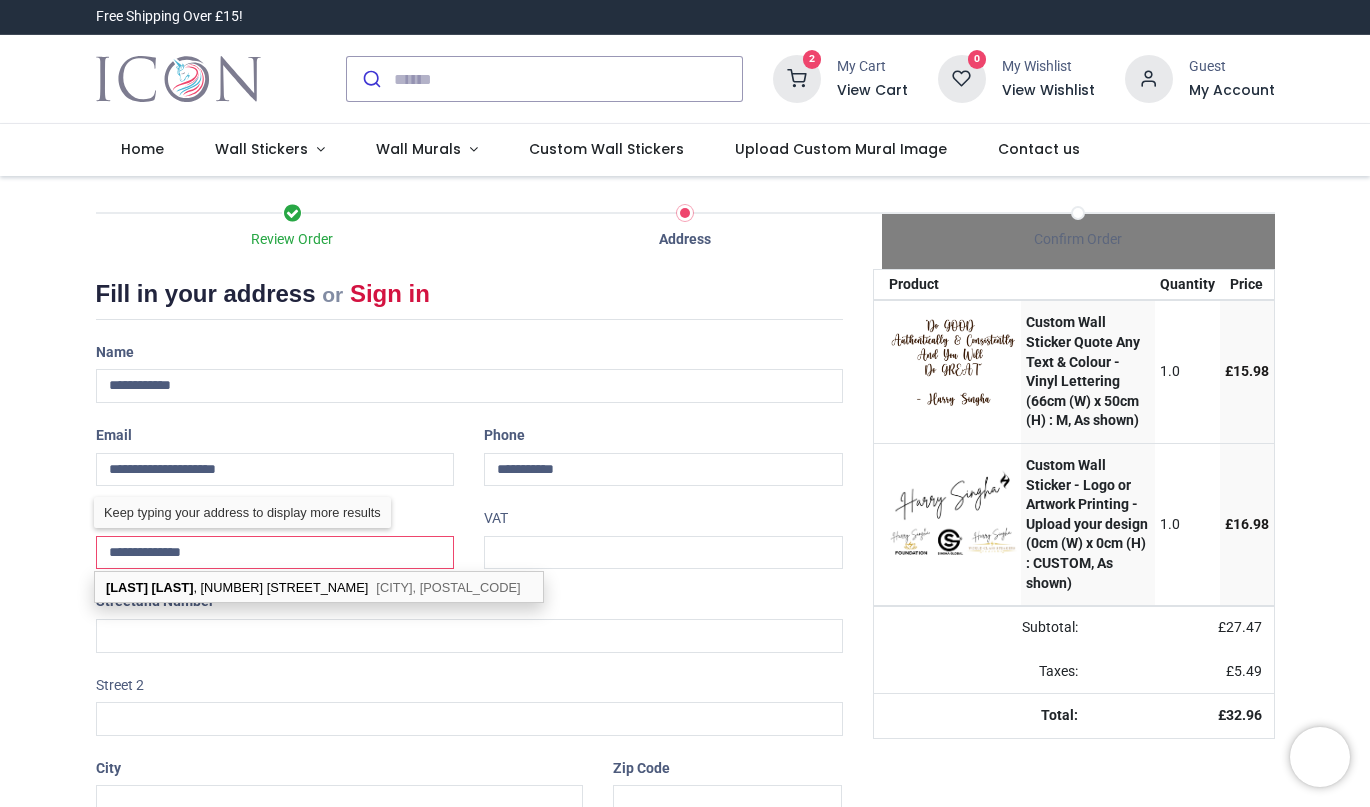 click on "**********" at bounding box center [275, 553] 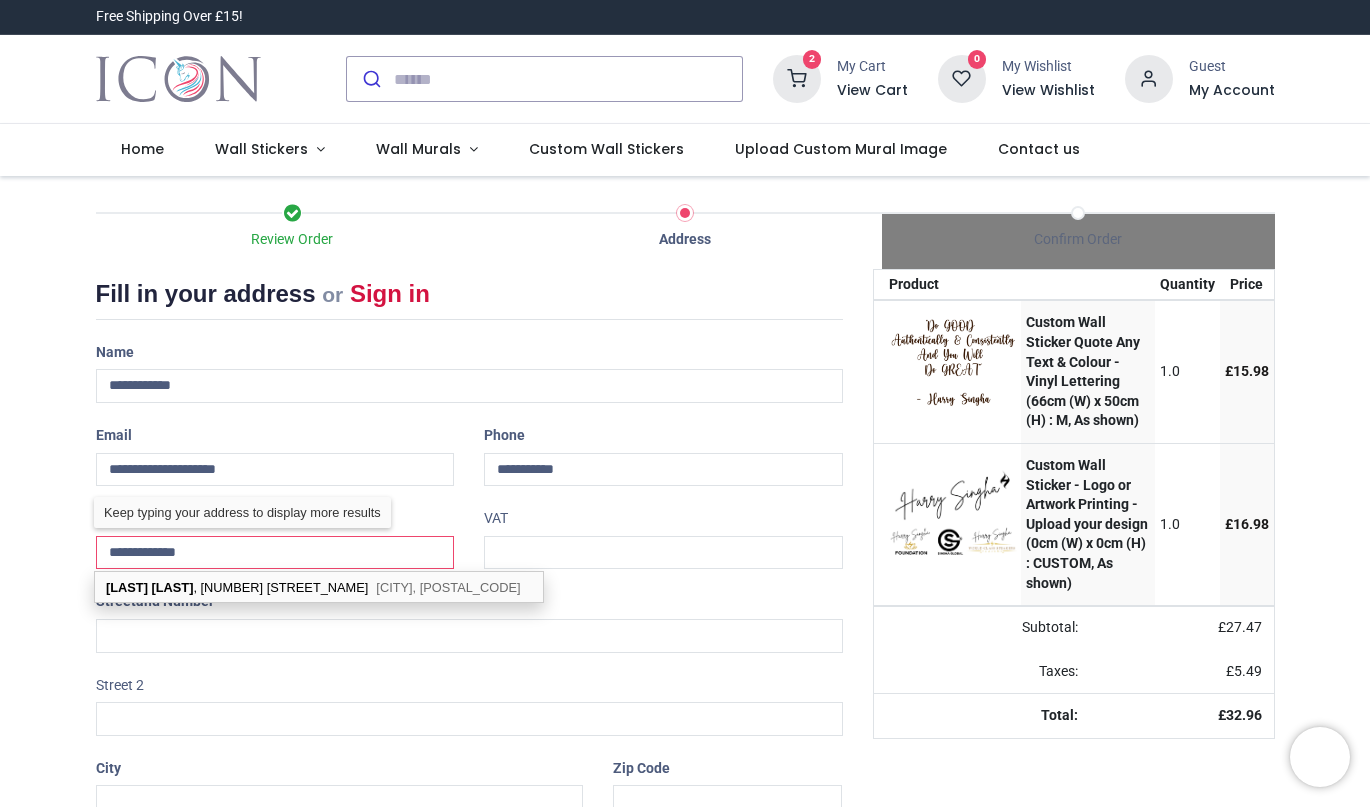 type on "**********" 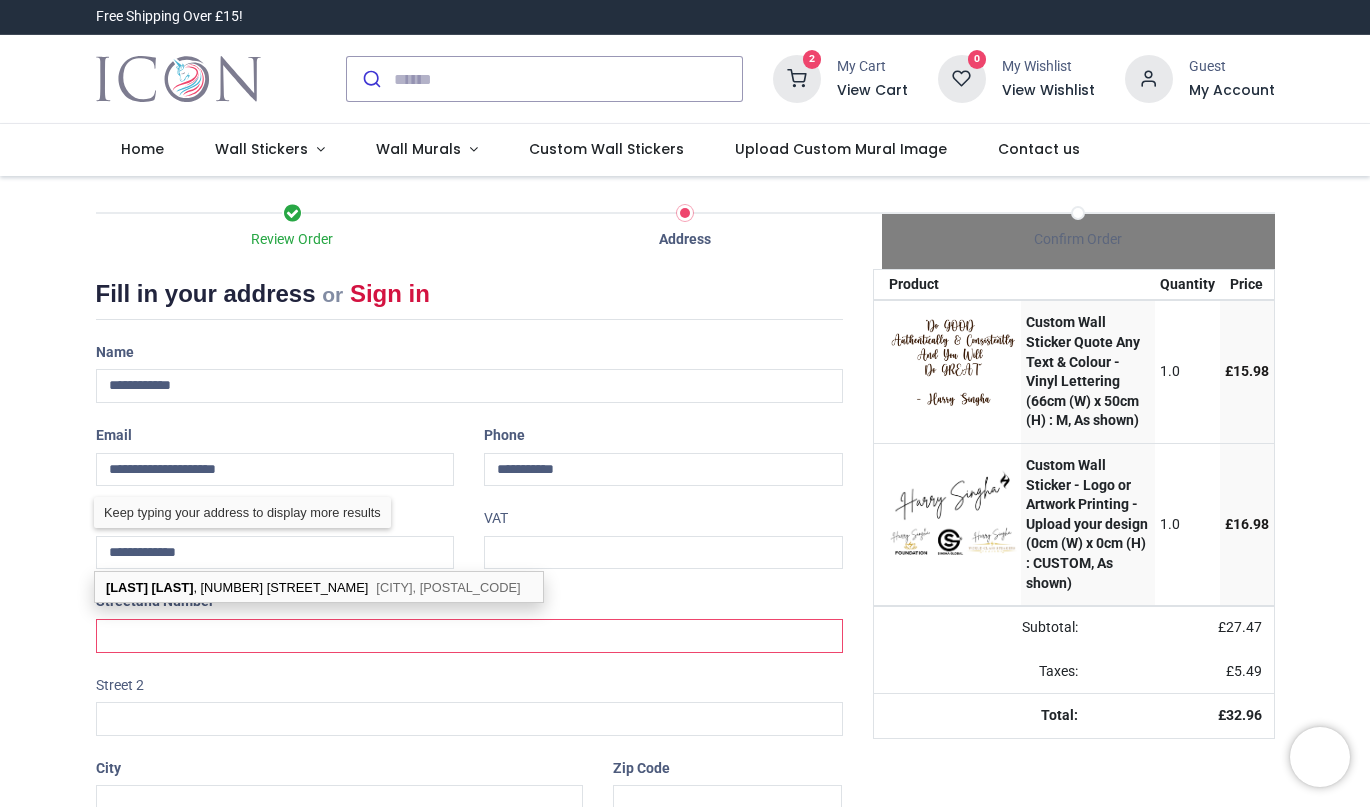 click at bounding box center (469, 636) 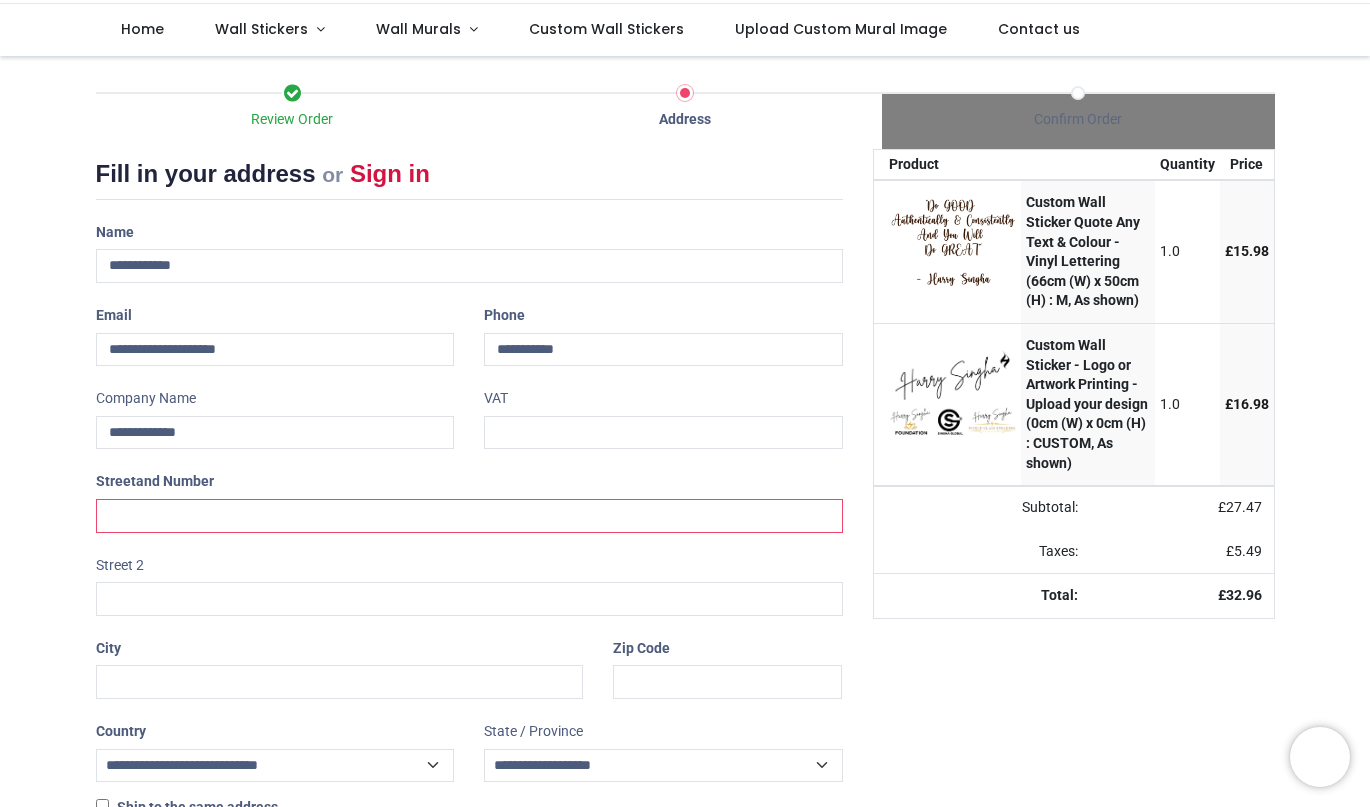 scroll, scrollTop: 118, scrollLeft: 0, axis: vertical 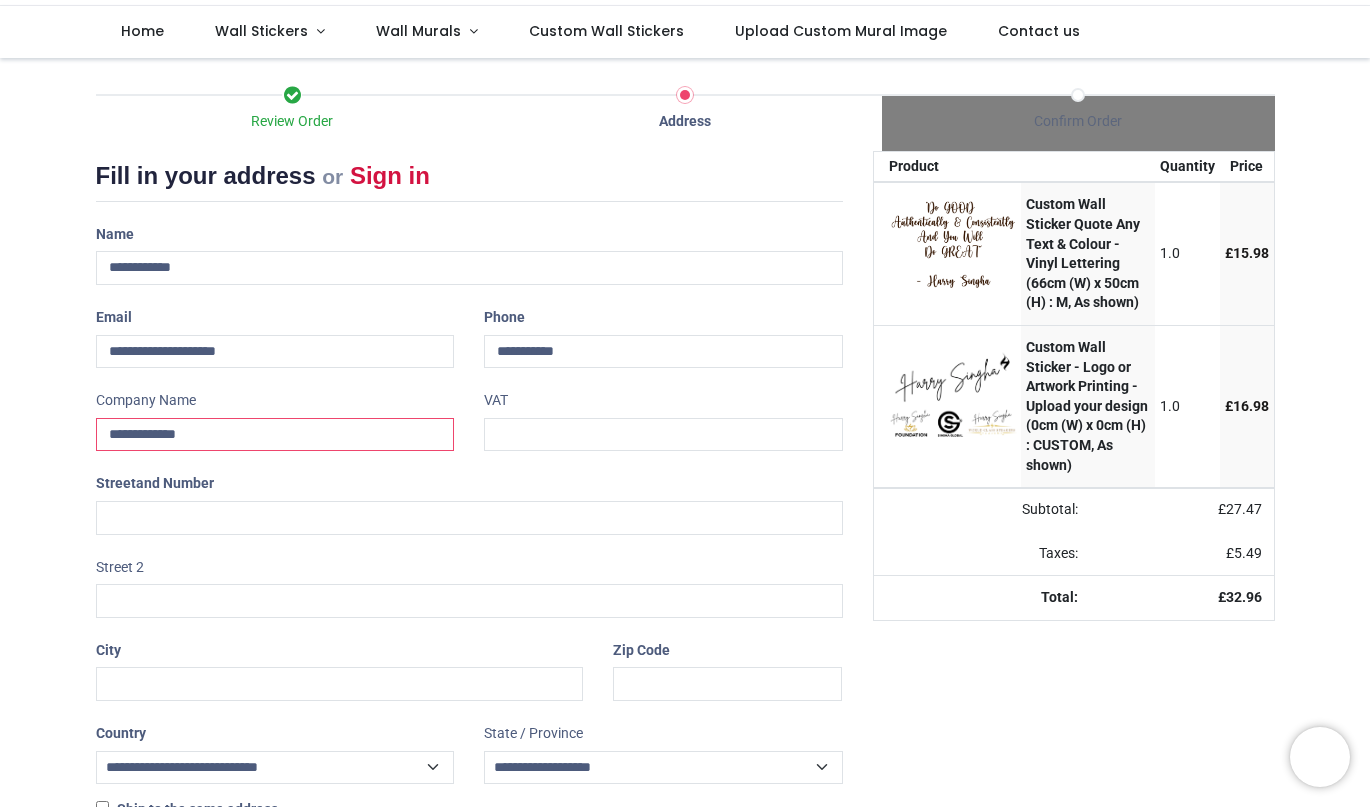 drag, startPoint x: 241, startPoint y: 437, endPoint x: 72, endPoint y: 437, distance: 169 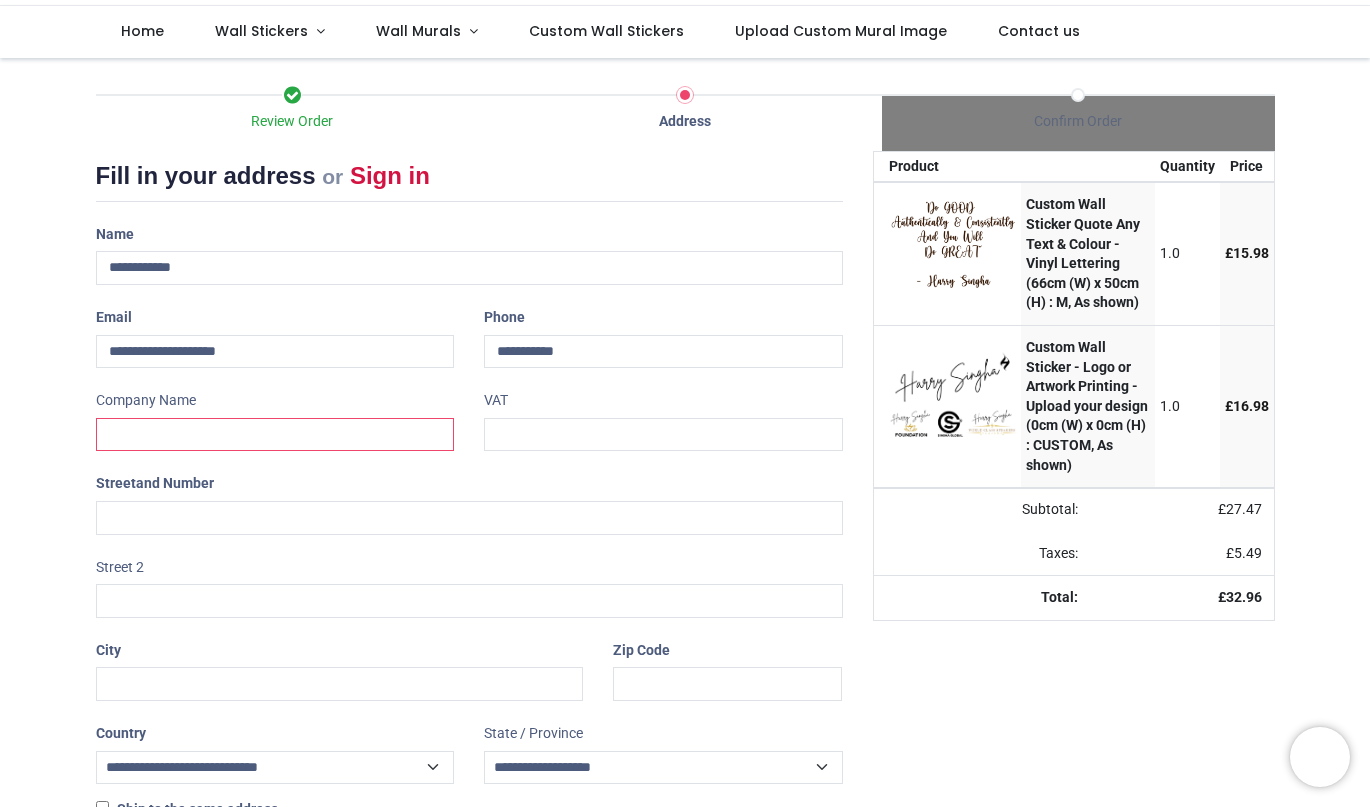type 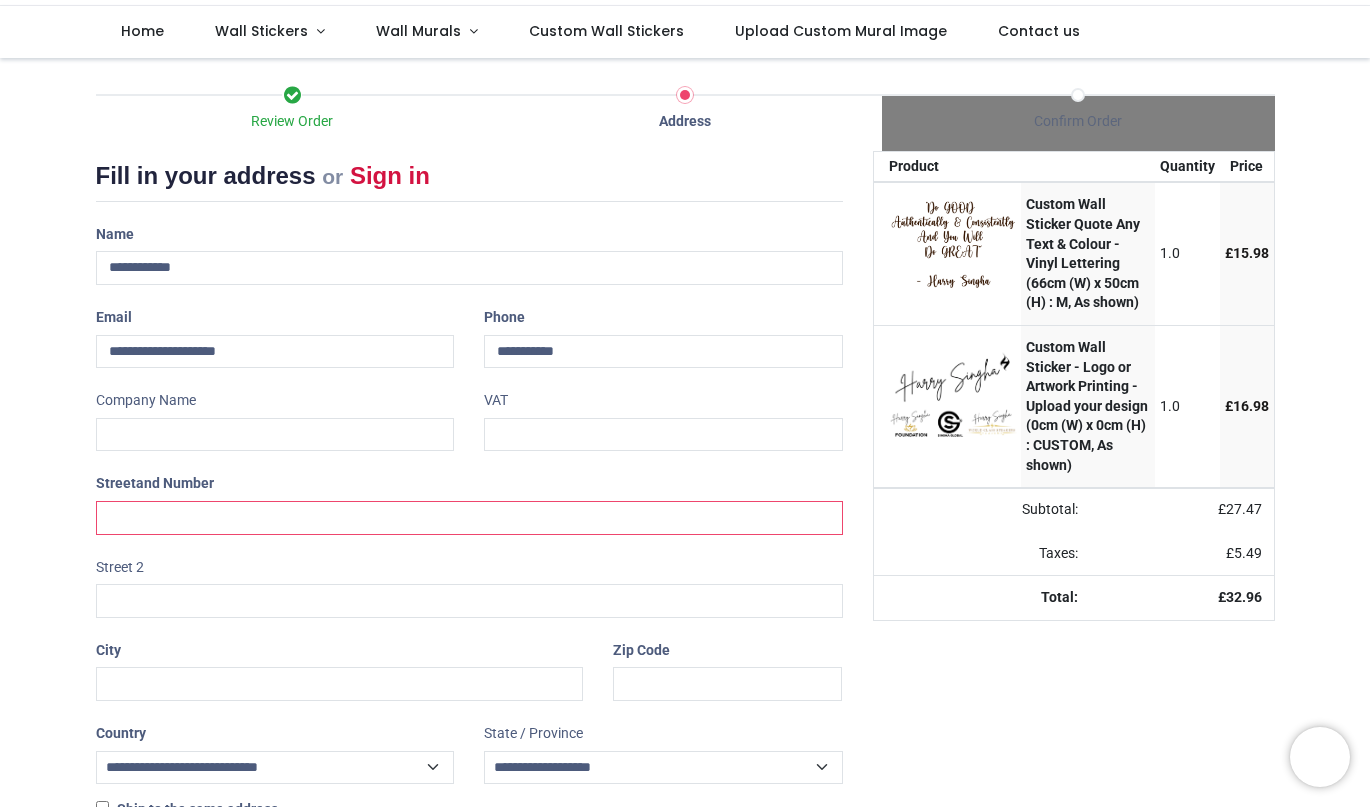 click at bounding box center [469, 518] 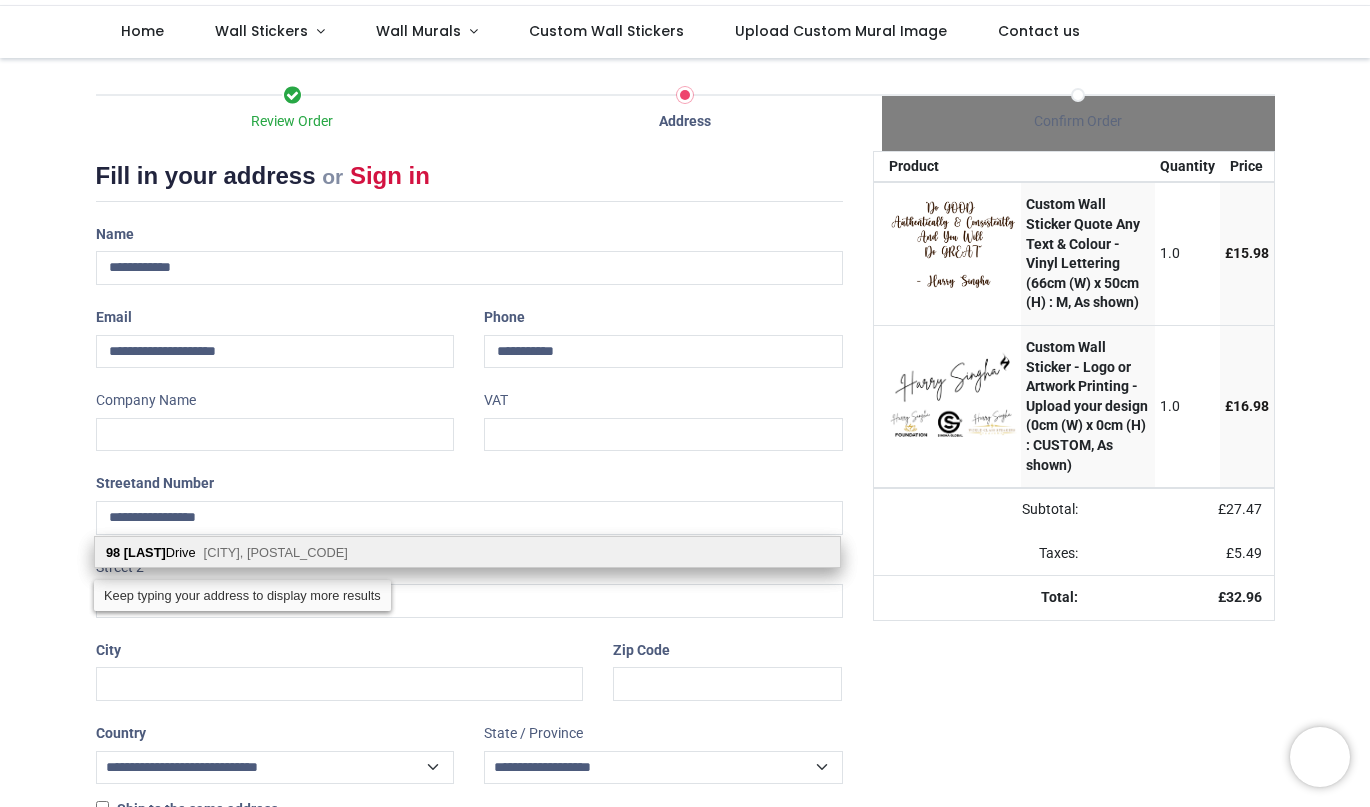 click on "98   Ramsgill  Drive Ilford, IG2 7TP" at bounding box center [467, 552] 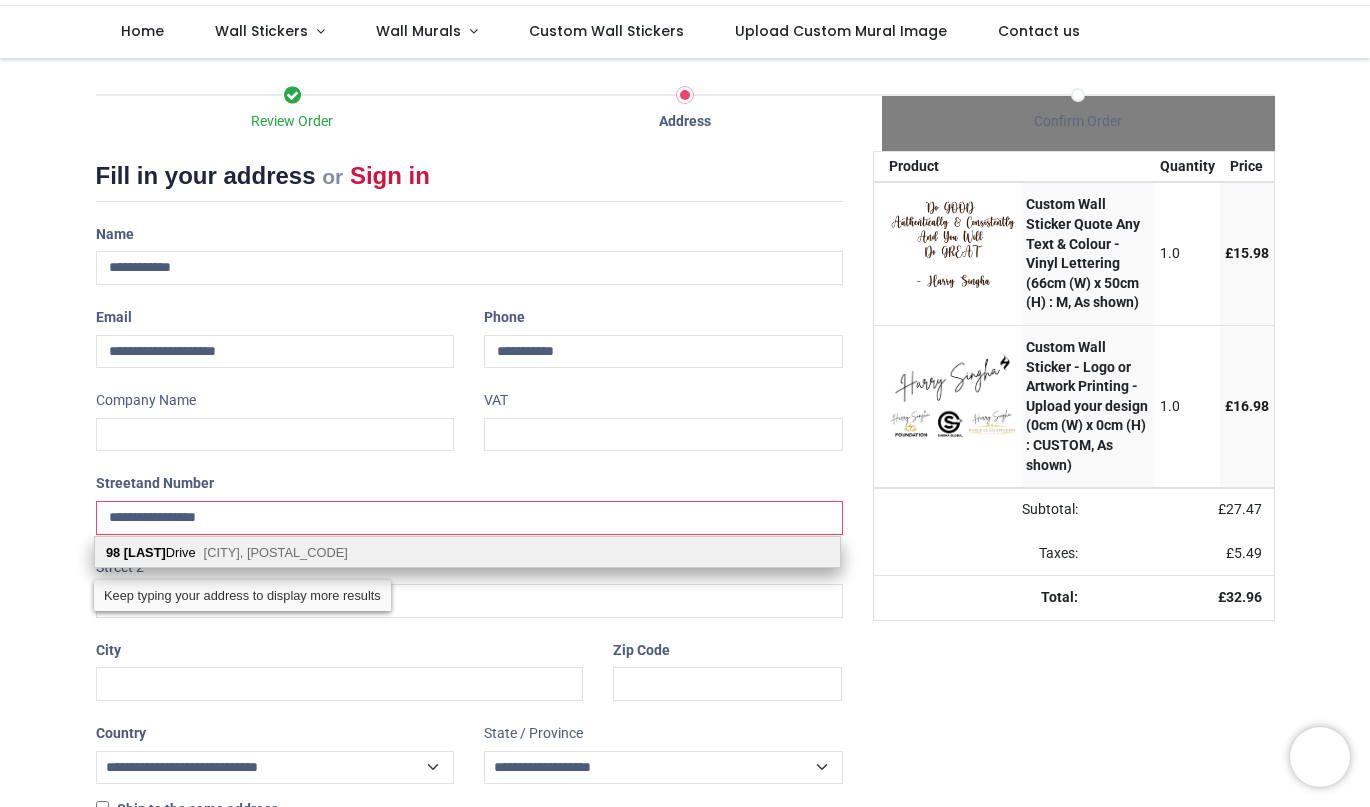 type on "**********" 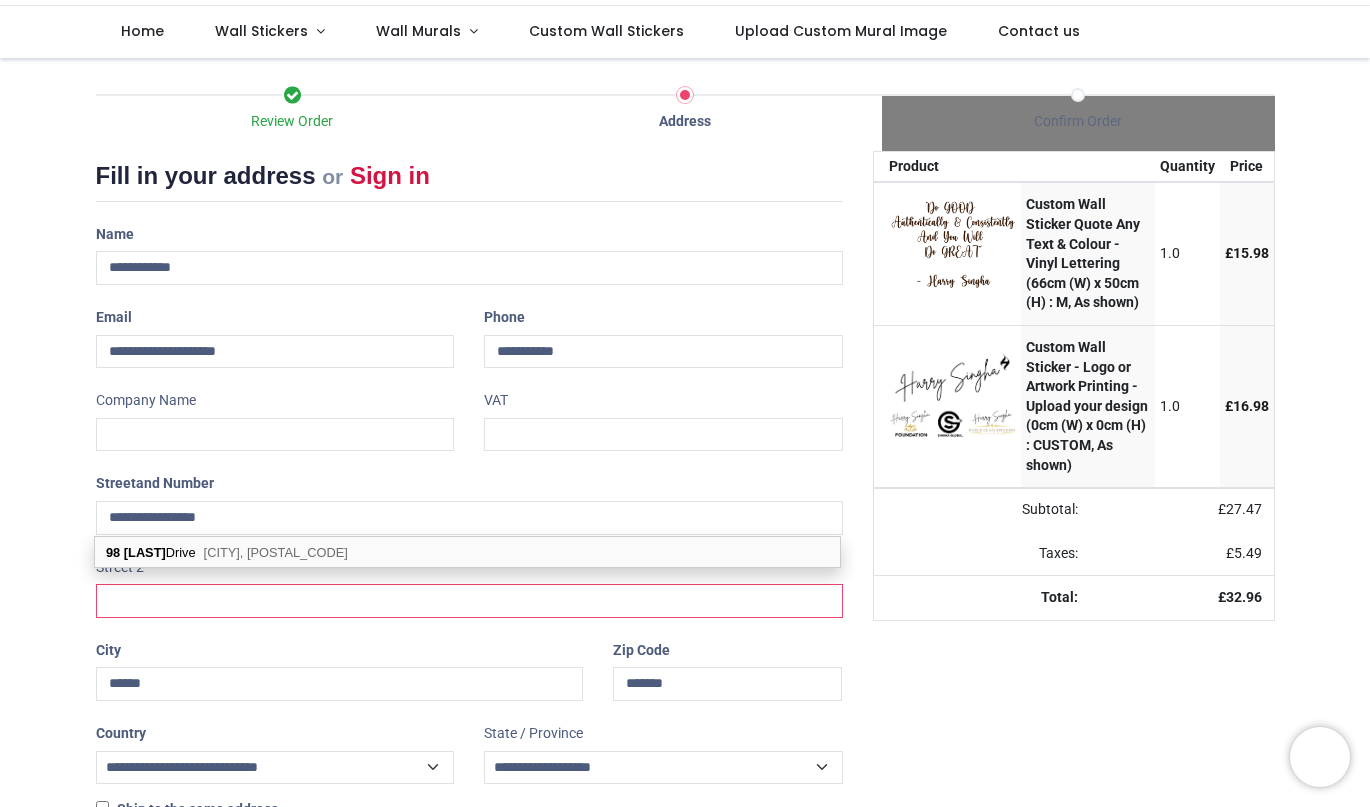click at bounding box center [469, 601] 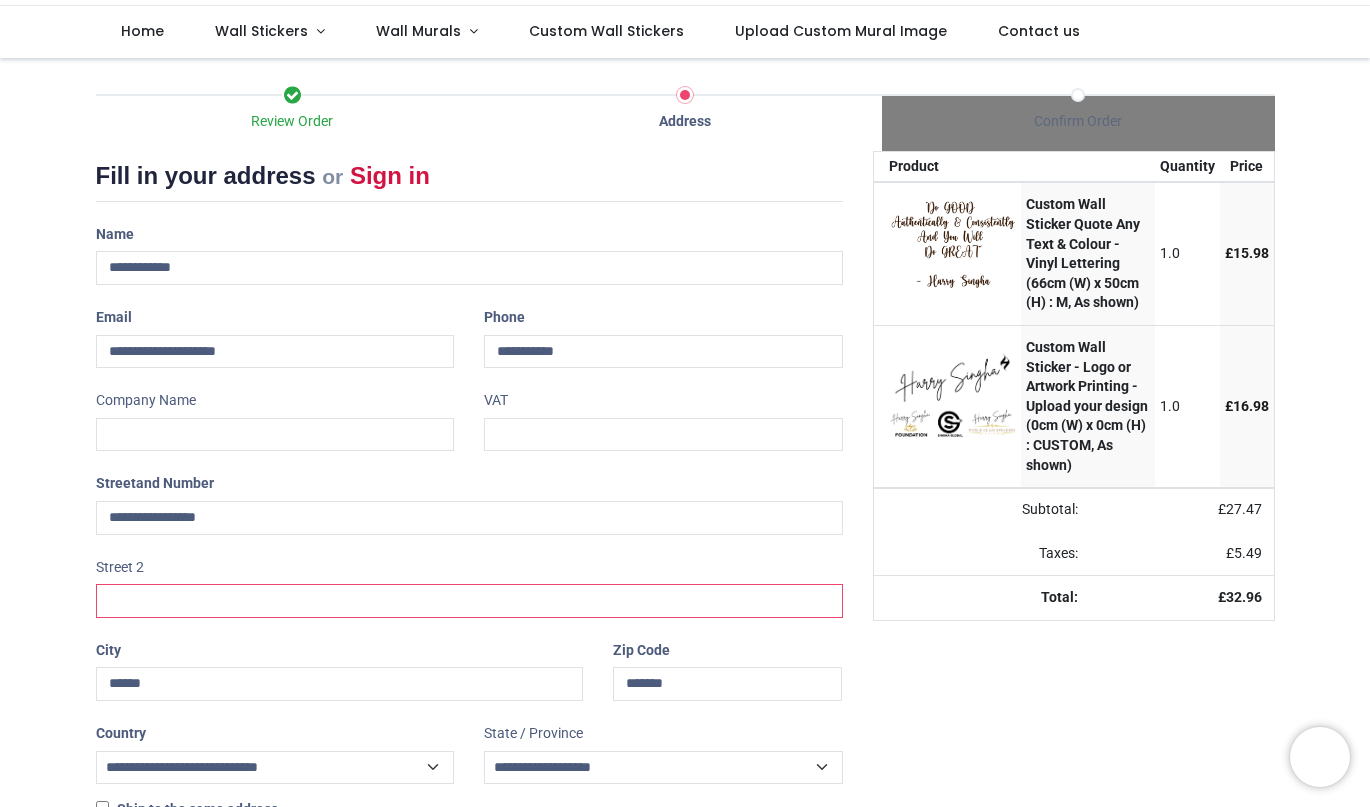 scroll, scrollTop: 208, scrollLeft: 0, axis: vertical 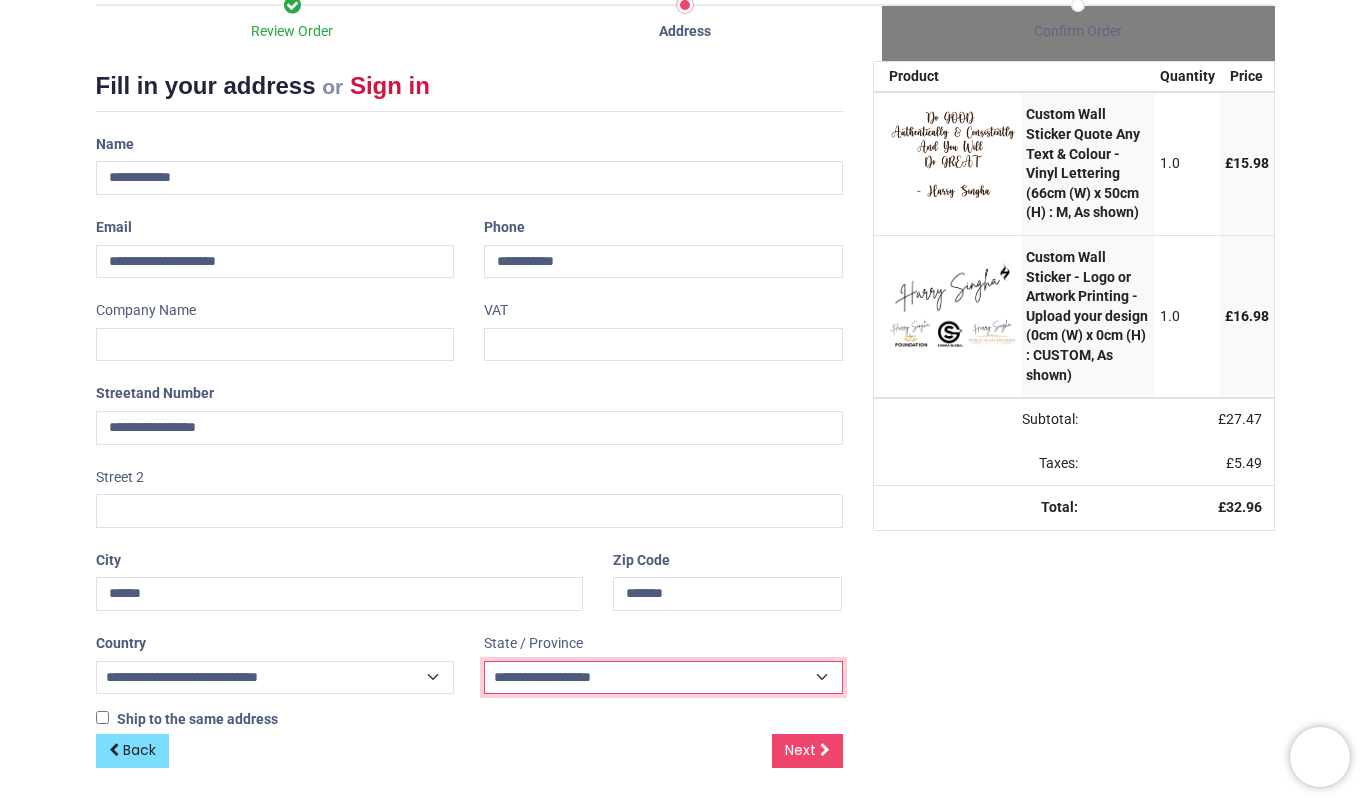 click on "**********" at bounding box center [663, 678] 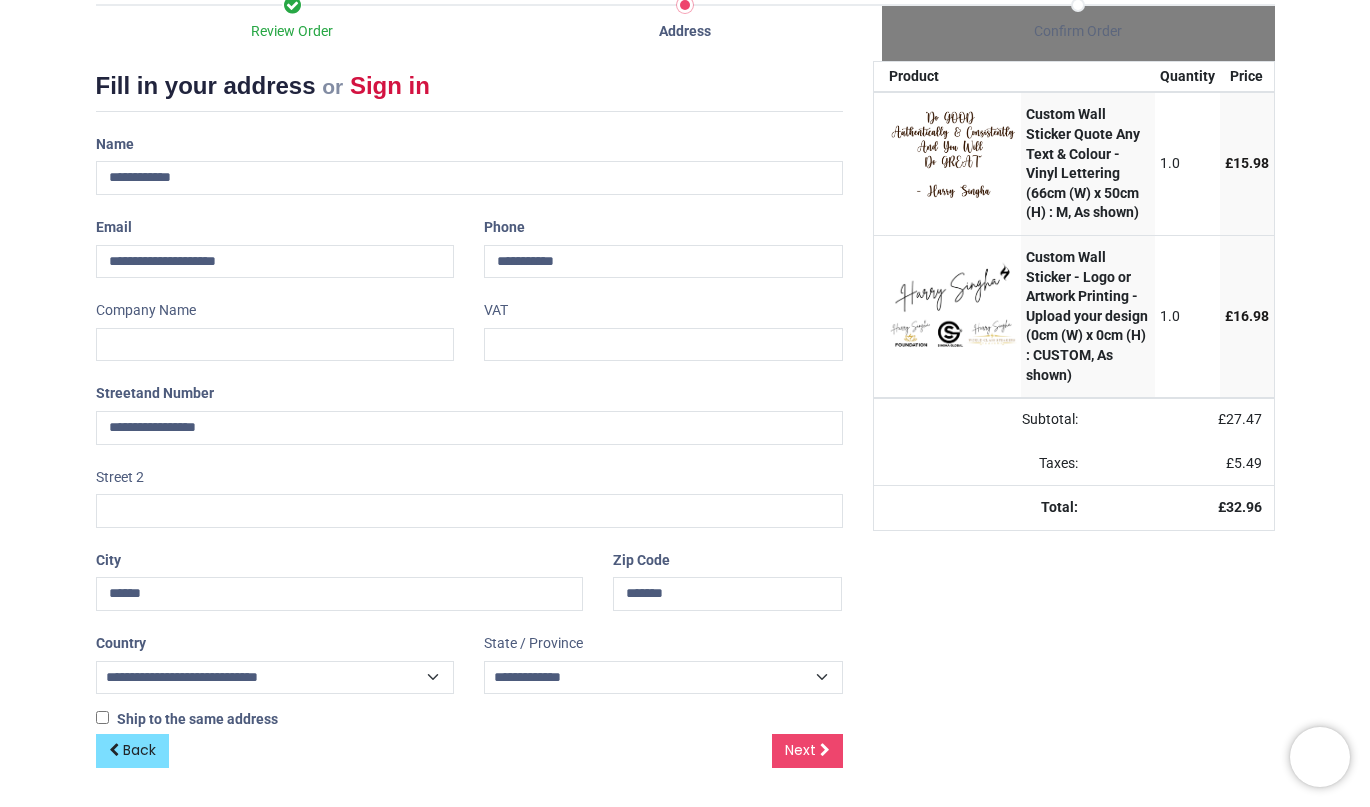 click on "Your order:    £  32.96
Product
Quantity
Price
Custom Wall Sticker Quote Any Text & Colour - Vinyl Lettering (66cm (W) x 50cm (H) : M, As shown)" at bounding box center (1074, 430) 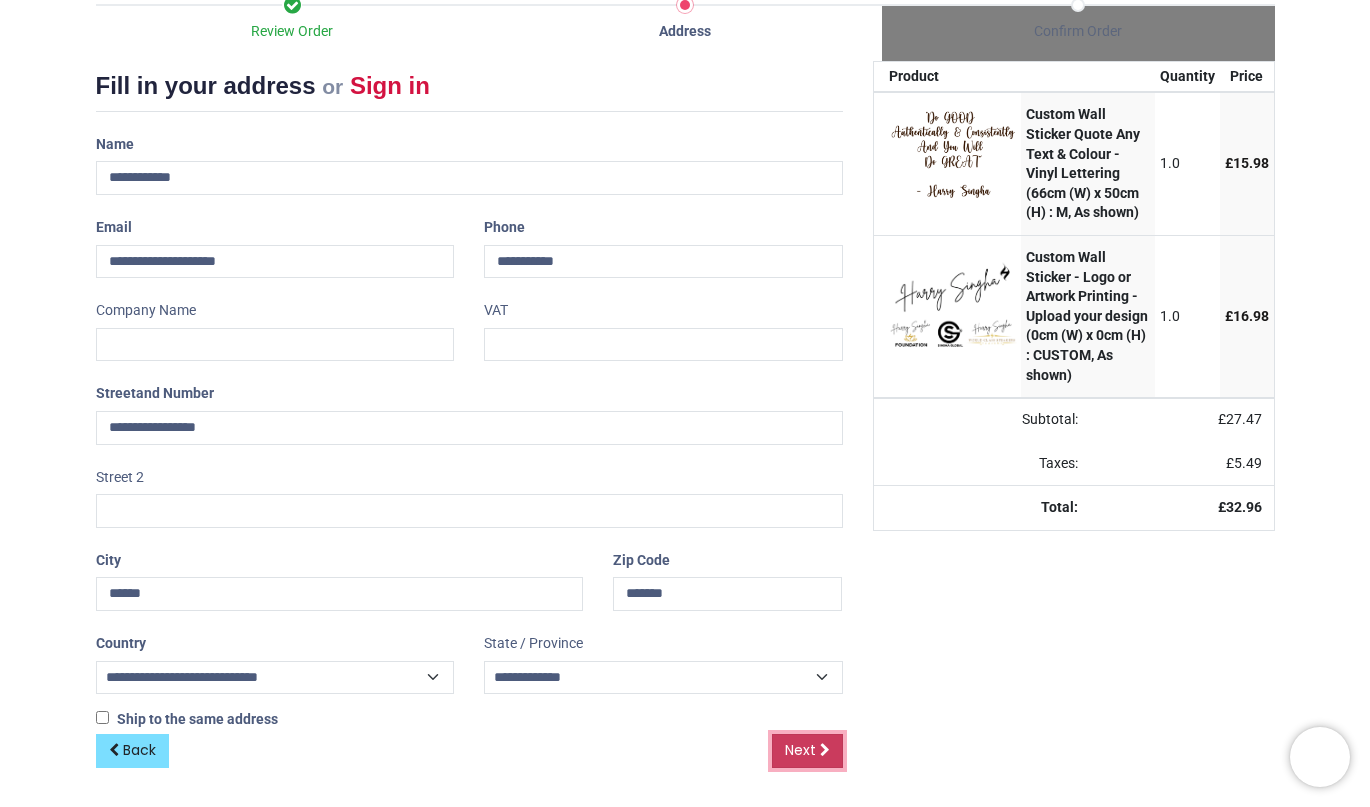 click on "Next" at bounding box center [807, 751] 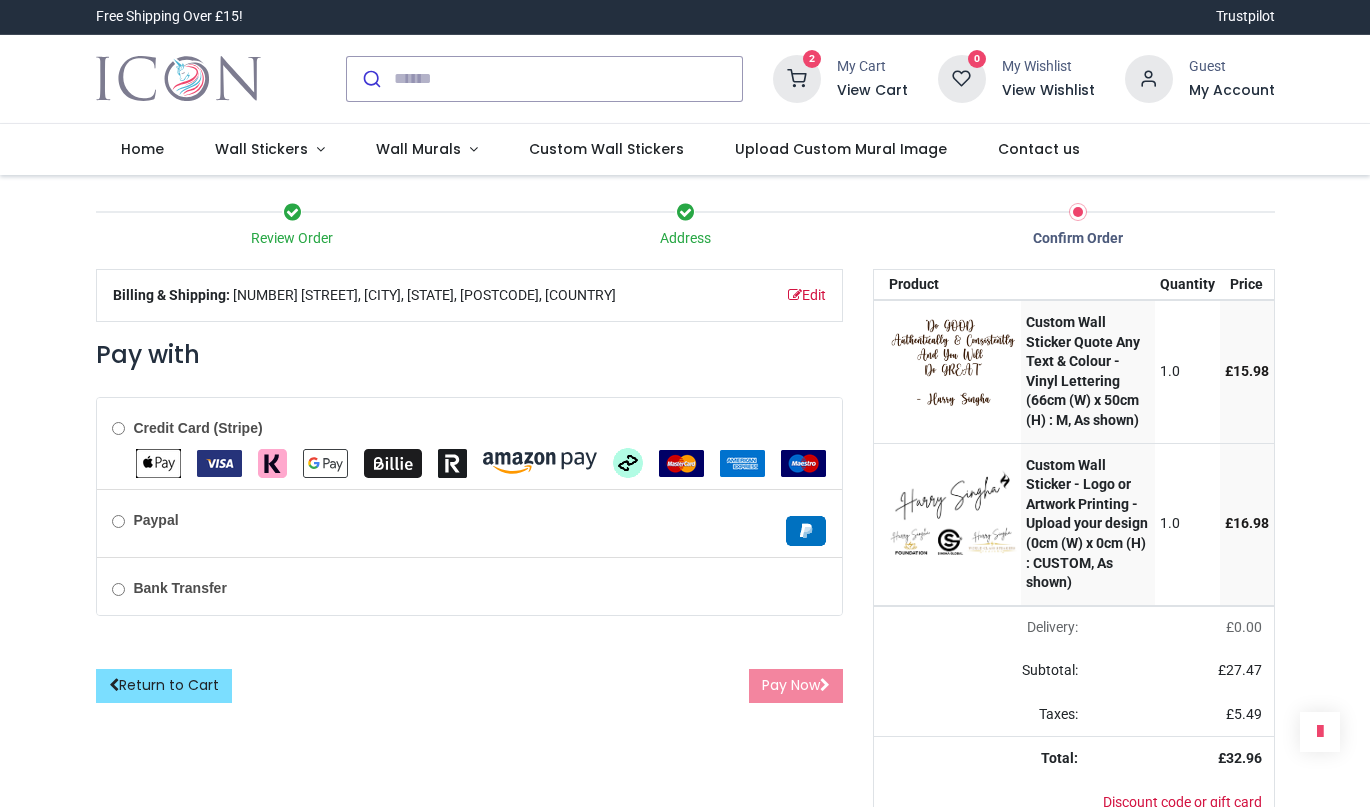 scroll, scrollTop: 0, scrollLeft: 0, axis: both 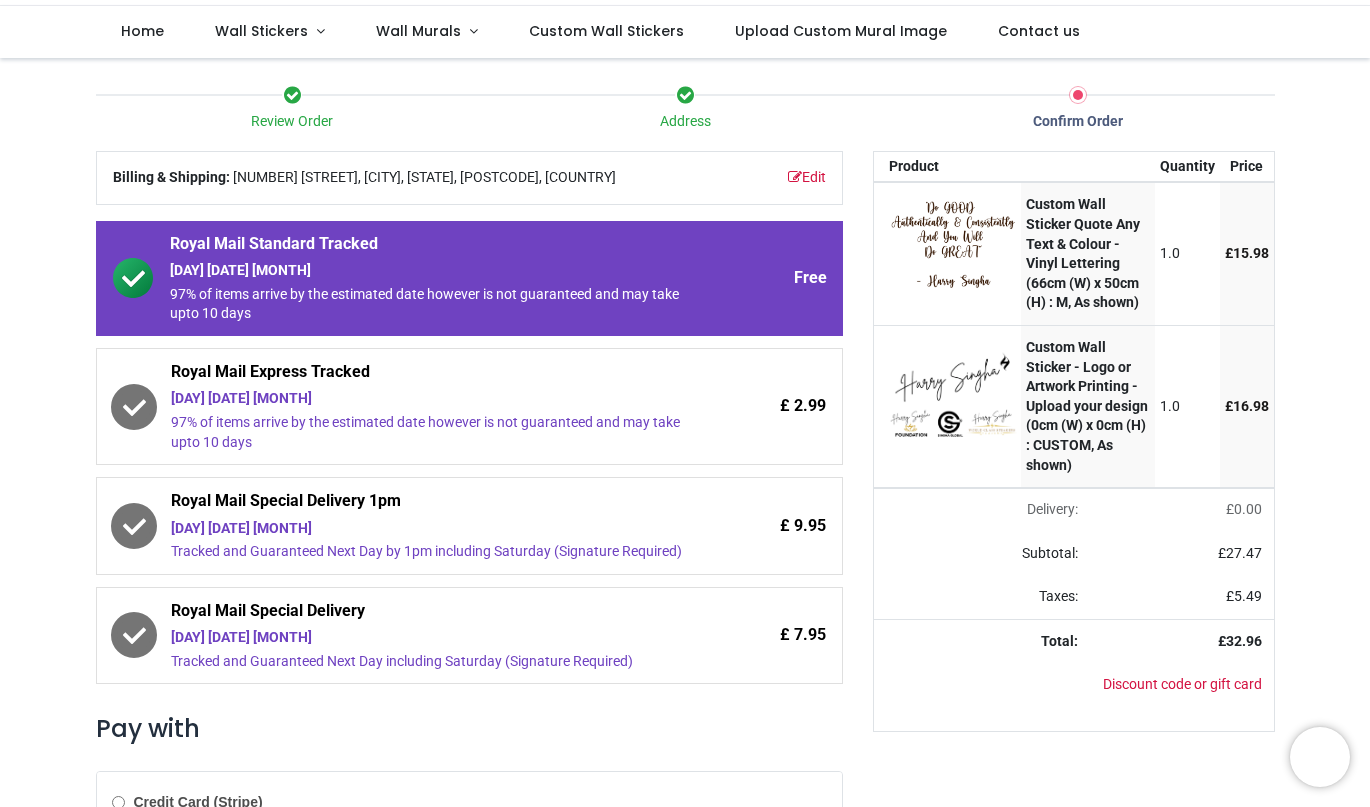 click on "£ 9.95" at bounding box center (760, 526) 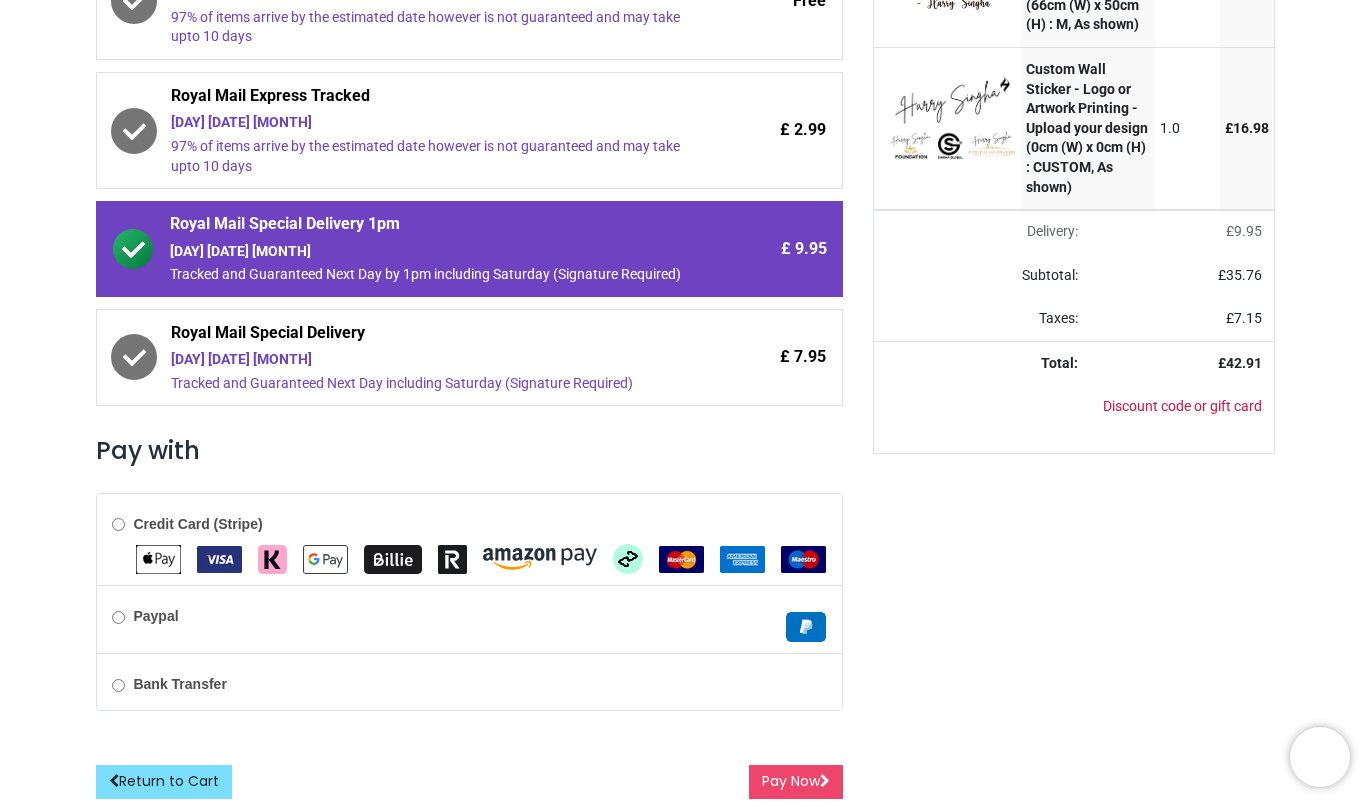 scroll, scrollTop: 415, scrollLeft: 0, axis: vertical 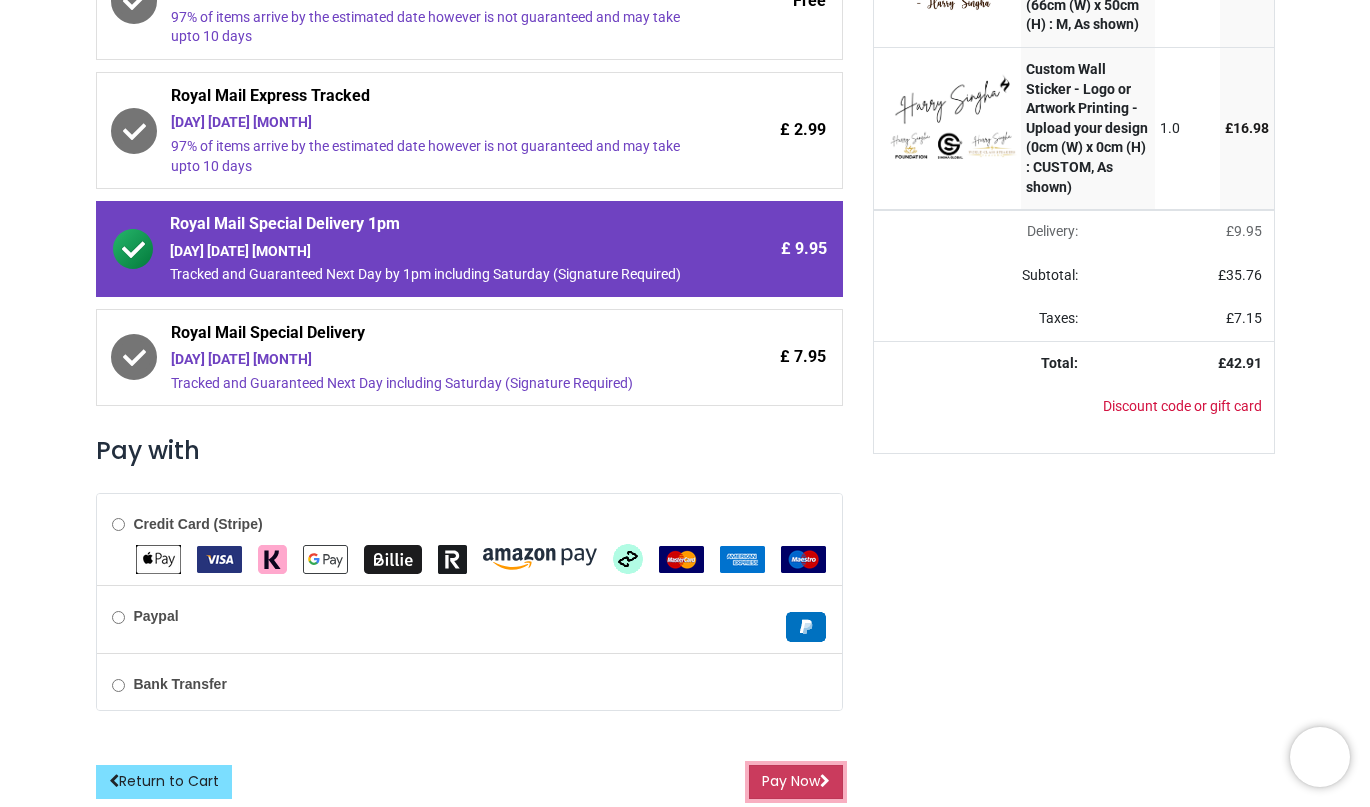 click on "Pay Now" at bounding box center [796, 782] 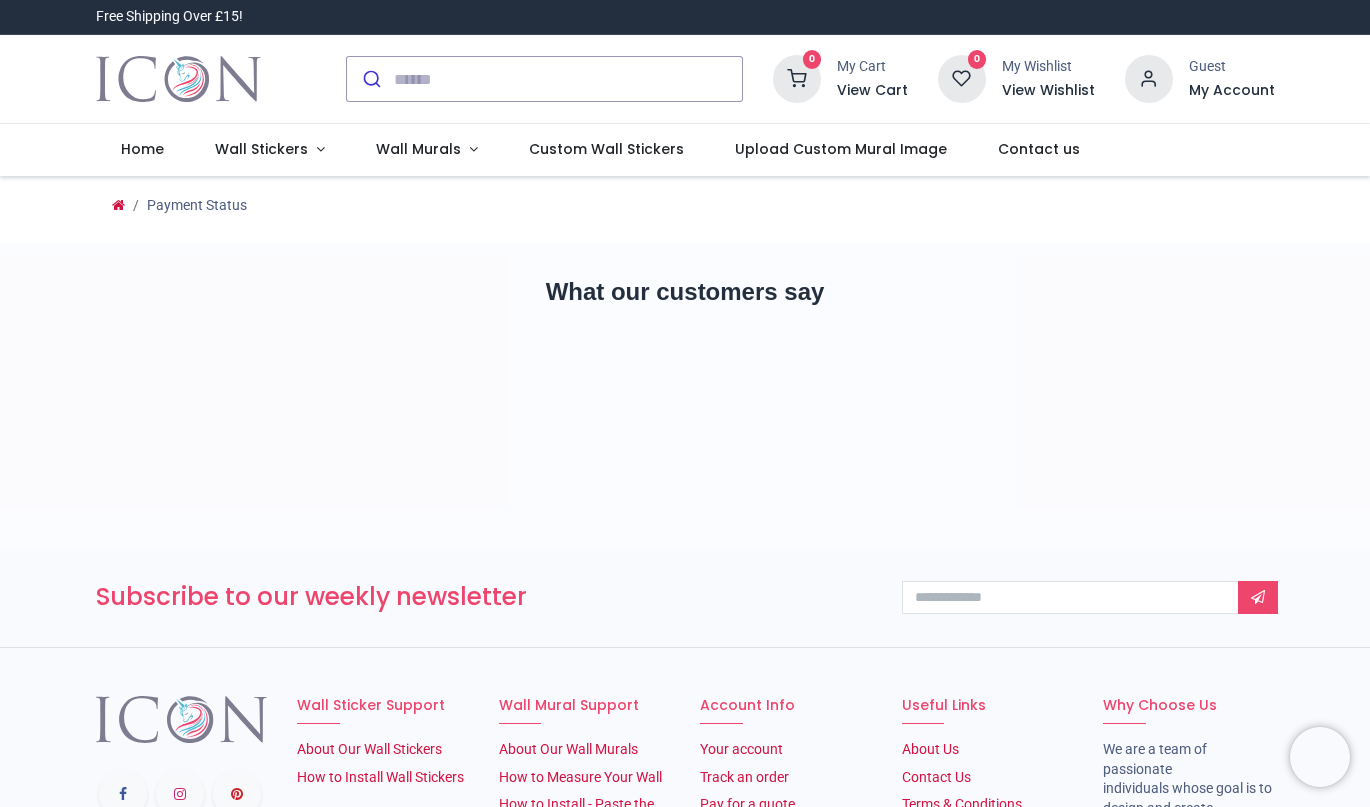 scroll, scrollTop: 0, scrollLeft: 0, axis: both 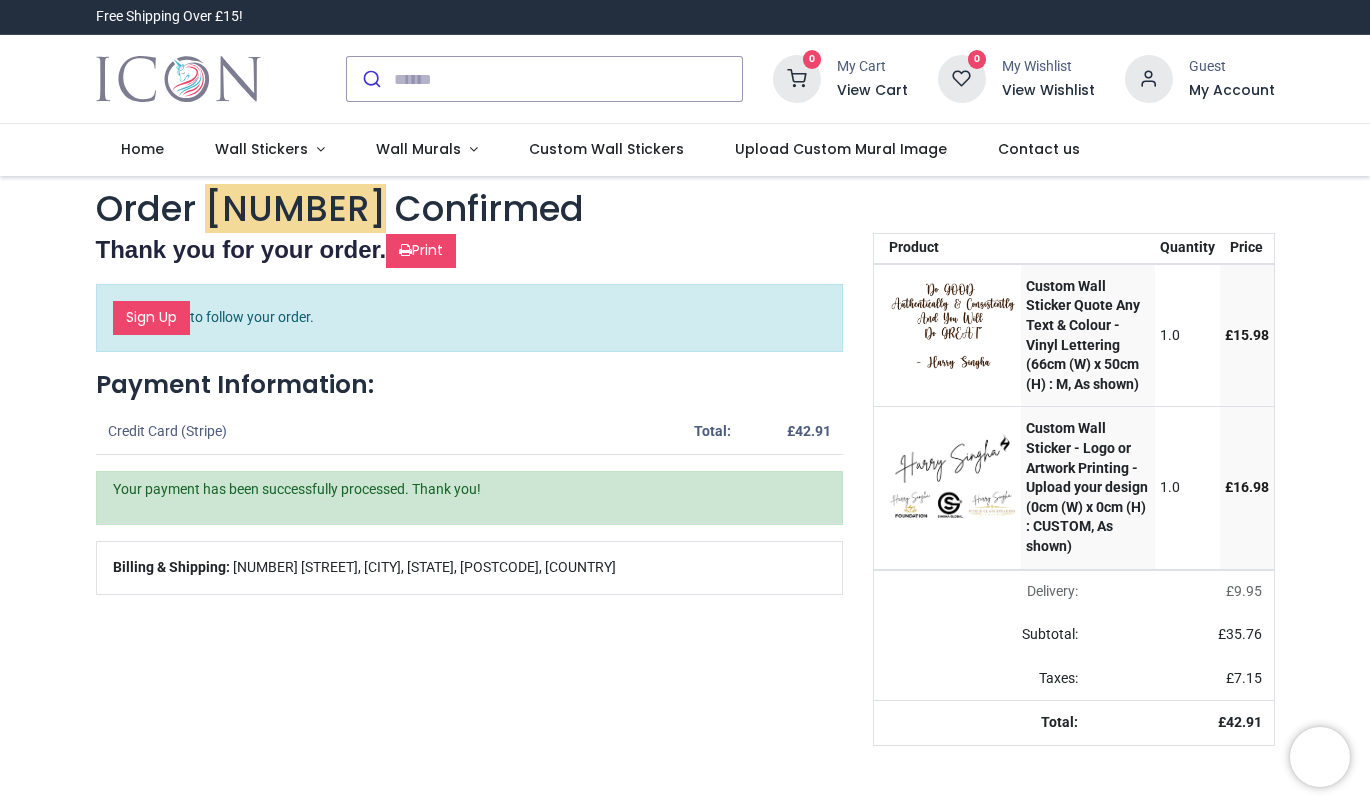 click at bounding box center [1149, 79] 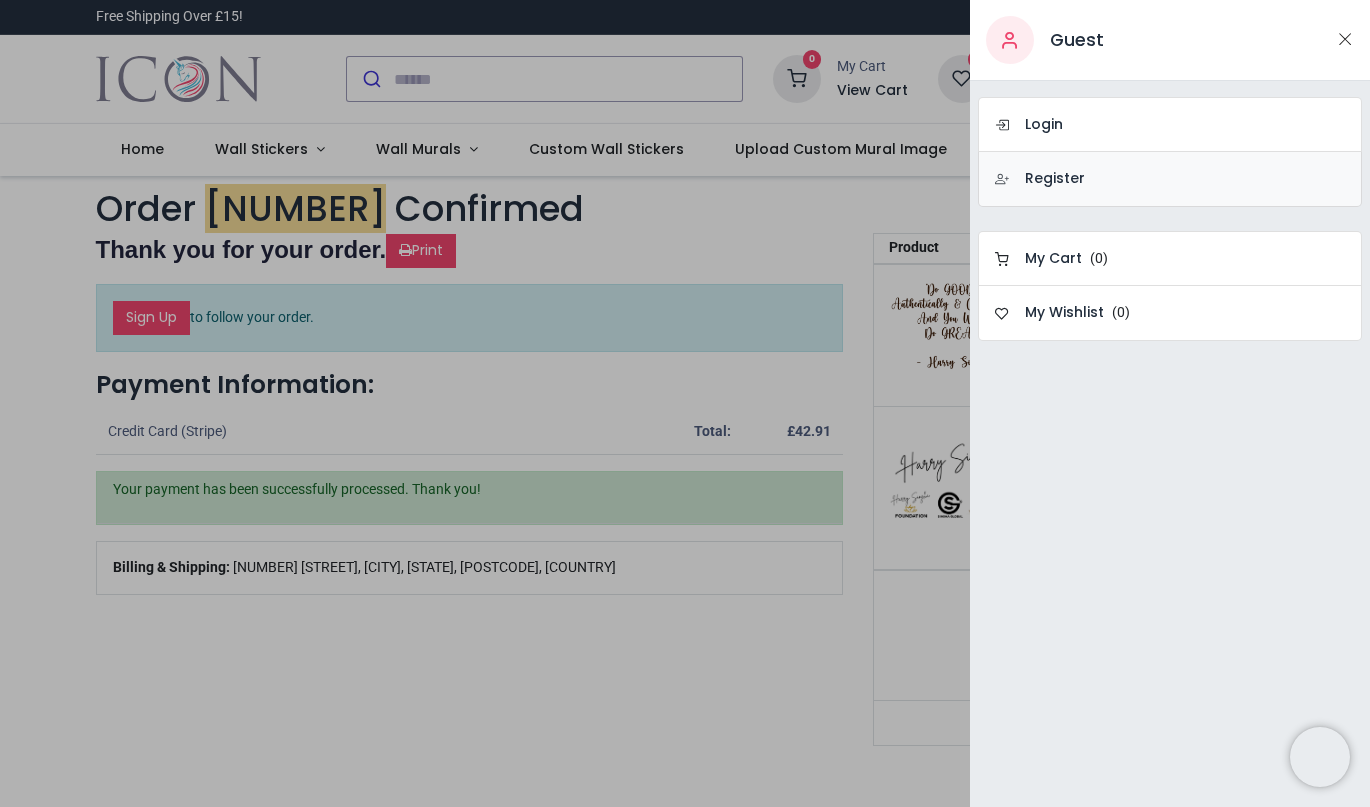 click on "Register" at bounding box center [1055, 179] 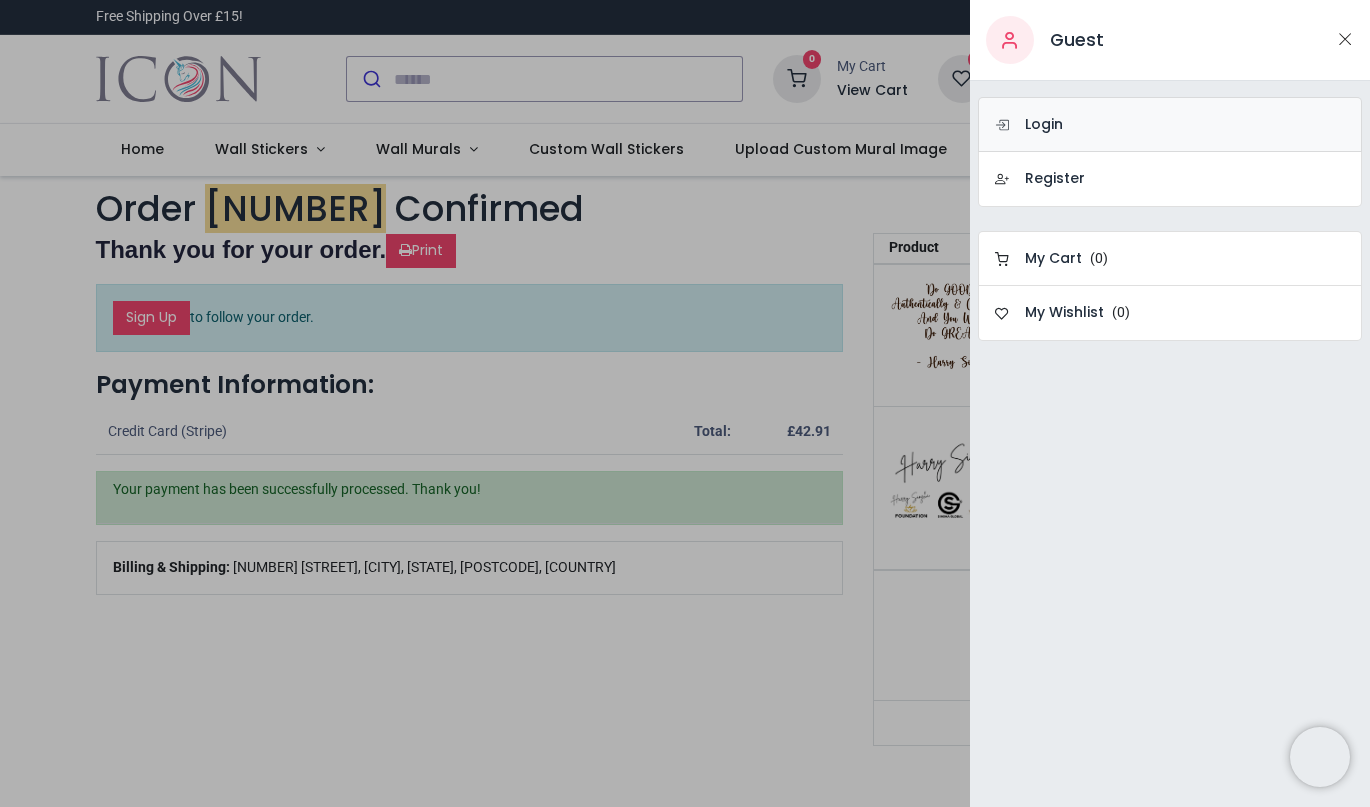 click on "Login" at bounding box center [1044, 125] 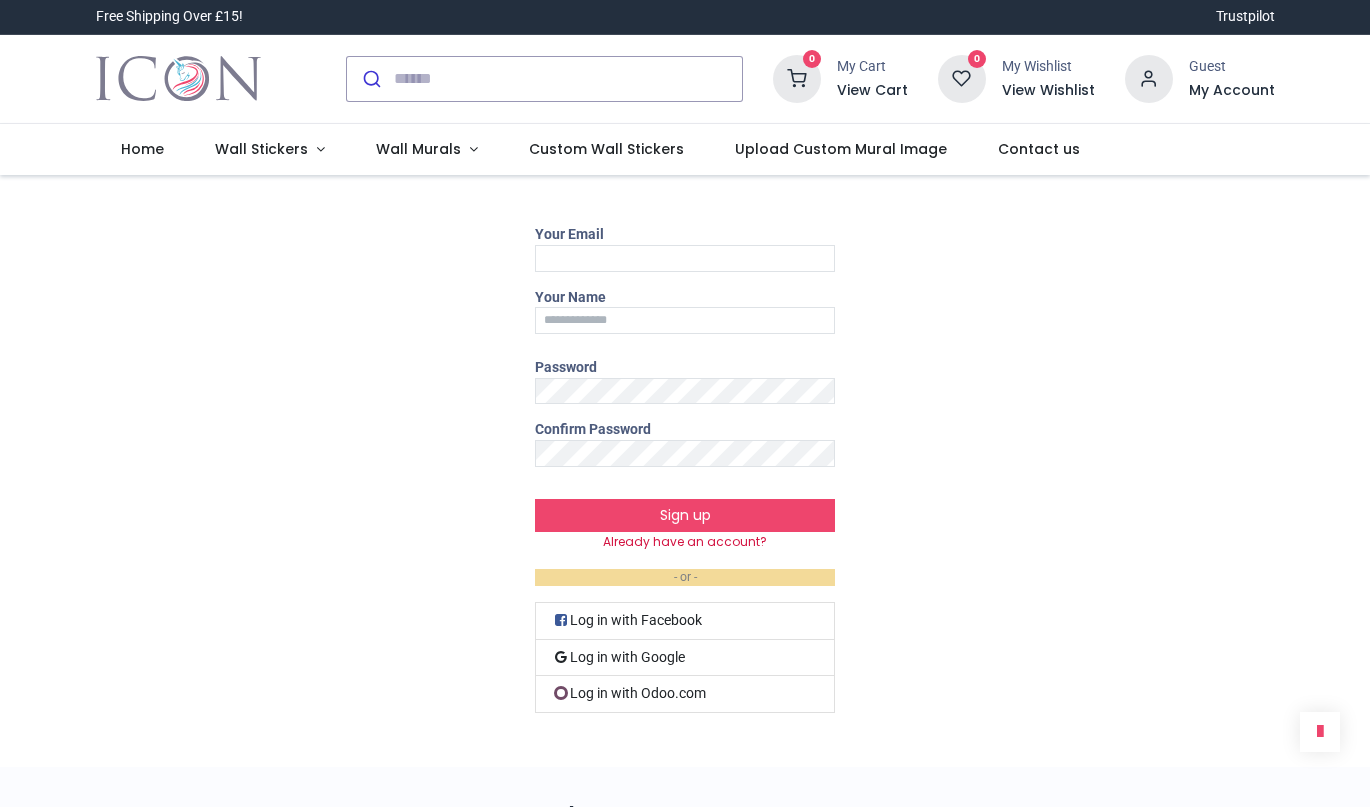 scroll, scrollTop: 0, scrollLeft: 0, axis: both 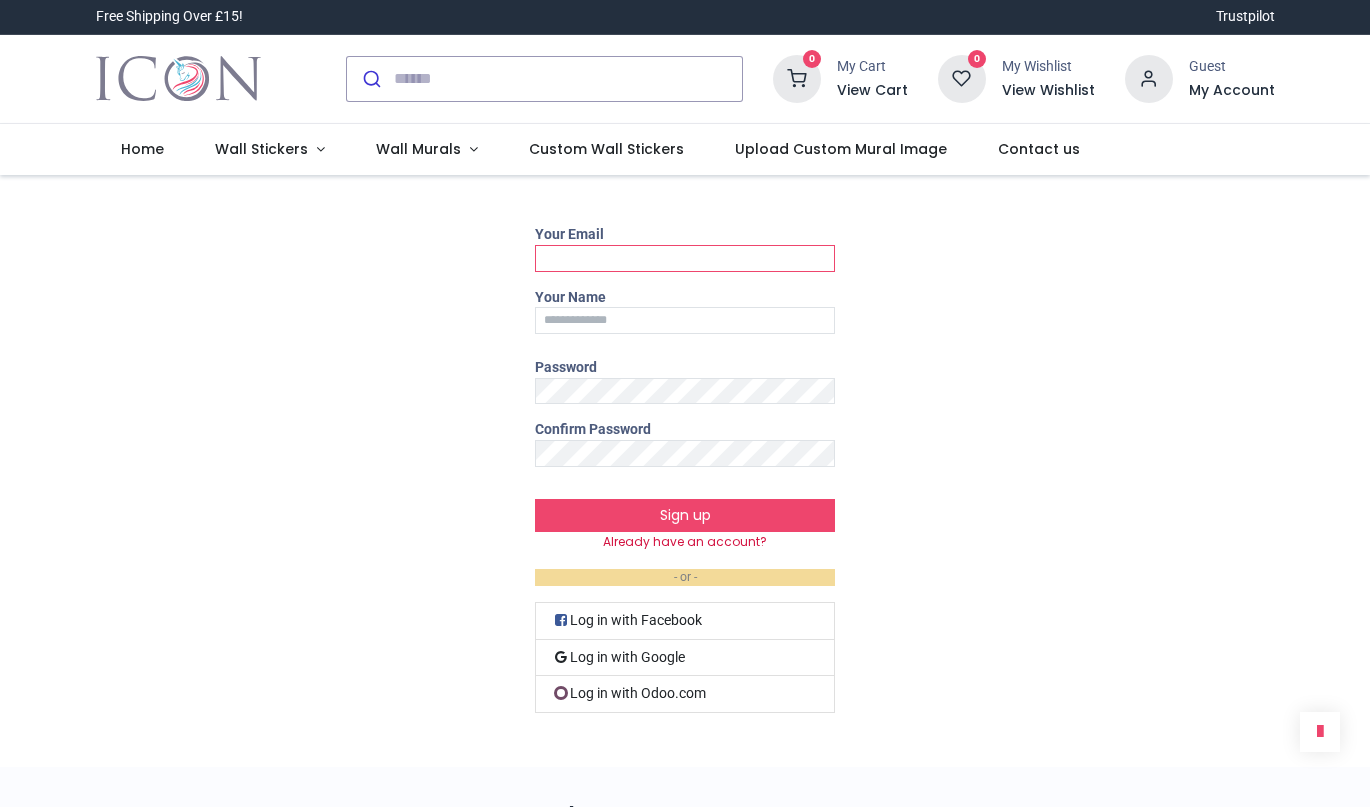 click on "Your Email" at bounding box center (685, 258) 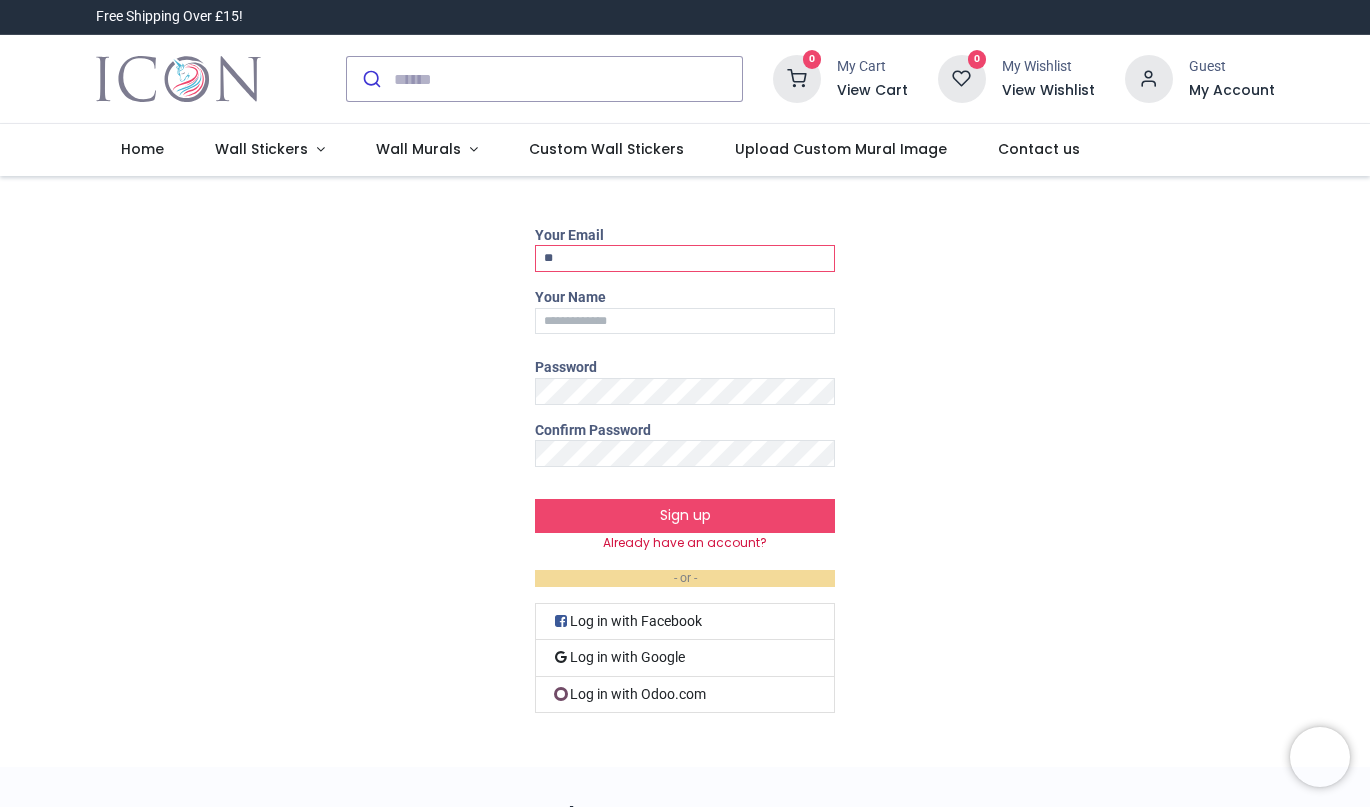 type on "*" 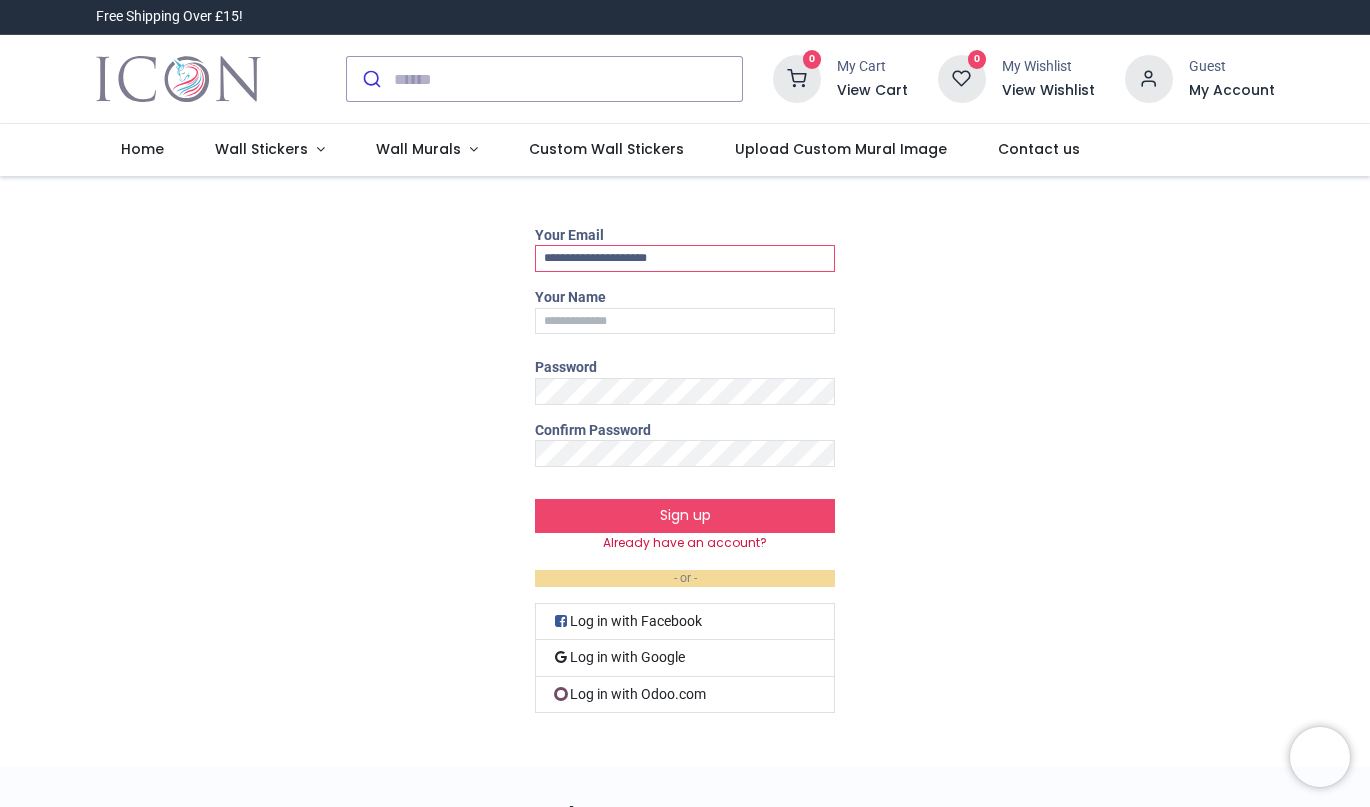 type on "**********" 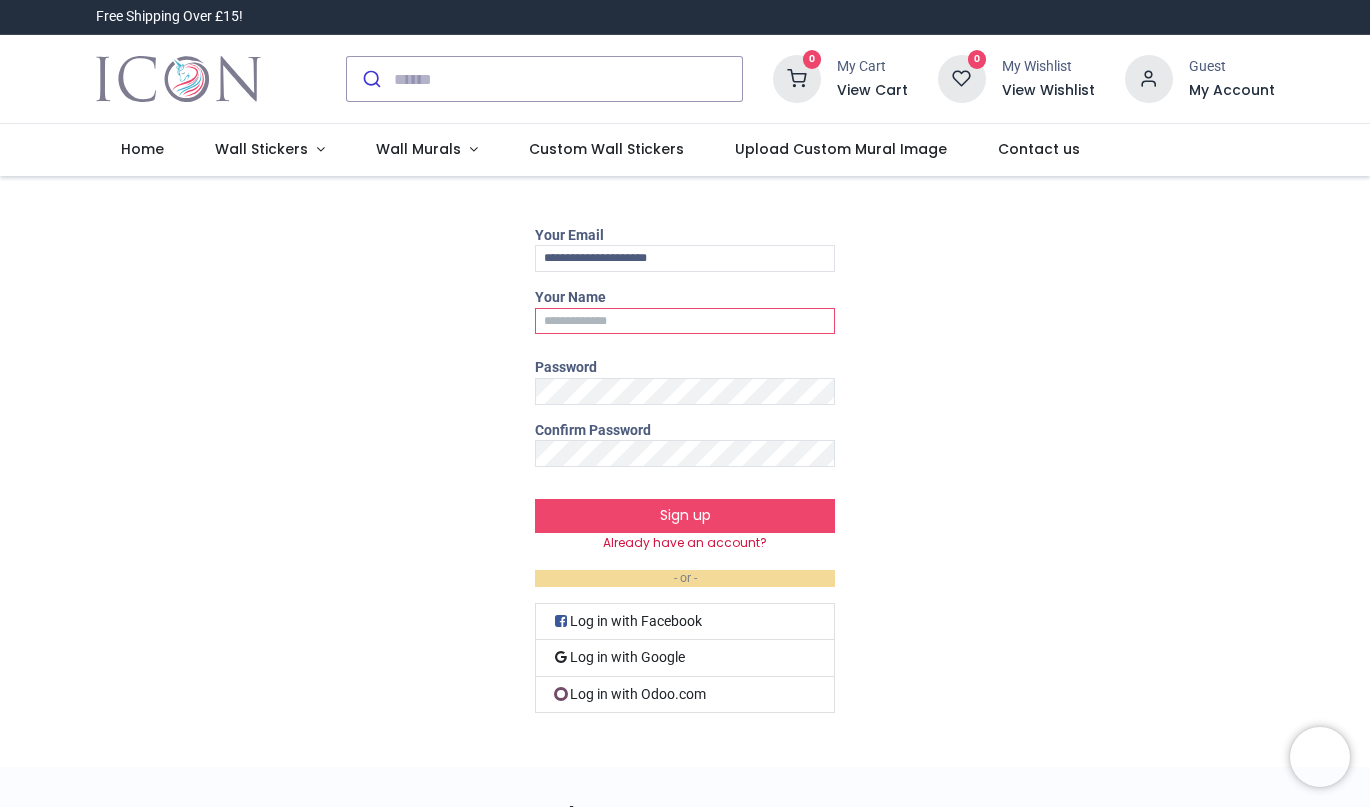 click on "Your Name" at bounding box center (685, 321) 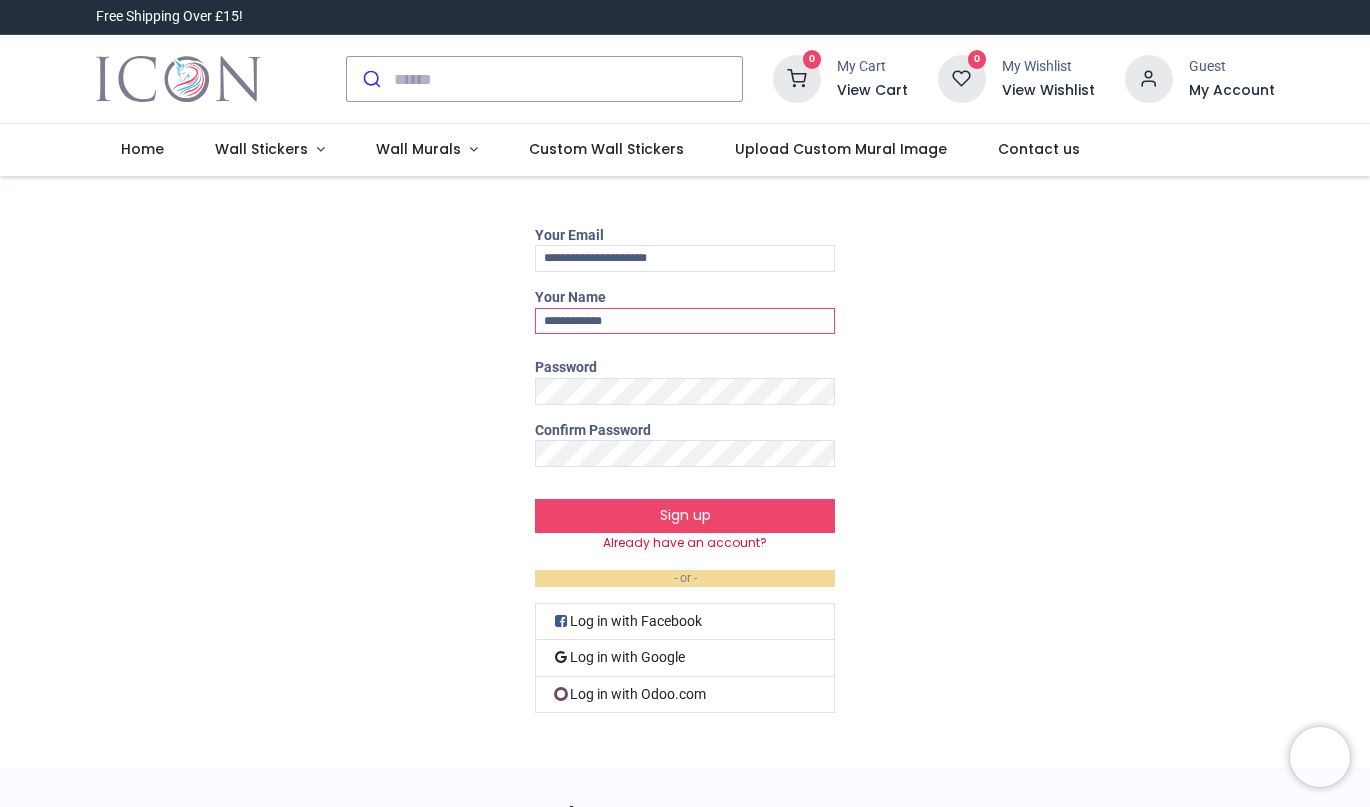 type on "**********" 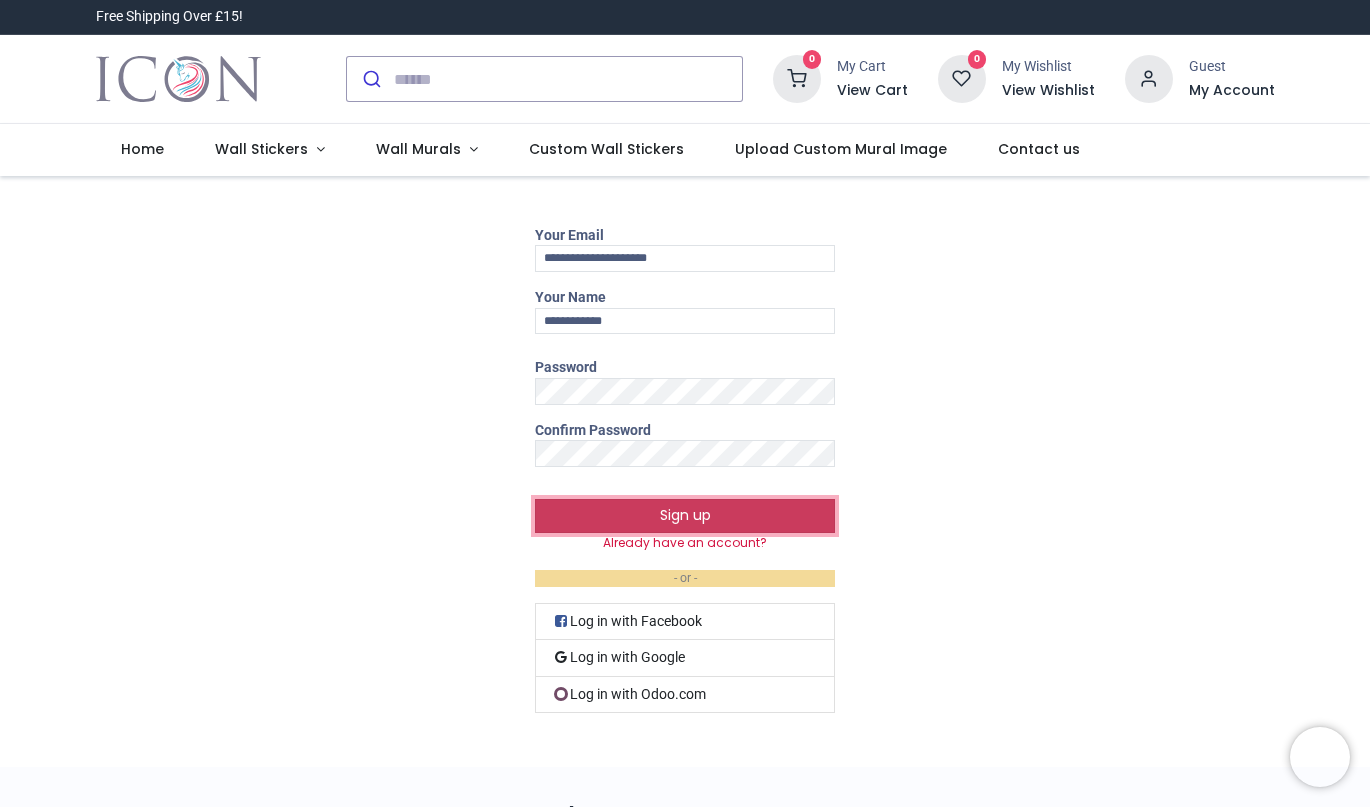 click on "Sign up" at bounding box center (685, 516) 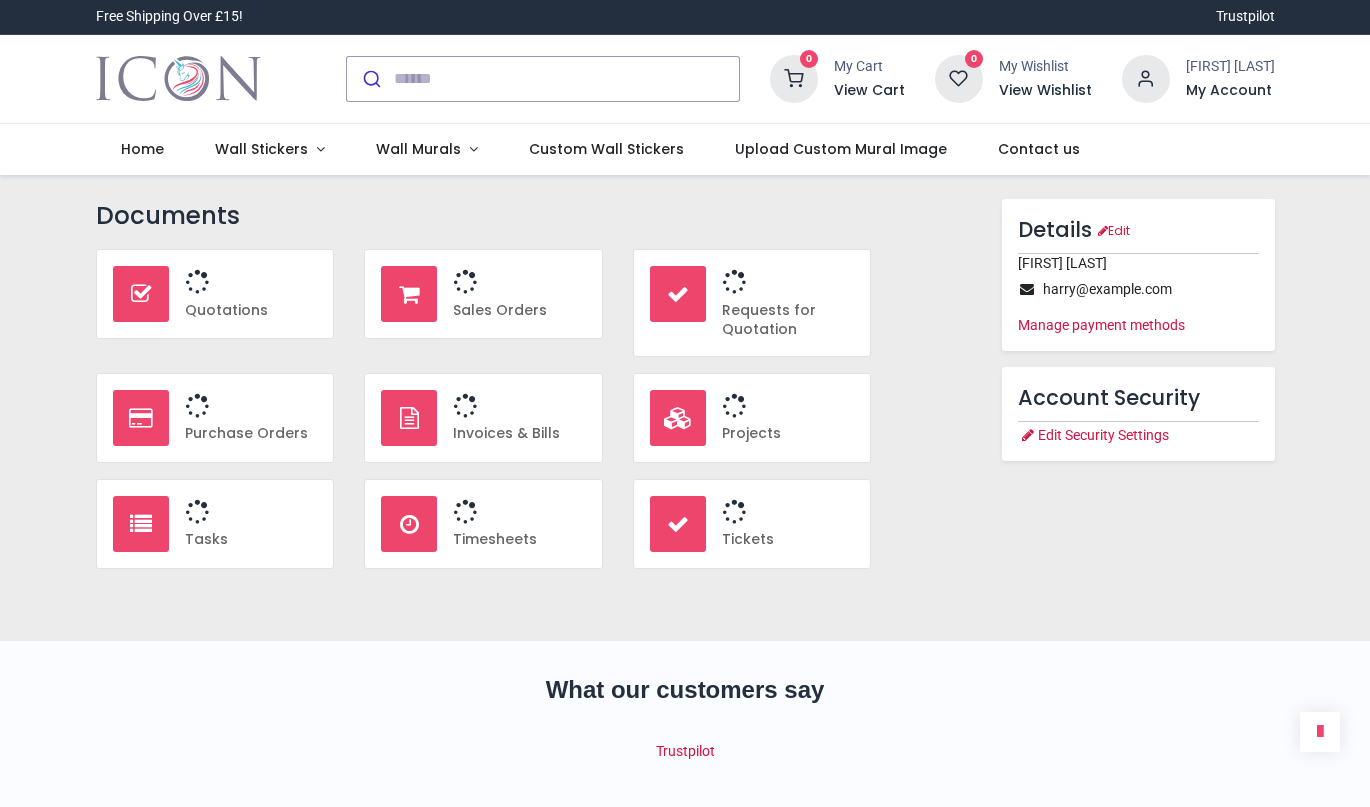 scroll, scrollTop: 0, scrollLeft: 0, axis: both 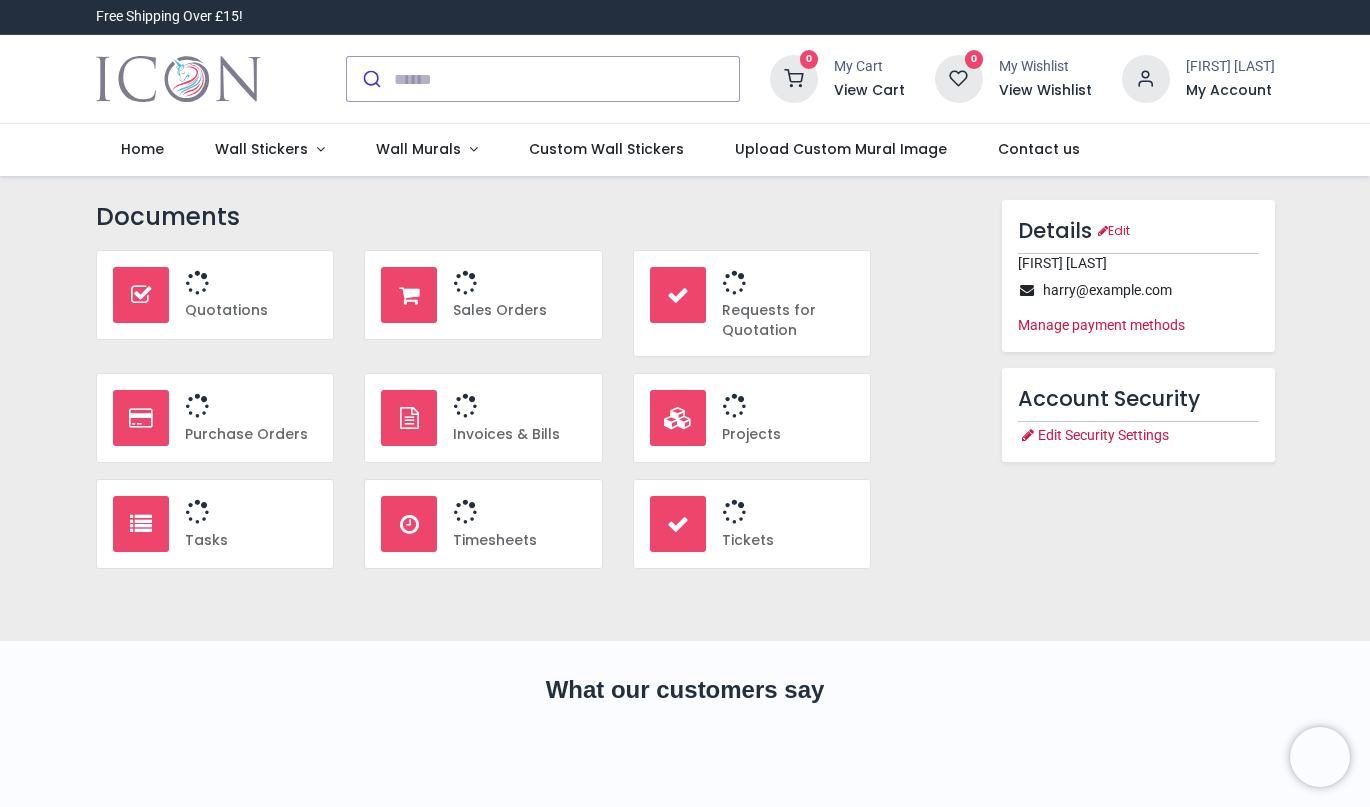 type on "**********" 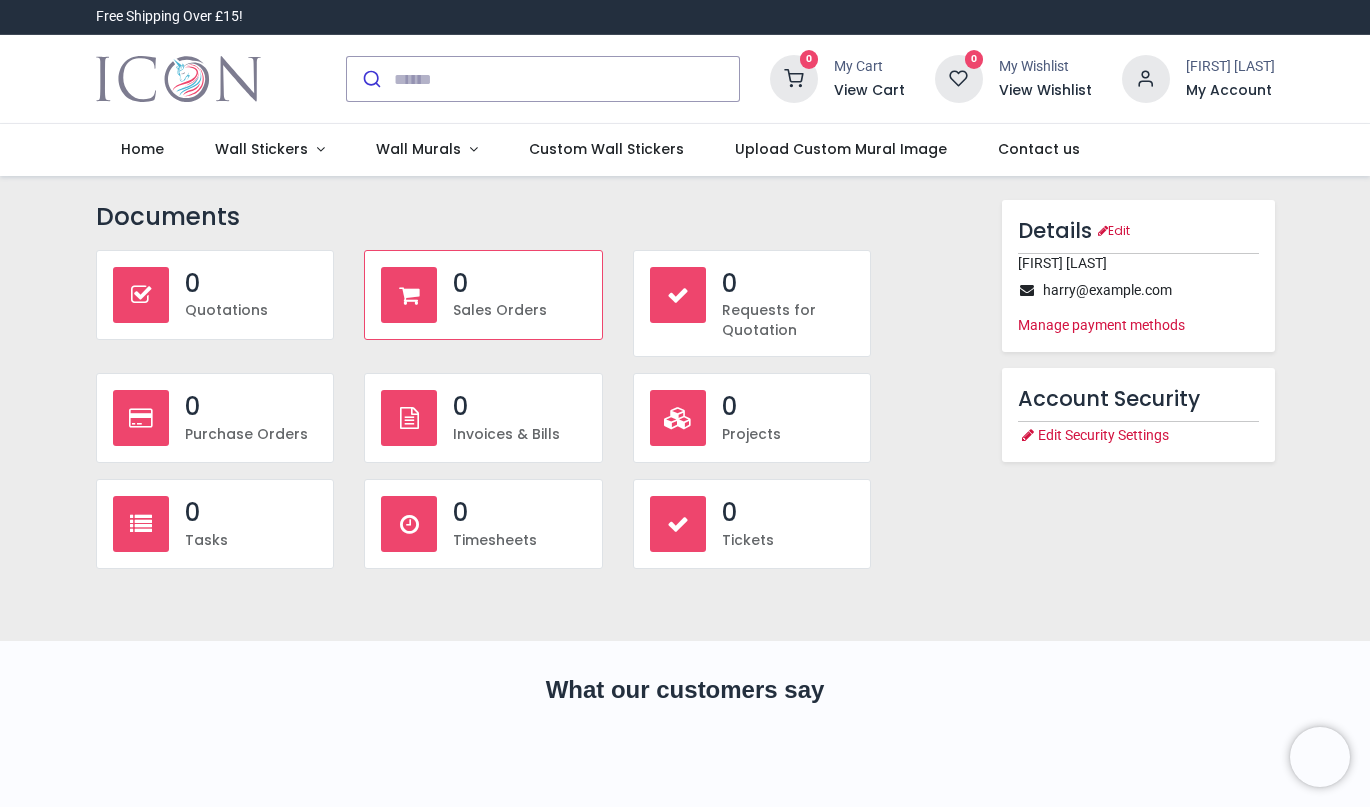 click on "Sales Orders" at bounding box center [519, 311] 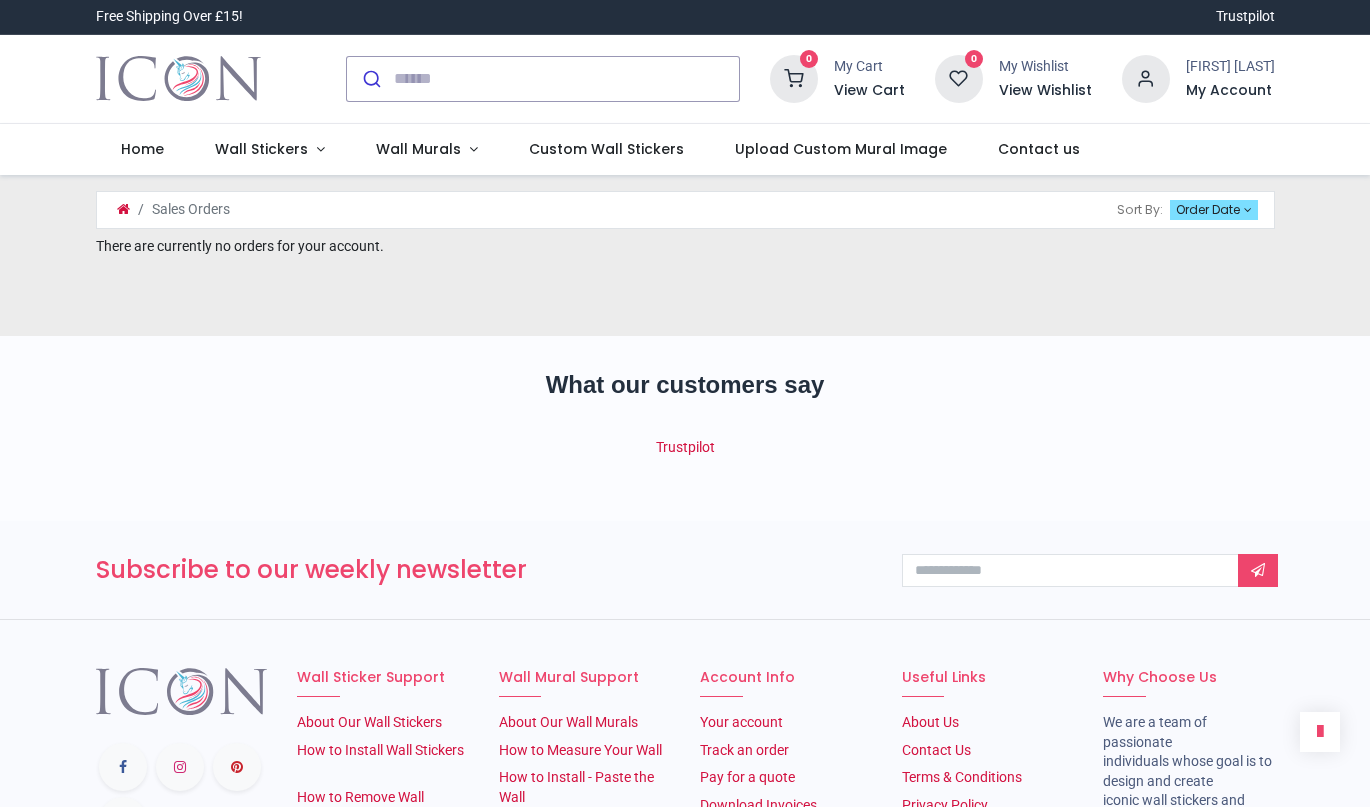 scroll, scrollTop: 0, scrollLeft: 0, axis: both 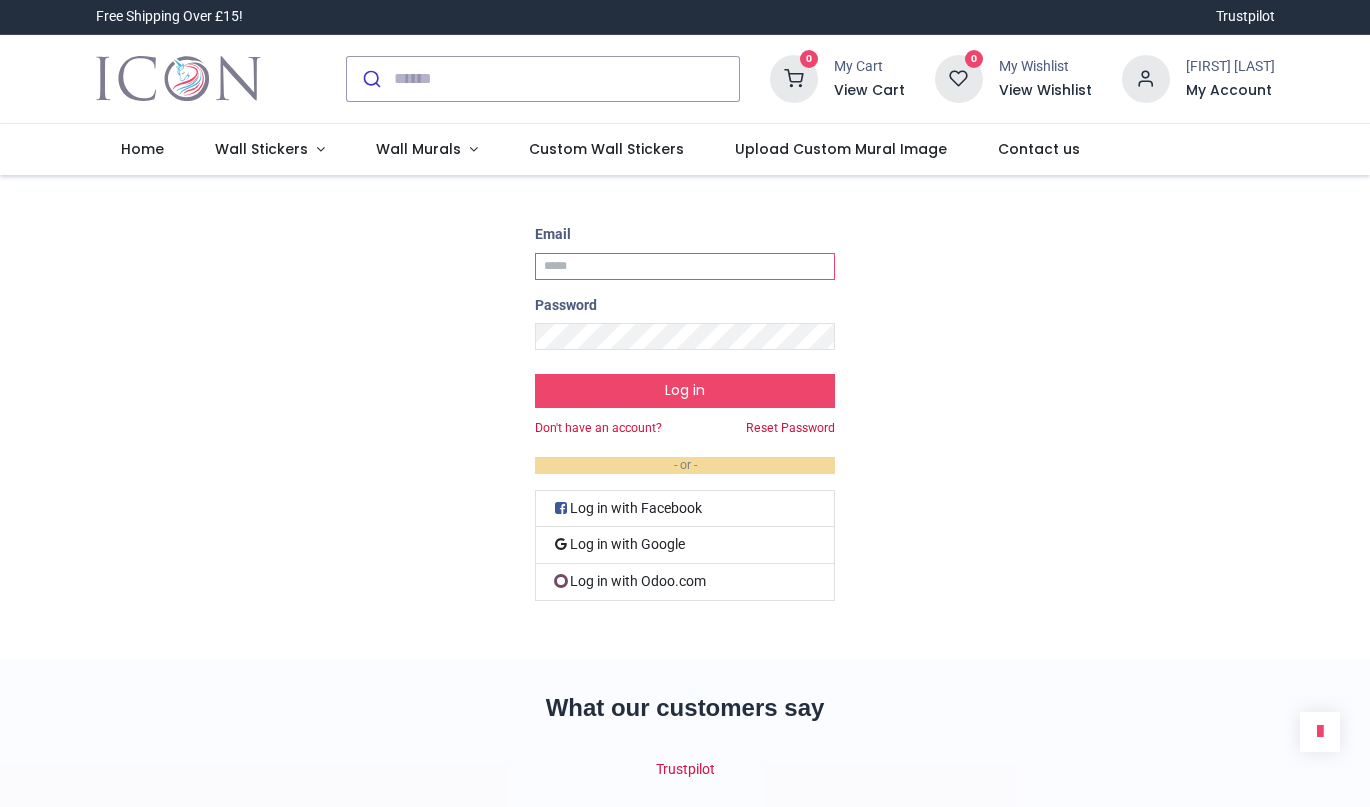 type on "**********" 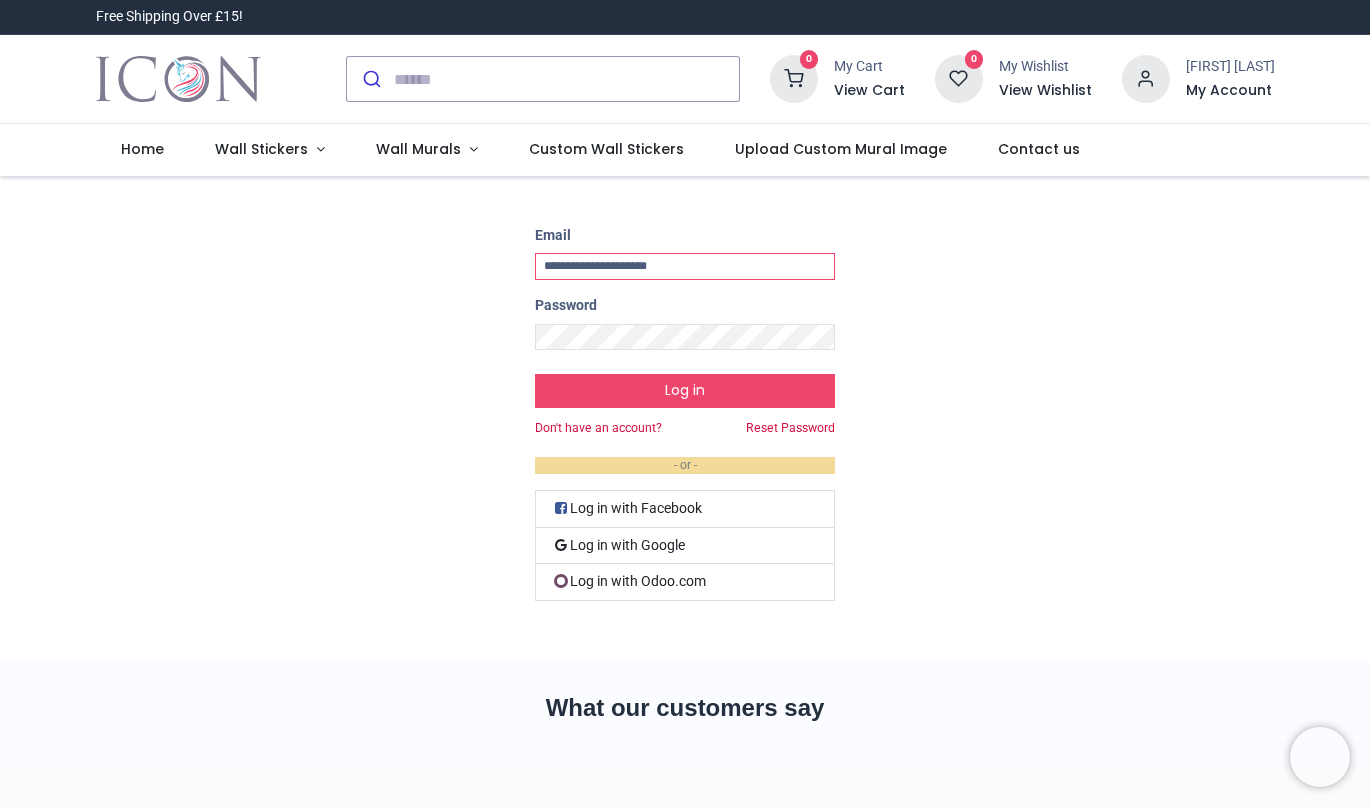 type on "**********" 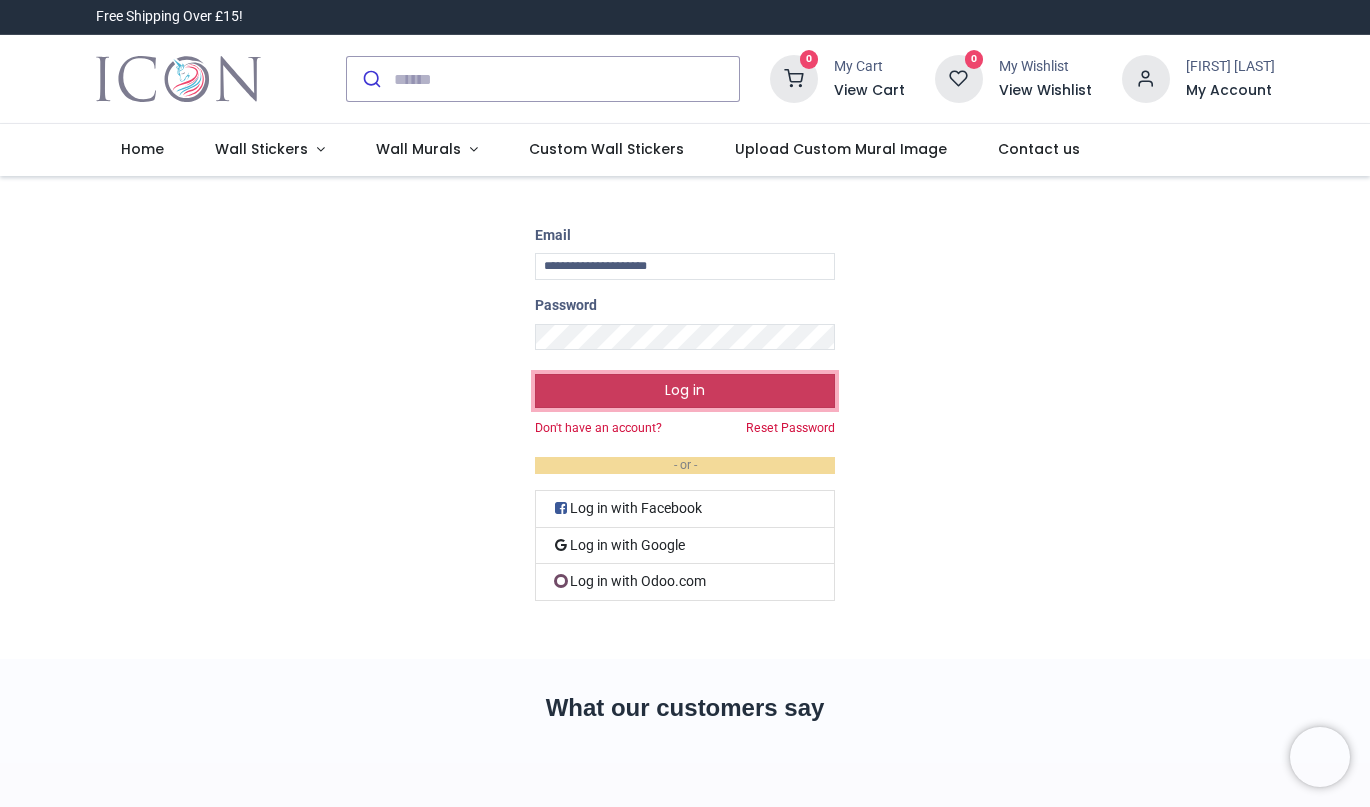 click on "Log in" at bounding box center [685, 391] 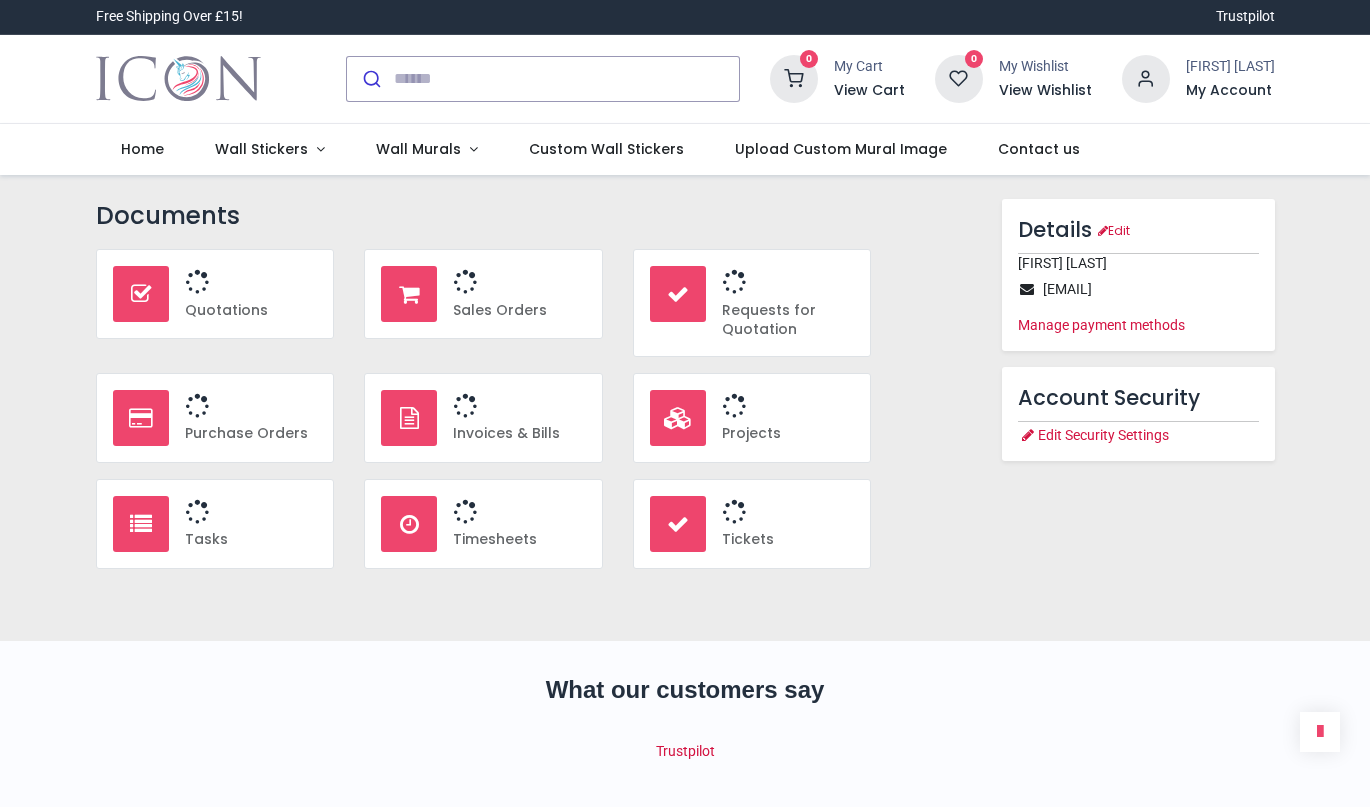scroll, scrollTop: 0, scrollLeft: 0, axis: both 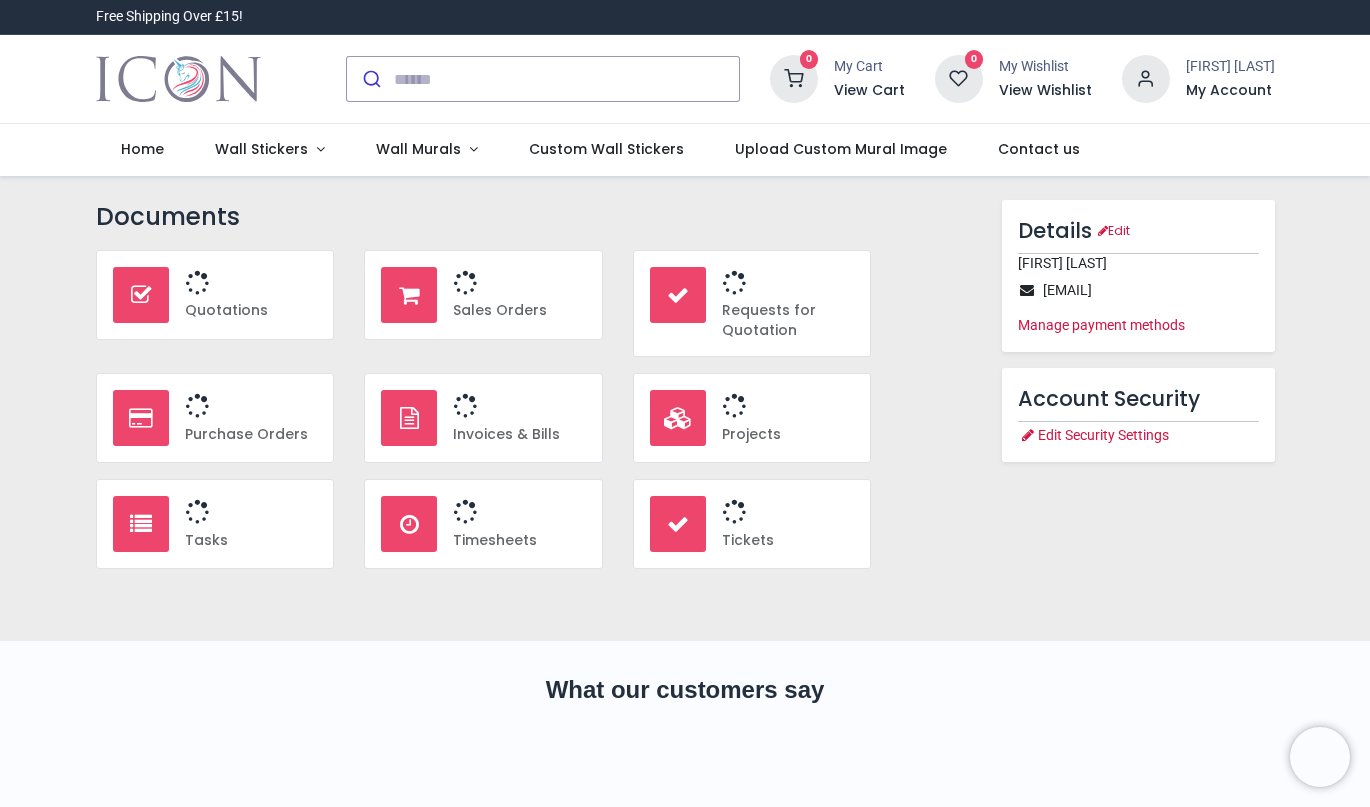 type on "**********" 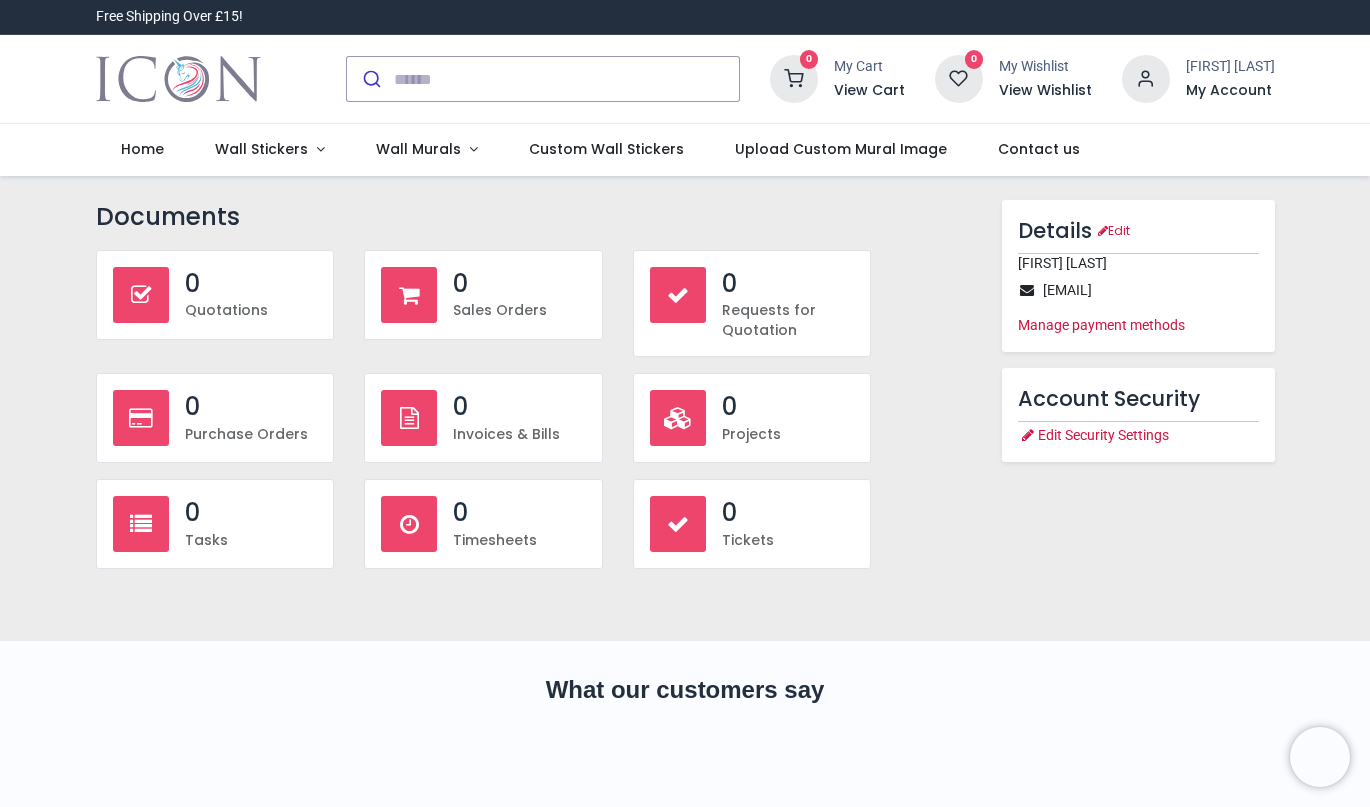 click on "My Account" at bounding box center [1230, 91] 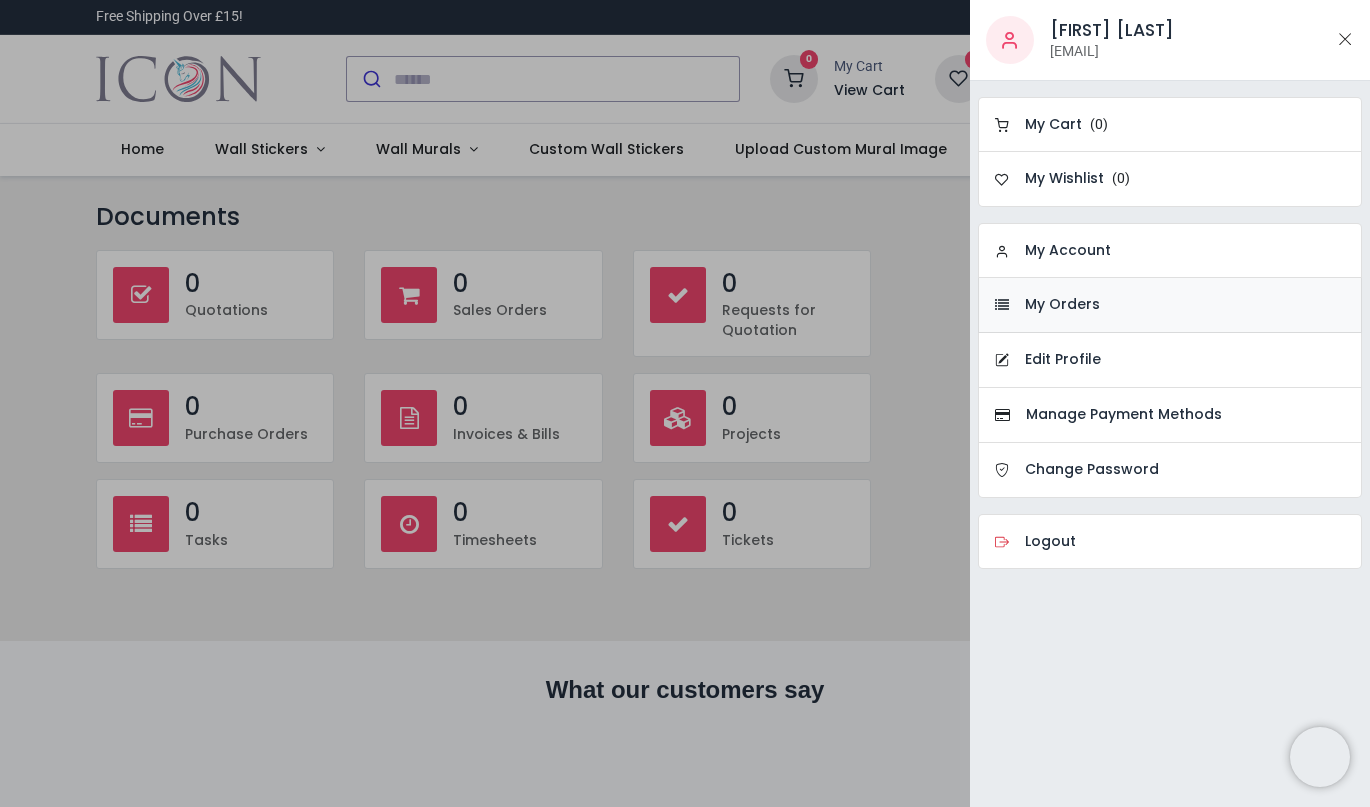 click on "My Orders" at bounding box center (1170, 305) 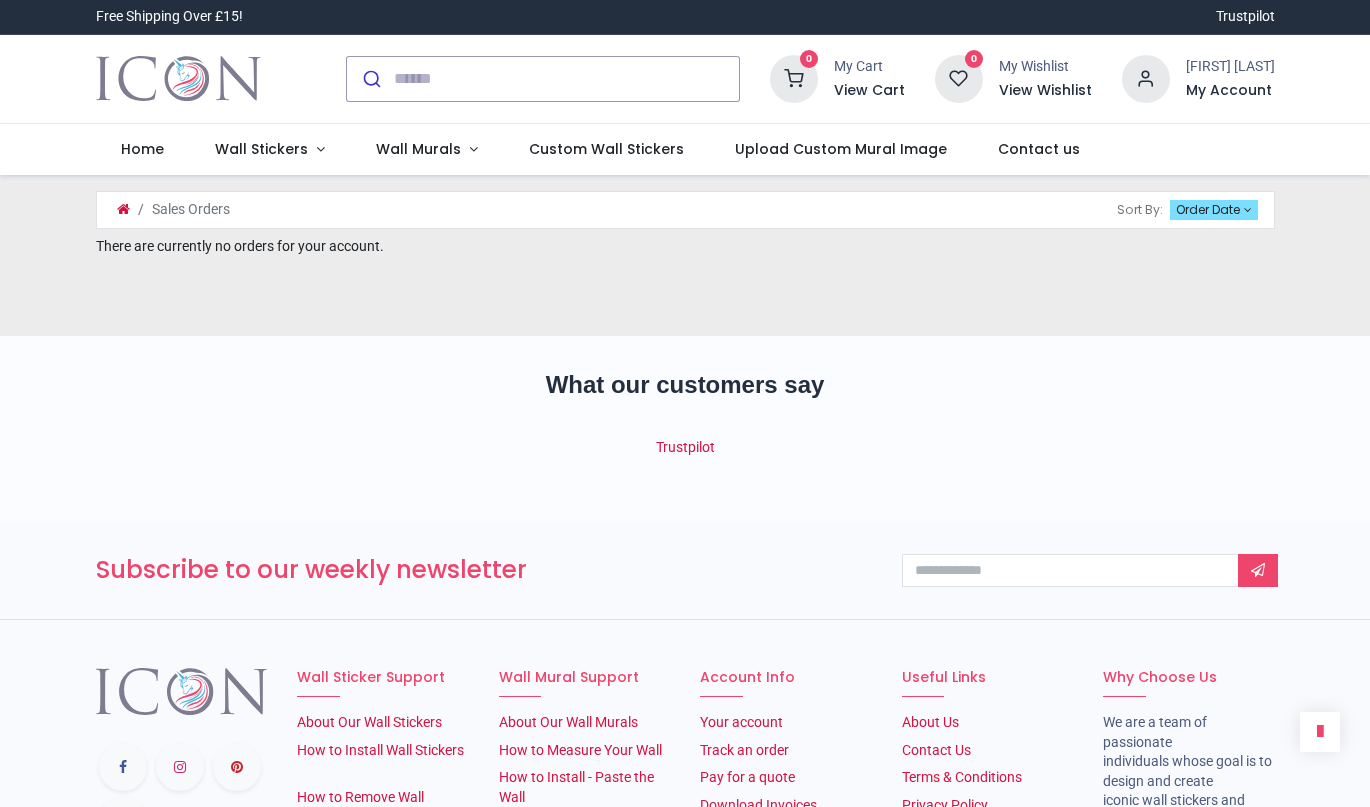 scroll, scrollTop: 0, scrollLeft: 0, axis: both 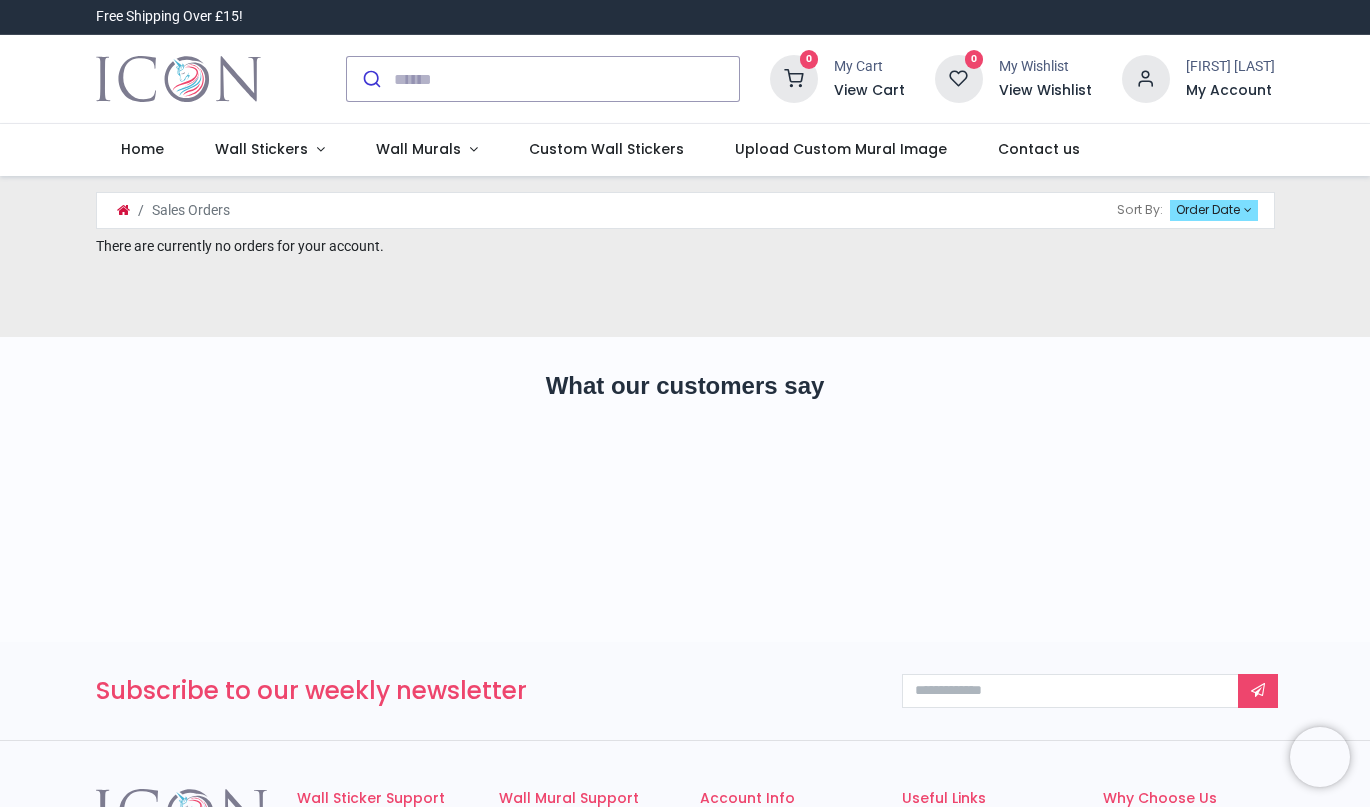 type on "**********" 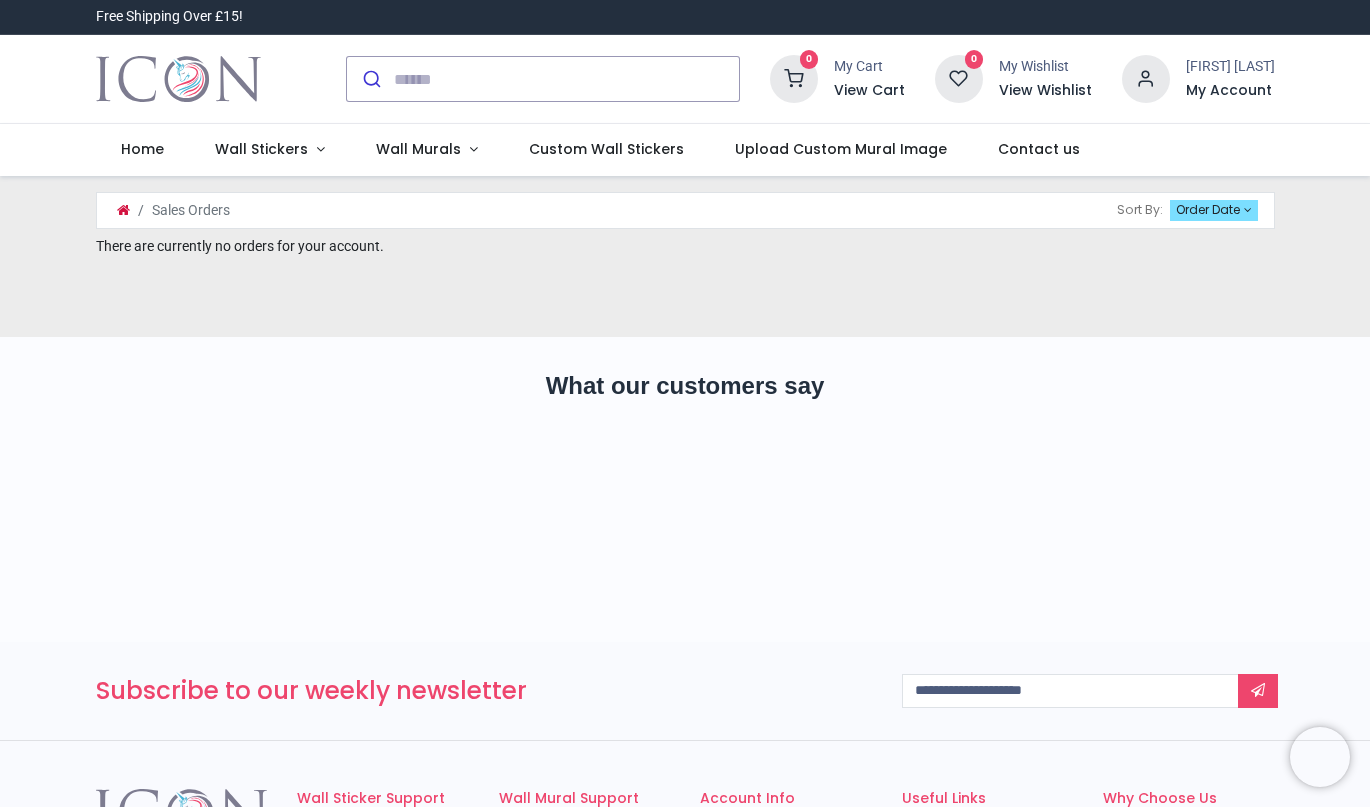 scroll, scrollTop: 0, scrollLeft: 0, axis: both 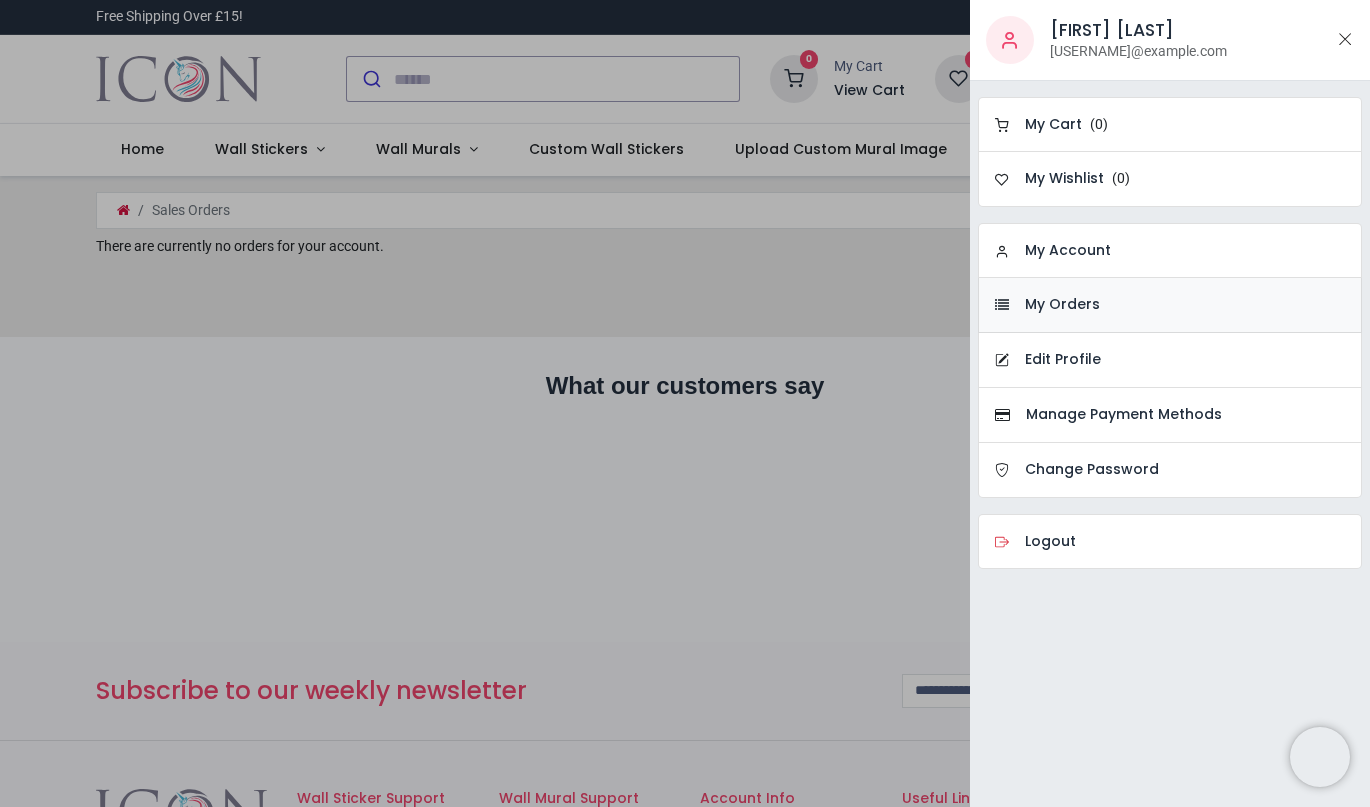 click on "My Orders" at bounding box center (1062, 305) 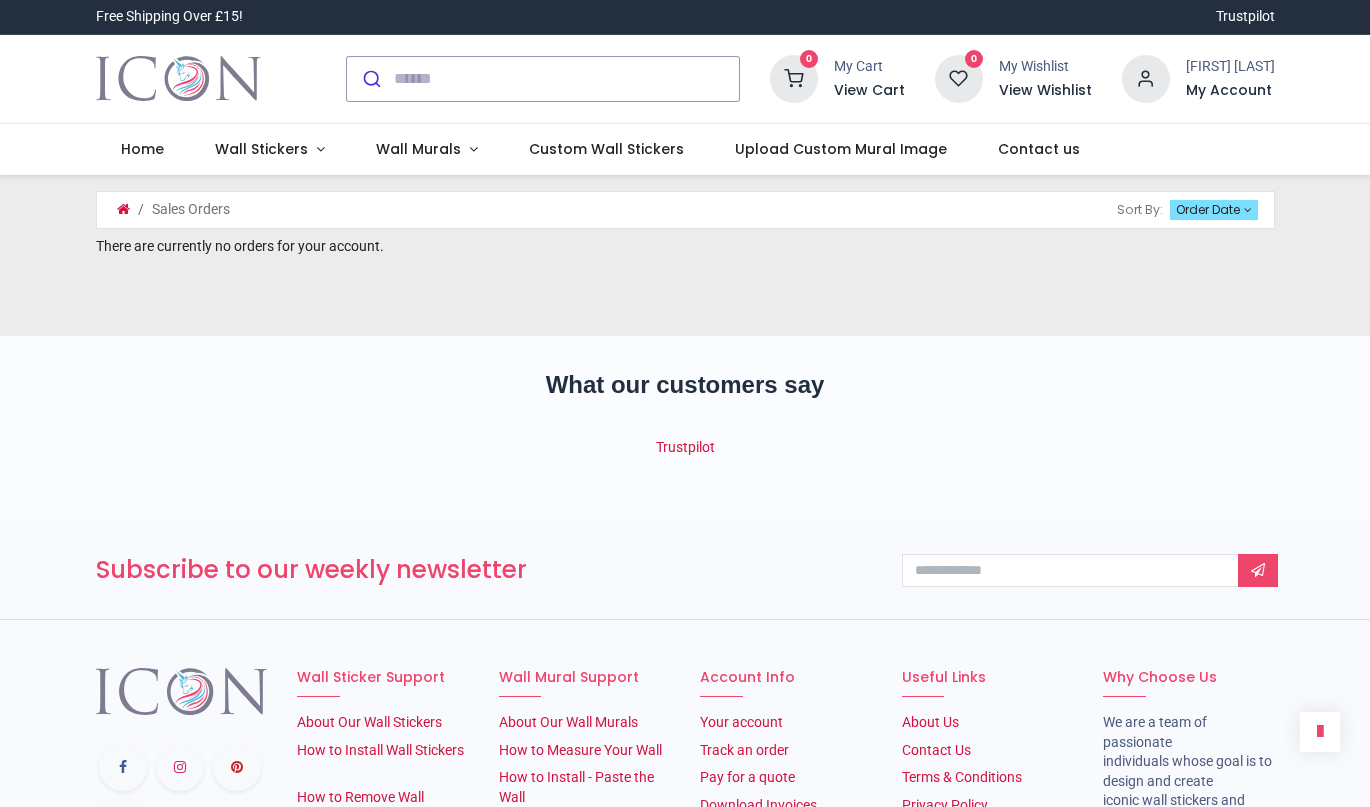 scroll, scrollTop: 0, scrollLeft: 0, axis: both 